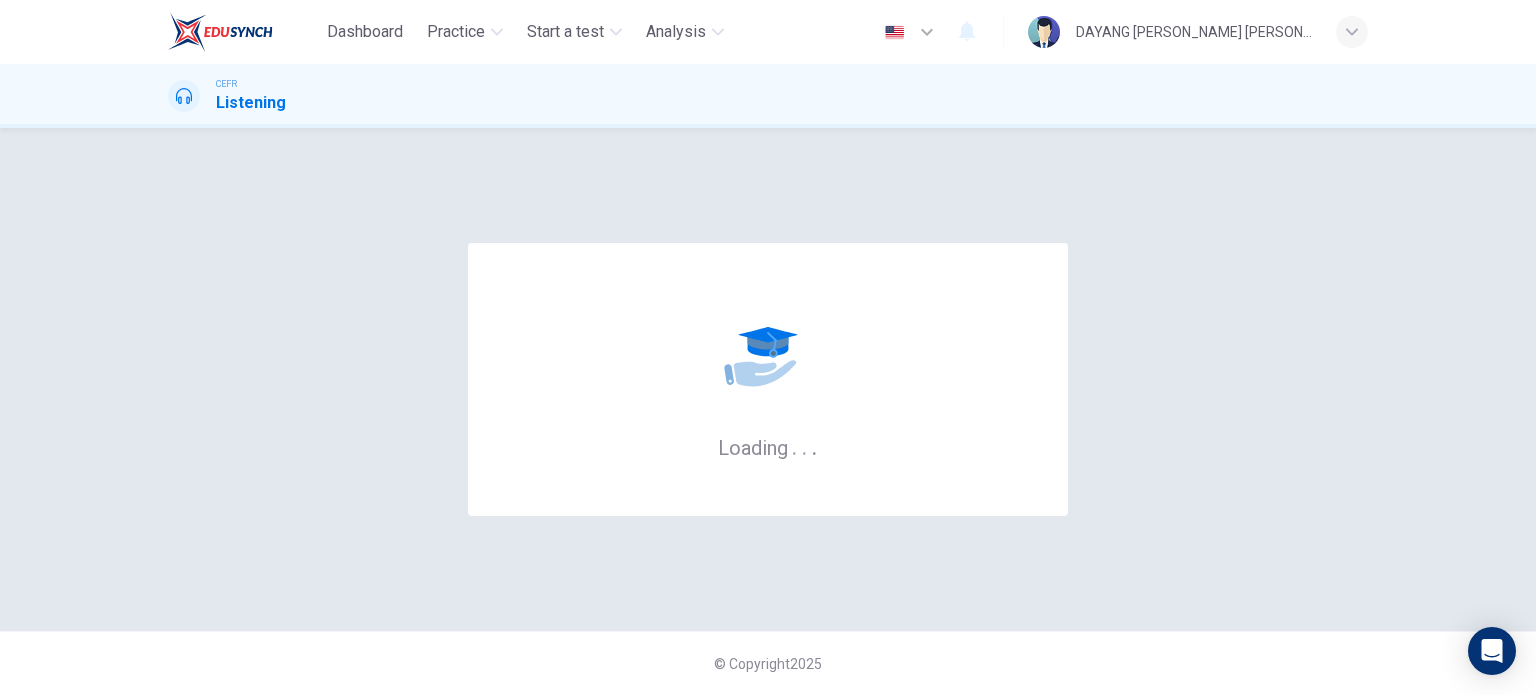 scroll, scrollTop: 0, scrollLeft: 0, axis: both 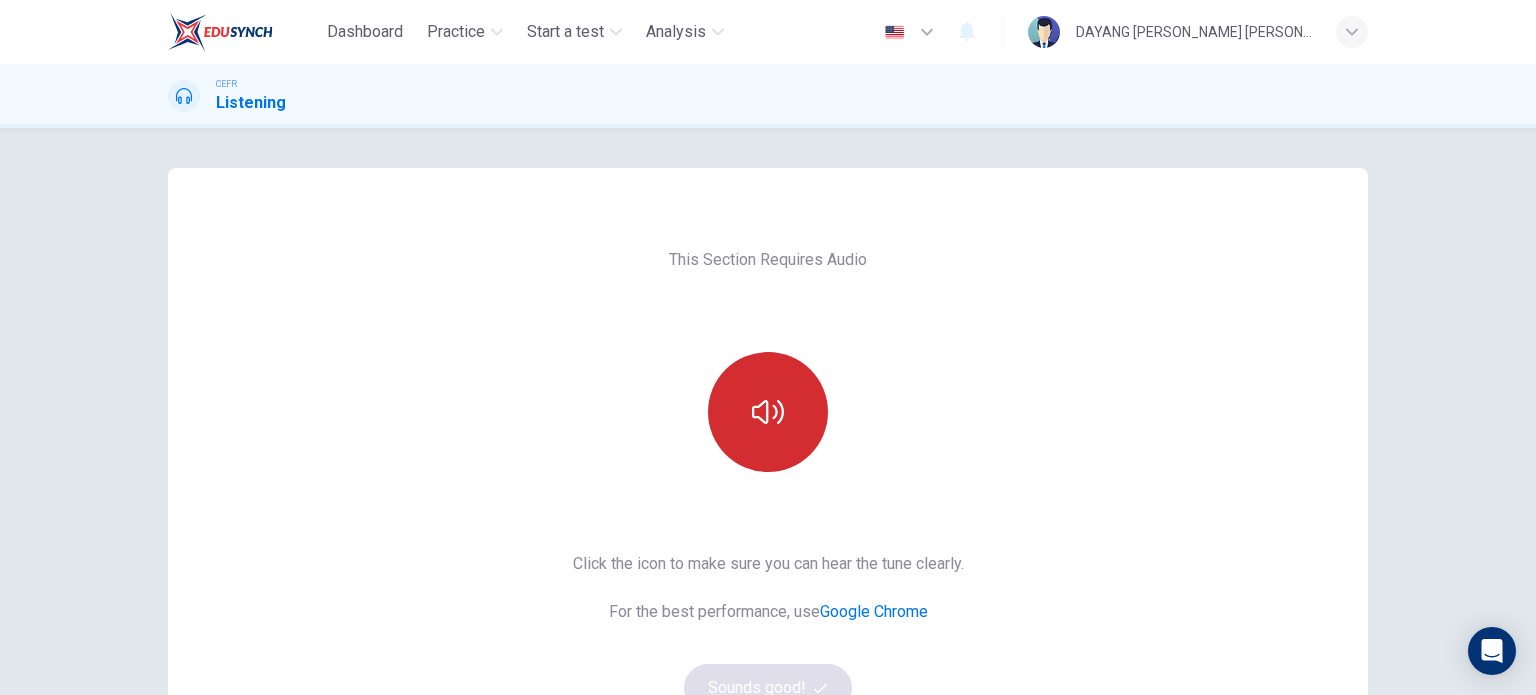 click at bounding box center [768, 412] 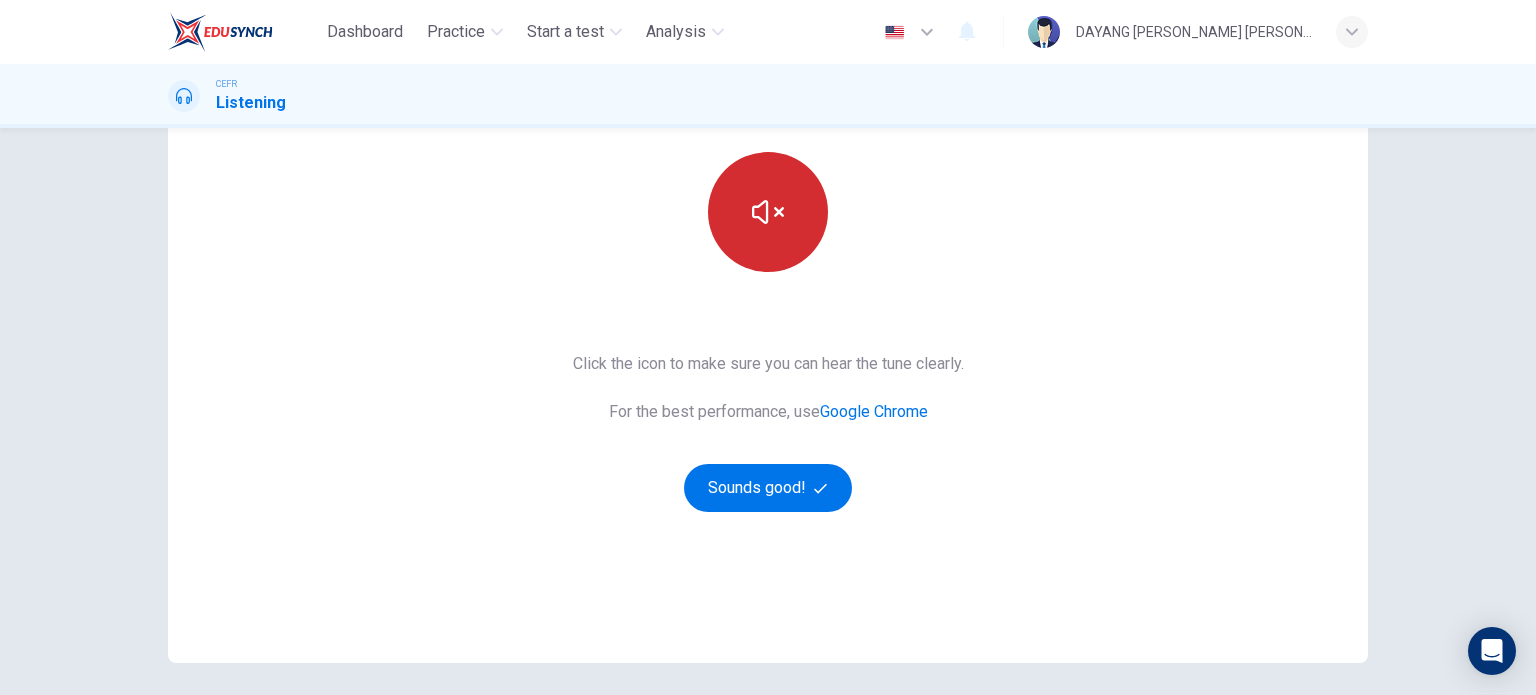 scroll, scrollTop: 272, scrollLeft: 0, axis: vertical 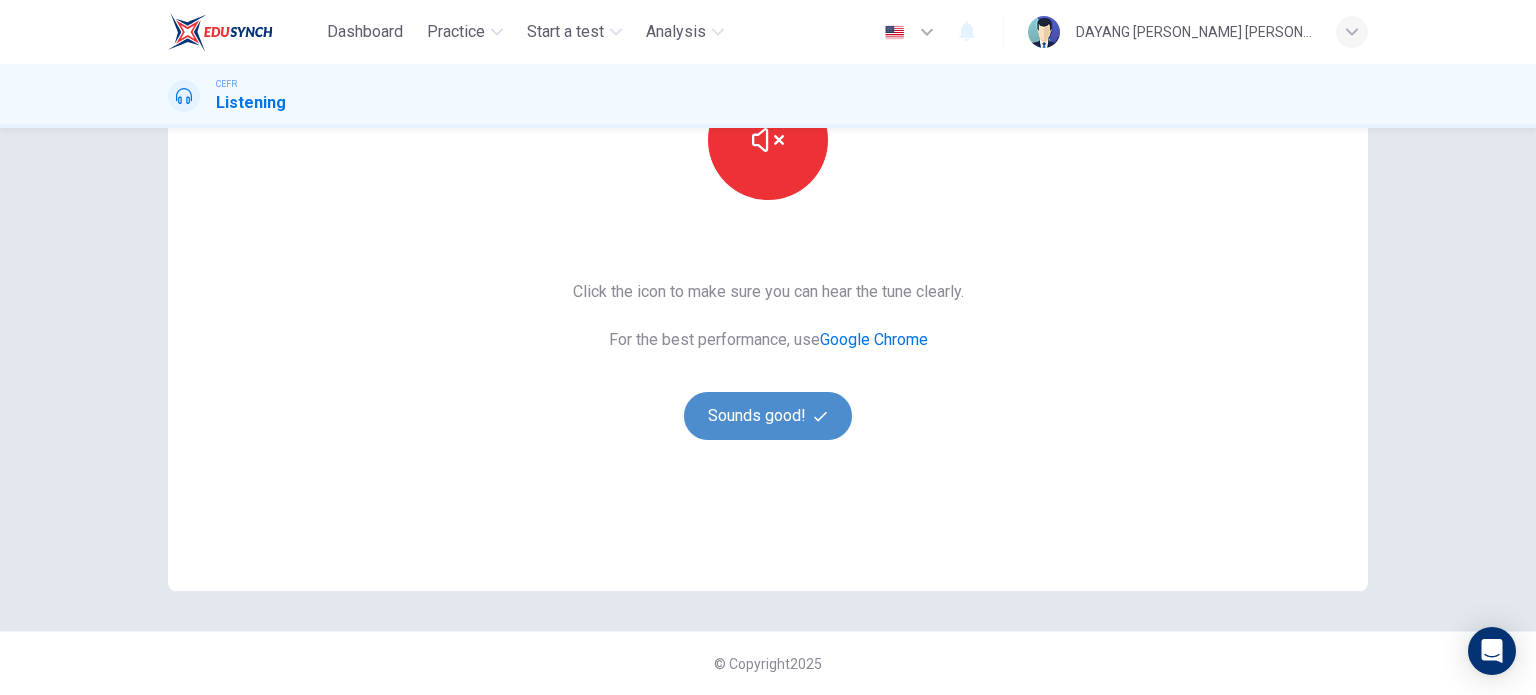 click on "Sounds good!" at bounding box center (768, 416) 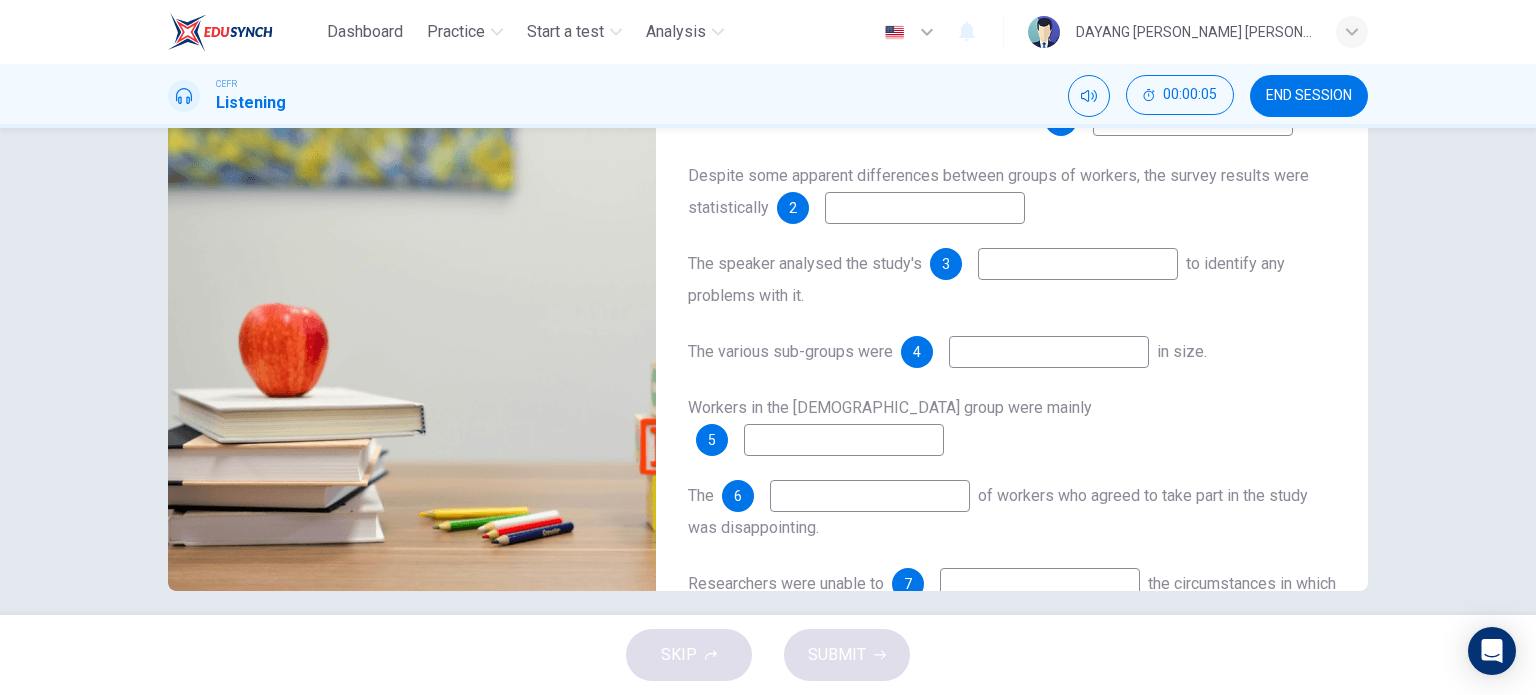 scroll, scrollTop: 0, scrollLeft: 0, axis: both 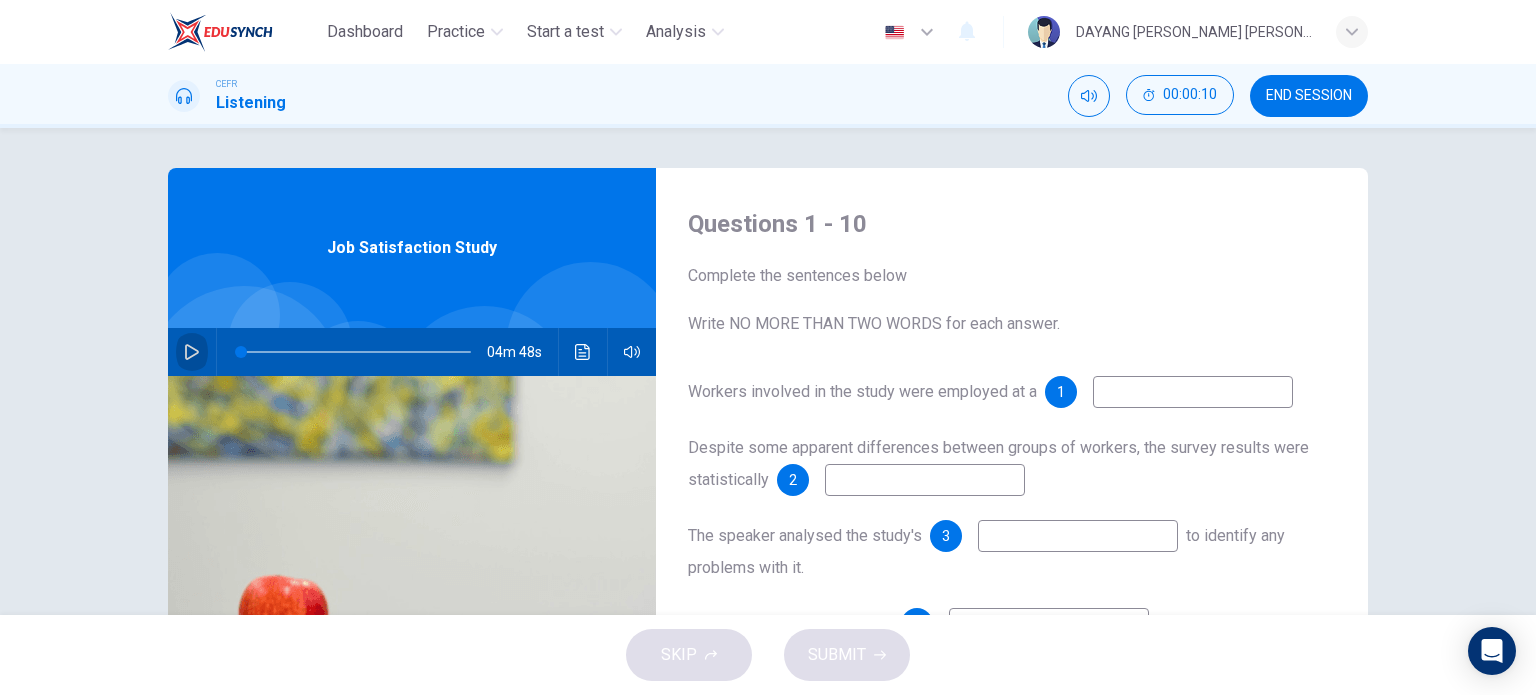 click 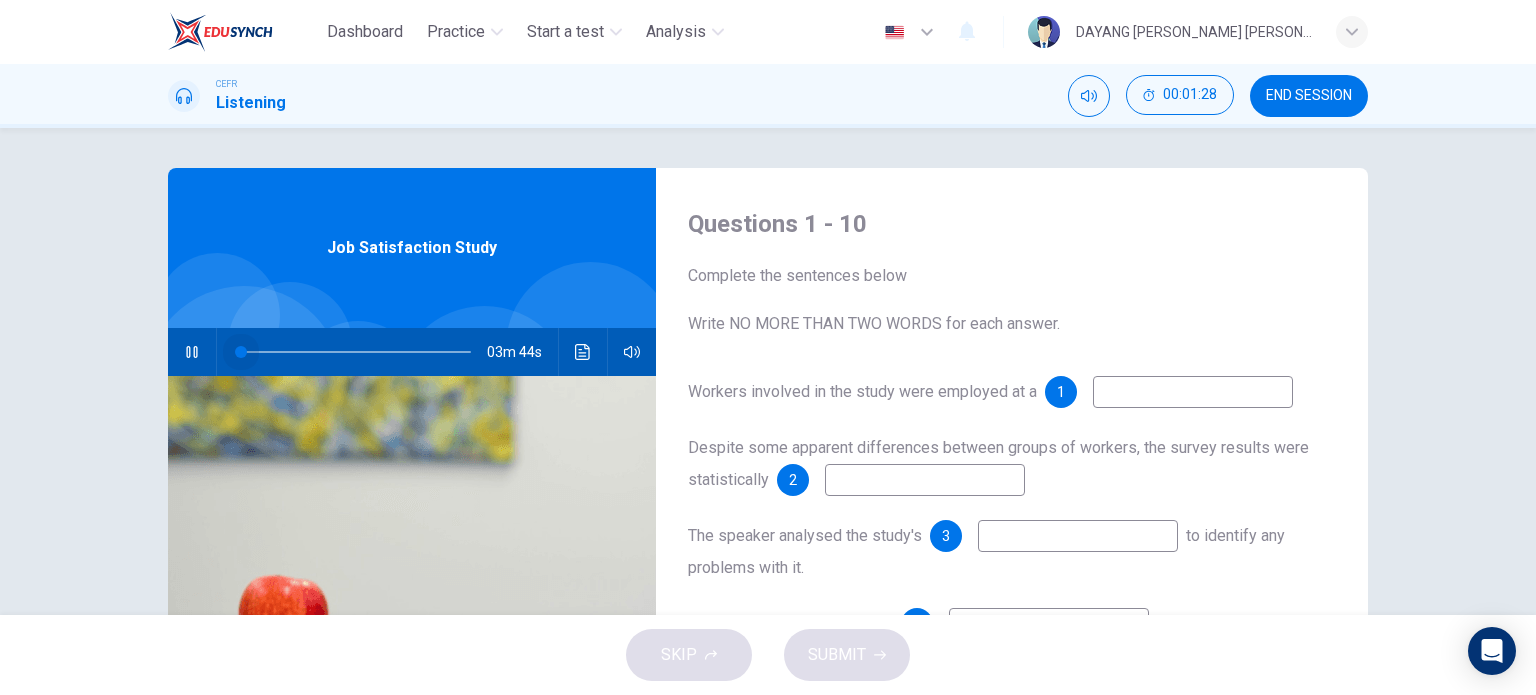 drag, startPoint x: 288, startPoint y: 352, endPoint x: 144, endPoint y: 380, distance: 146.69696 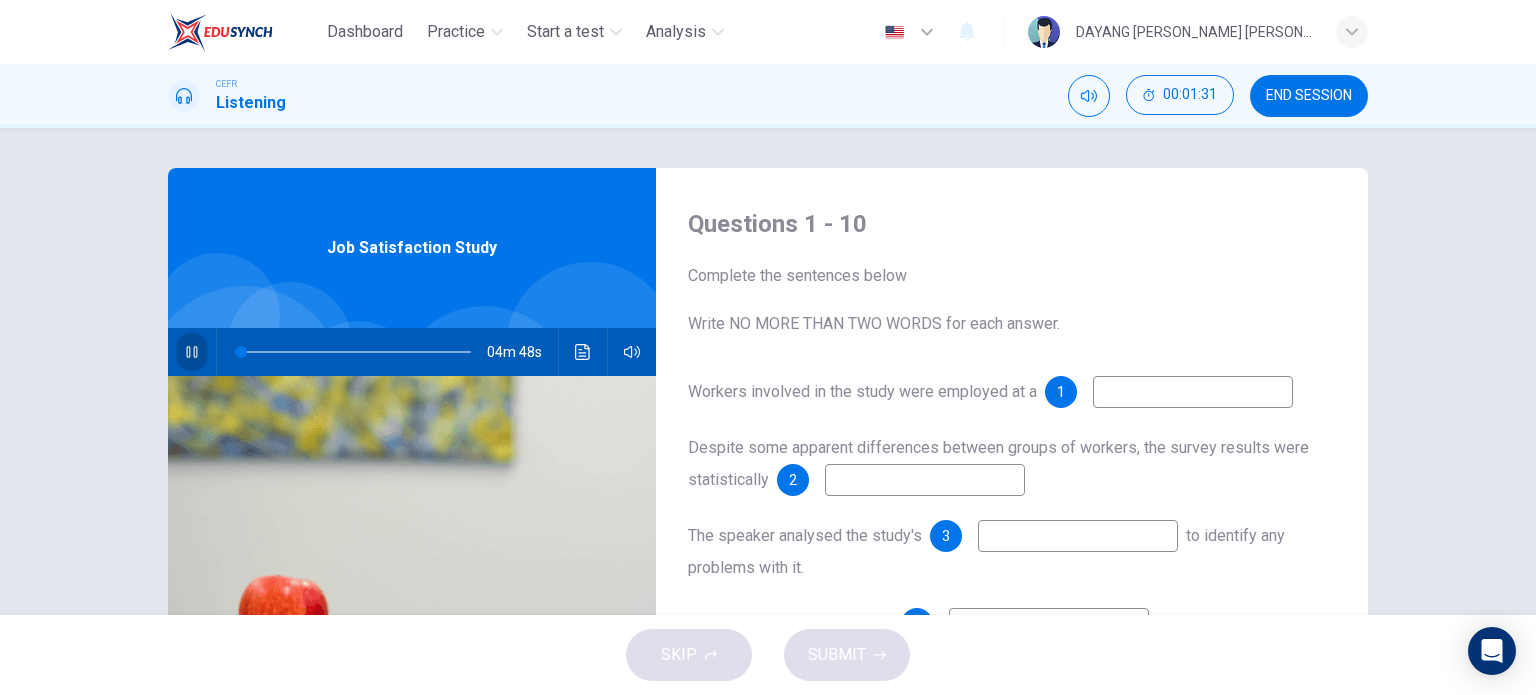 click at bounding box center (192, 352) 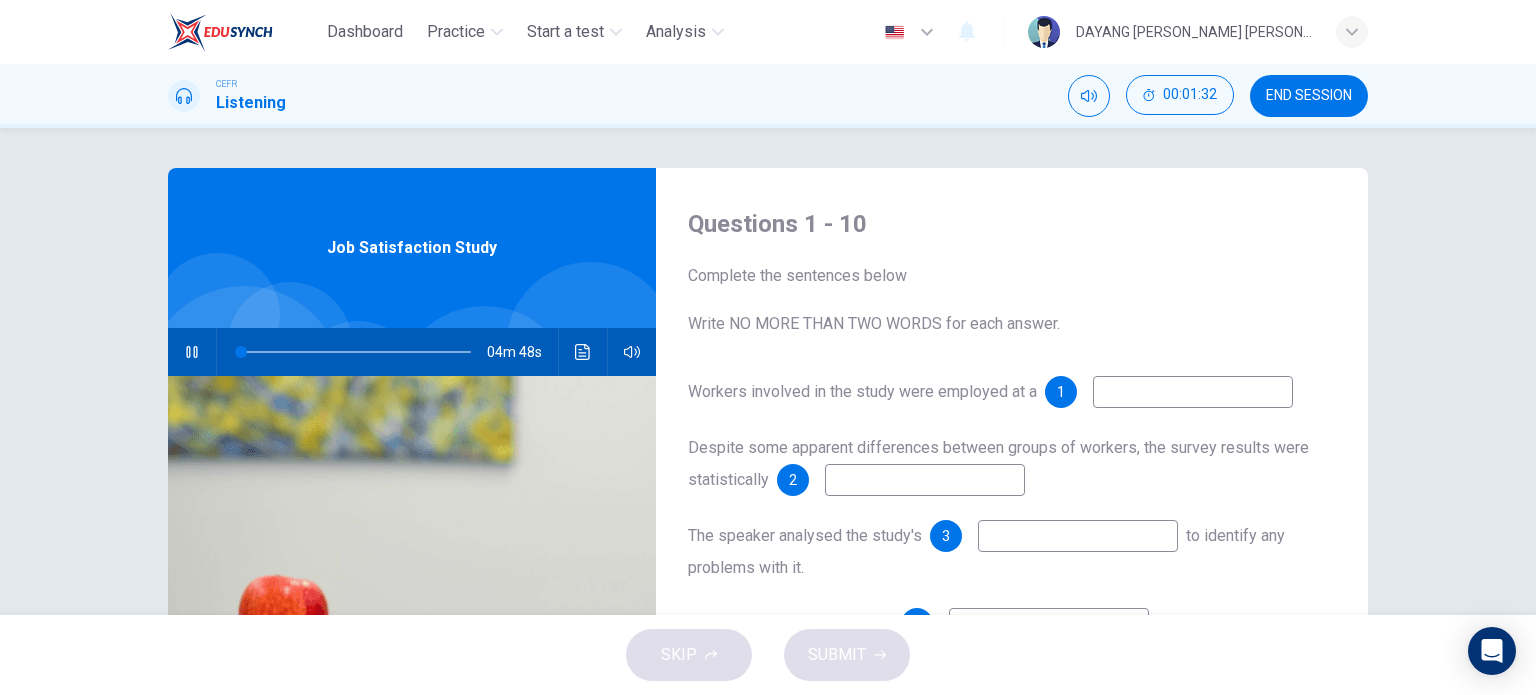 click 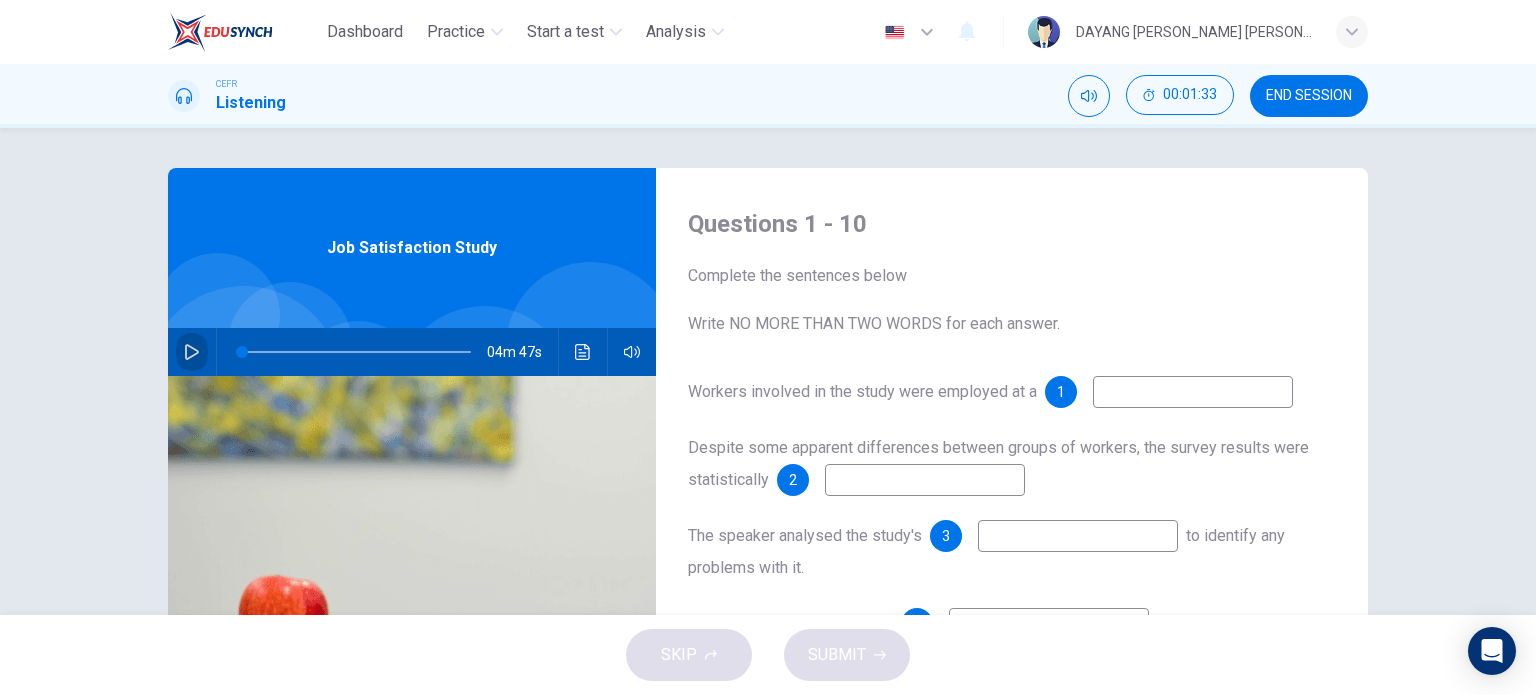 click at bounding box center [192, 352] 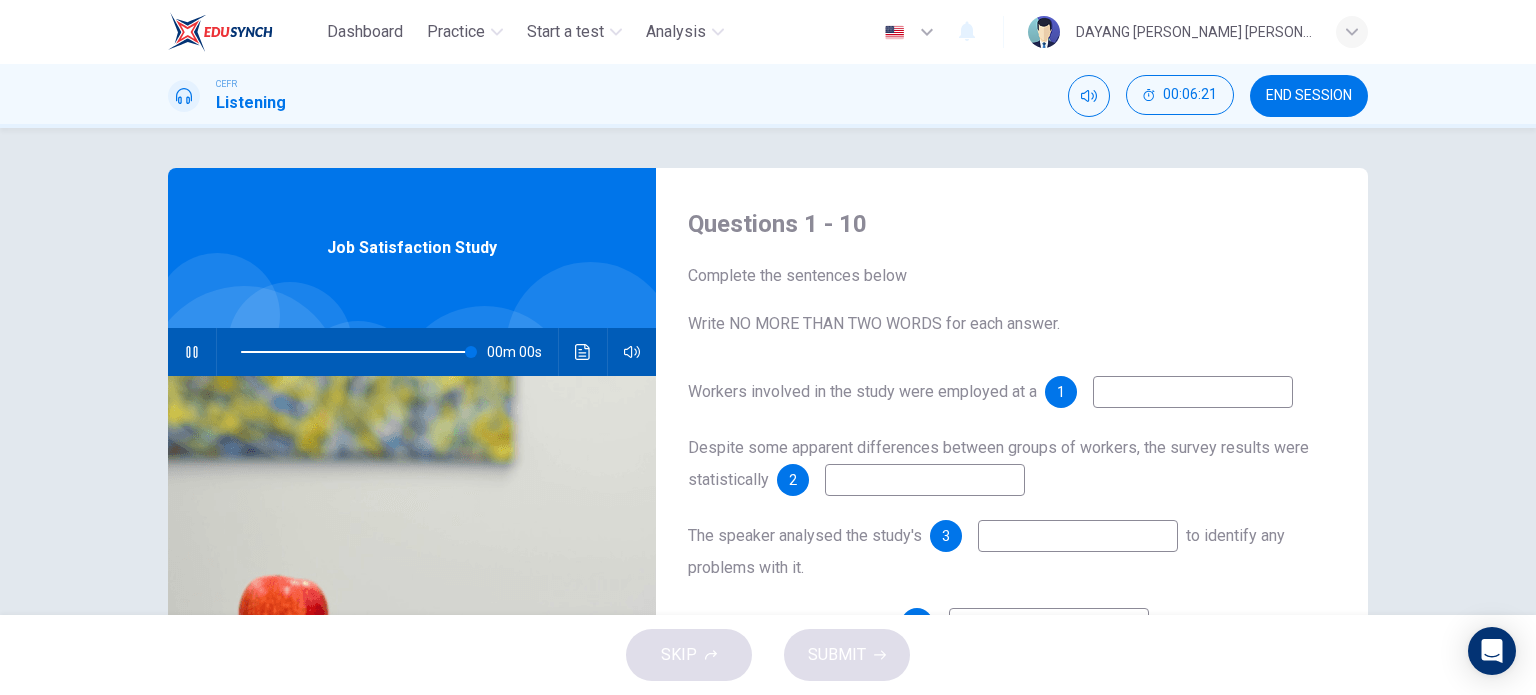 type on "0" 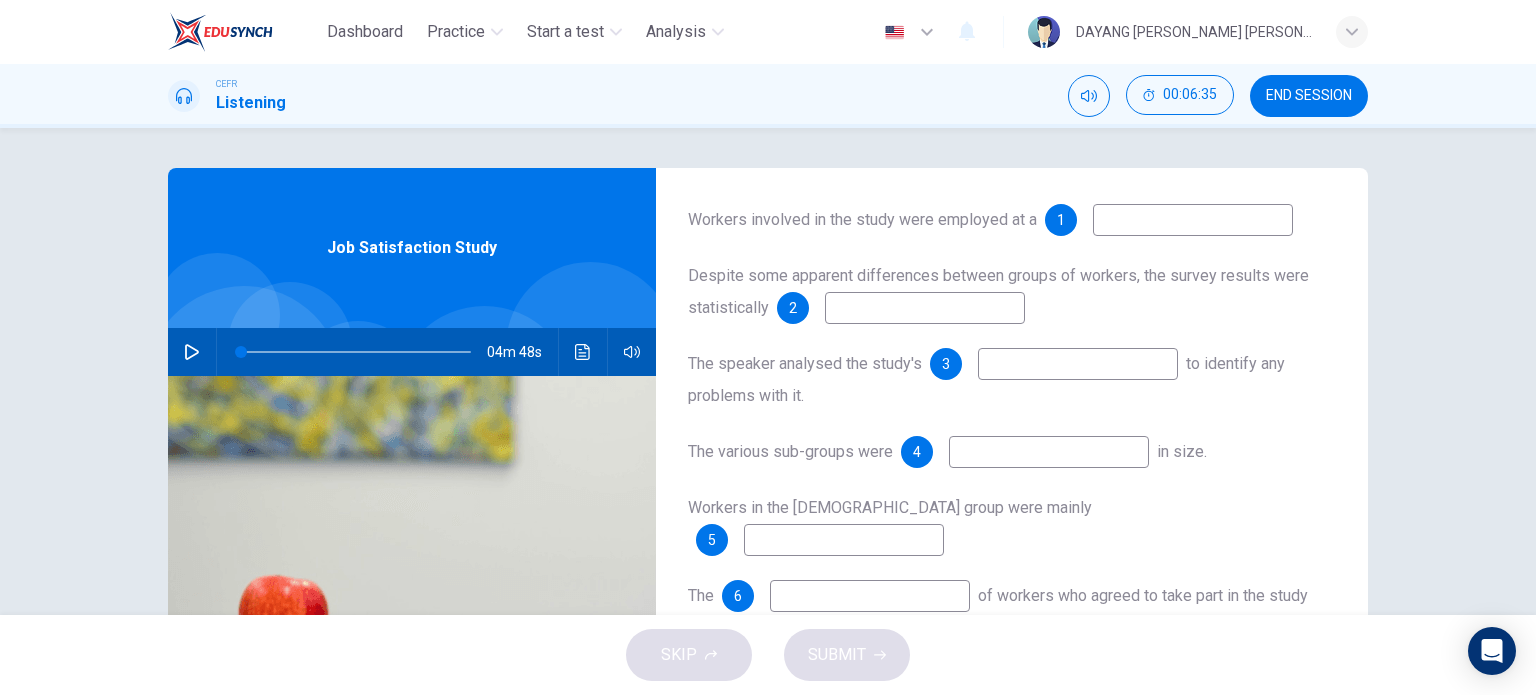 scroll, scrollTop: 200, scrollLeft: 0, axis: vertical 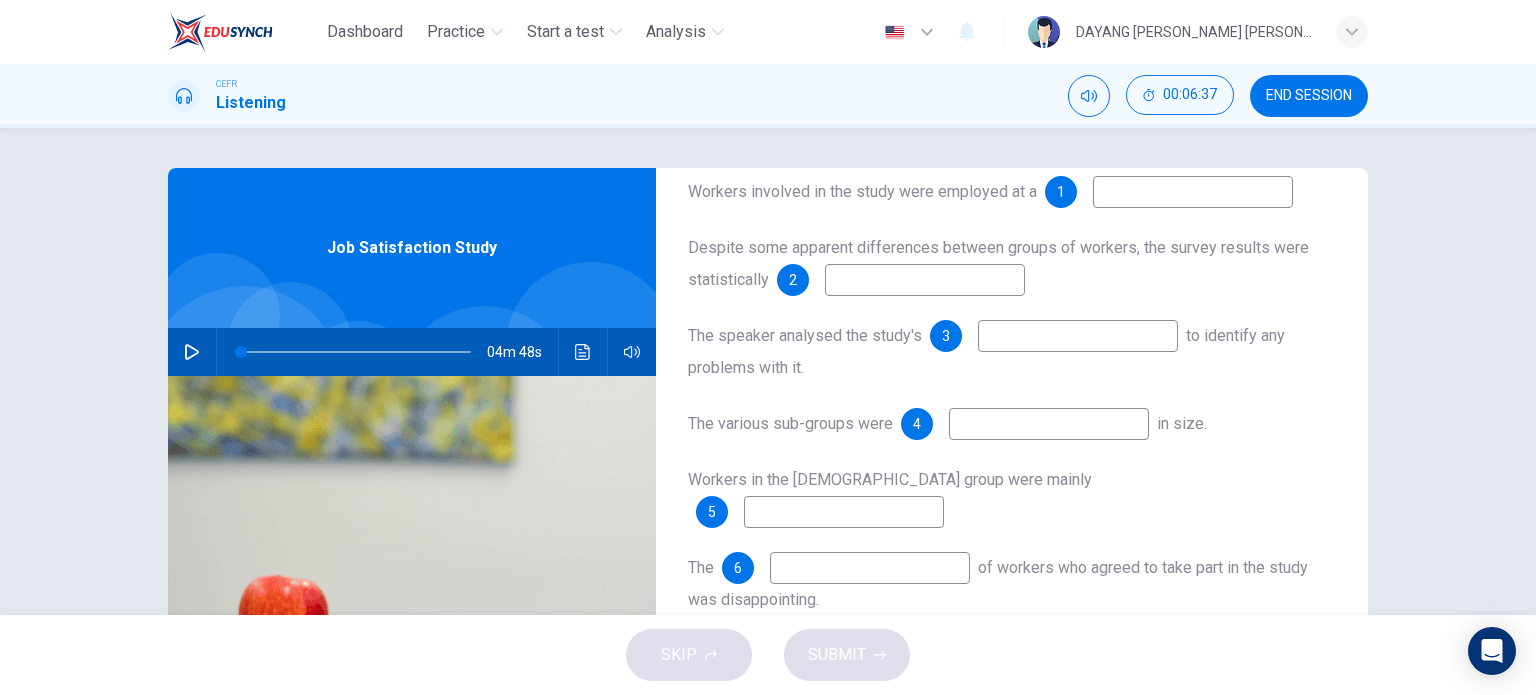 click at bounding box center [1049, 424] 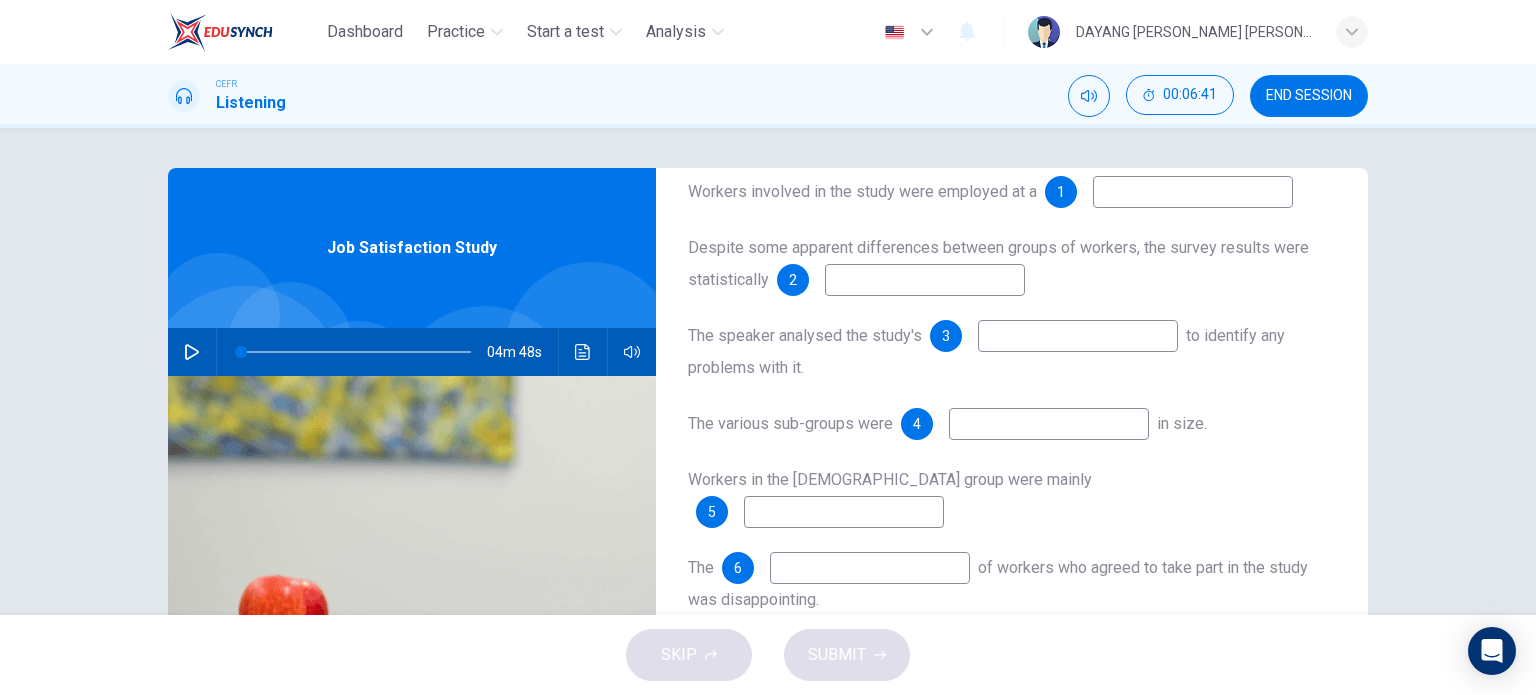 drag, startPoint x: 1077, startPoint y: 478, endPoint x: 1077, endPoint y: 467, distance: 11 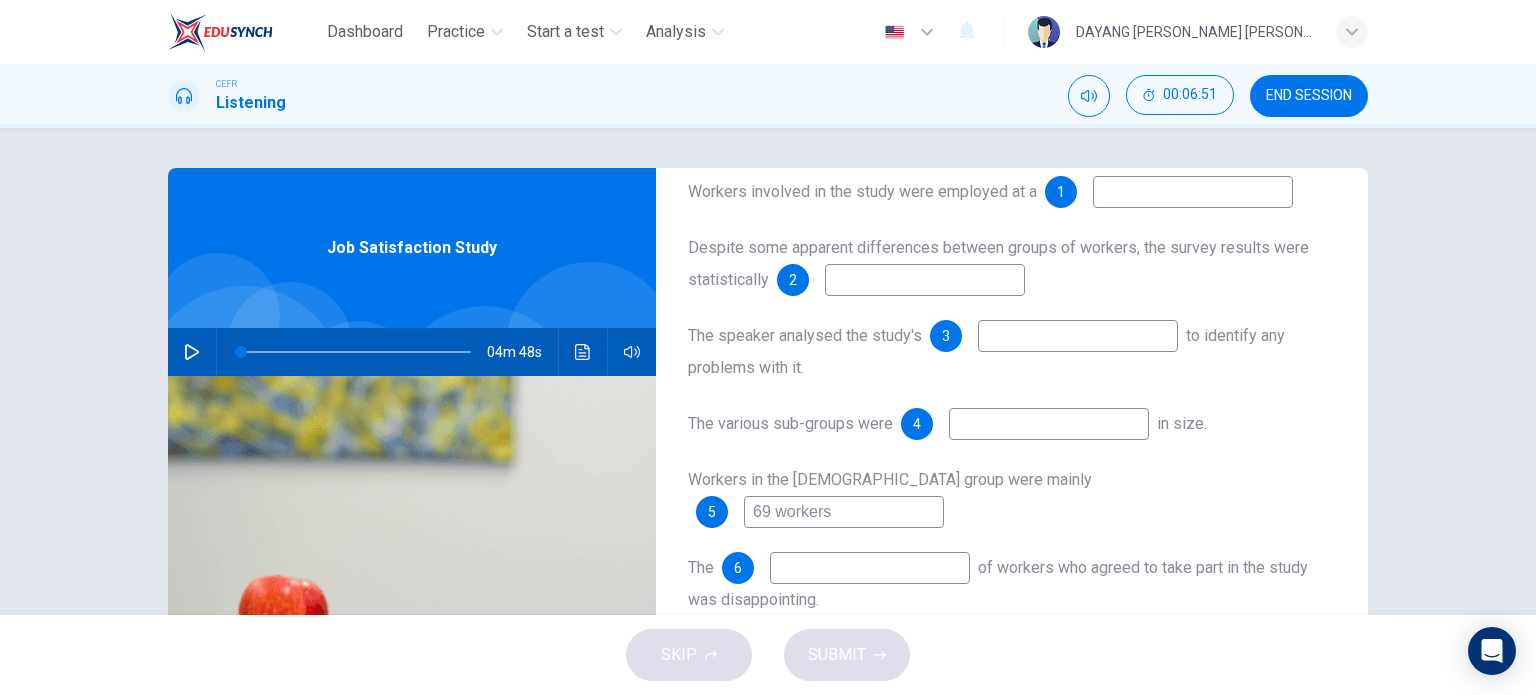 scroll, scrollTop: 287, scrollLeft: 0, axis: vertical 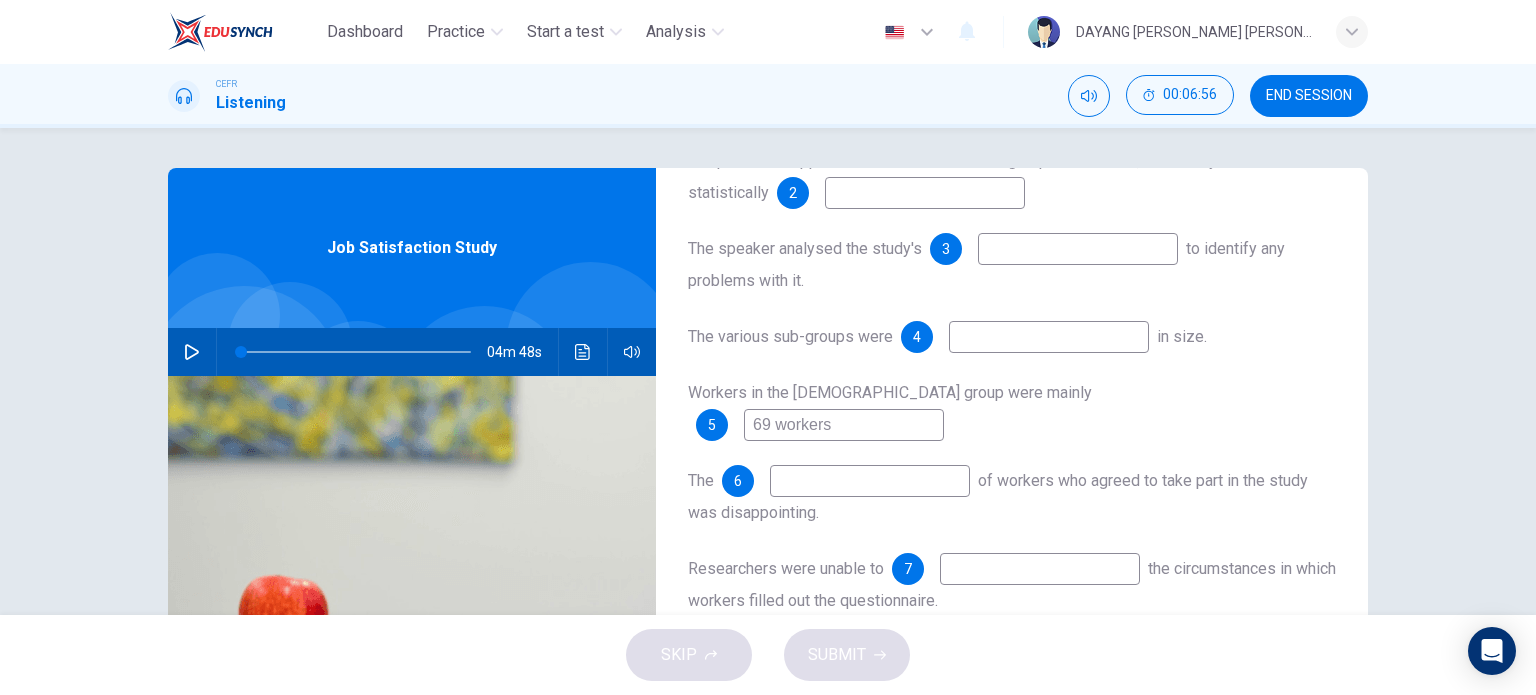 type on "69 workers" 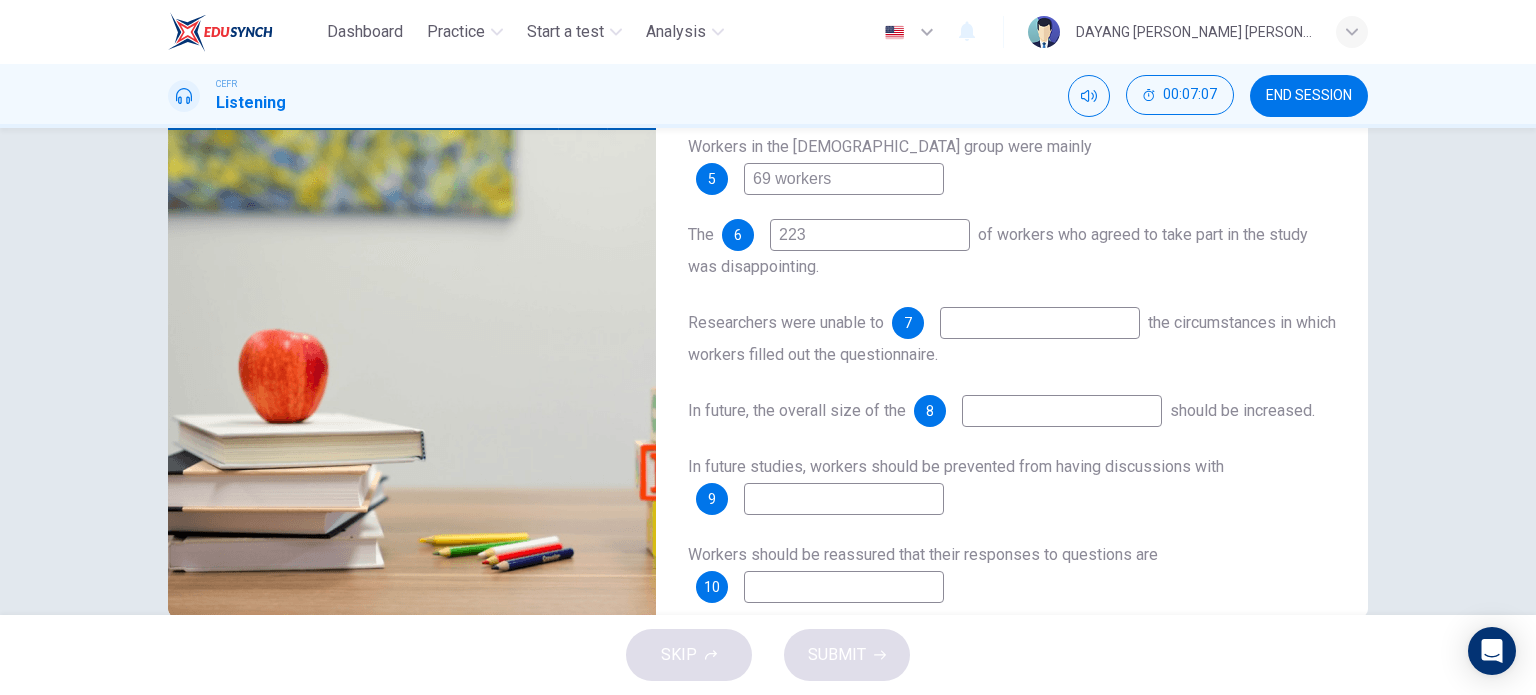 scroll, scrollTop: 288, scrollLeft: 0, axis: vertical 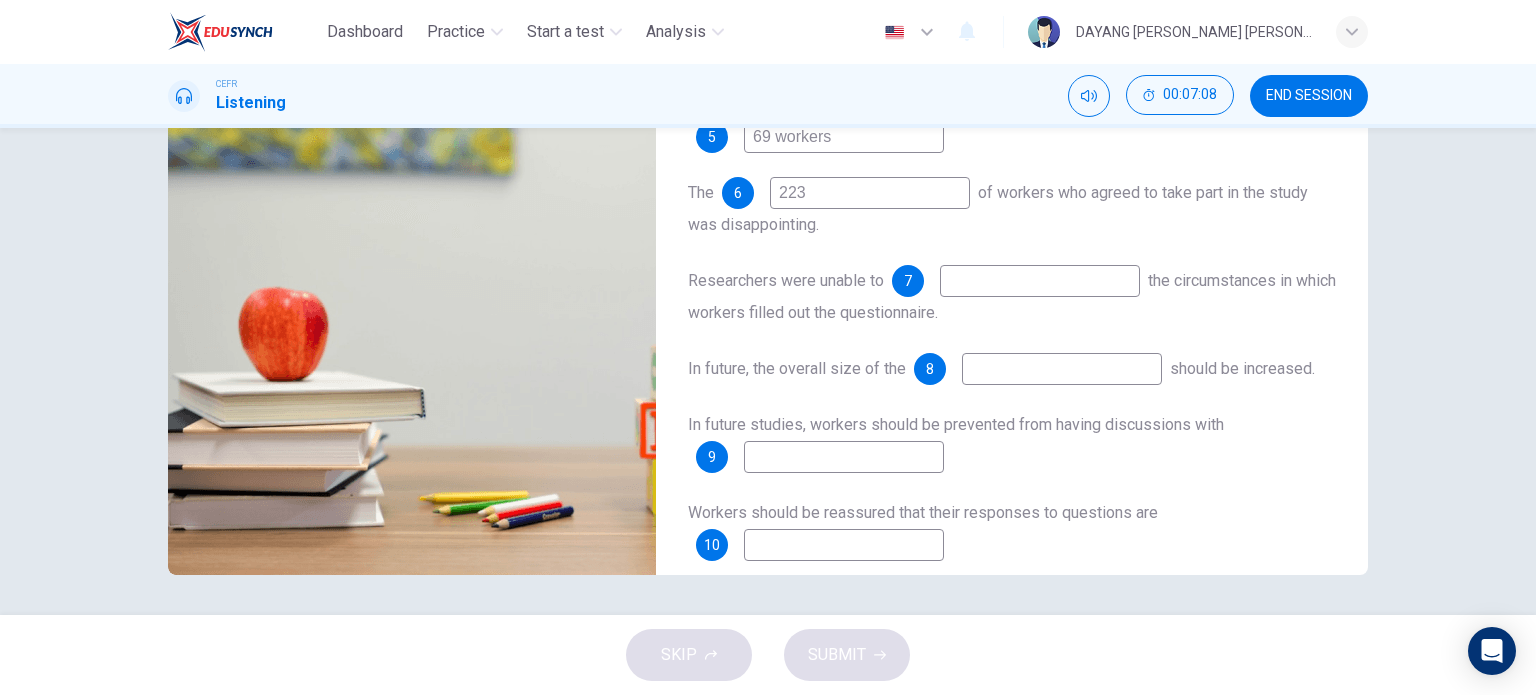 type on "223" 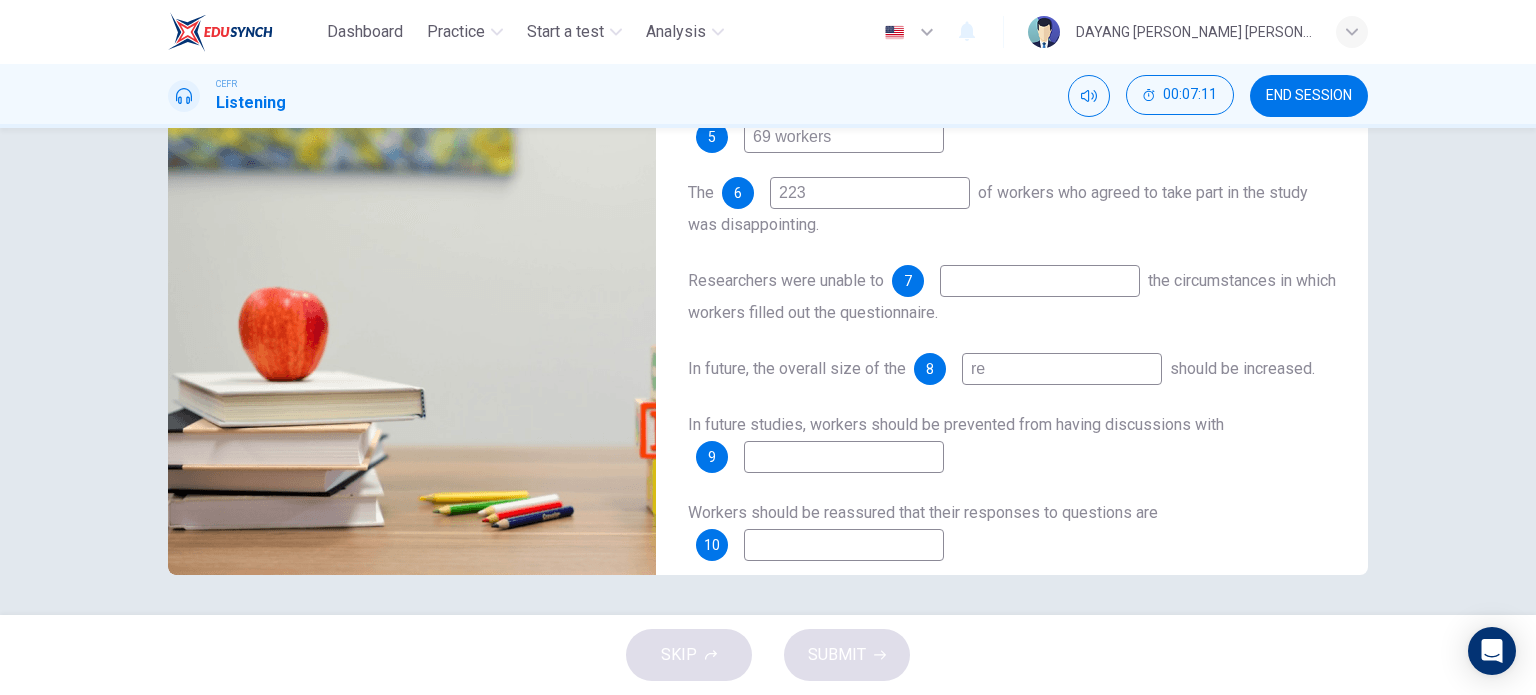 type on "r" 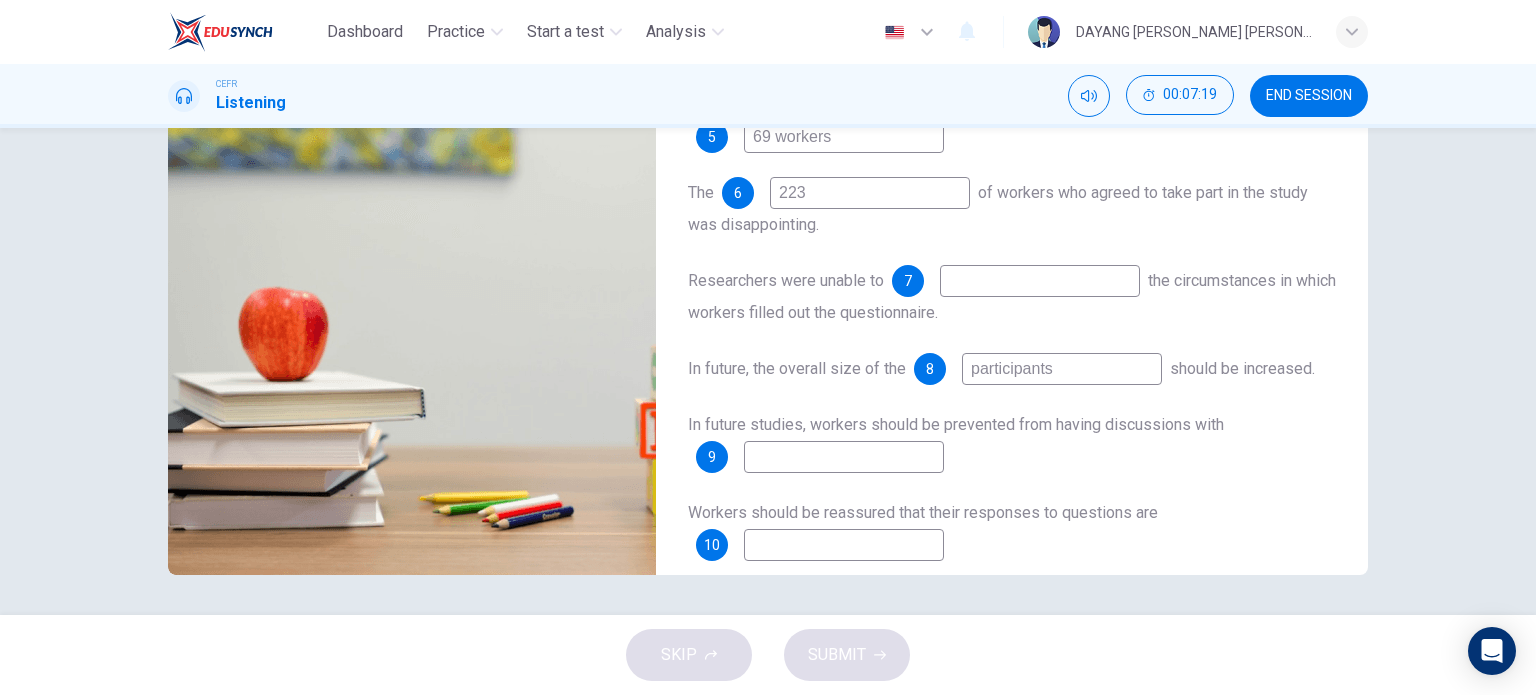 type on "participants" 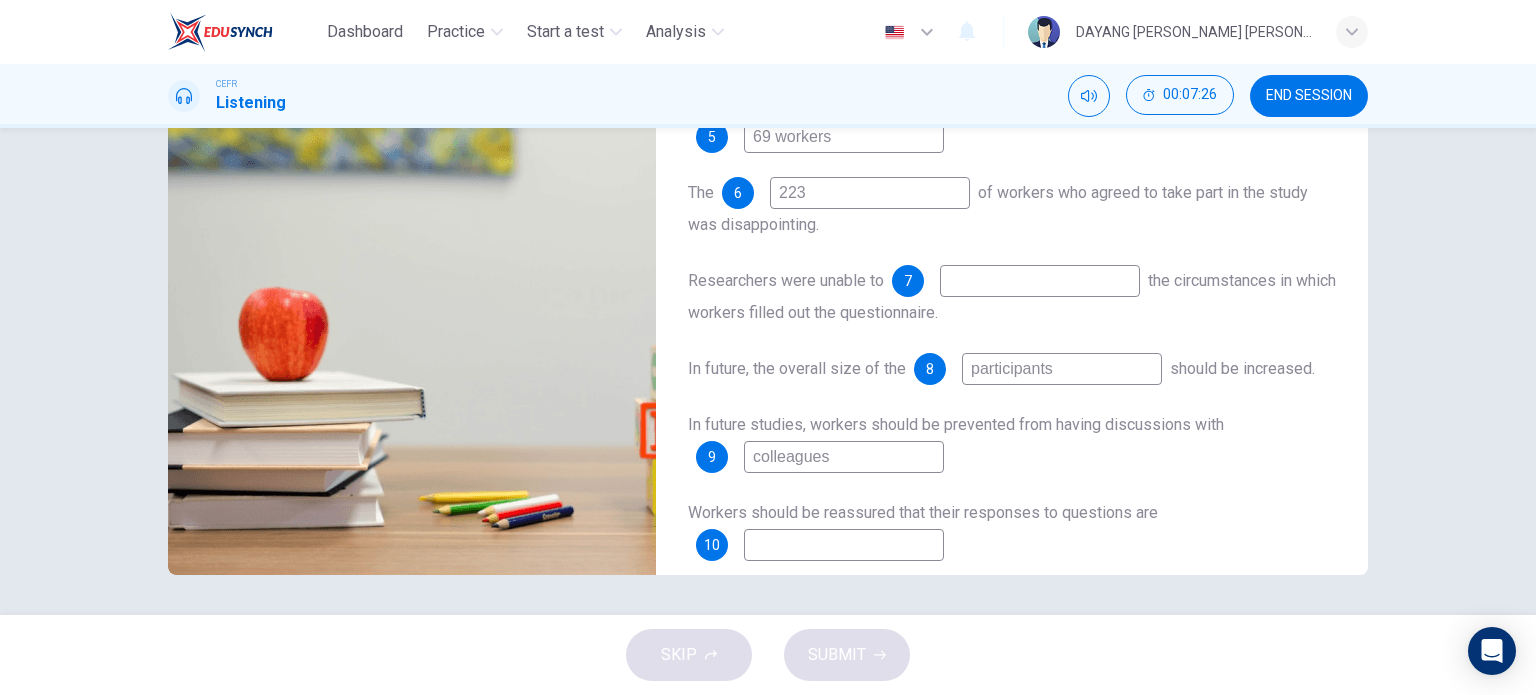 type on "colleagues" 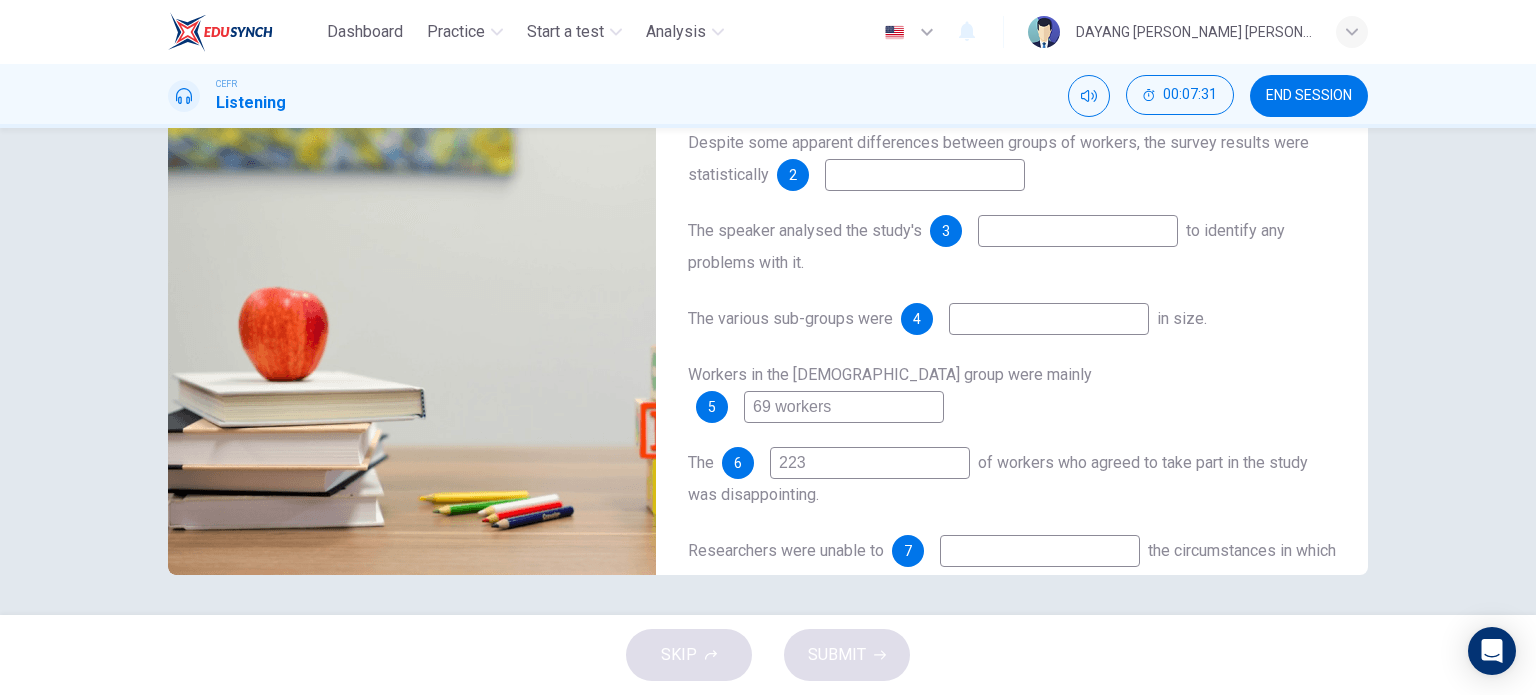 scroll, scrollTop: 0, scrollLeft: 0, axis: both 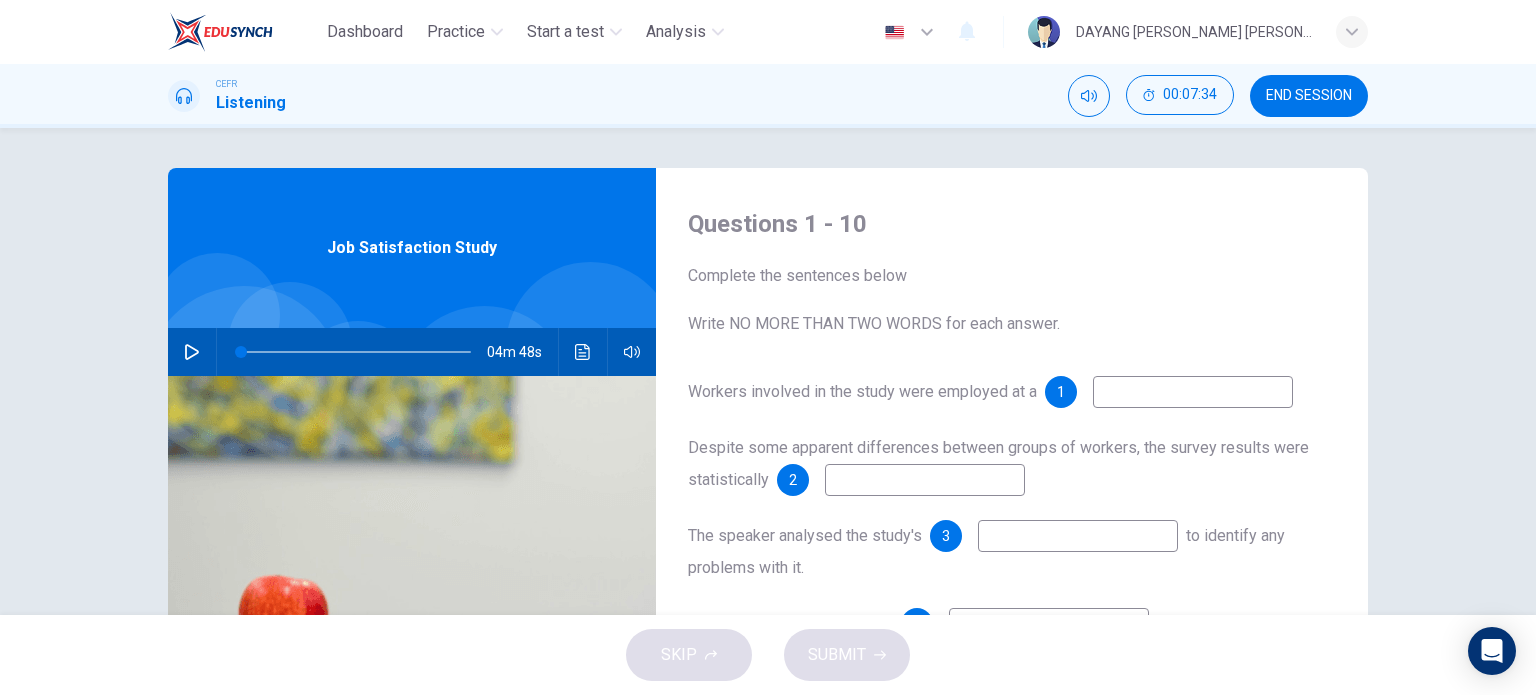 type on "confidential" 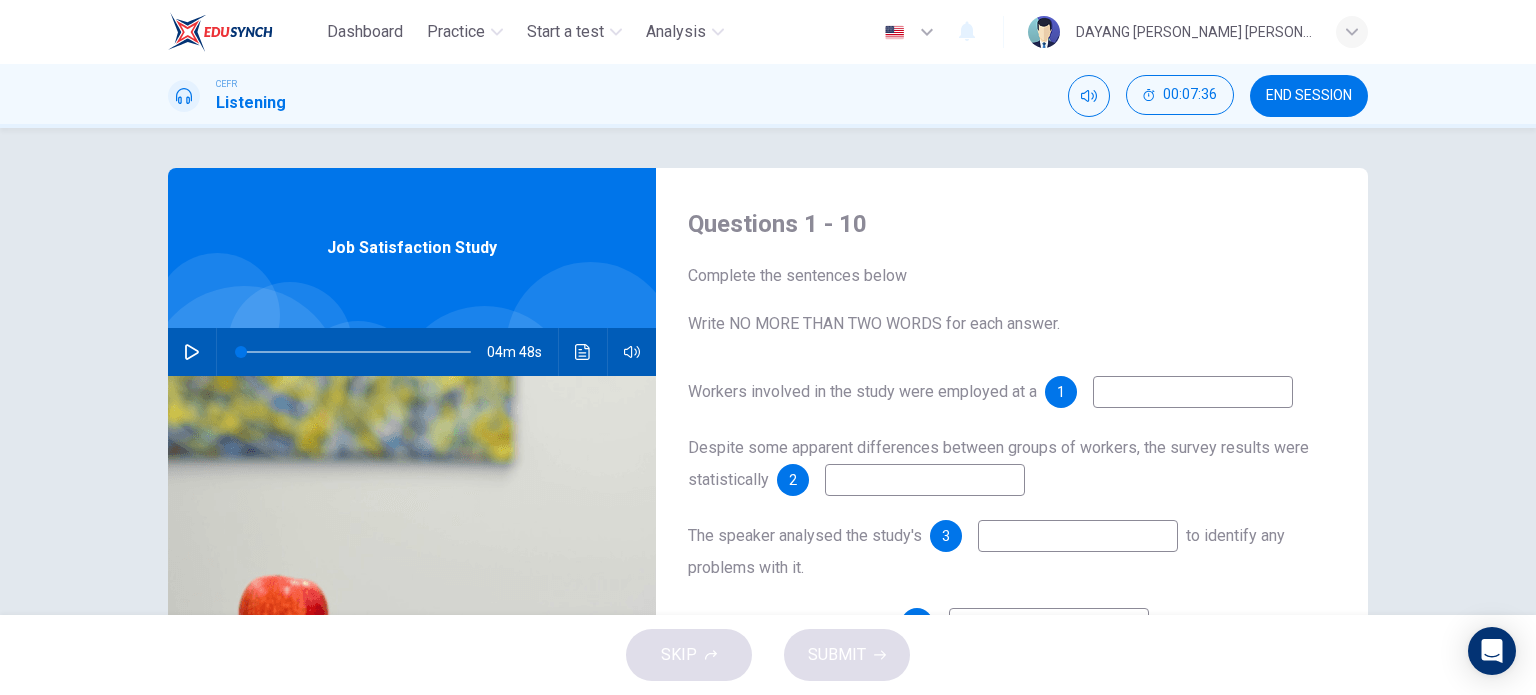 click 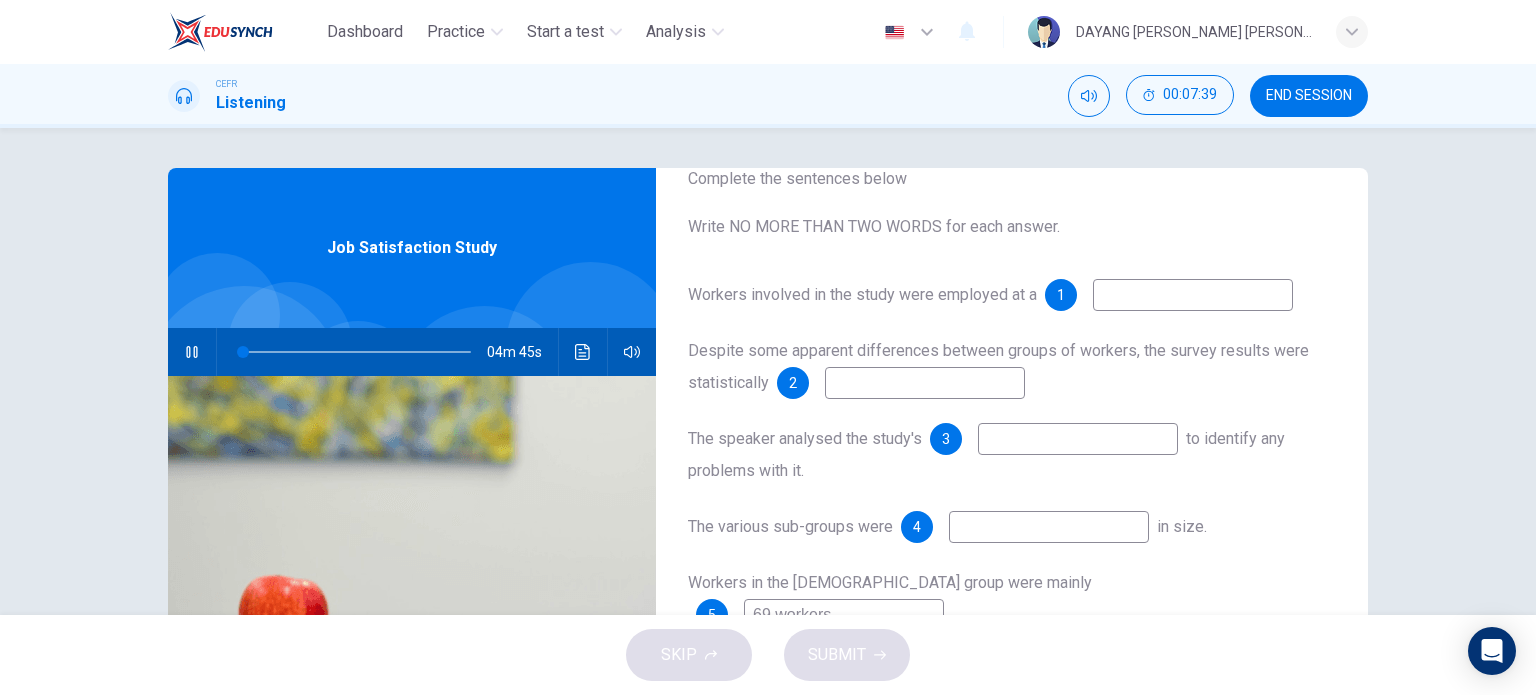 scroll, scrollTop: 100, scrollLeft: 0, axis: vertical 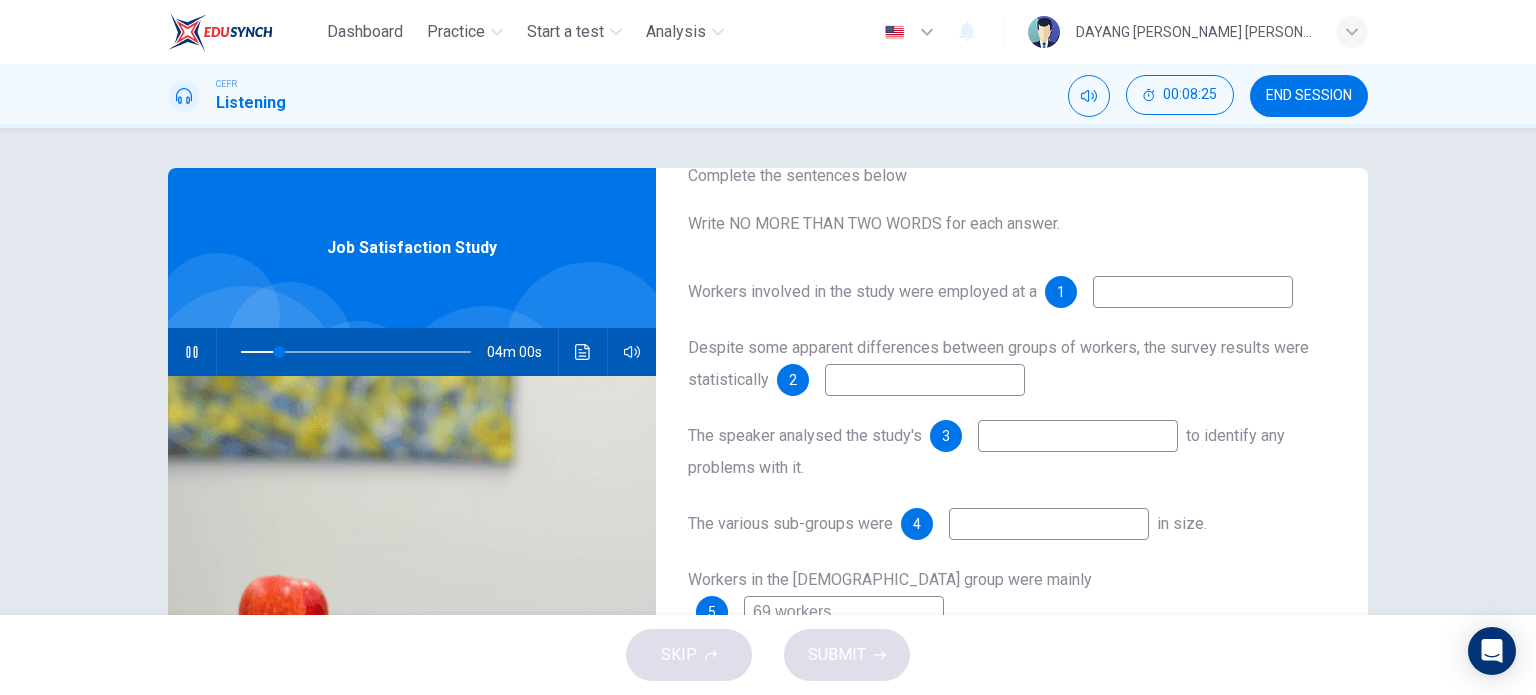 type on "17" 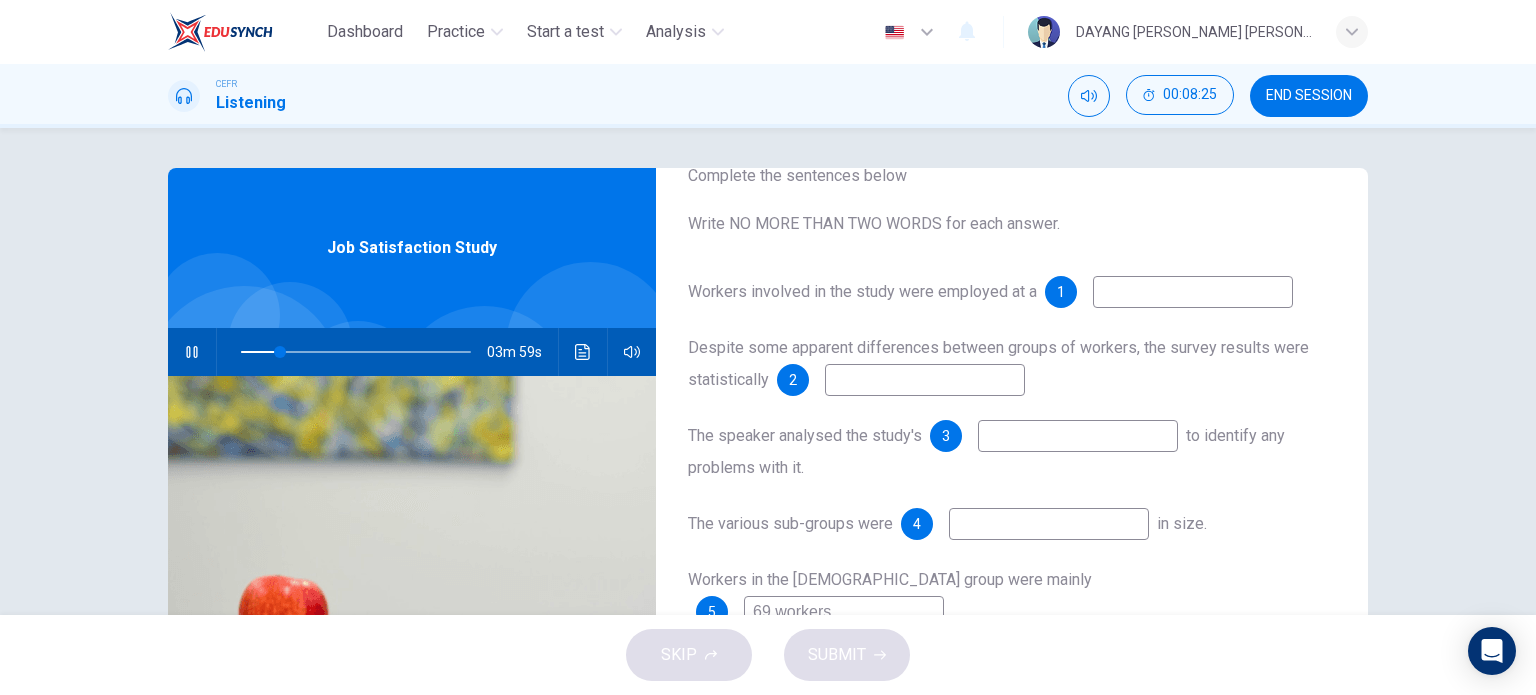 click at bounding box center (1193, 292) 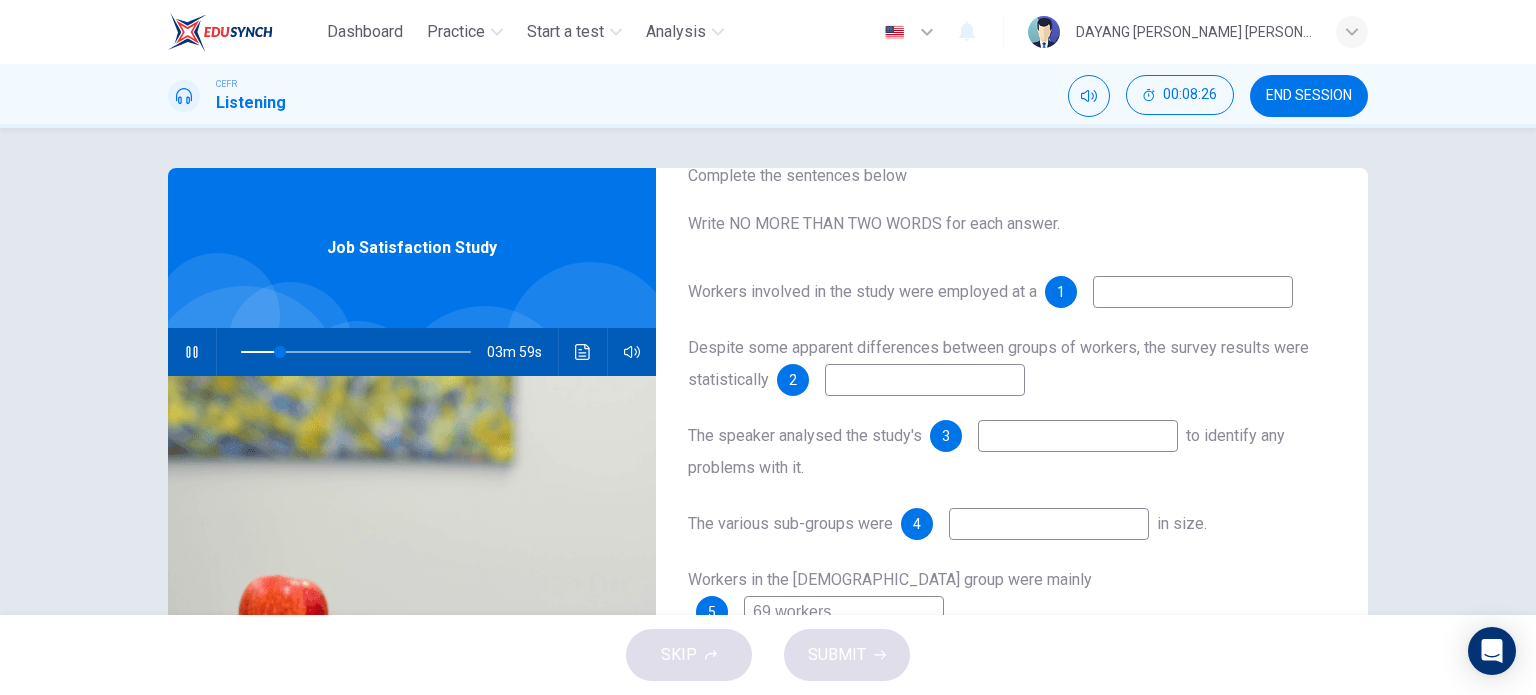 type on "c" 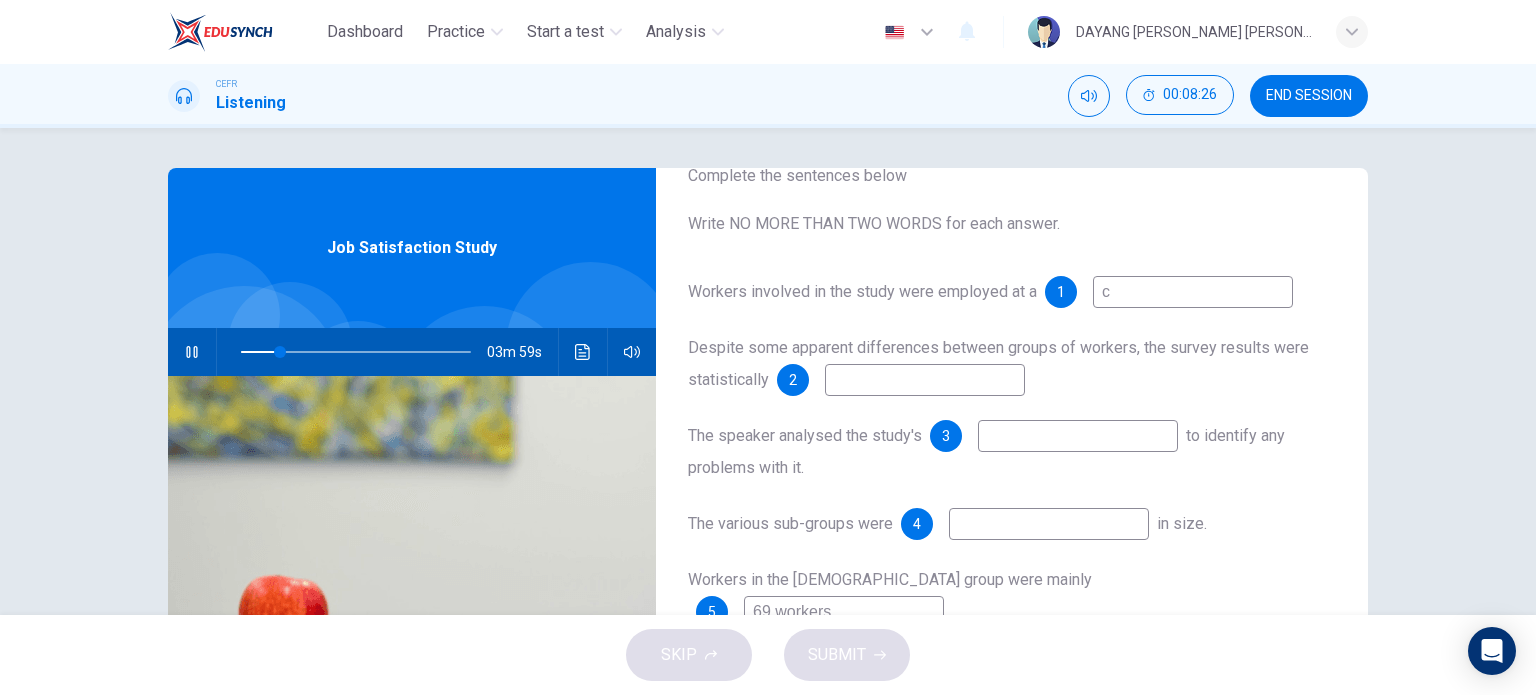 type on "17" 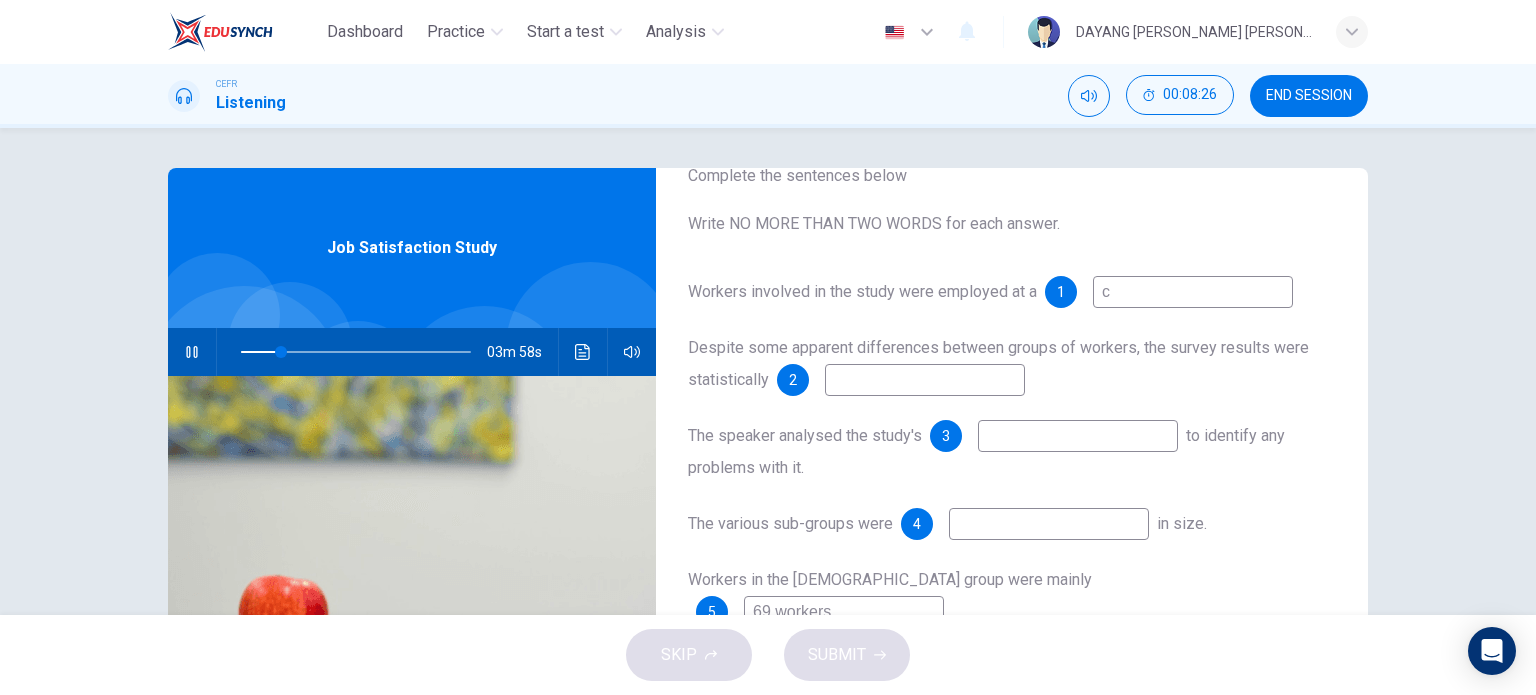 type on "ca" 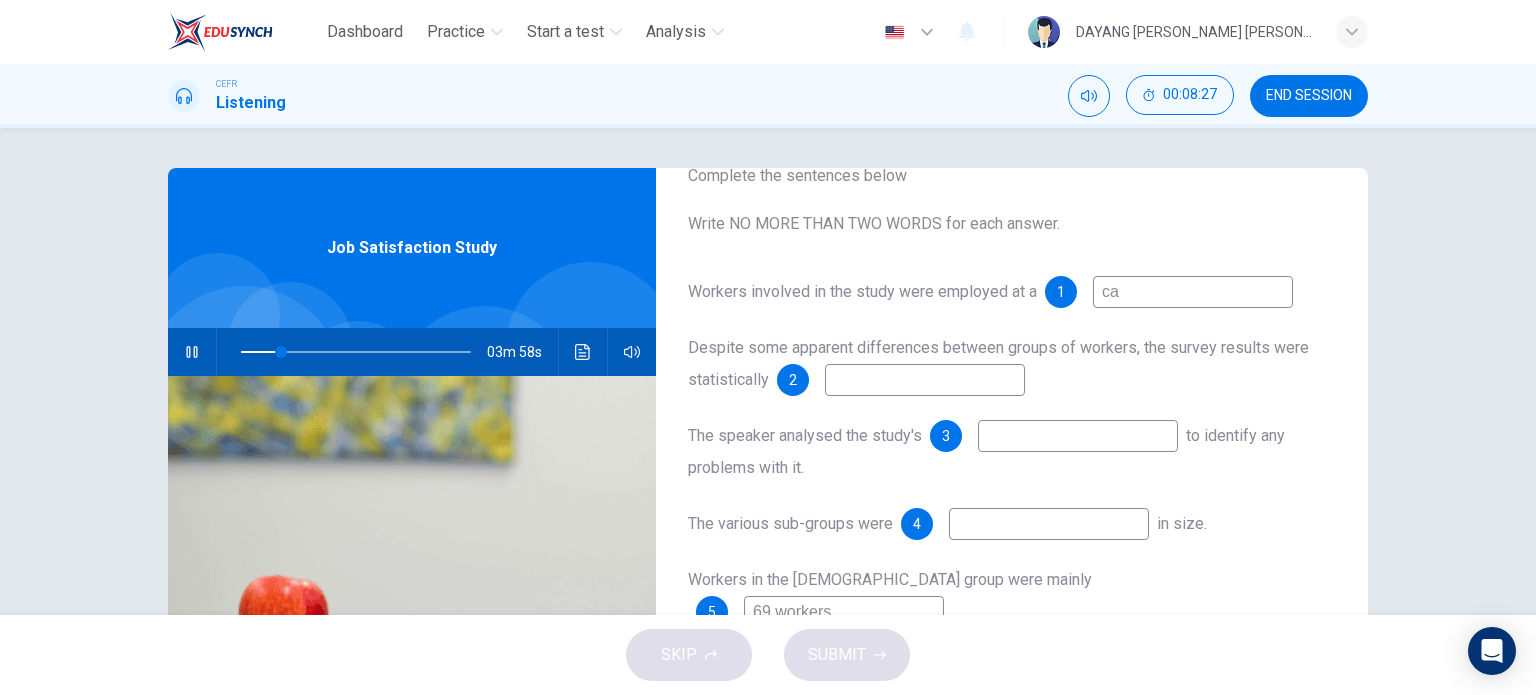 type on "18" 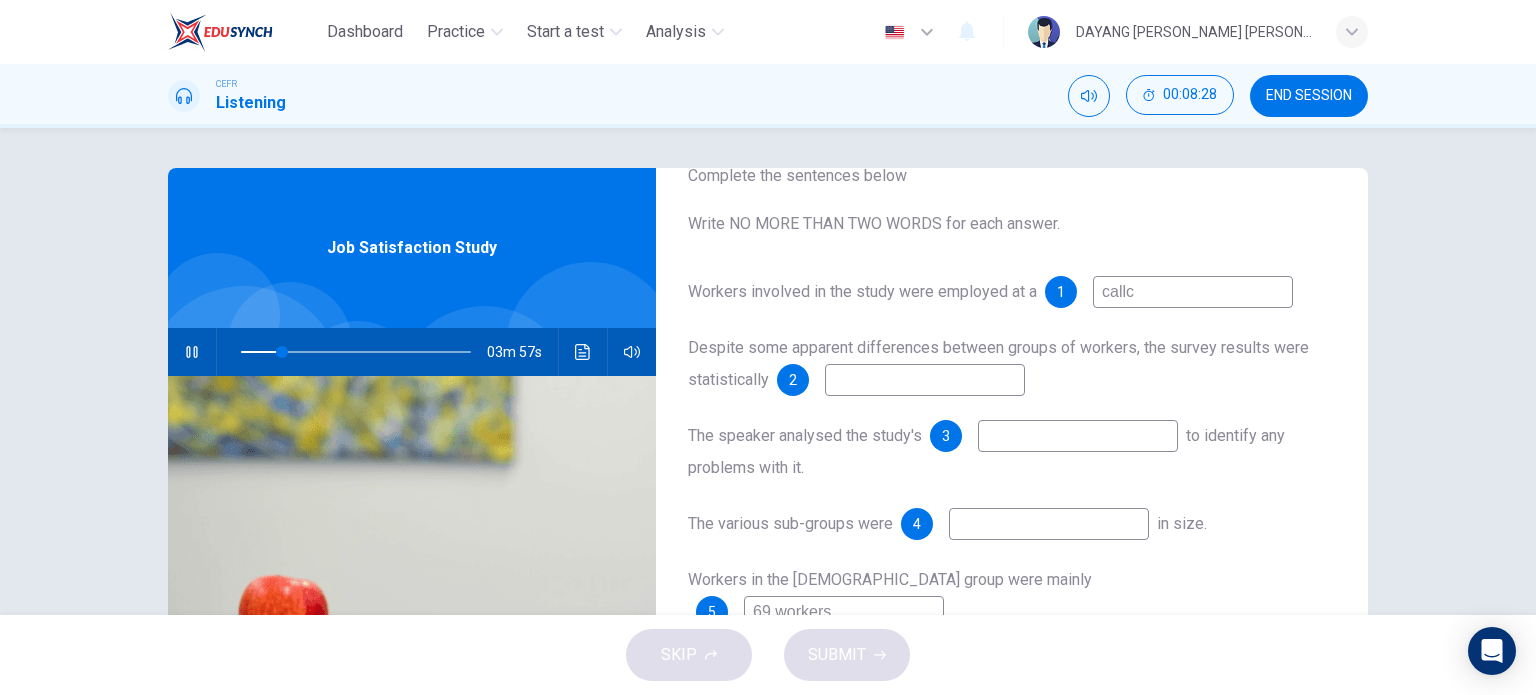 type on "call" 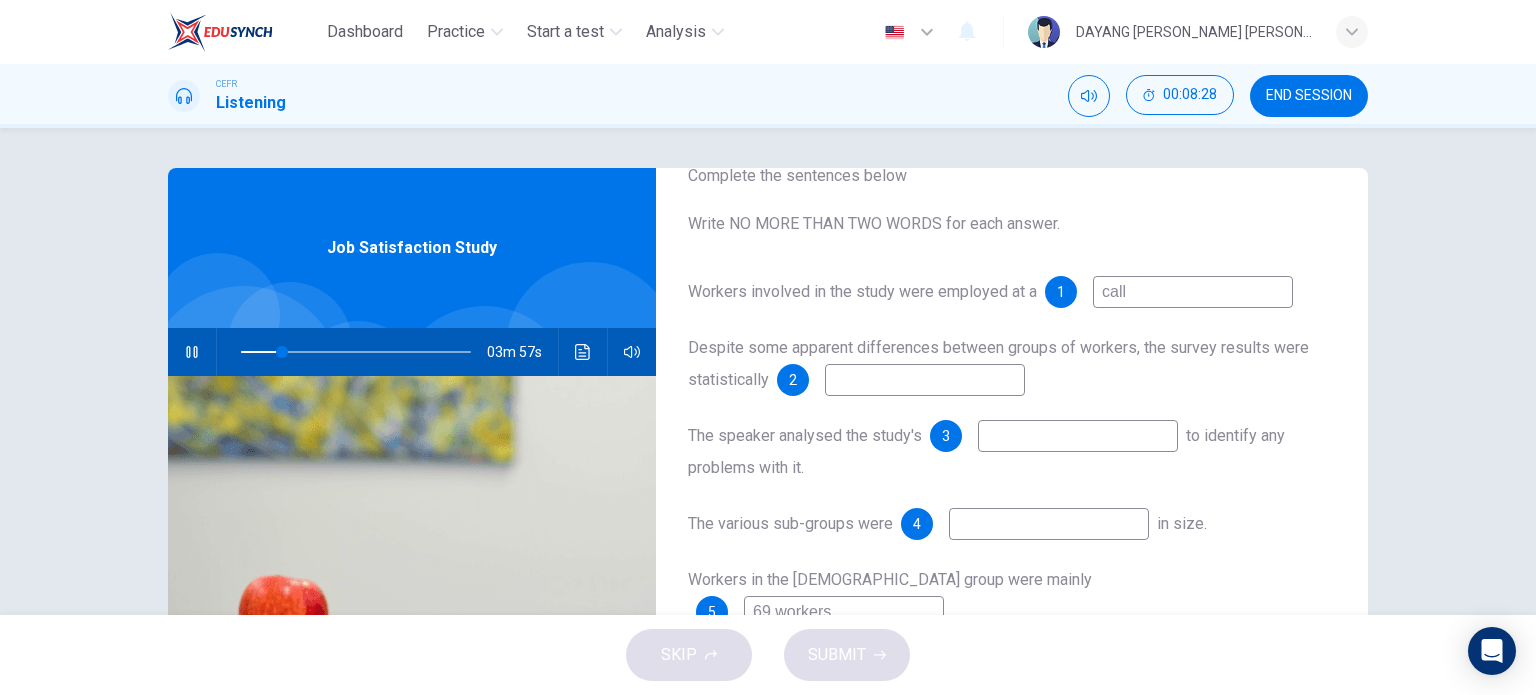 type on "18" 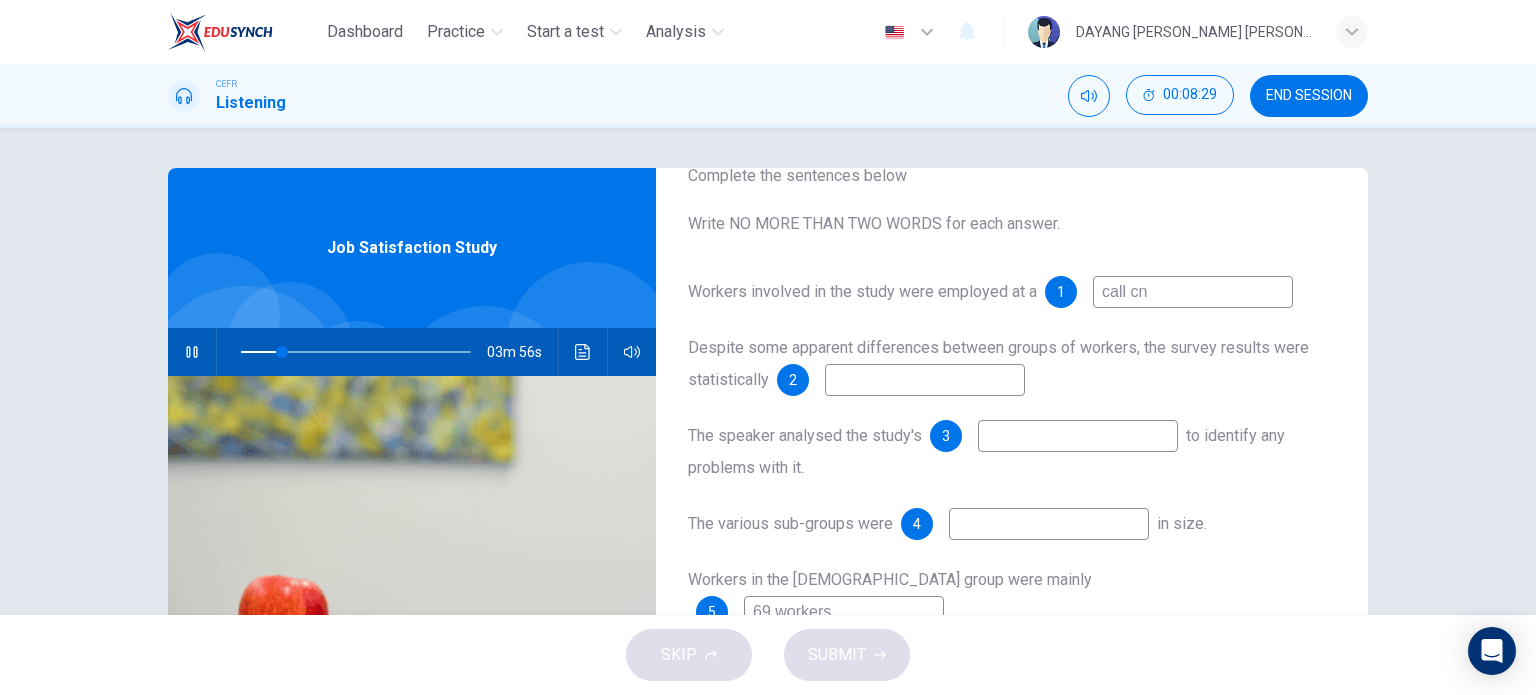 type on "call cne" 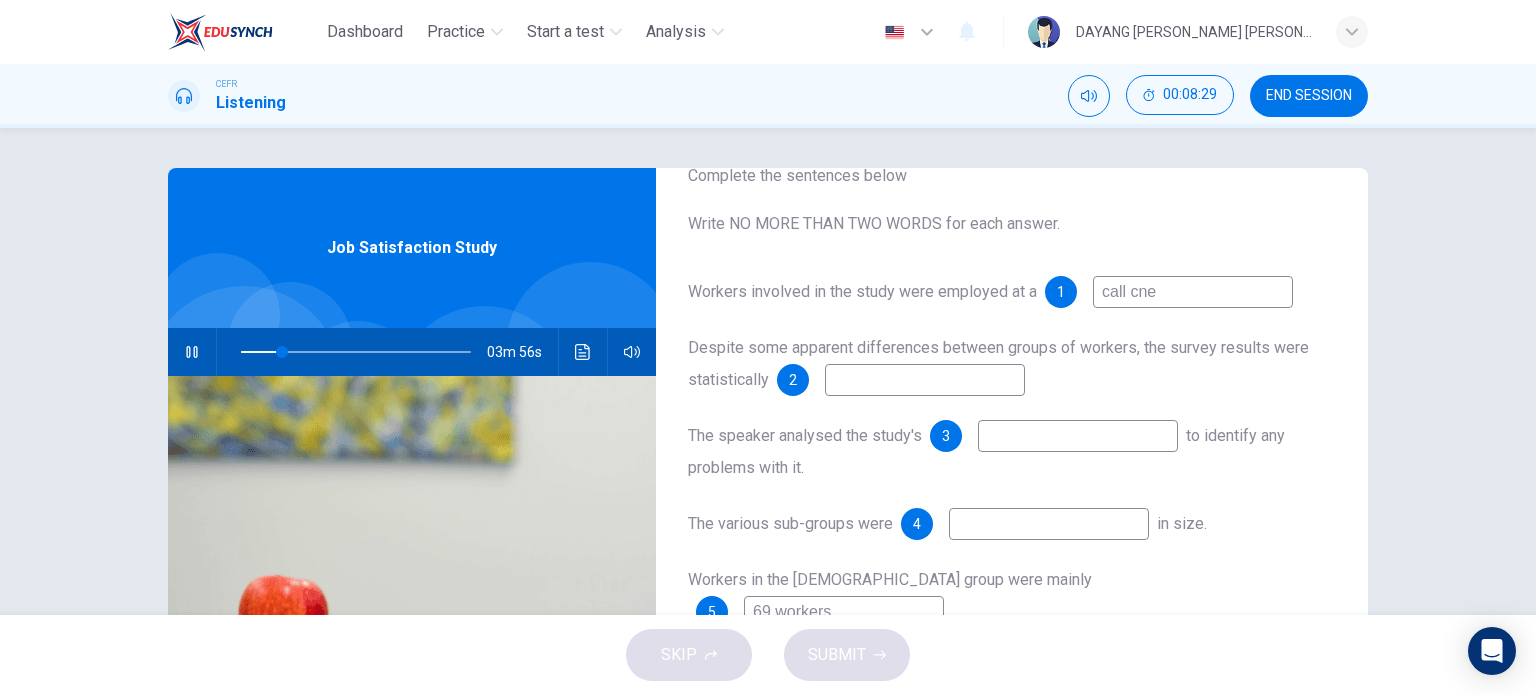 type on "18" 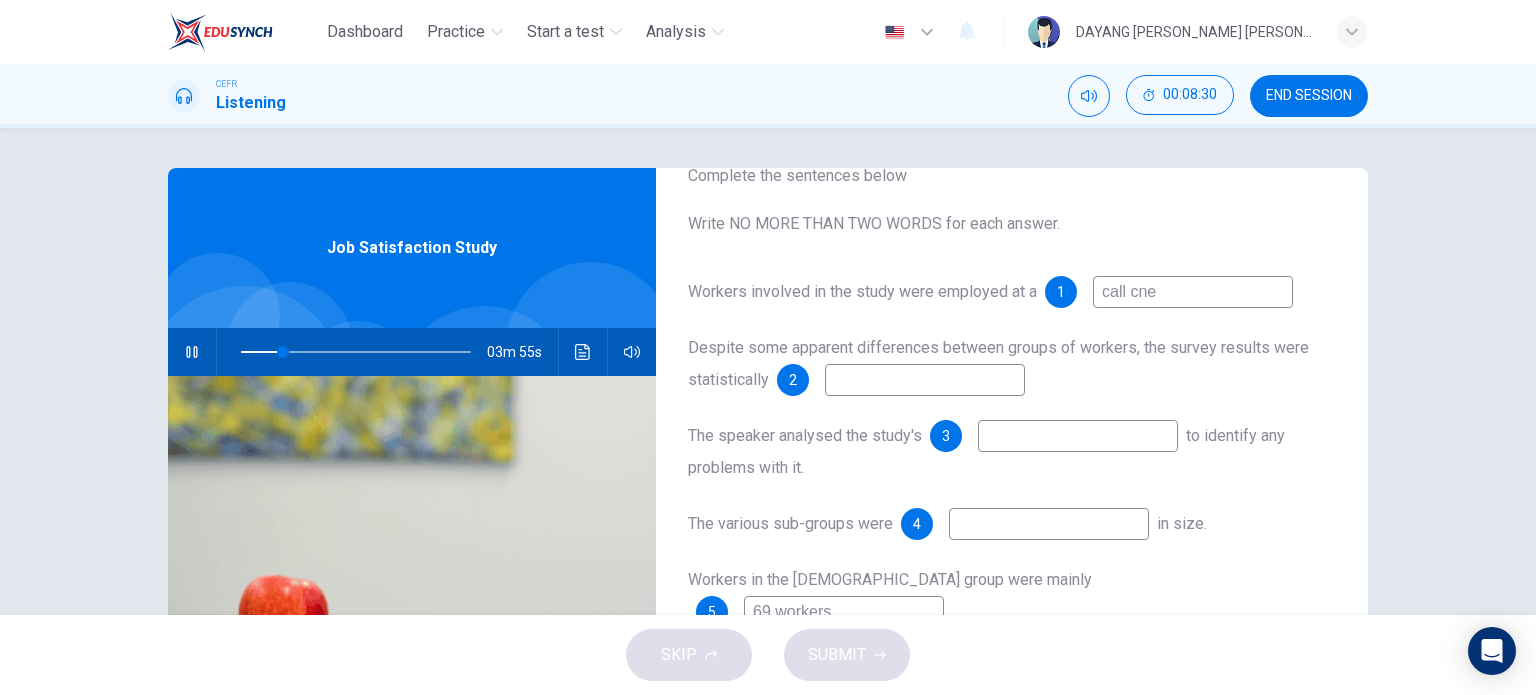 type on "call cn" 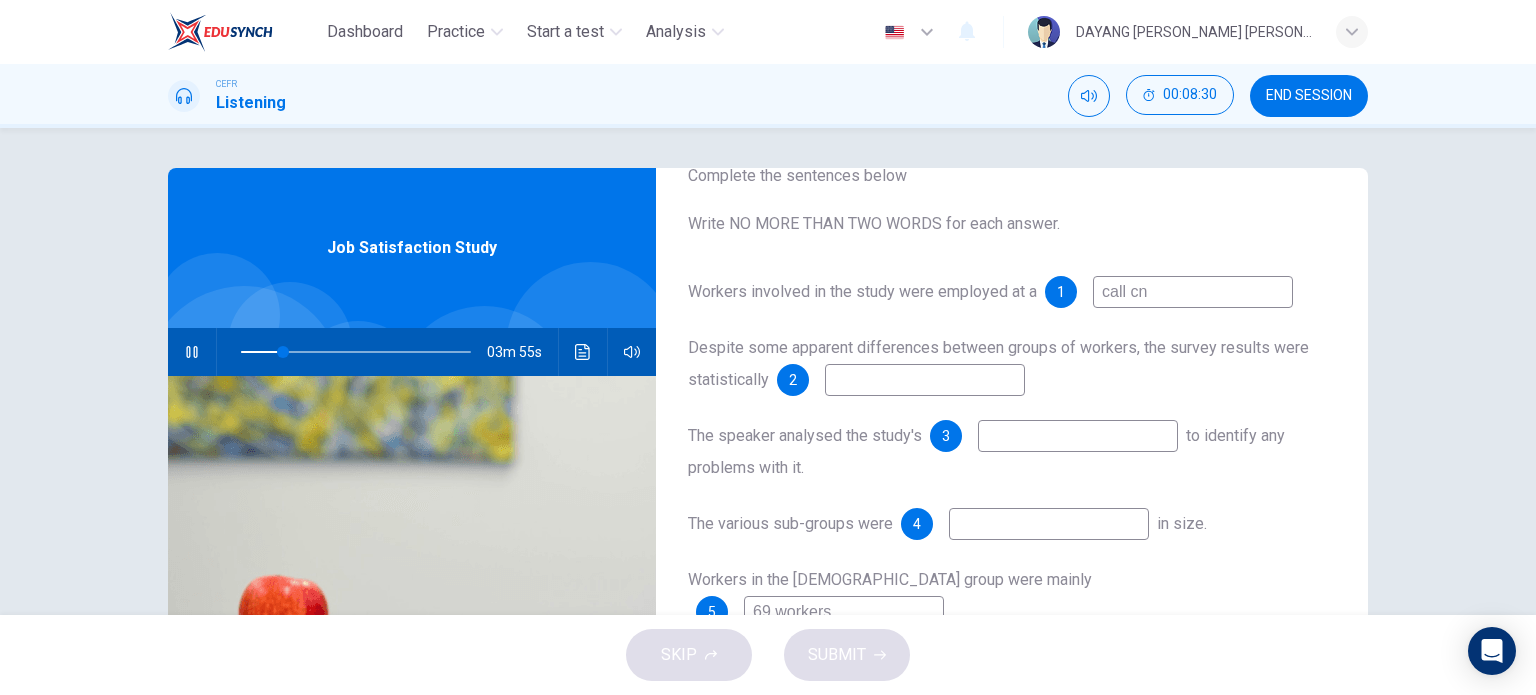 type on "19" 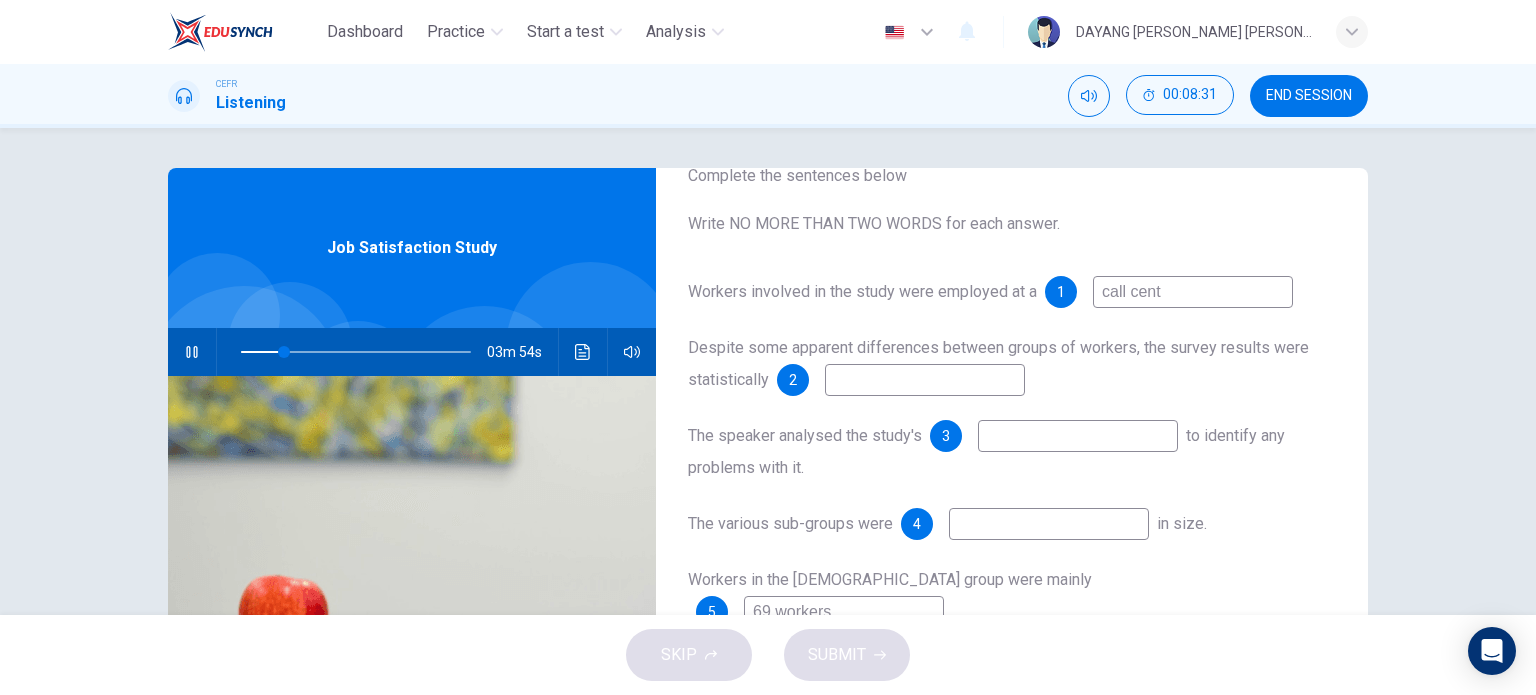 type on "call cente" 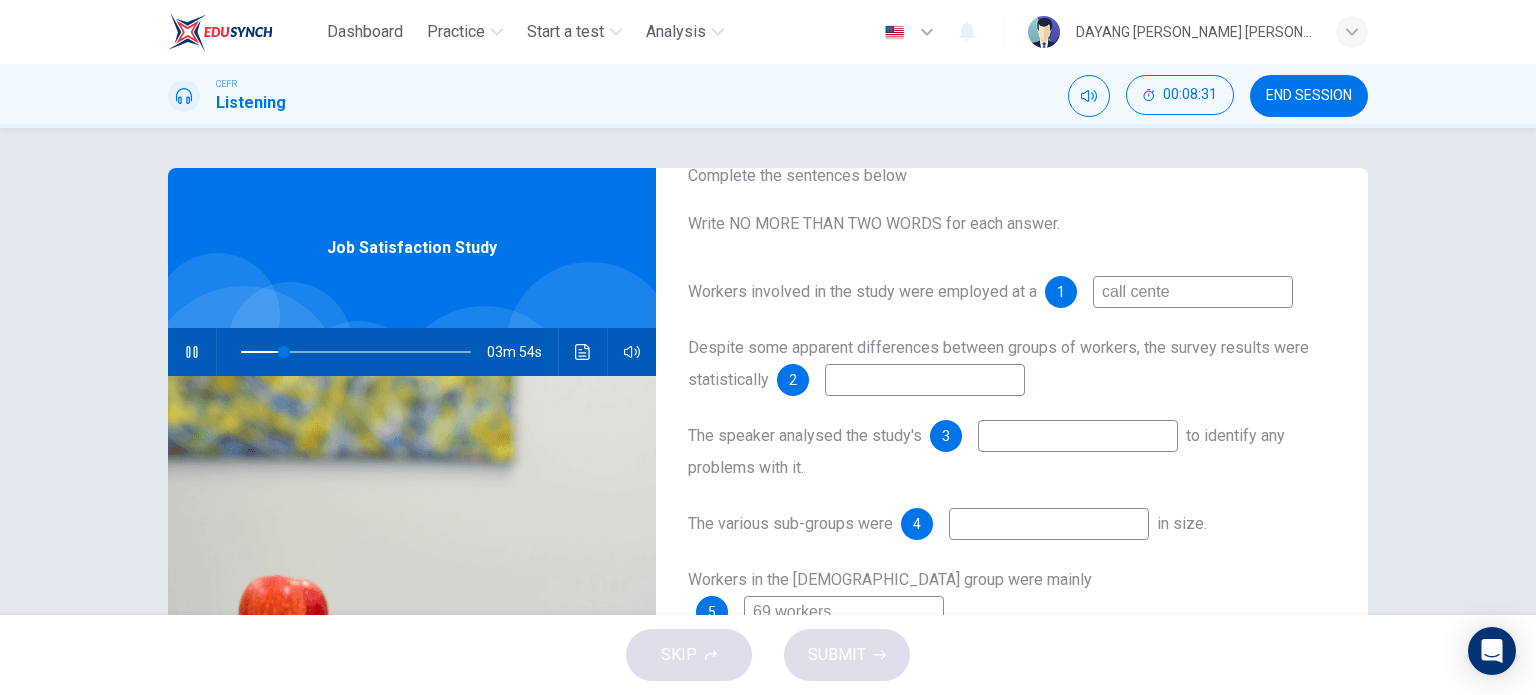 type on "19" 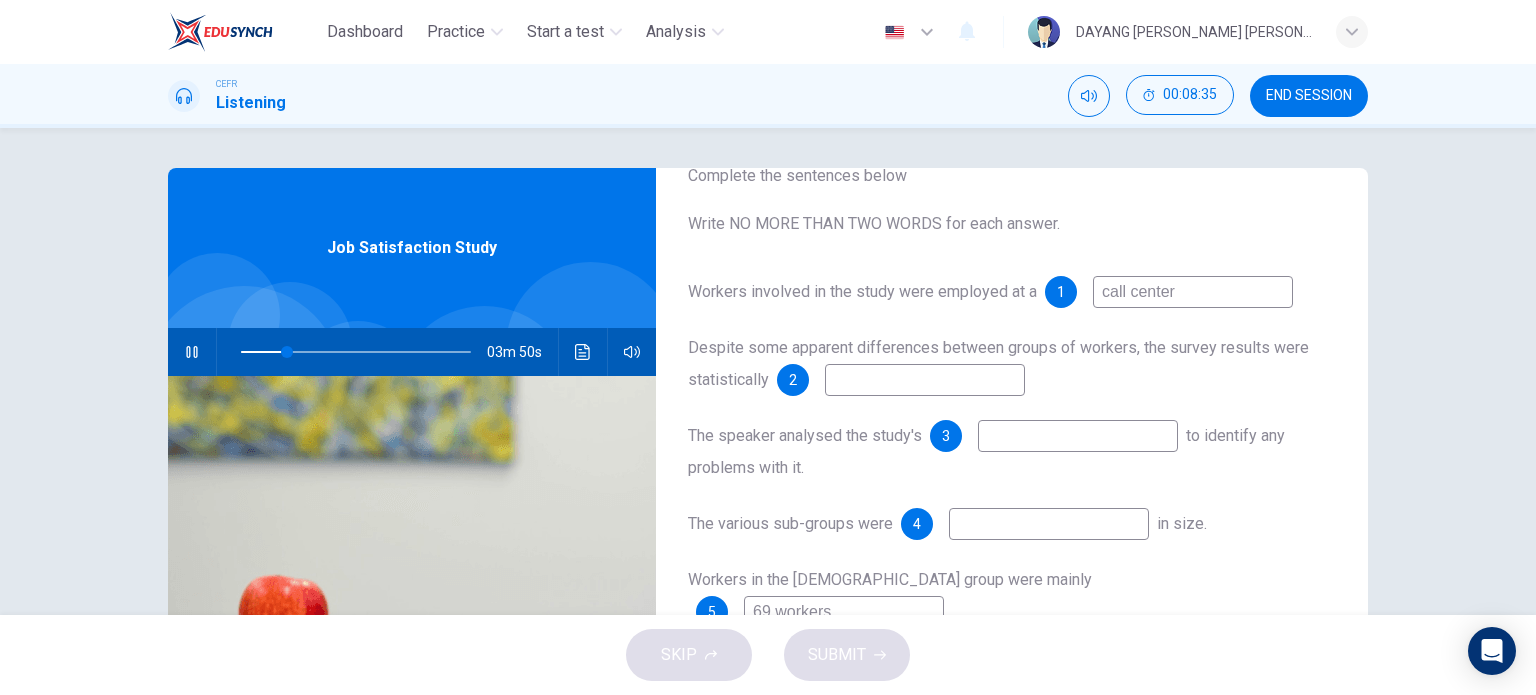 type on "20" 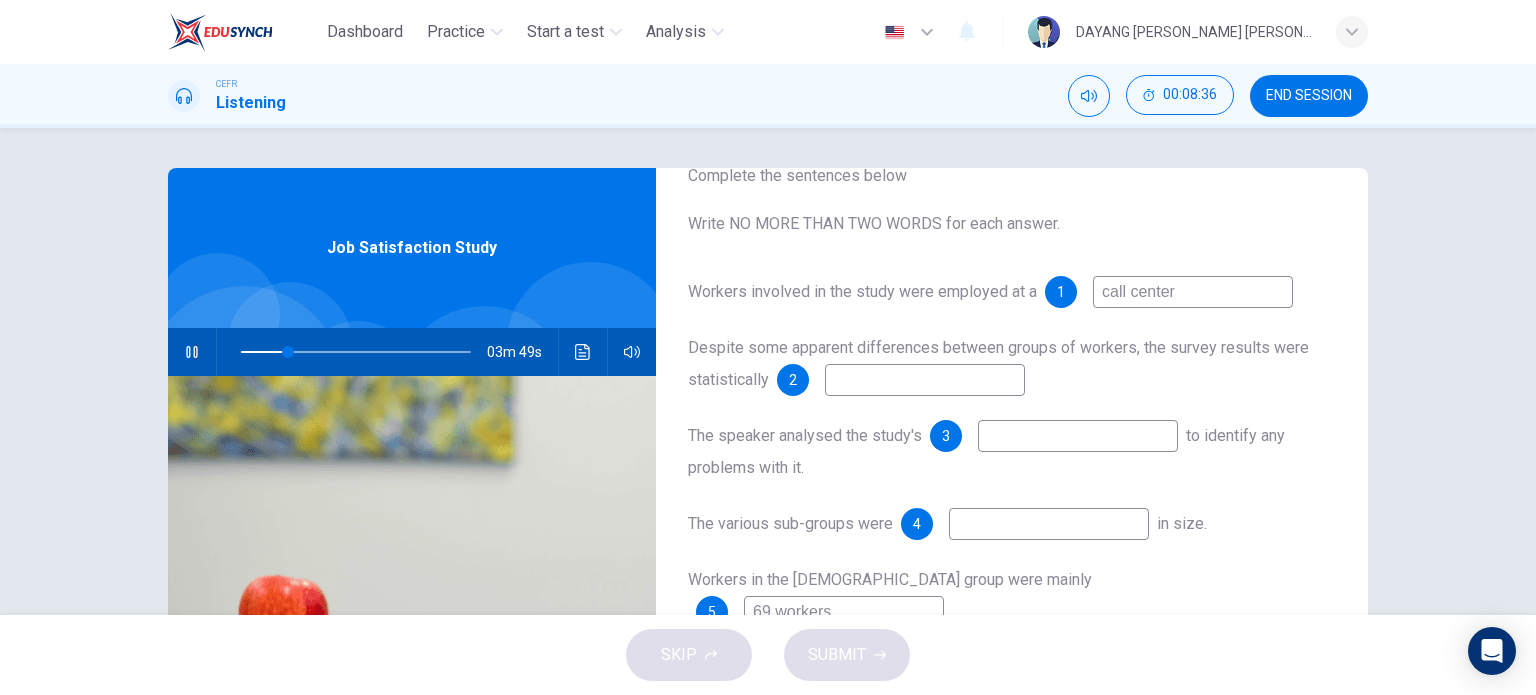 type on "call center" 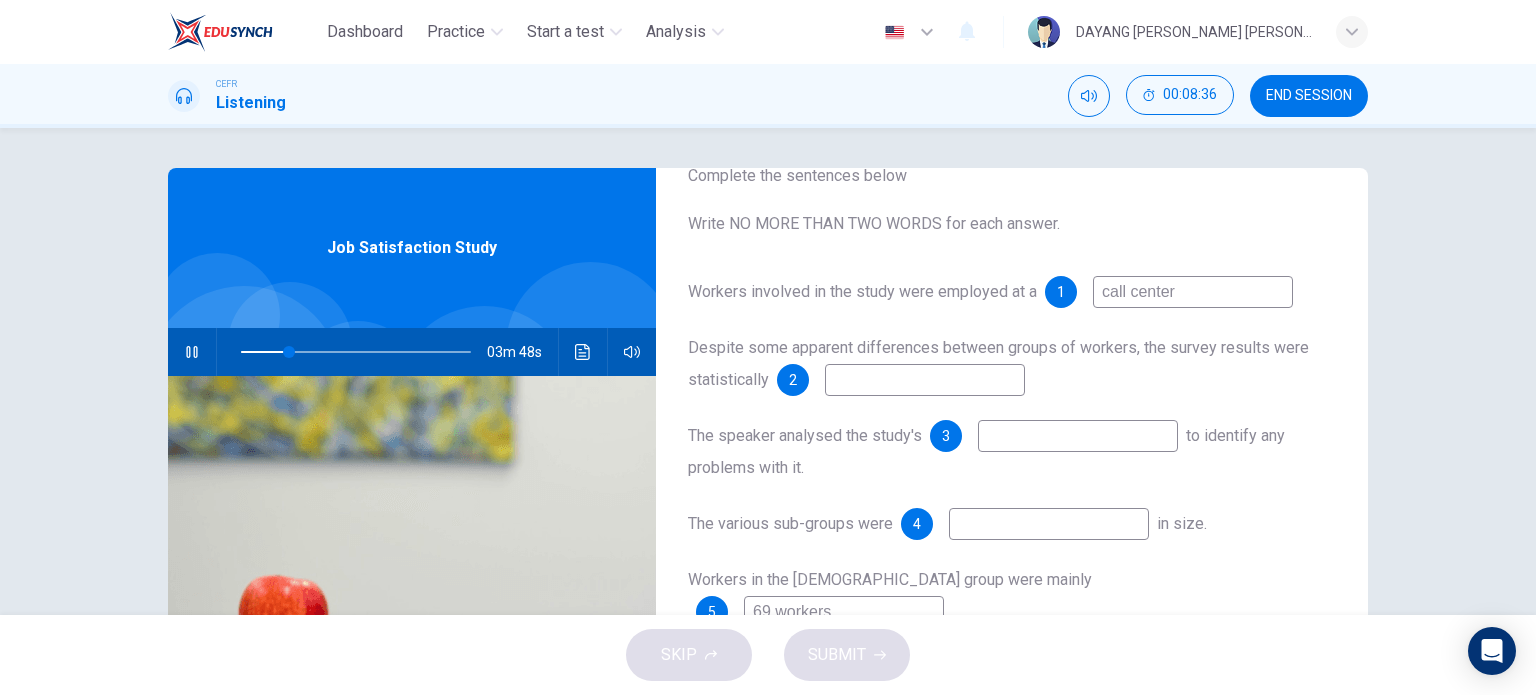click at bounding box center (925, 380) 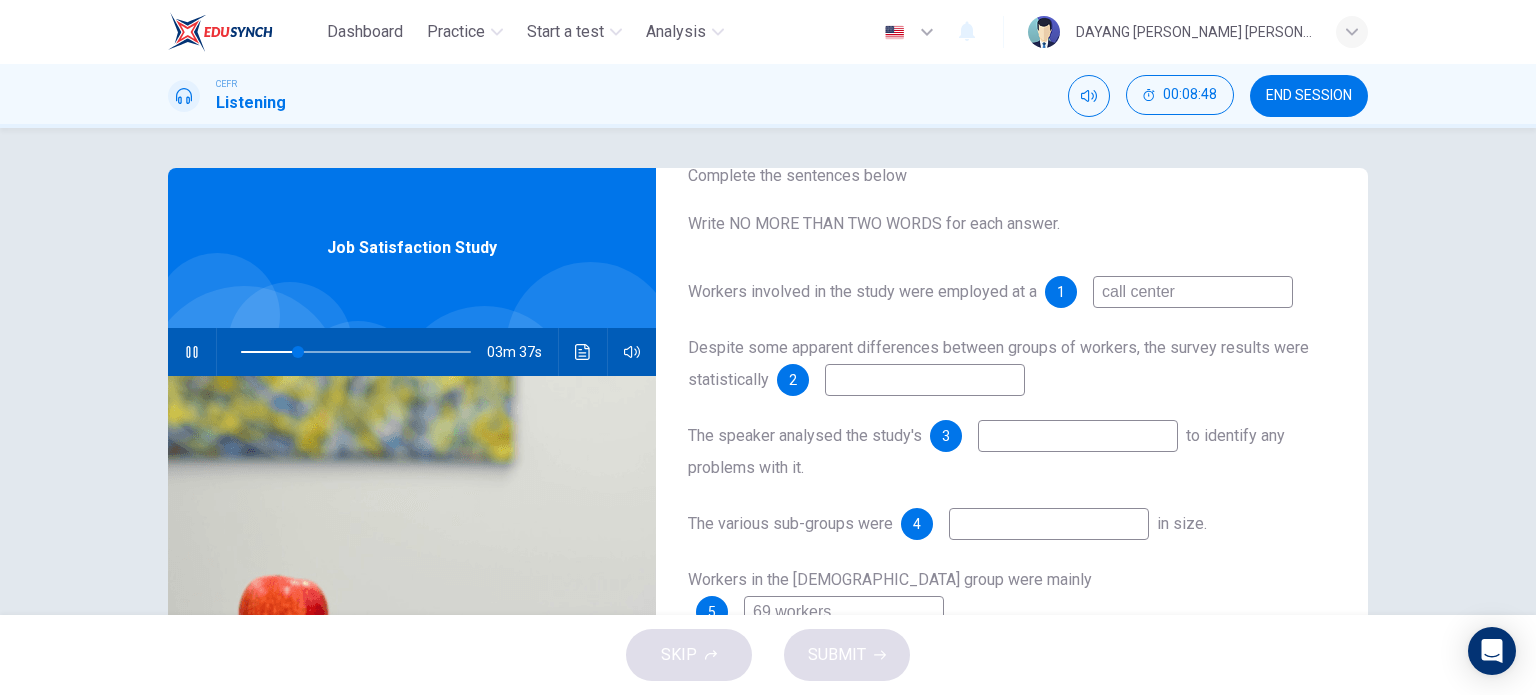 type on "25" 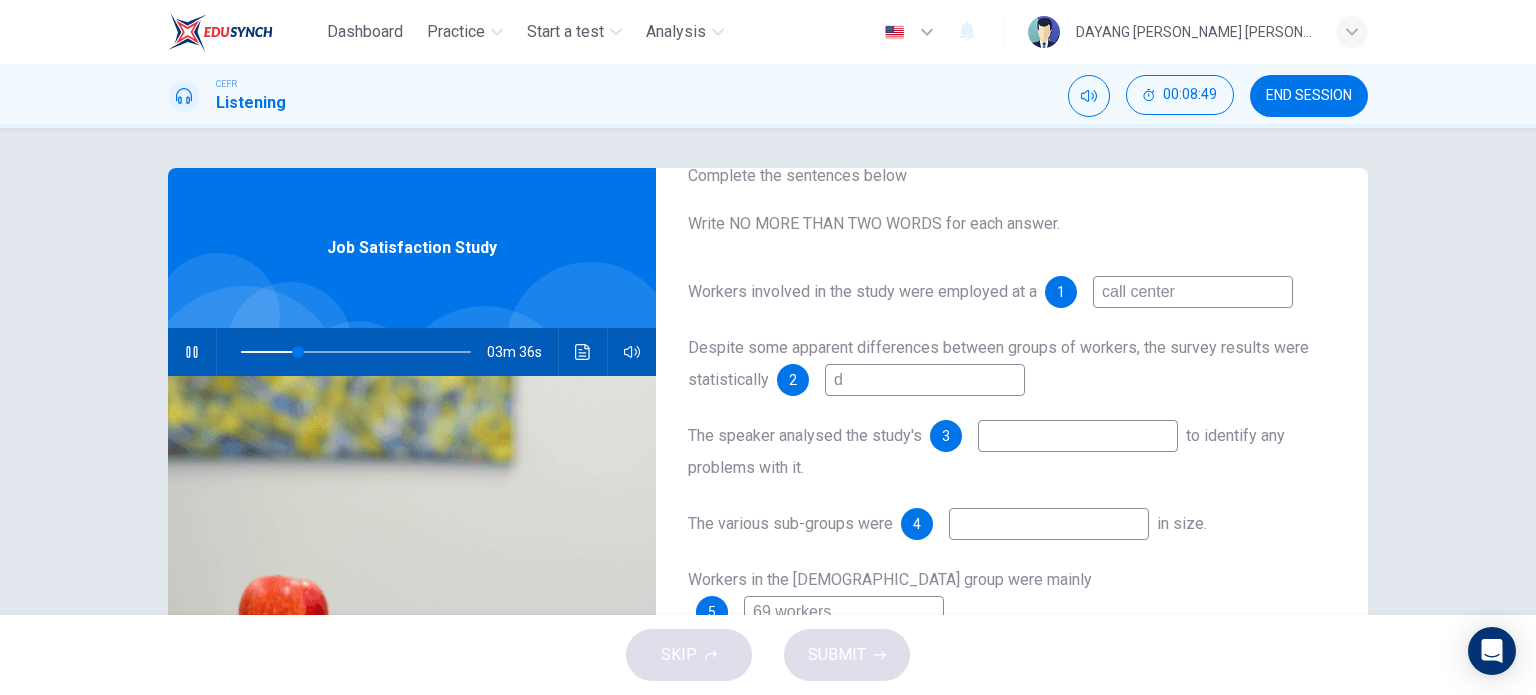 type on "di" 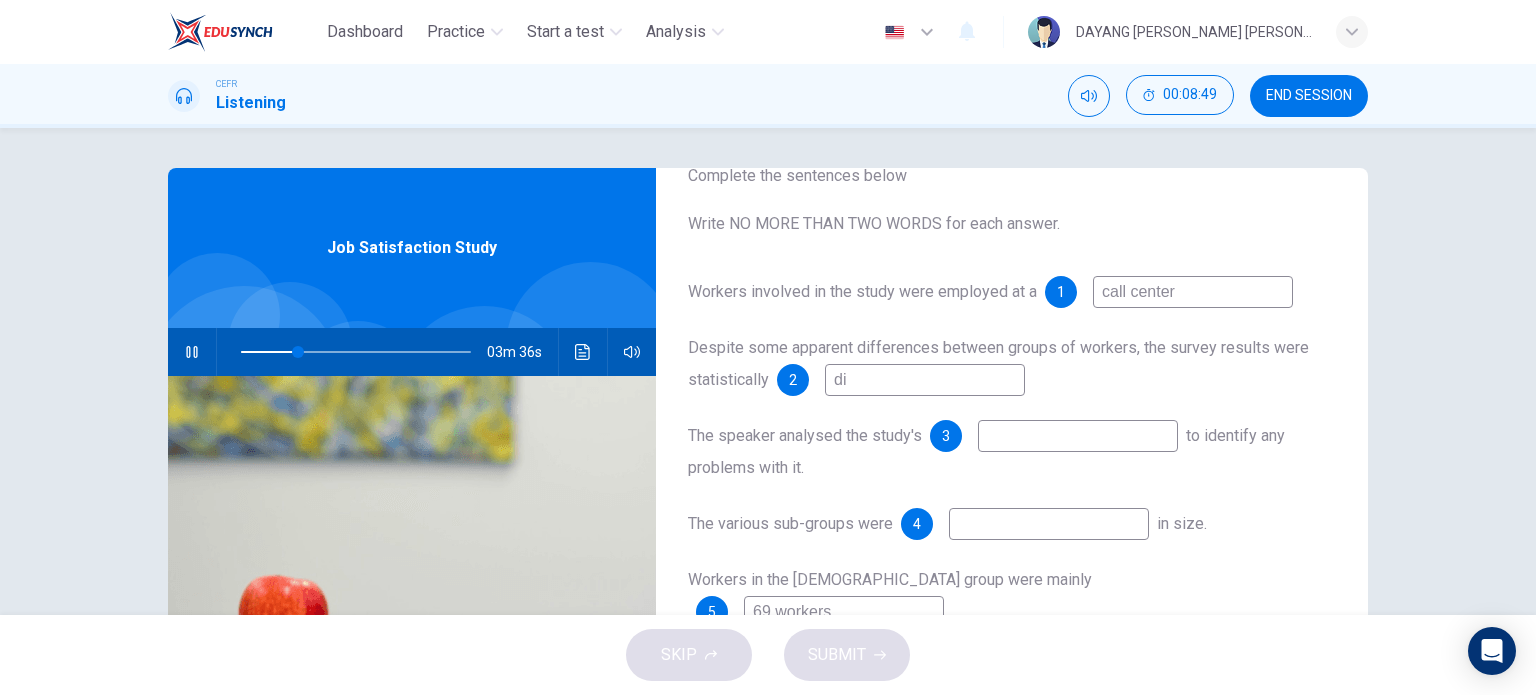 type on "25" 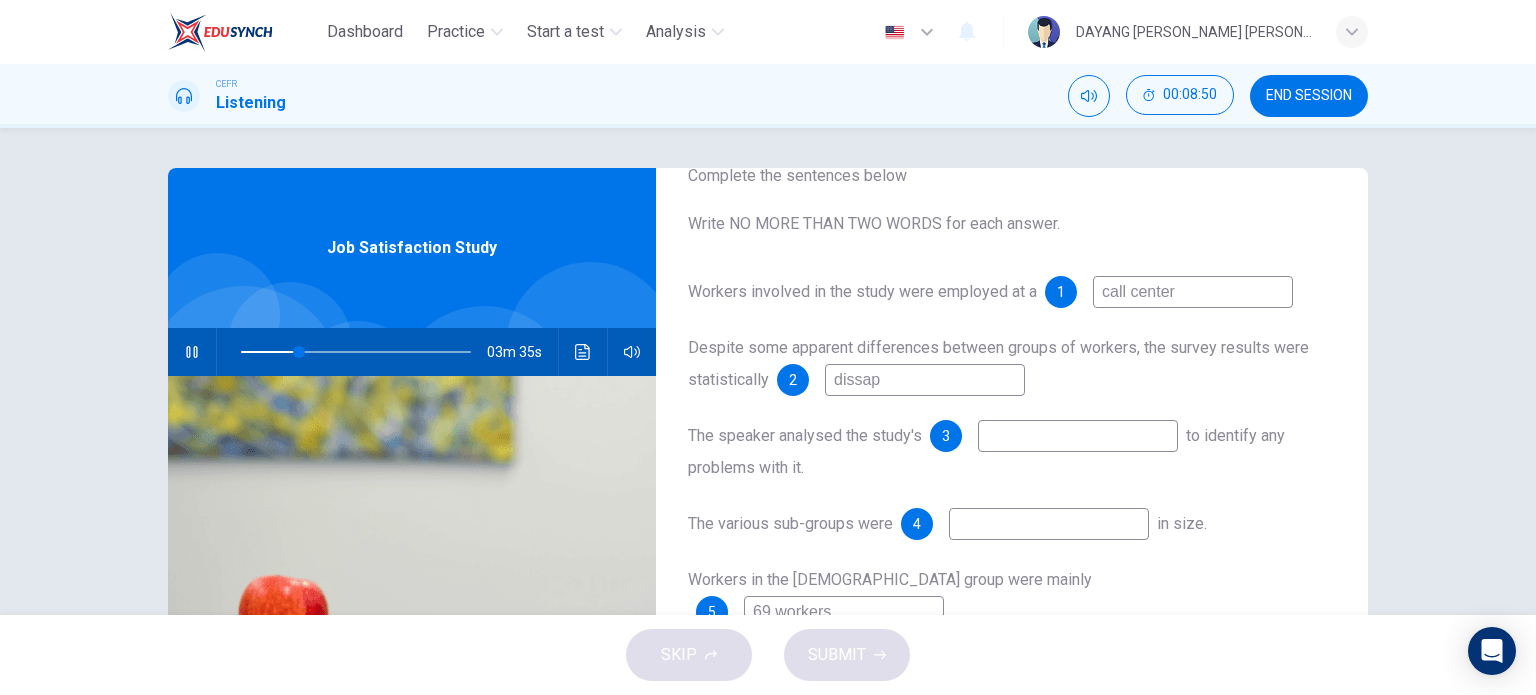 type on "dissapo" 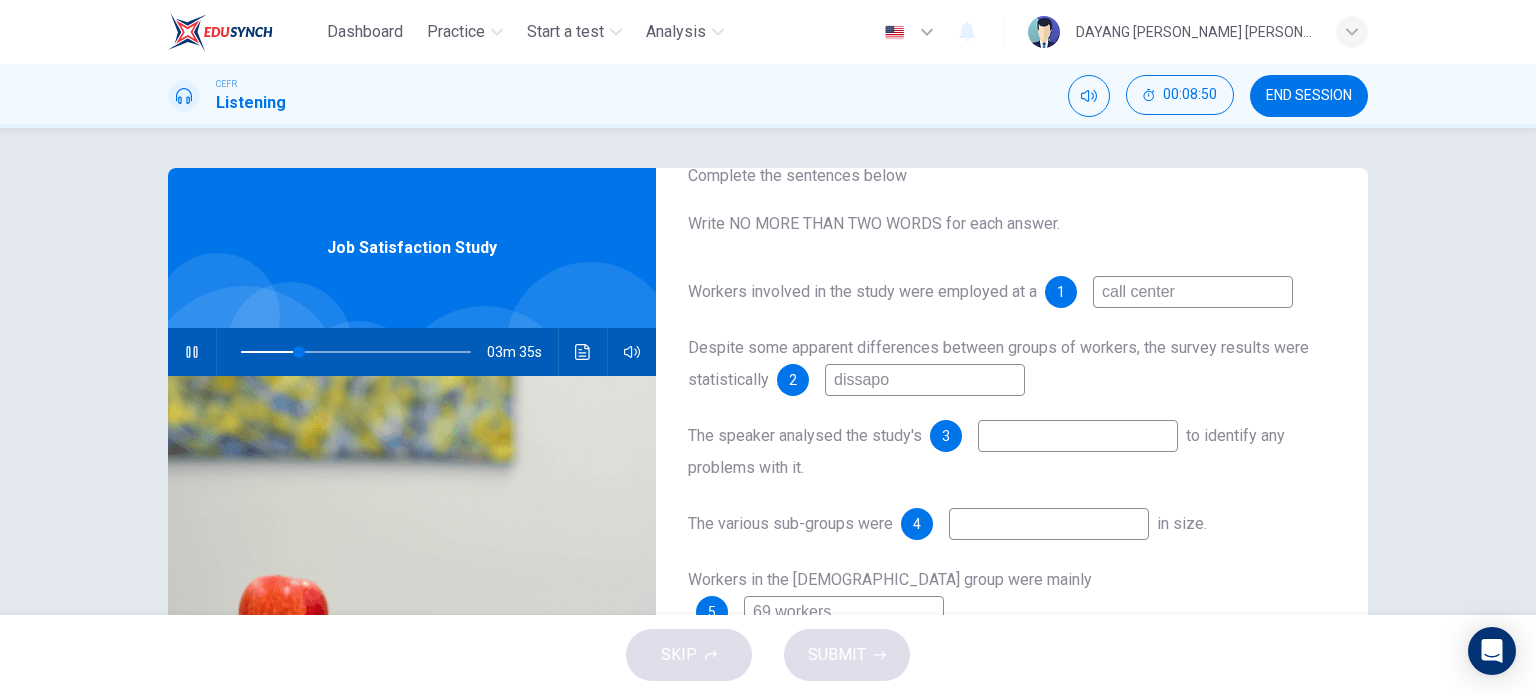 type on "26" 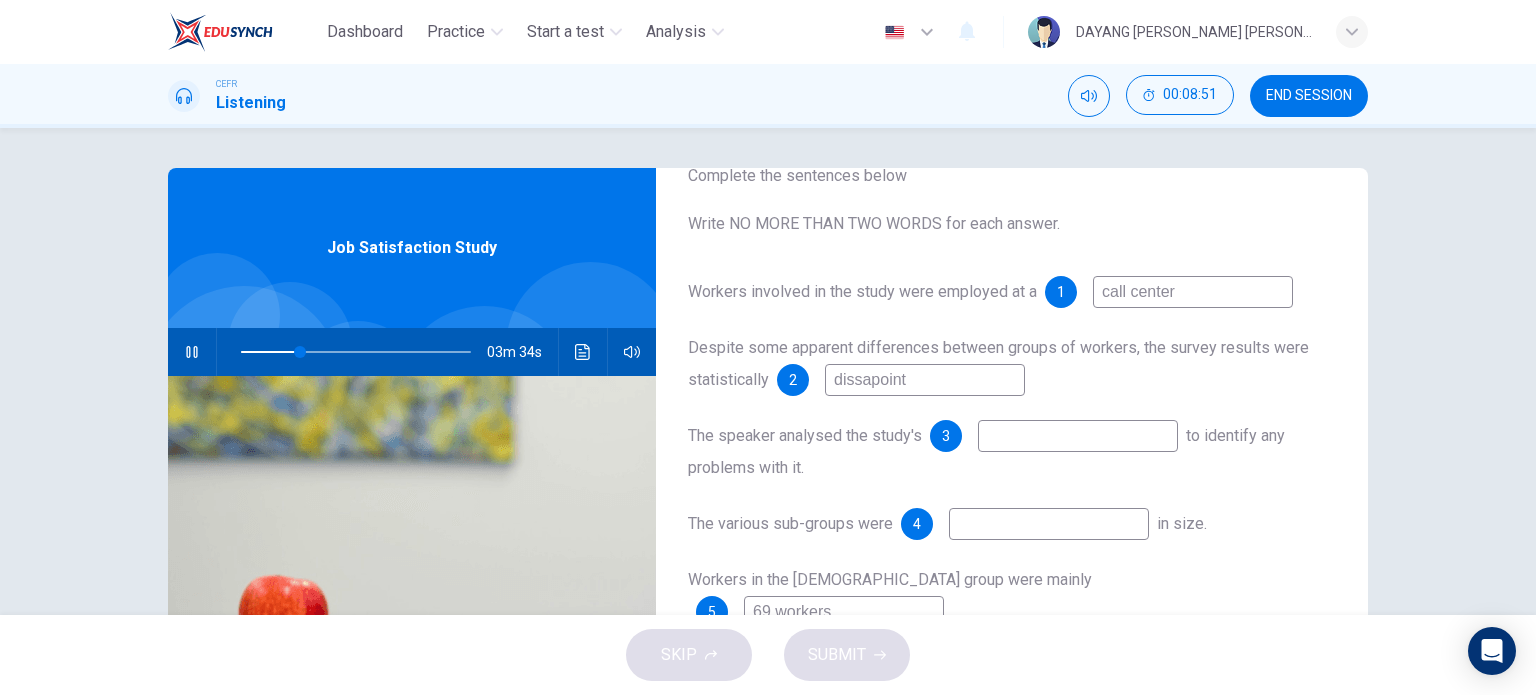 type on "dissapointe" 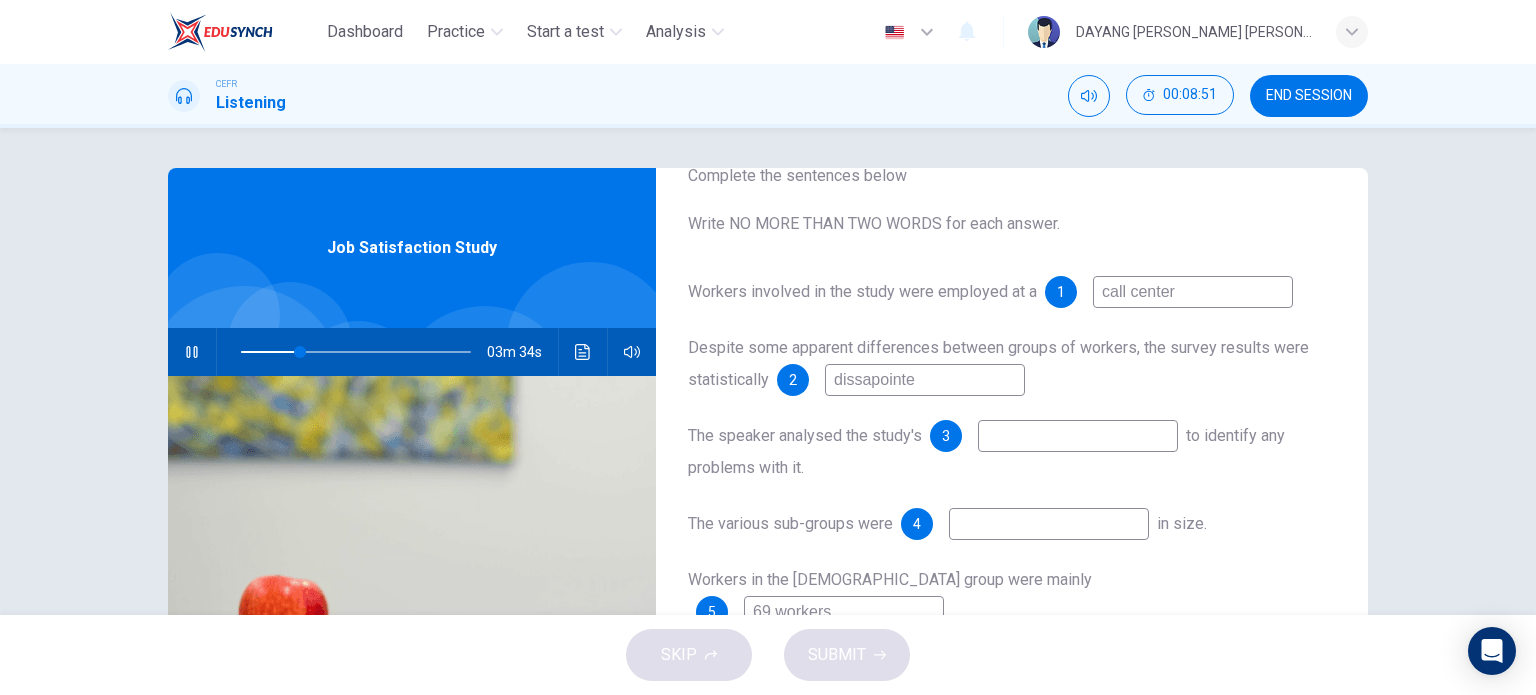 type on "26" 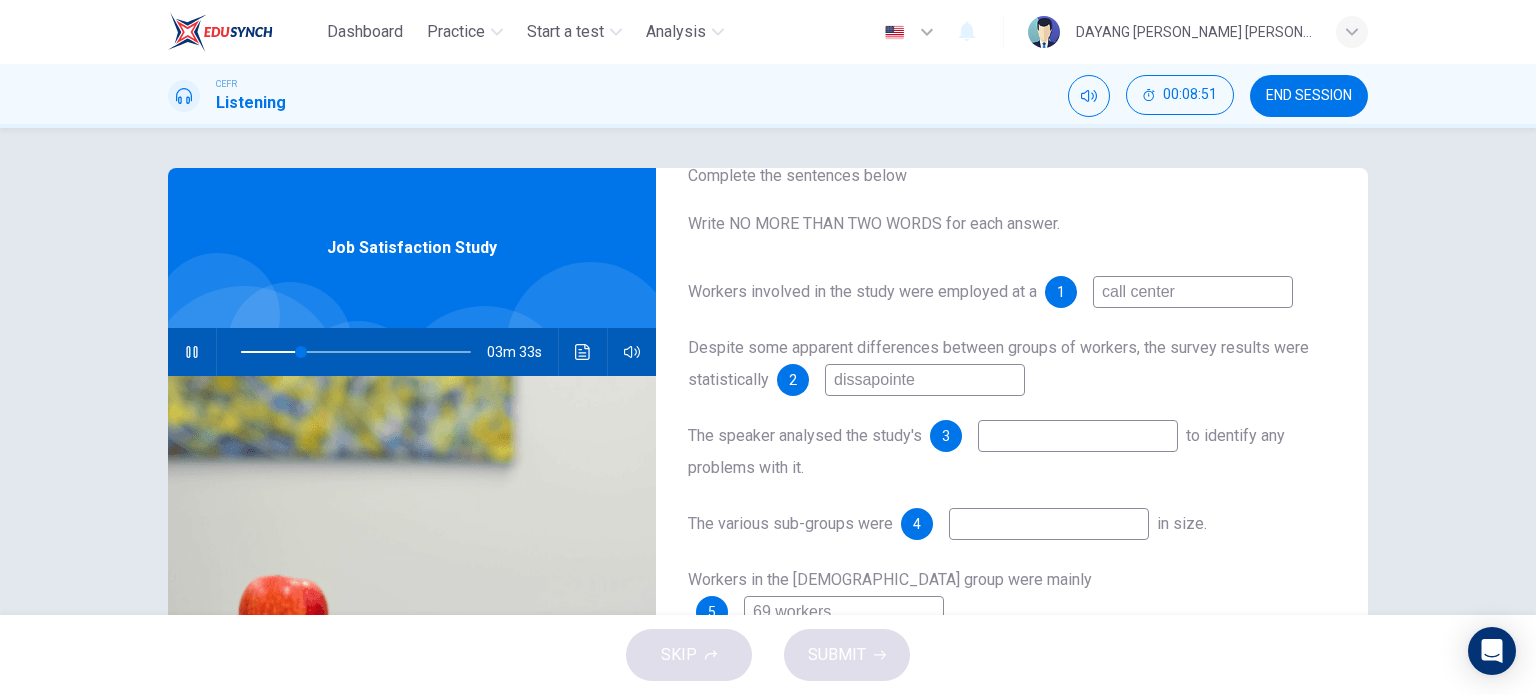 type on "dissapointed" 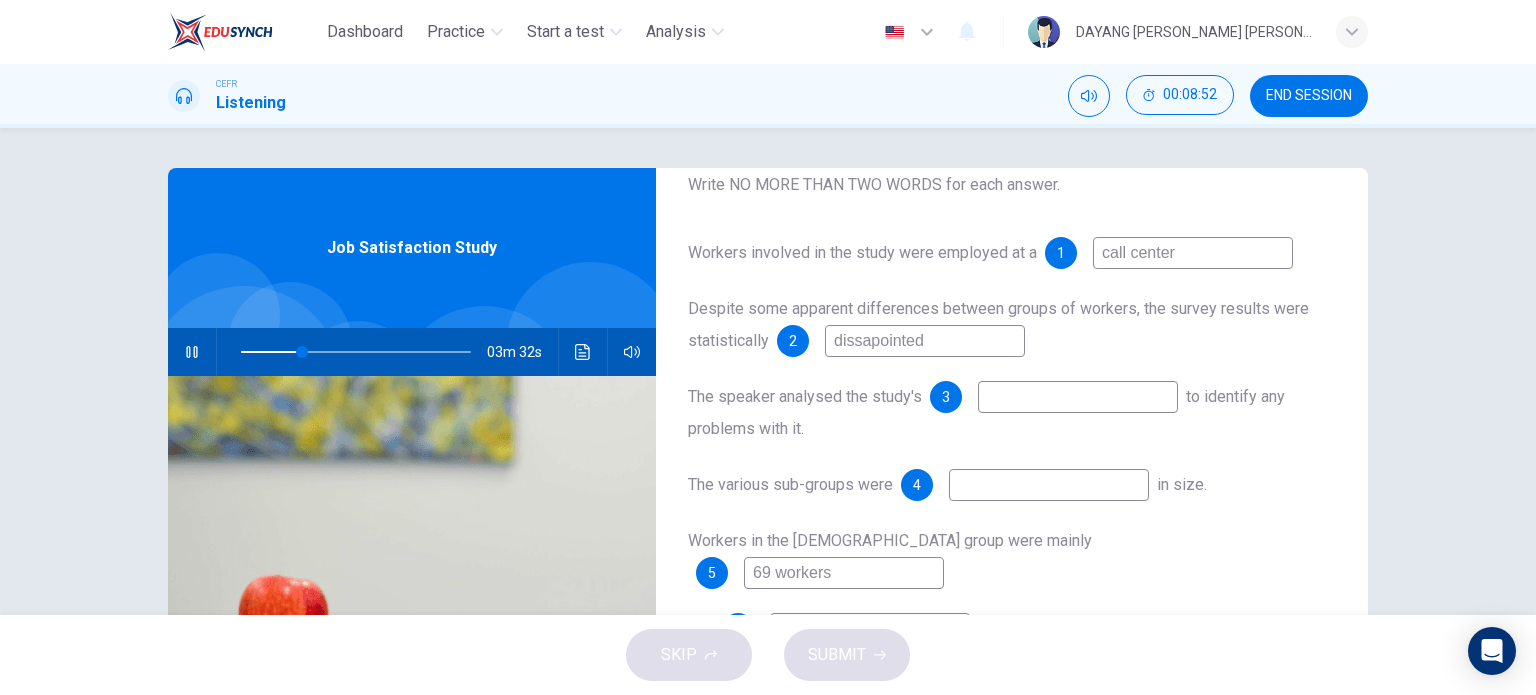 scroll, scrollTop: 200, scrollLeft: 0, axis: vertical 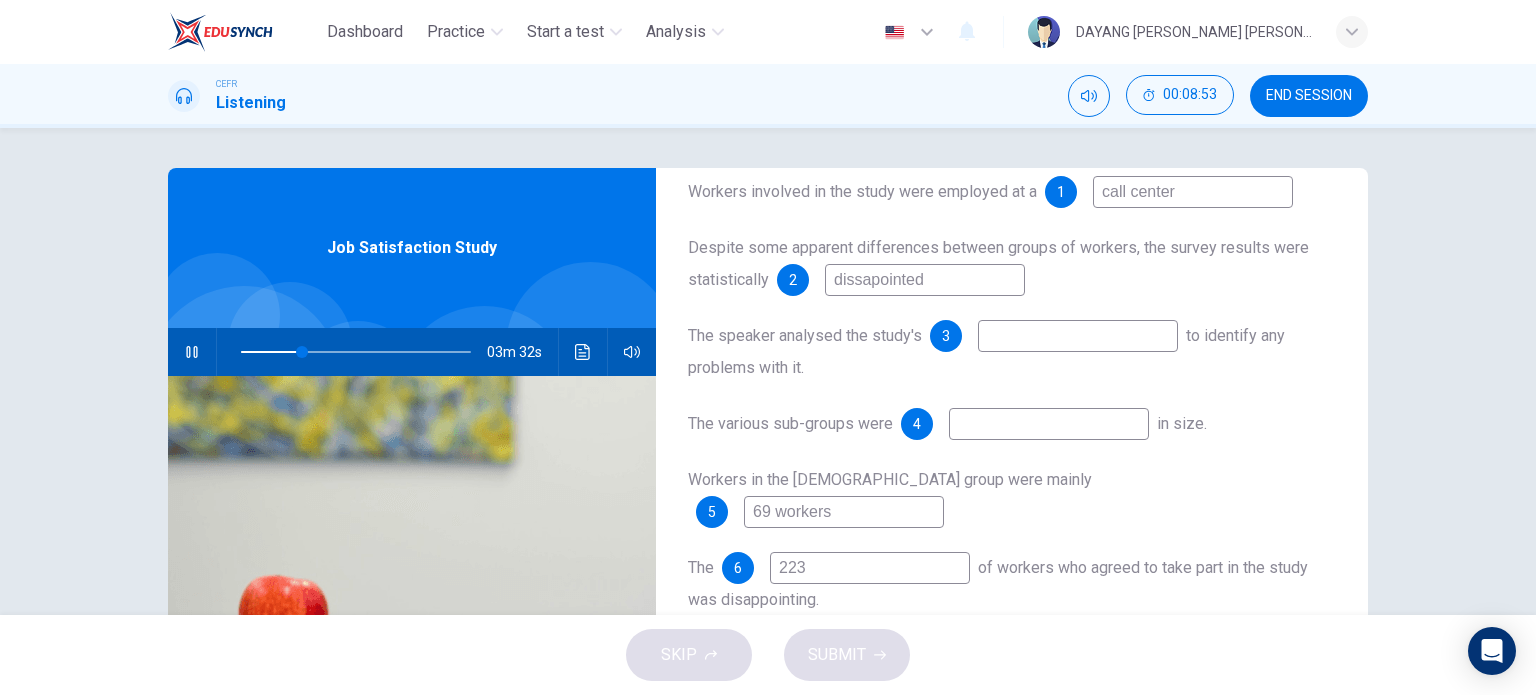 type on "27" 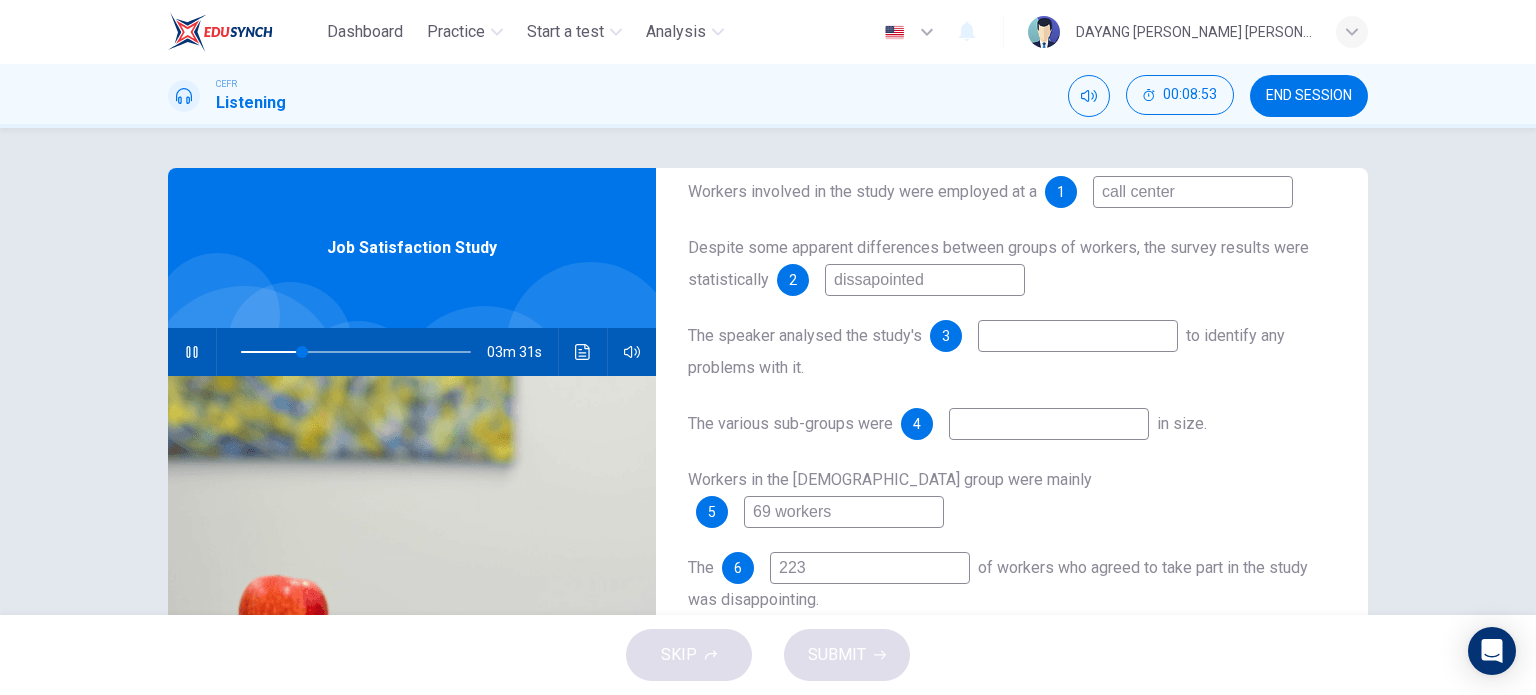 type on "dissapointed" 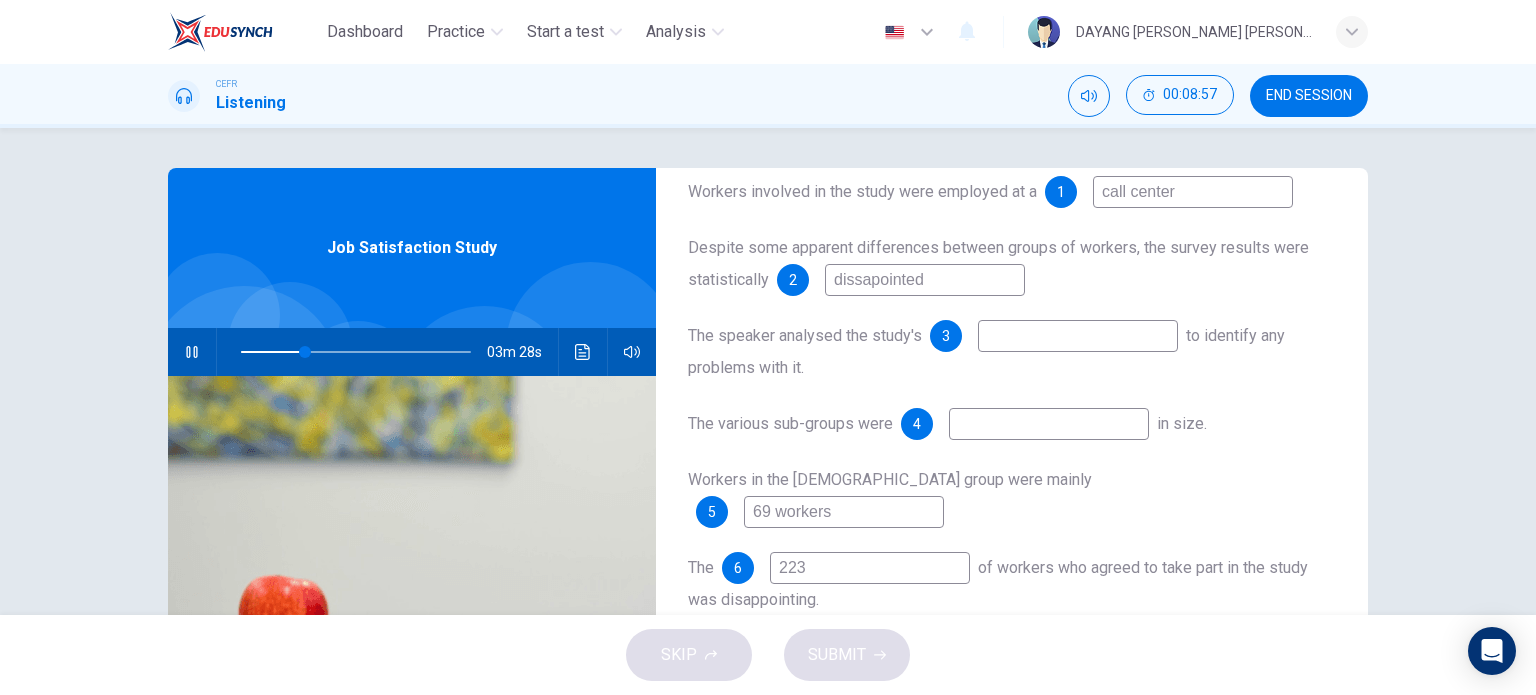 type on "28" 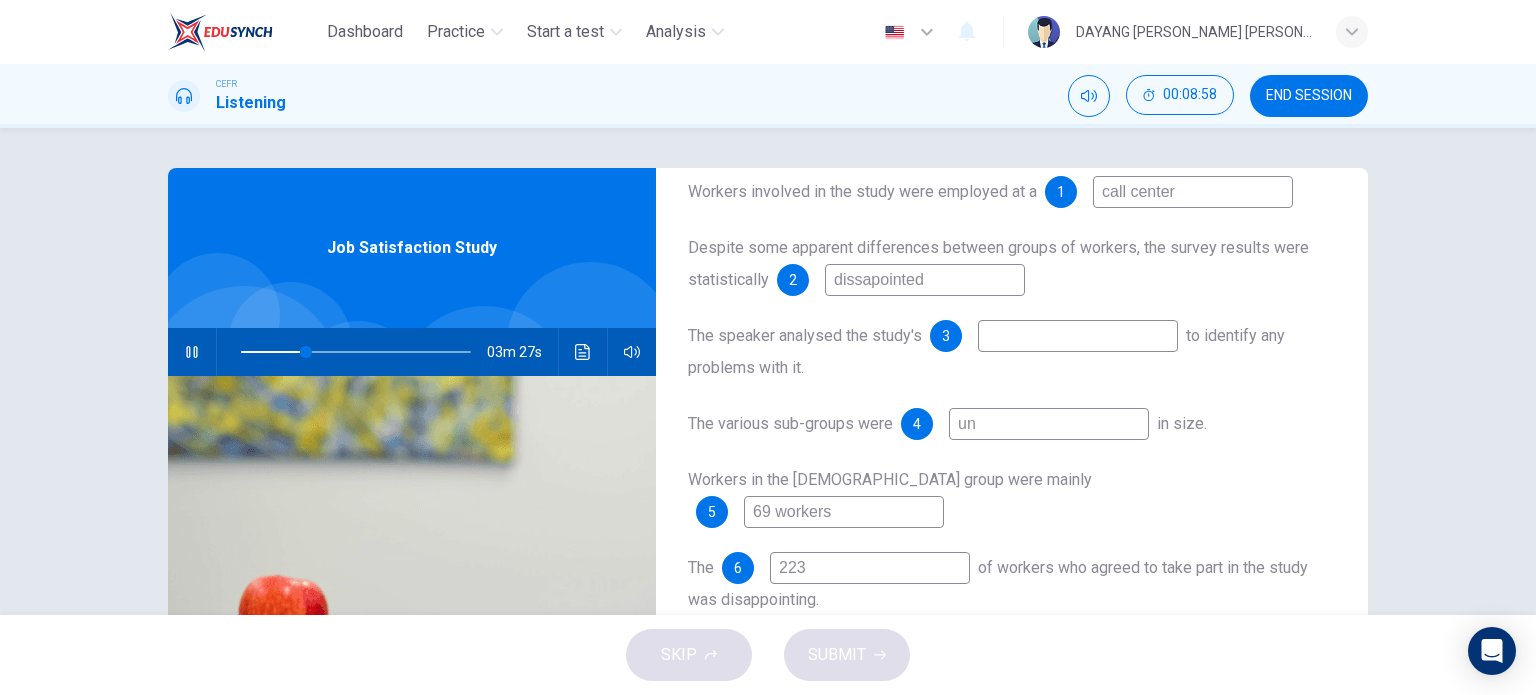 type on "une" 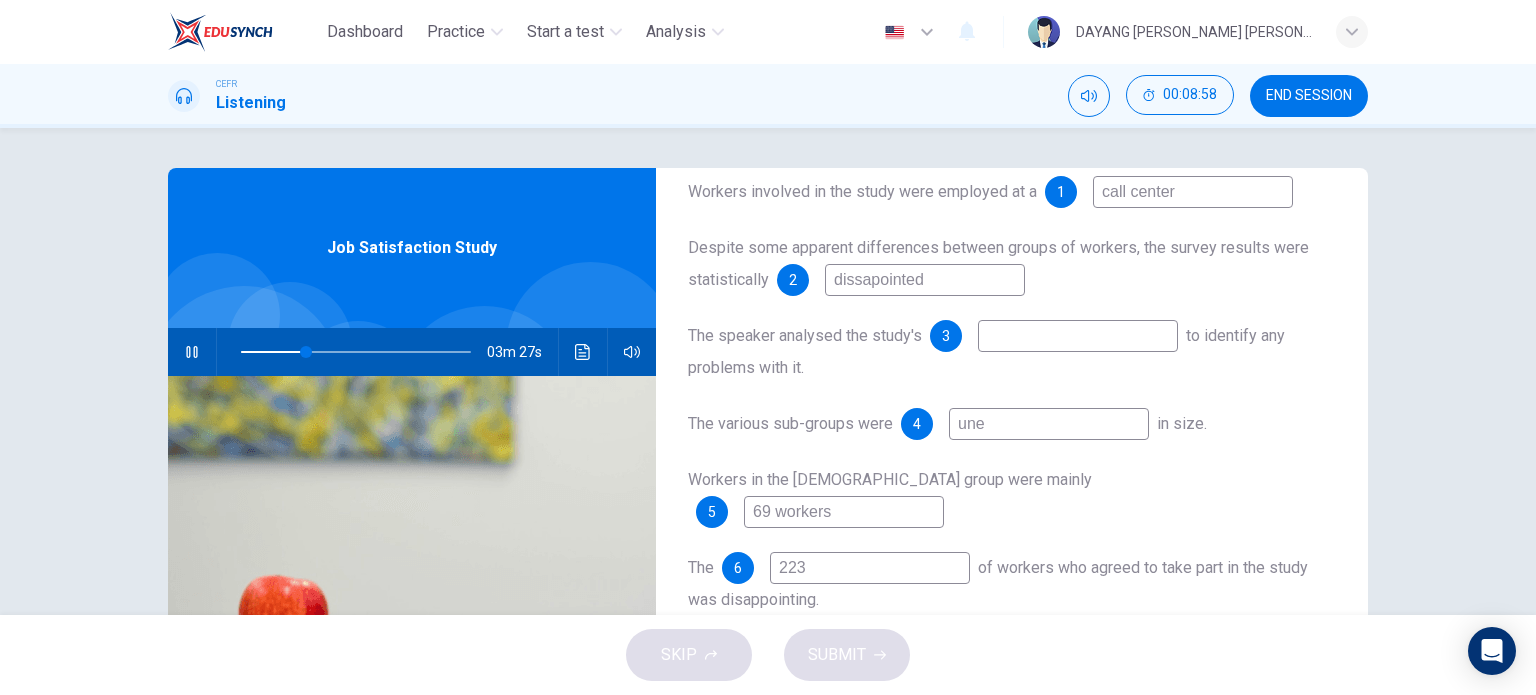 type on "28" 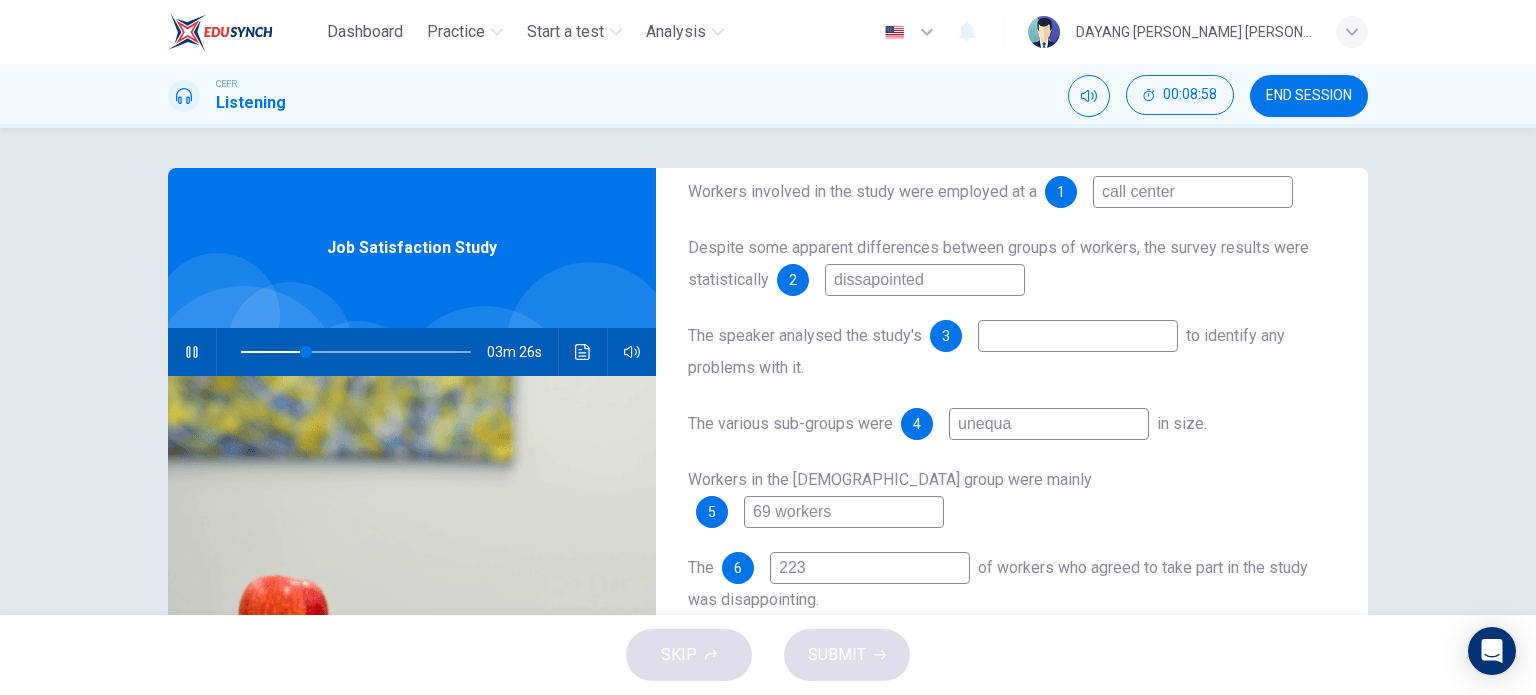 type on "unequal" 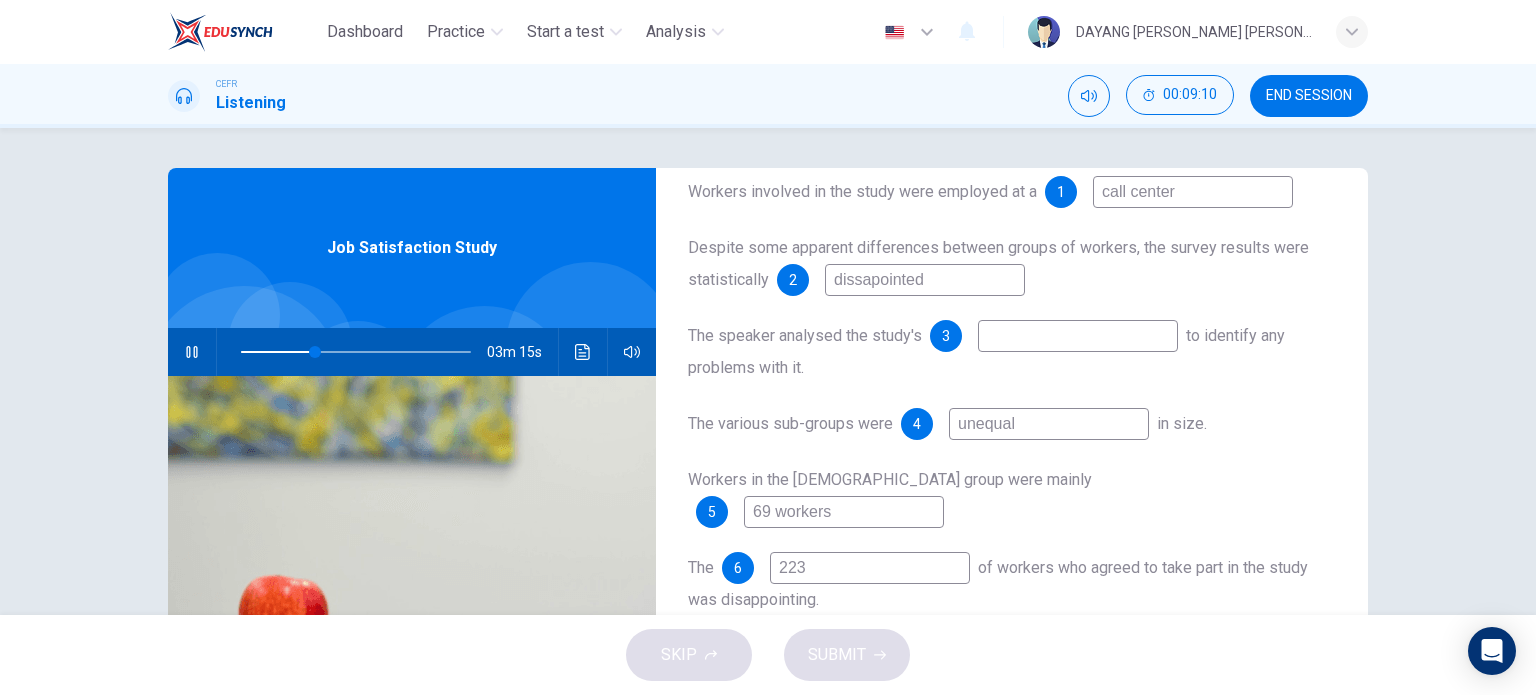 type on "33" 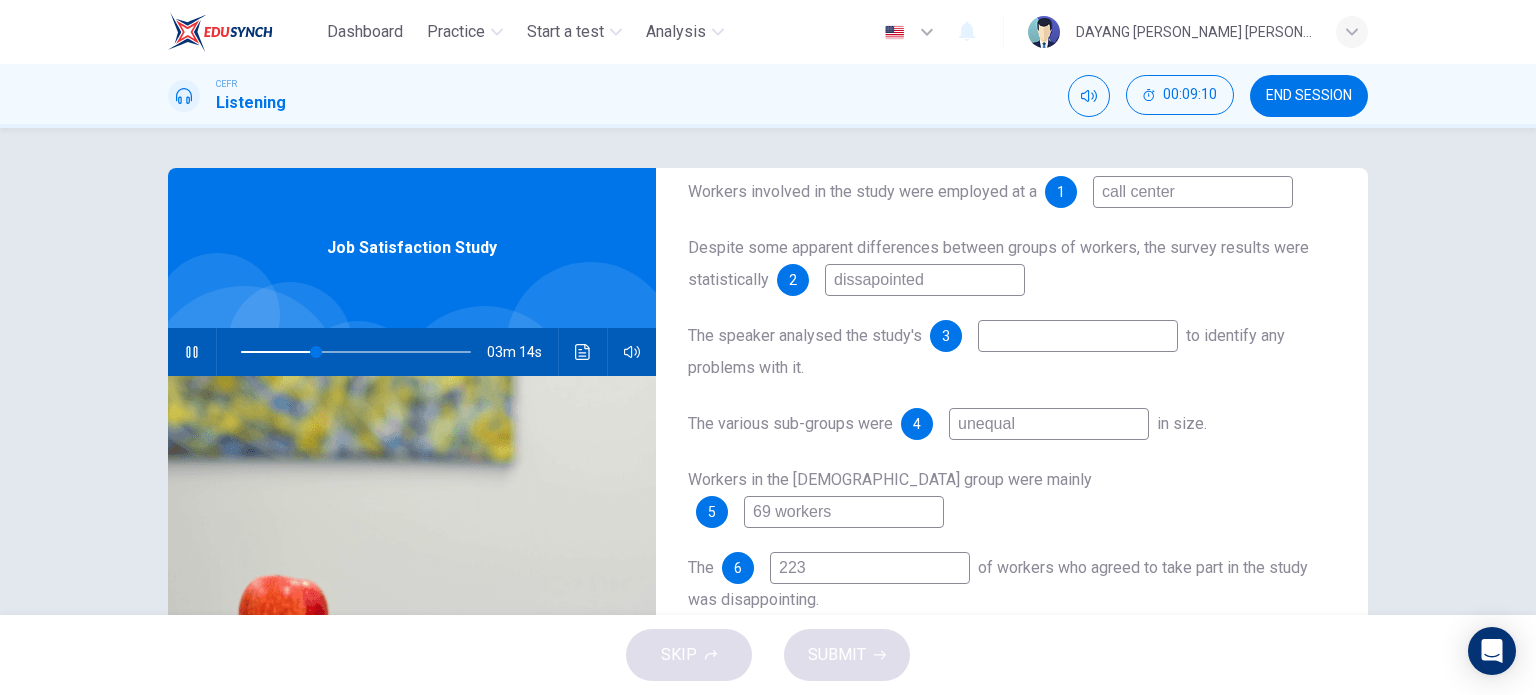 type on "unequal" 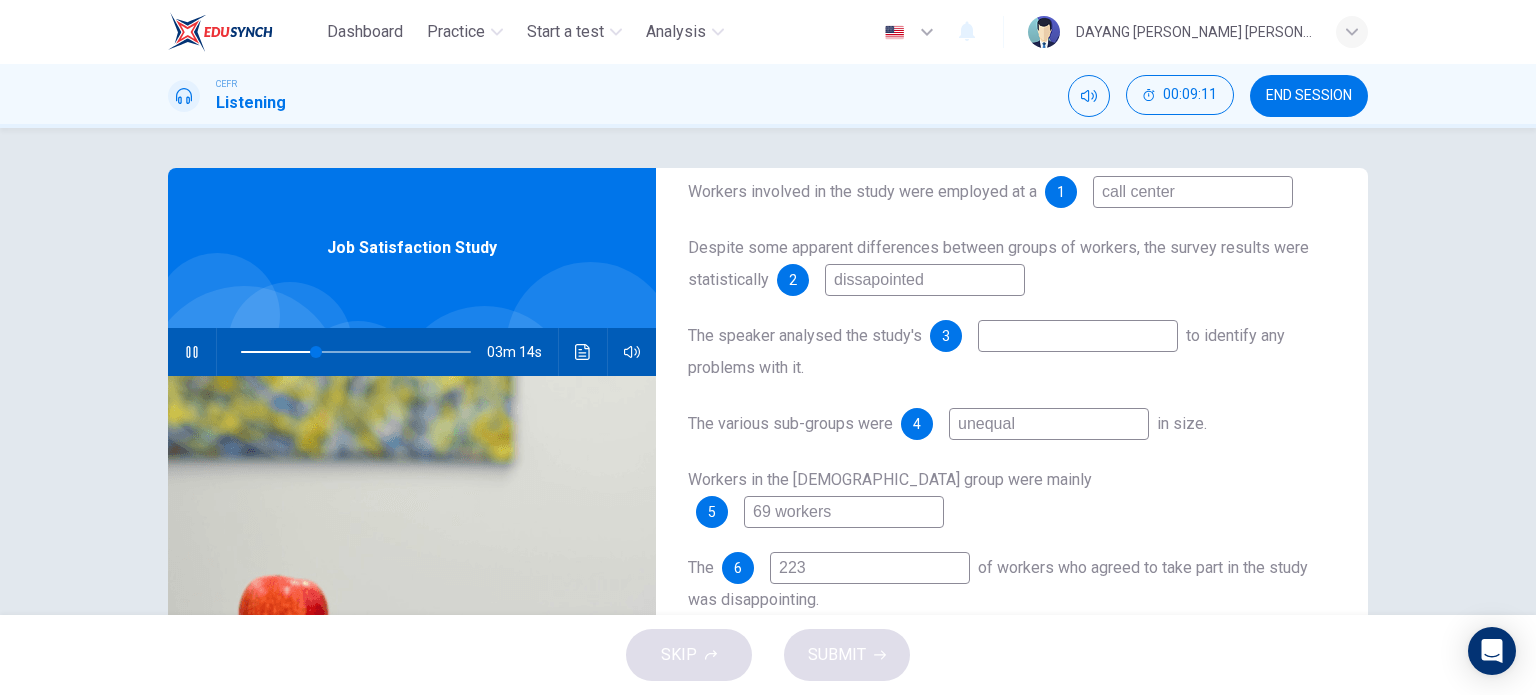 drag, startPoint x: 933, startPoint y: 283, endPoint x: 861, endPoint y: 260, distance: 75.58439 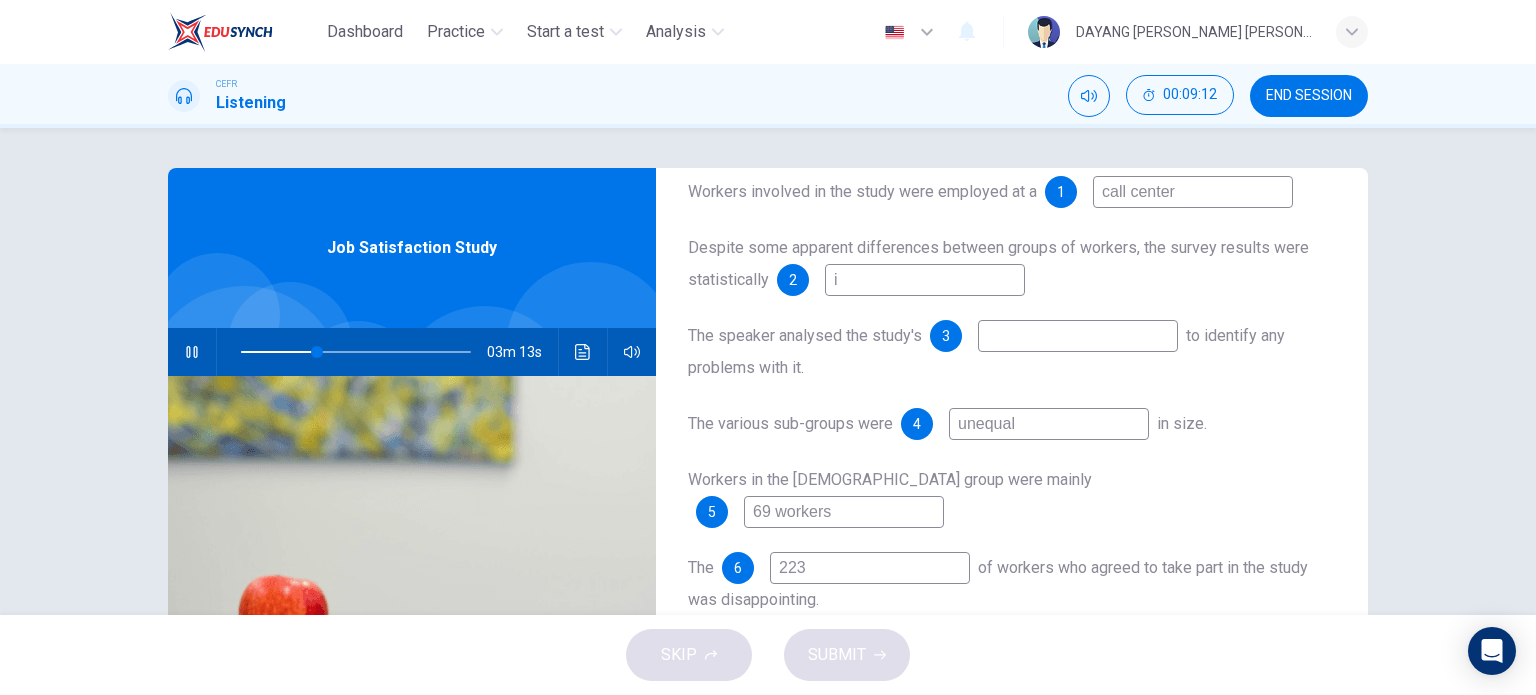 type on "in" 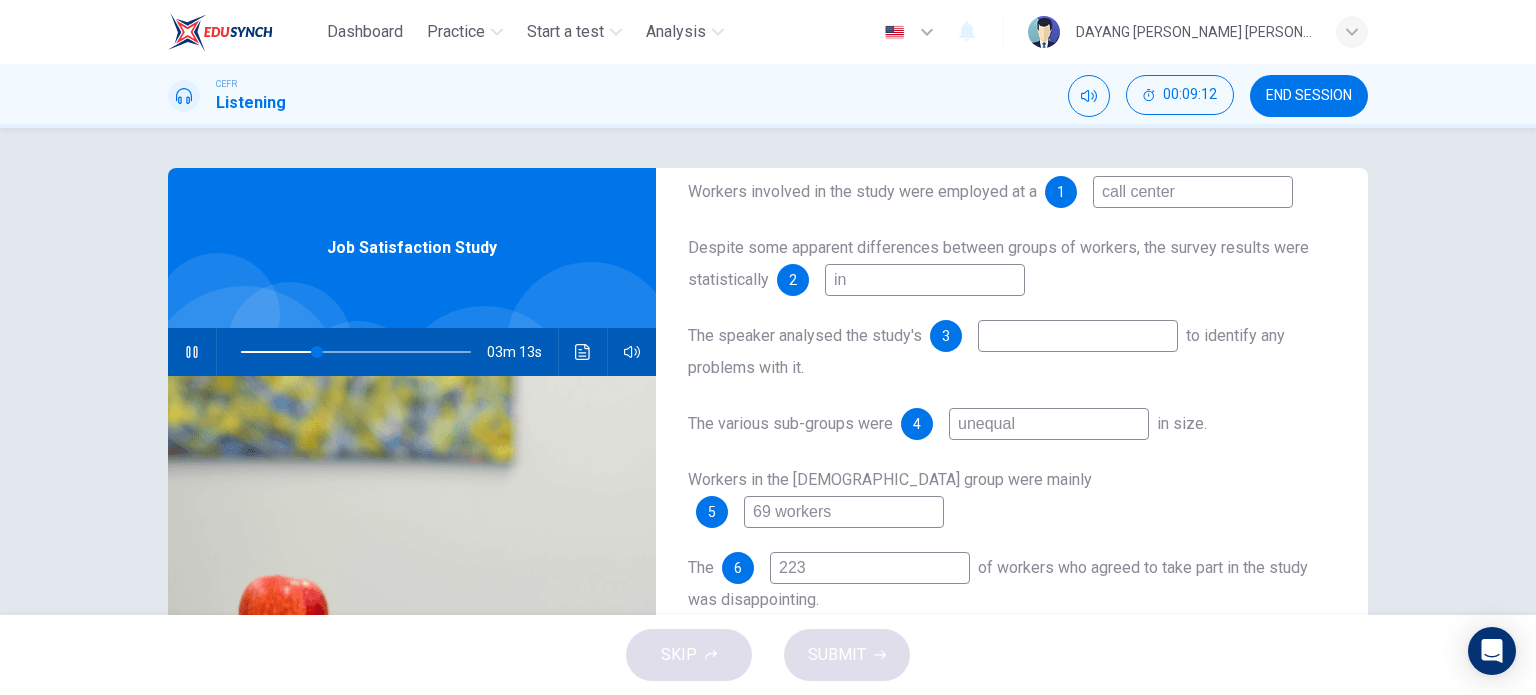 type on "33" 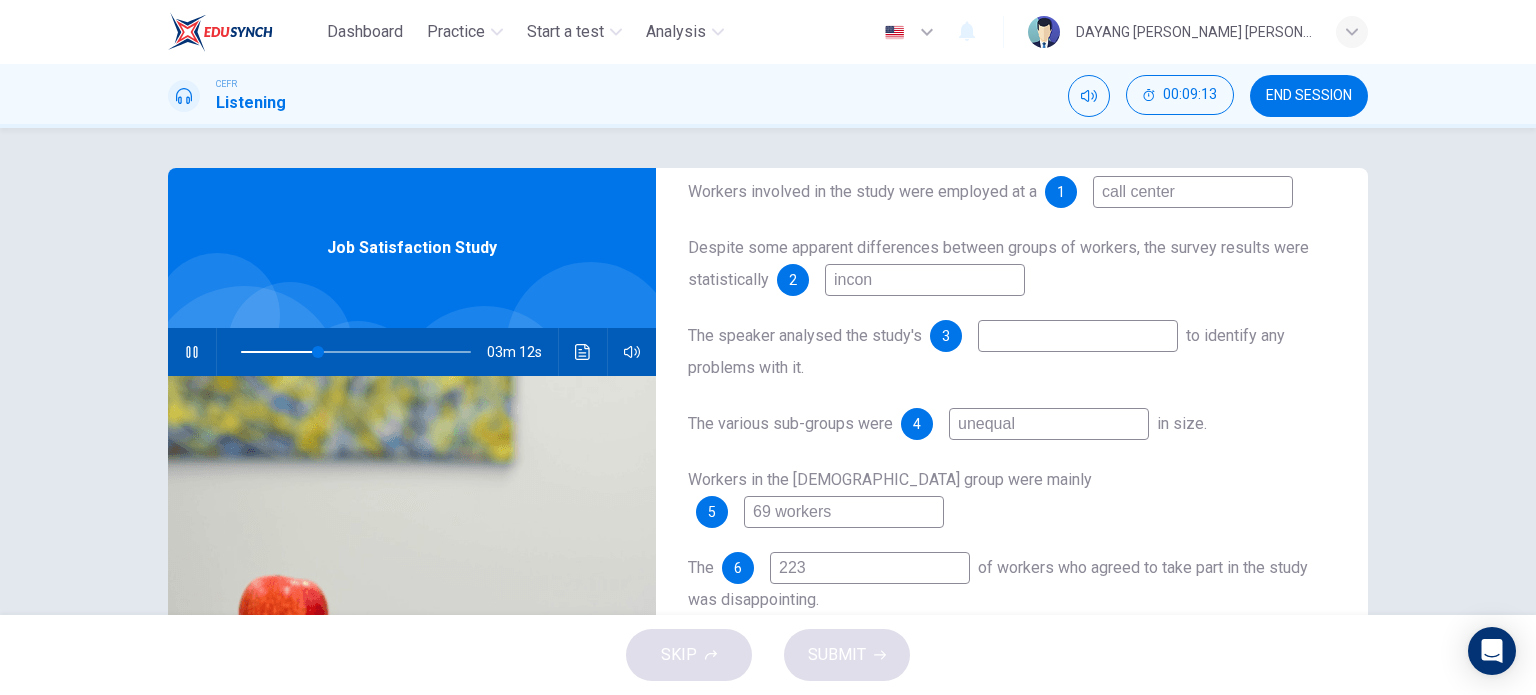 type on "inconc" 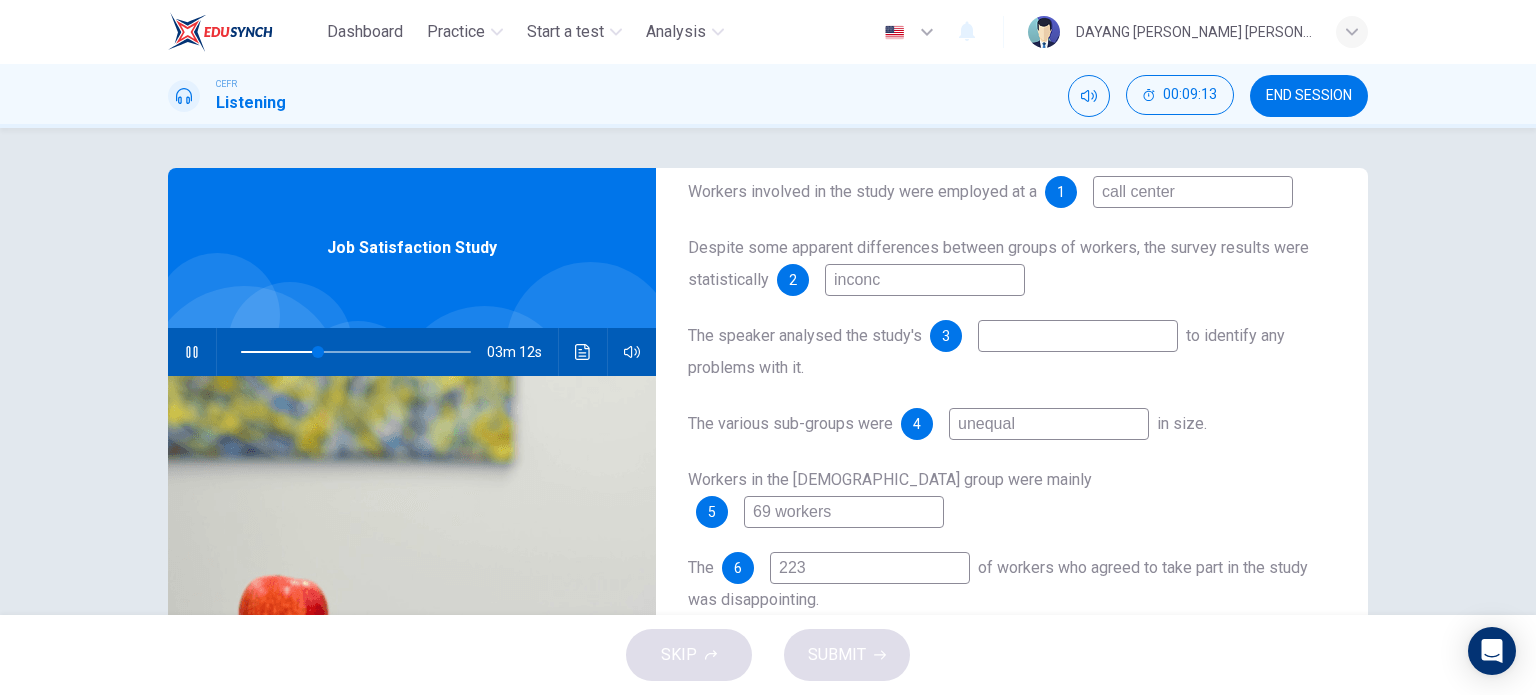 type on "34" 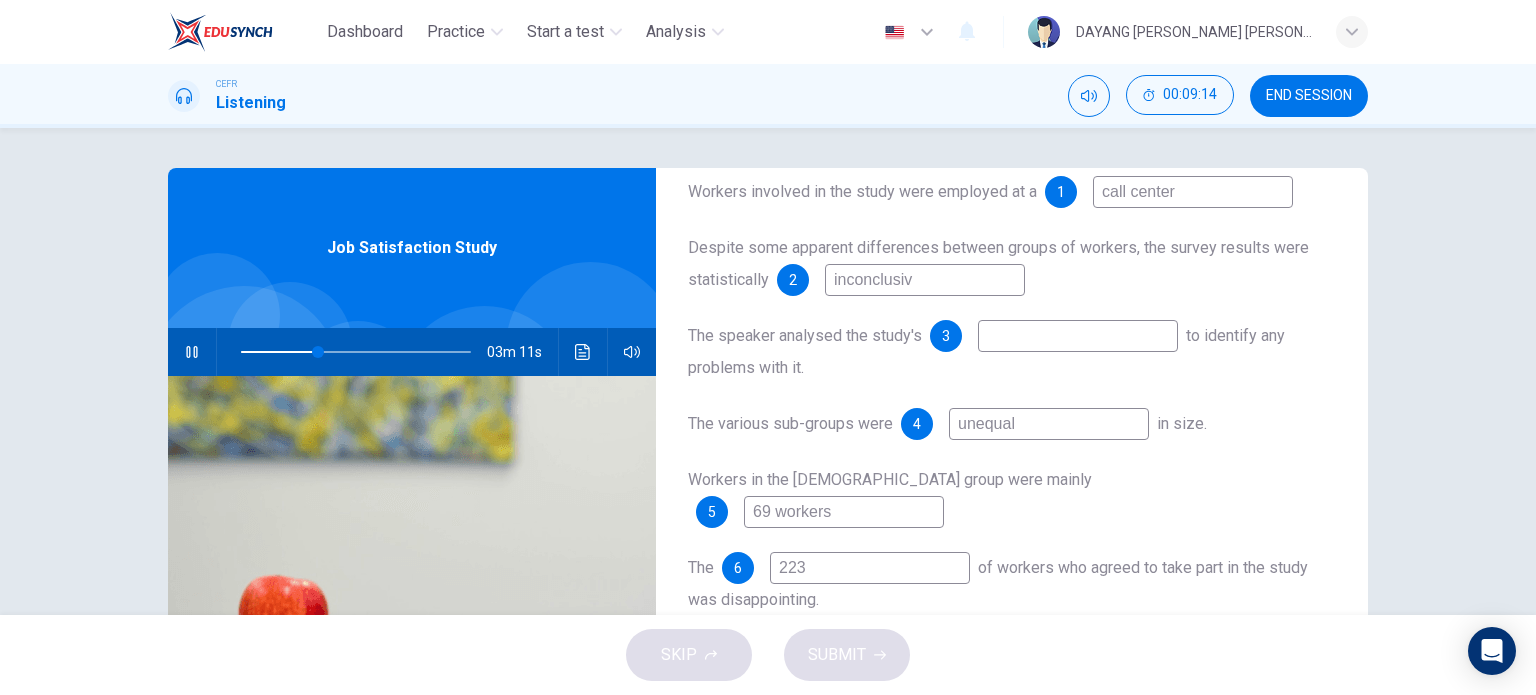 type on "inconclusive" 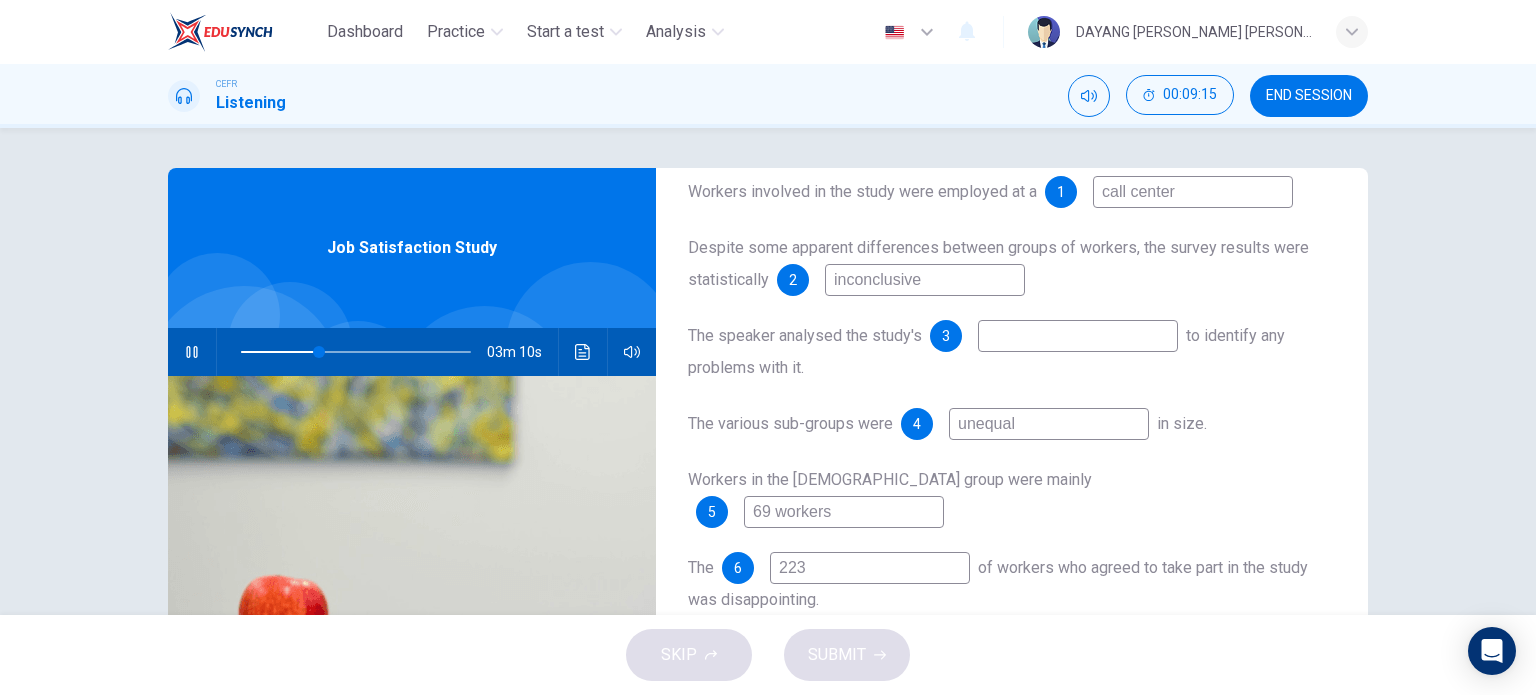 type on "34" 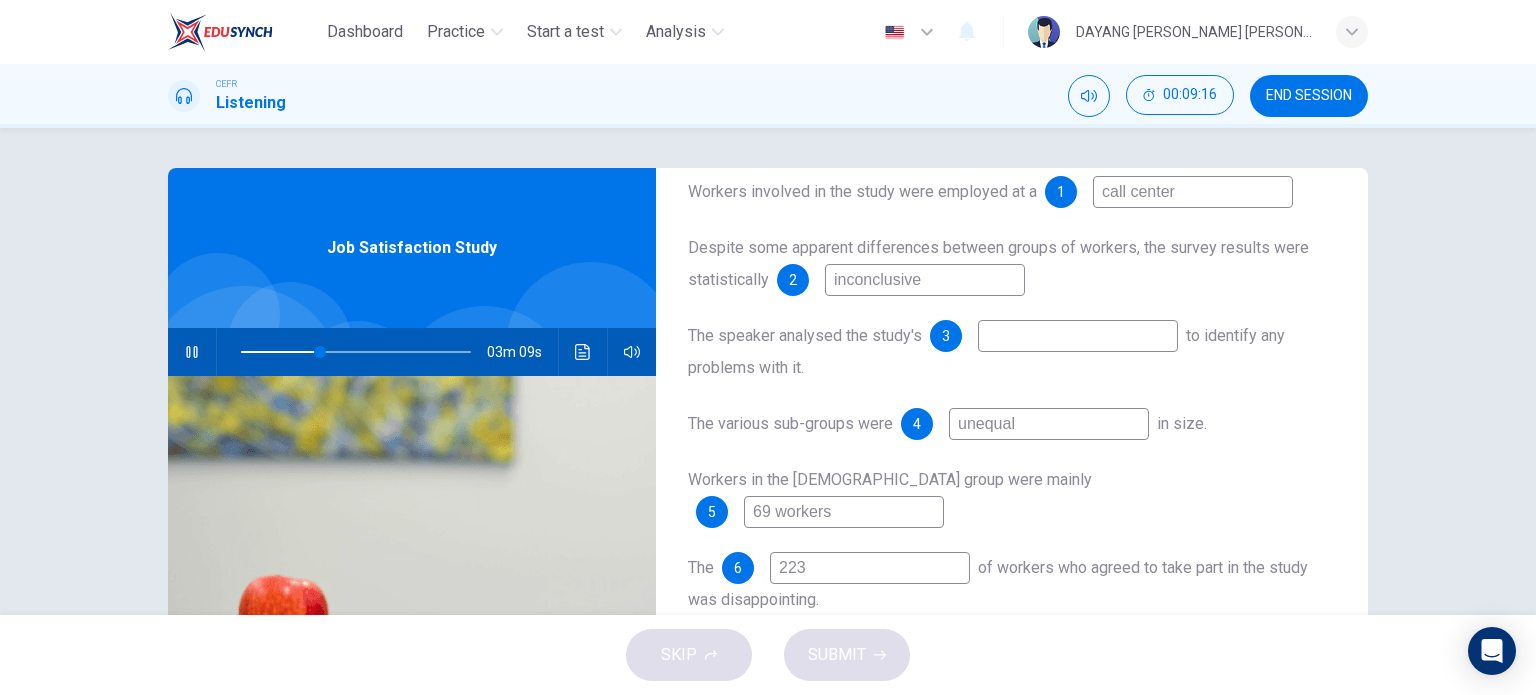 type on "inconclusive" 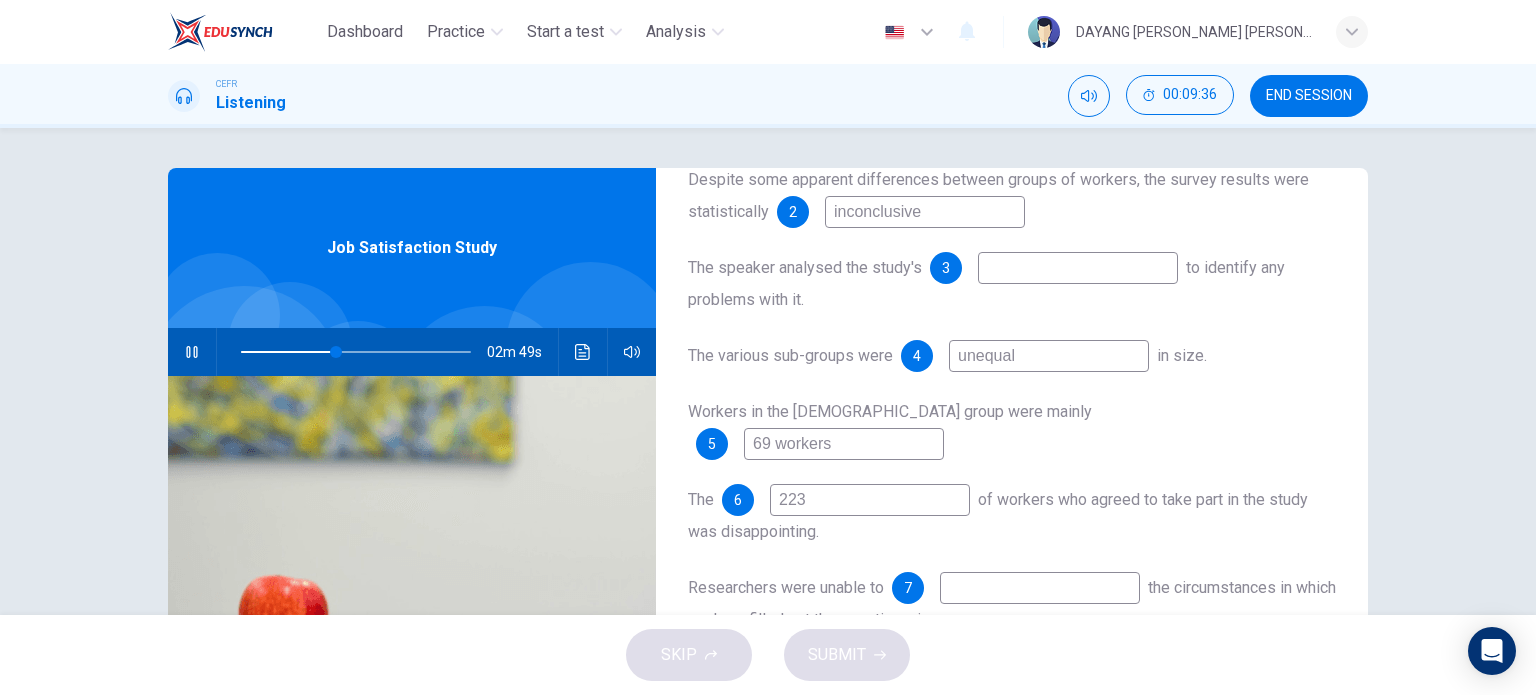 scroll, scrollTop: 287, scrollLeft: 0, axis: vertical 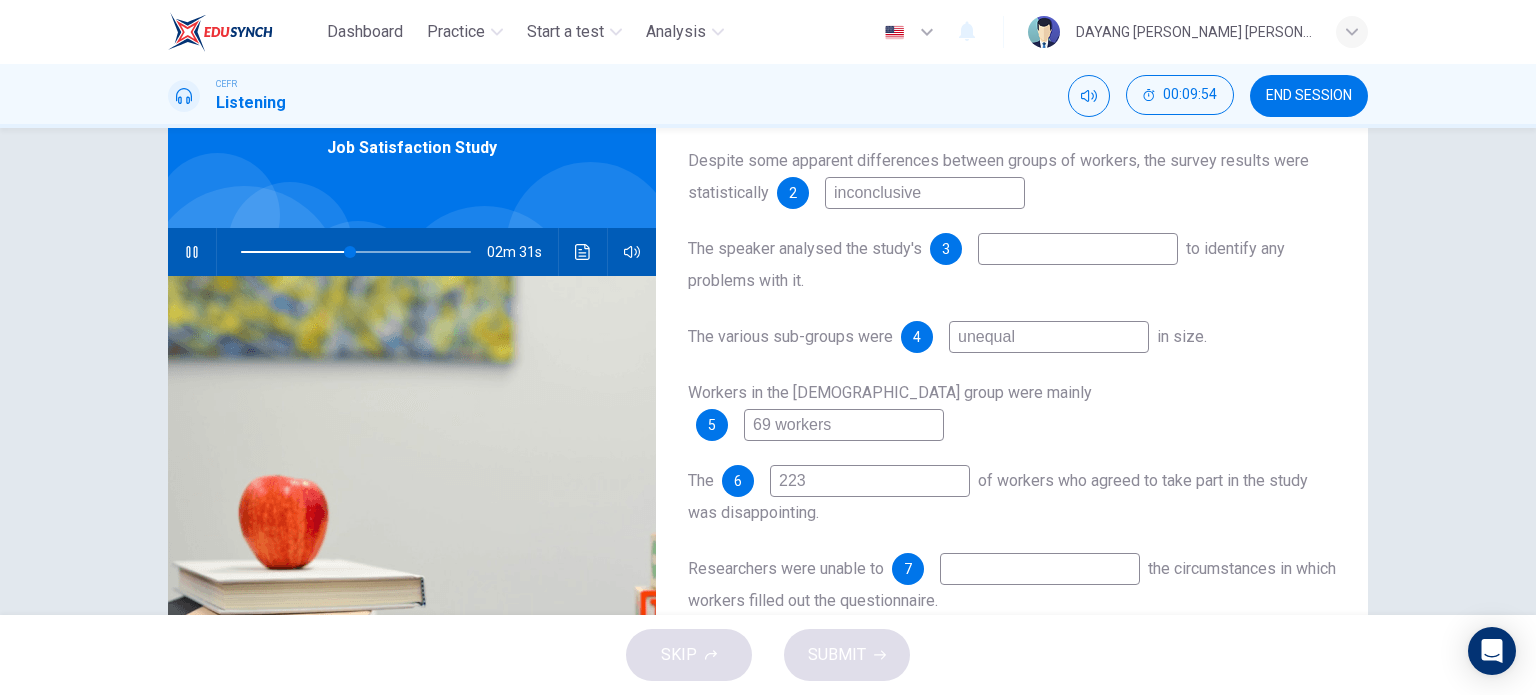 type on "48" 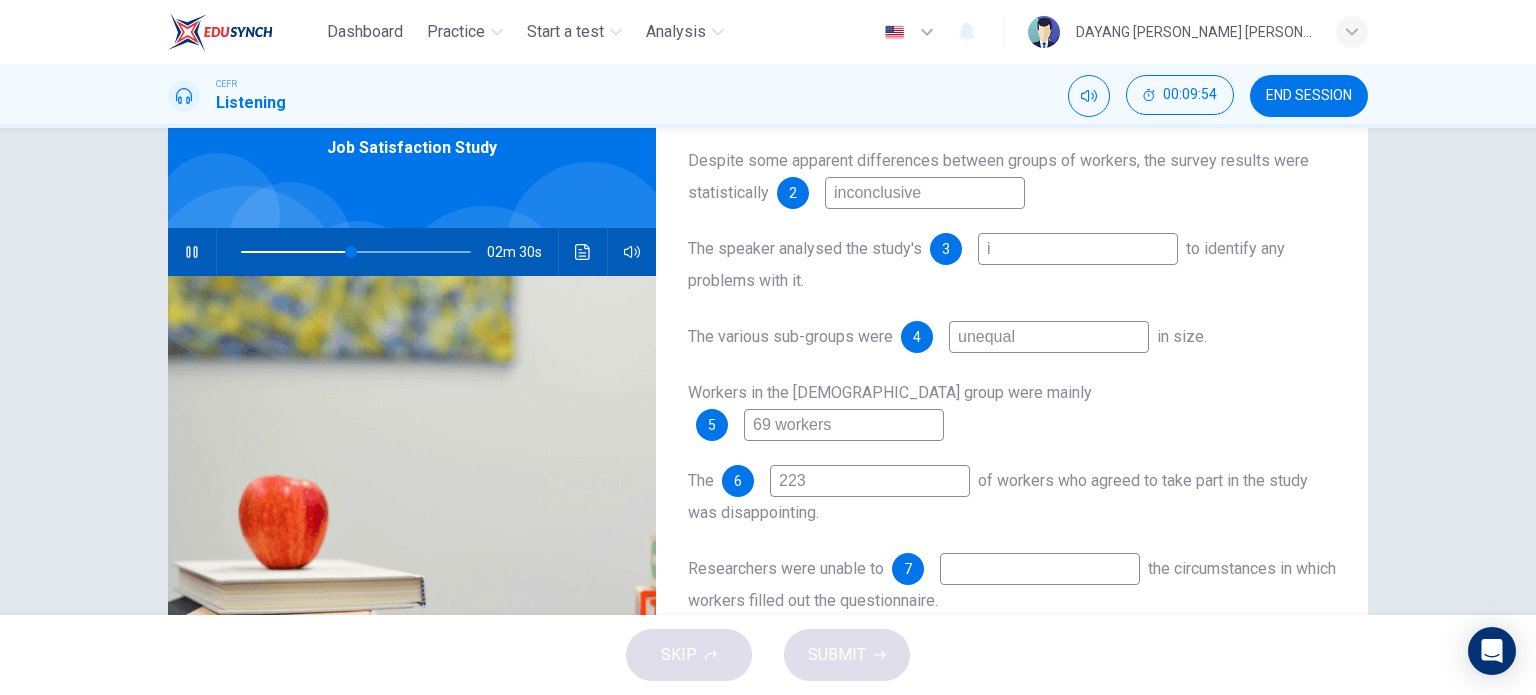 type on "in" 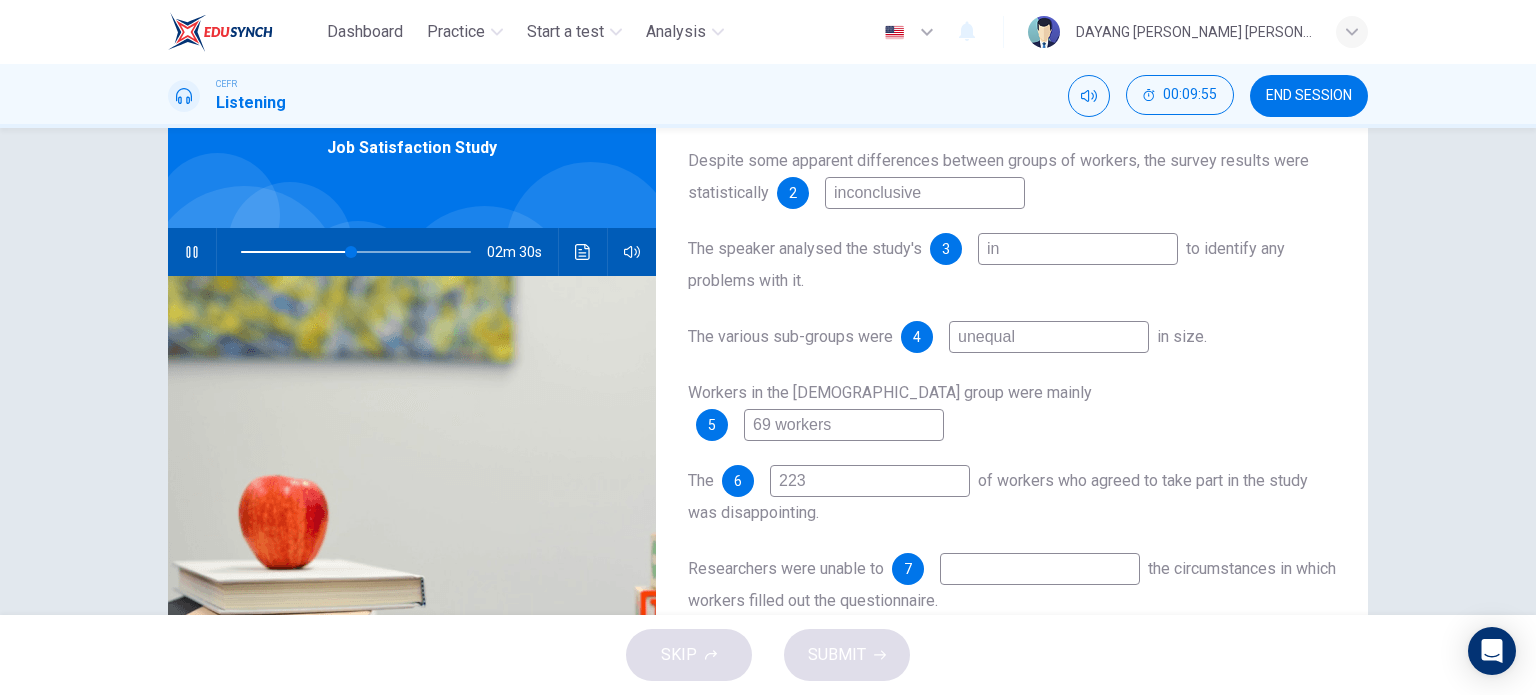 type on "48" 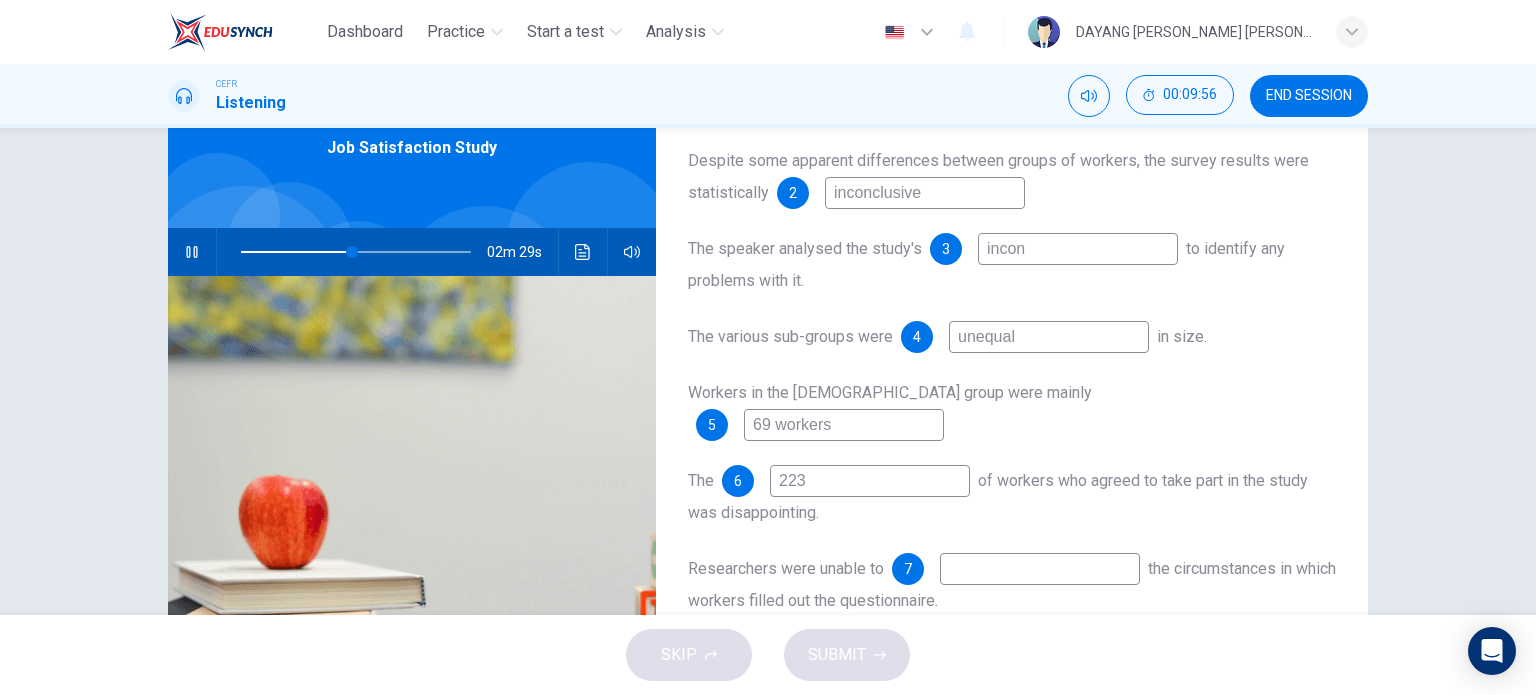 type on "inconc" 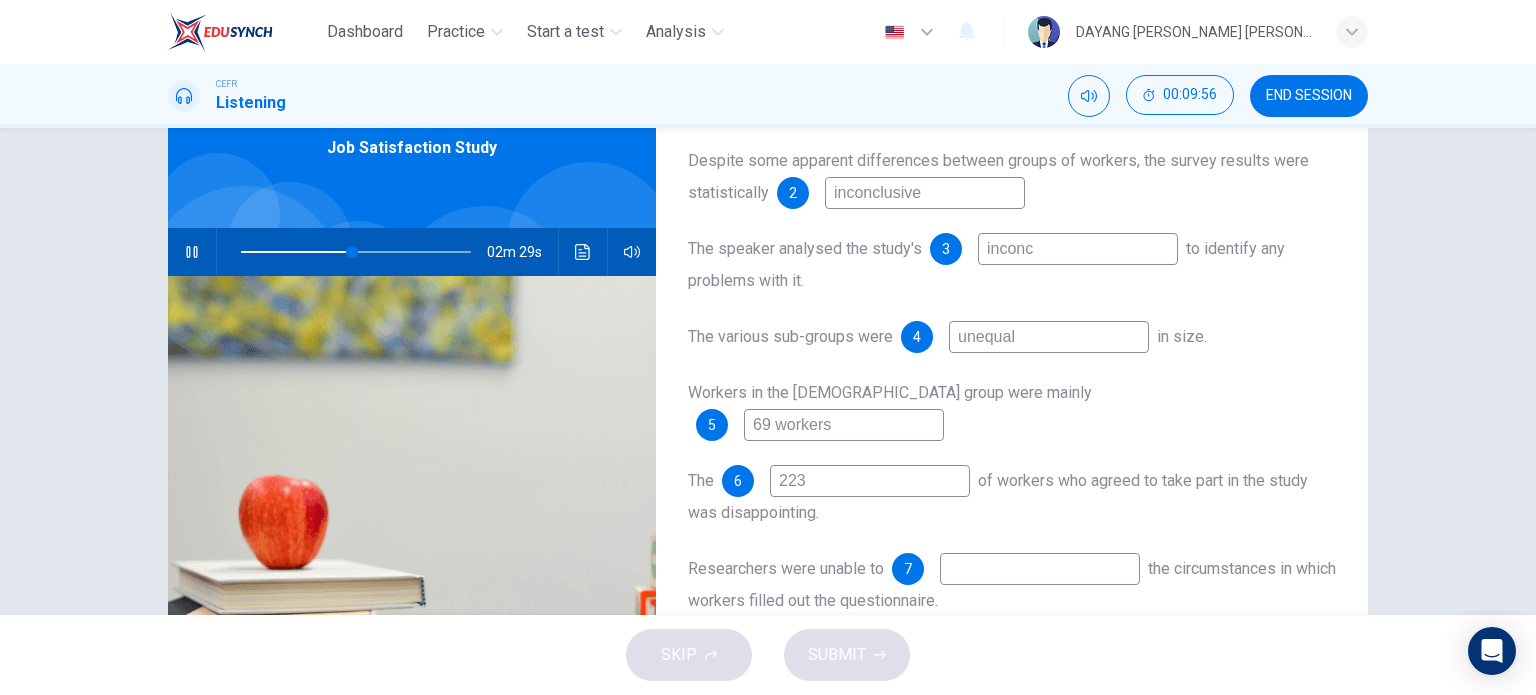 type on "48" 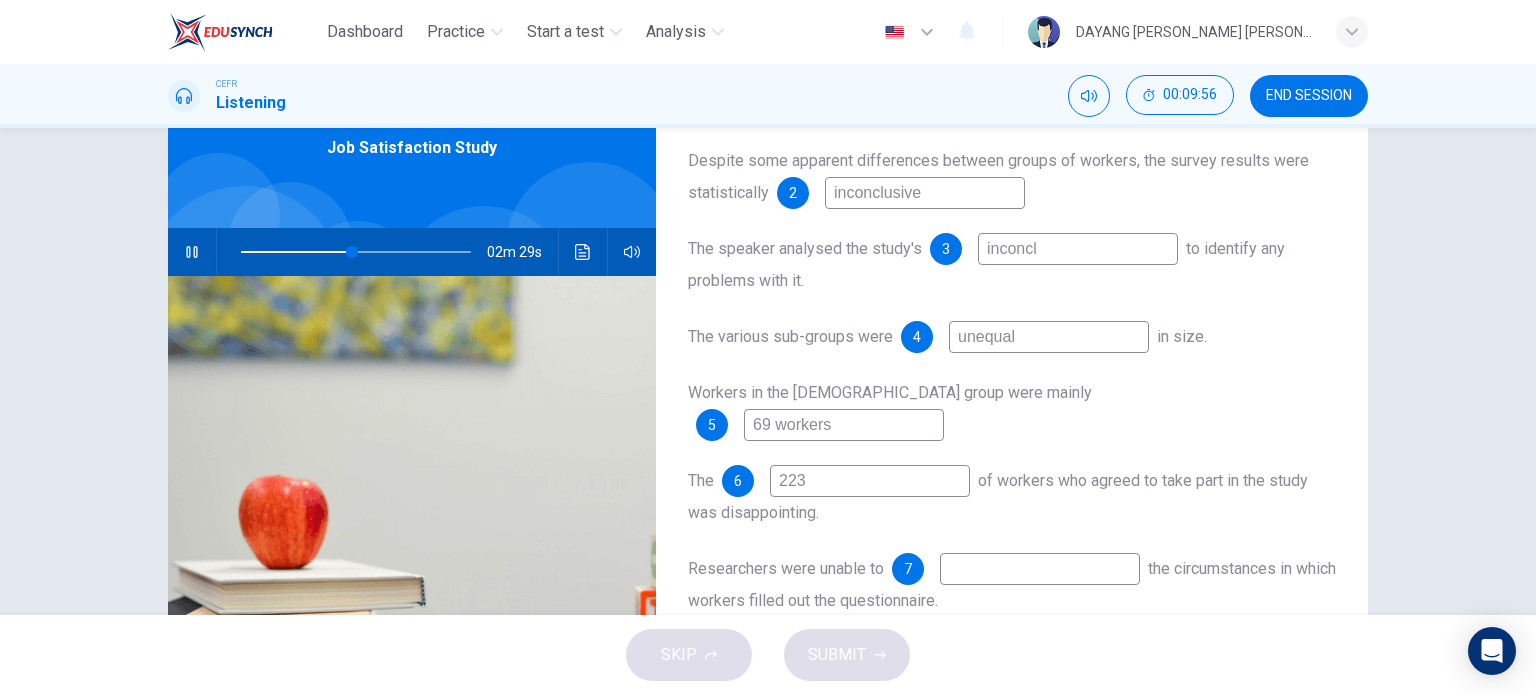 type on "49" 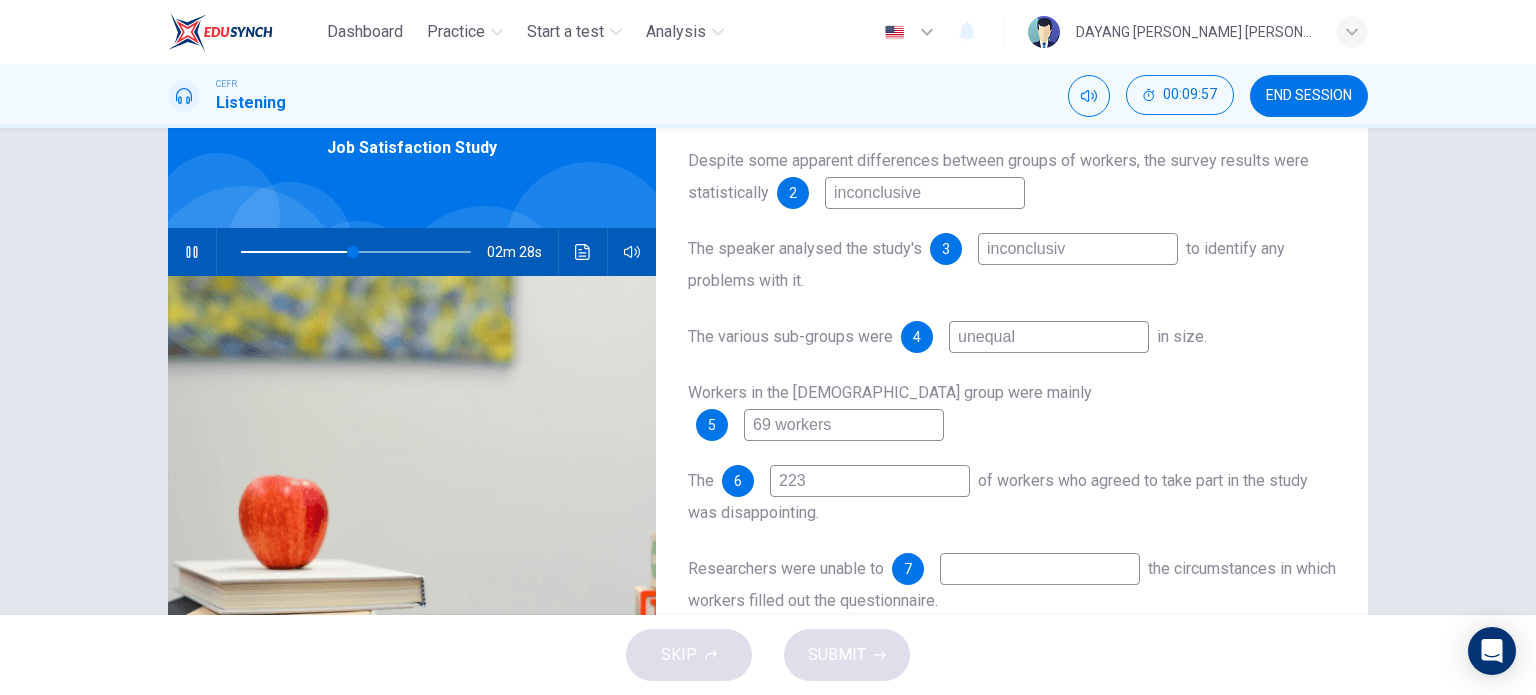 type on "inconclusive" 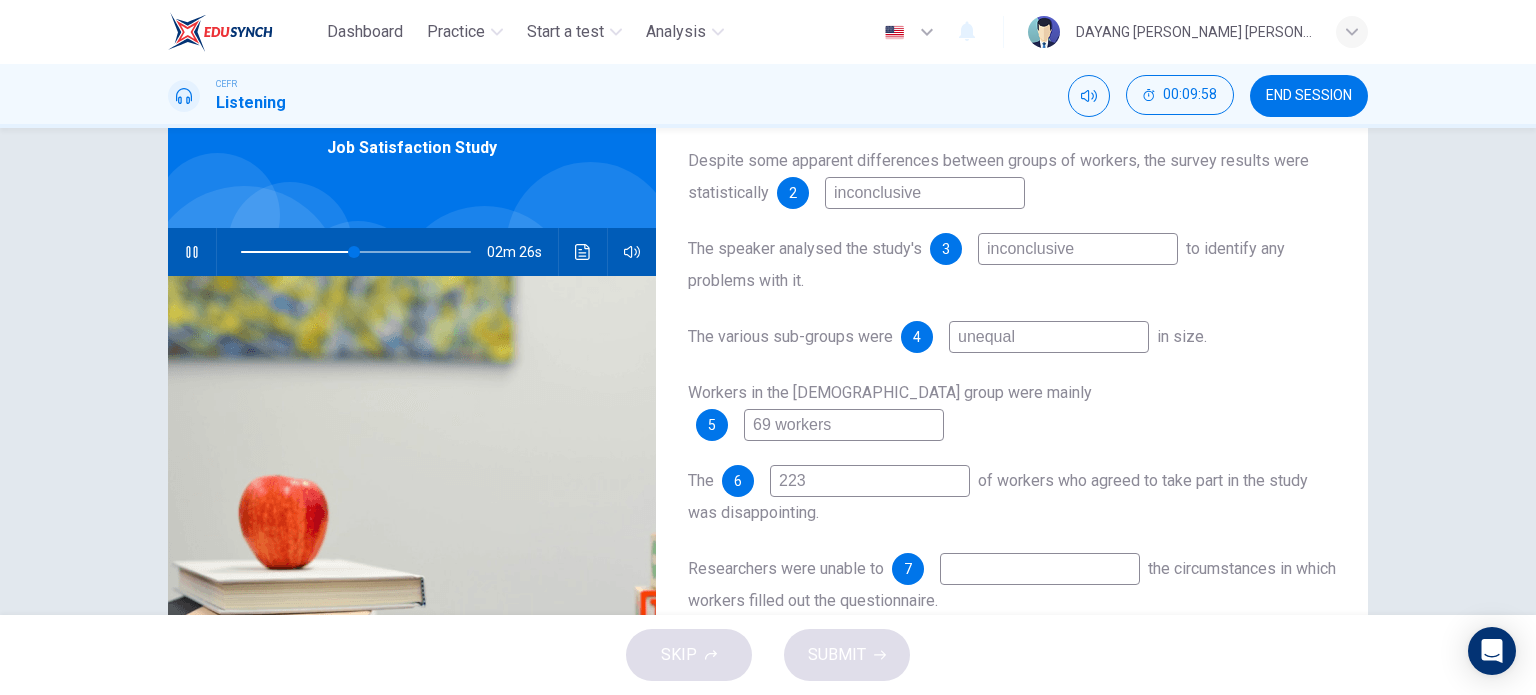 scroll, scrollTop: 287, scrollLeft: 0, axis: vertical 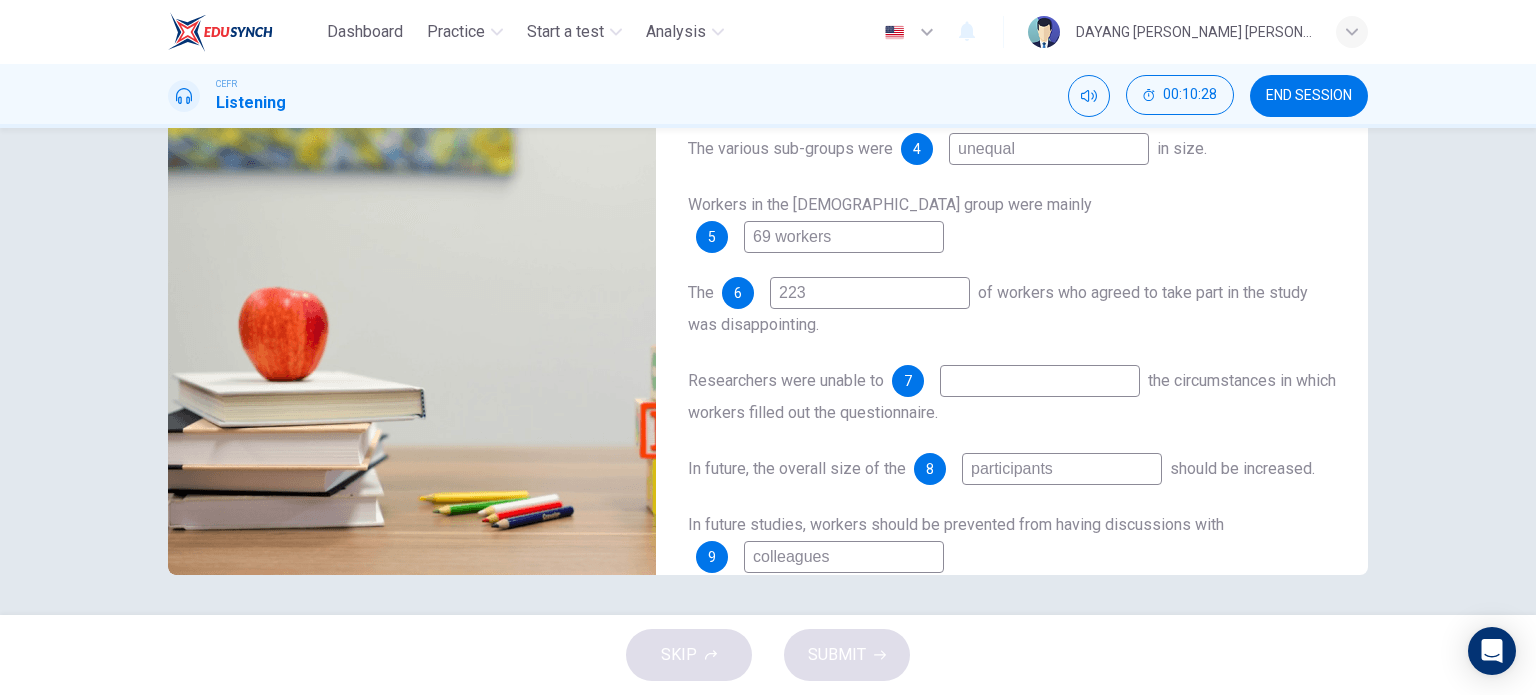 type on "60" 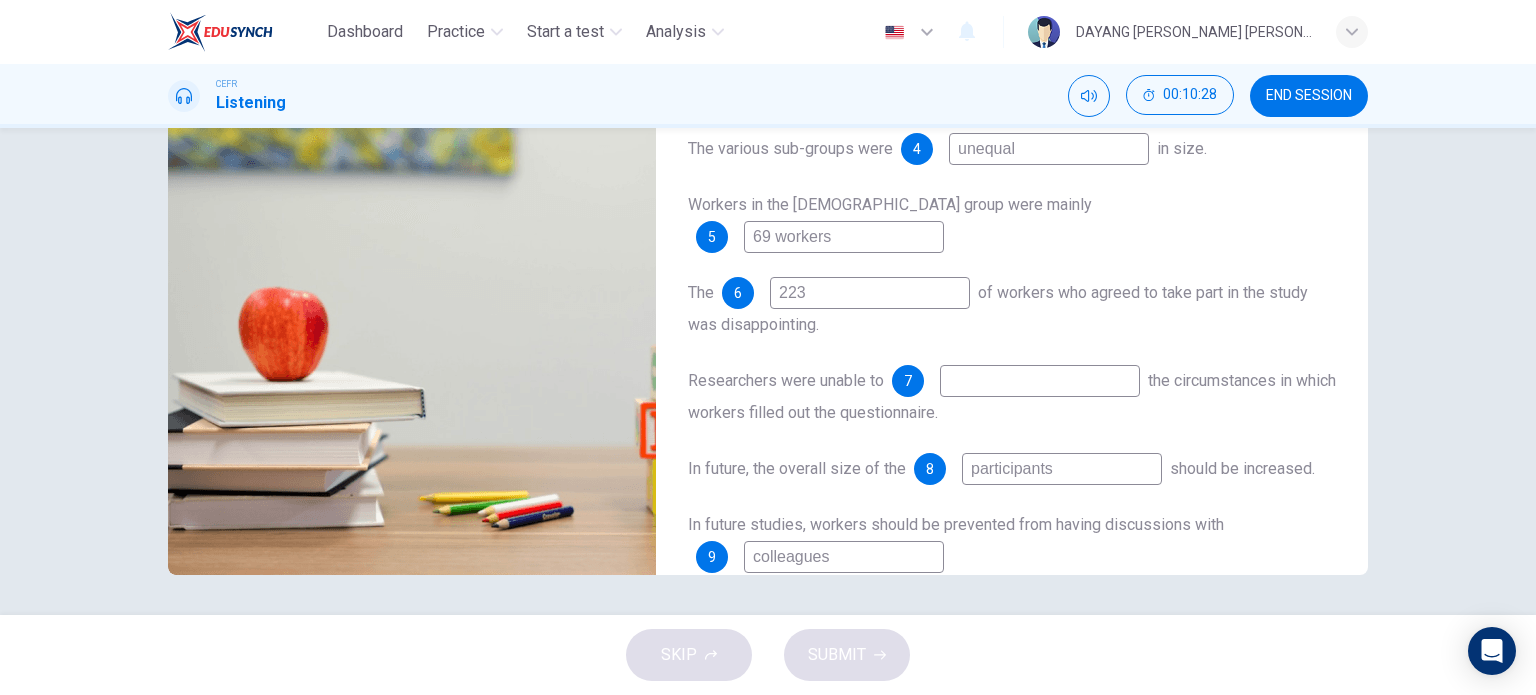 type on "inconclusive" 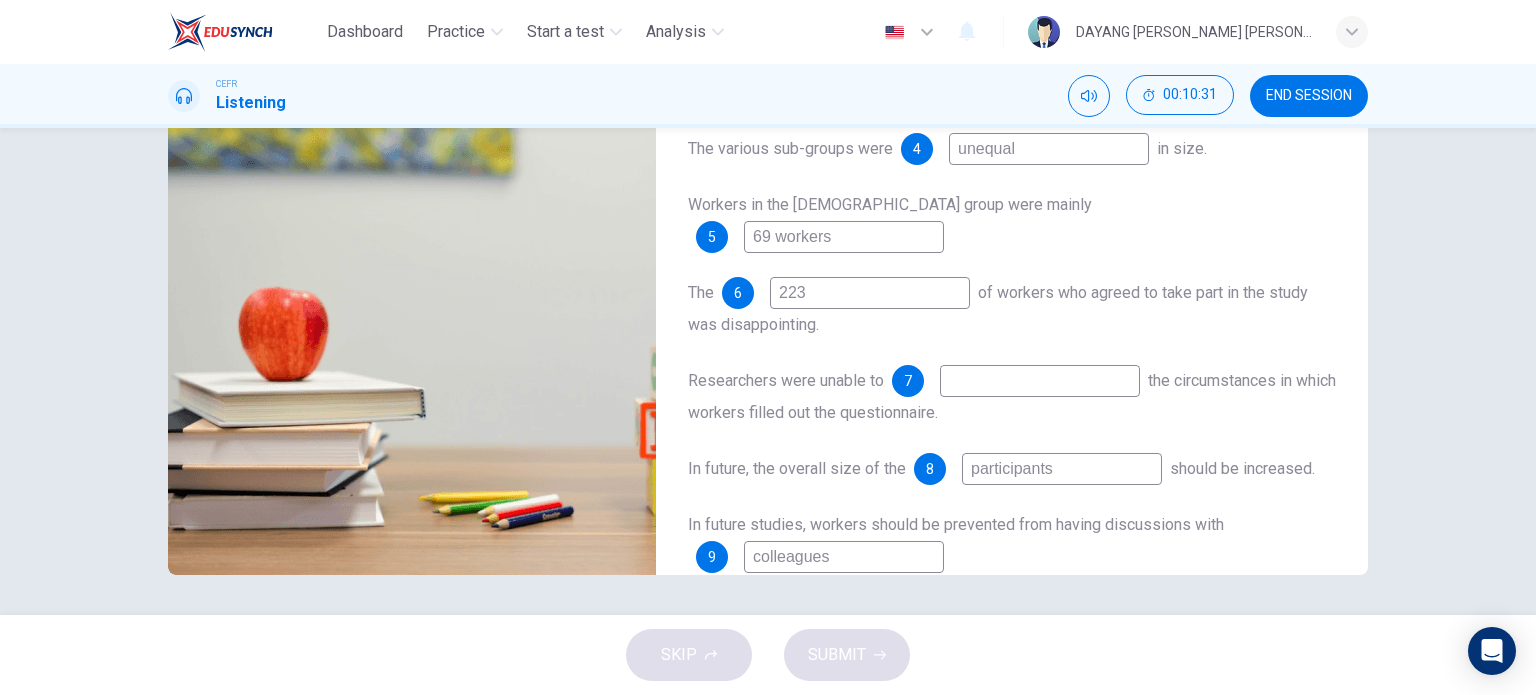 type on "61" 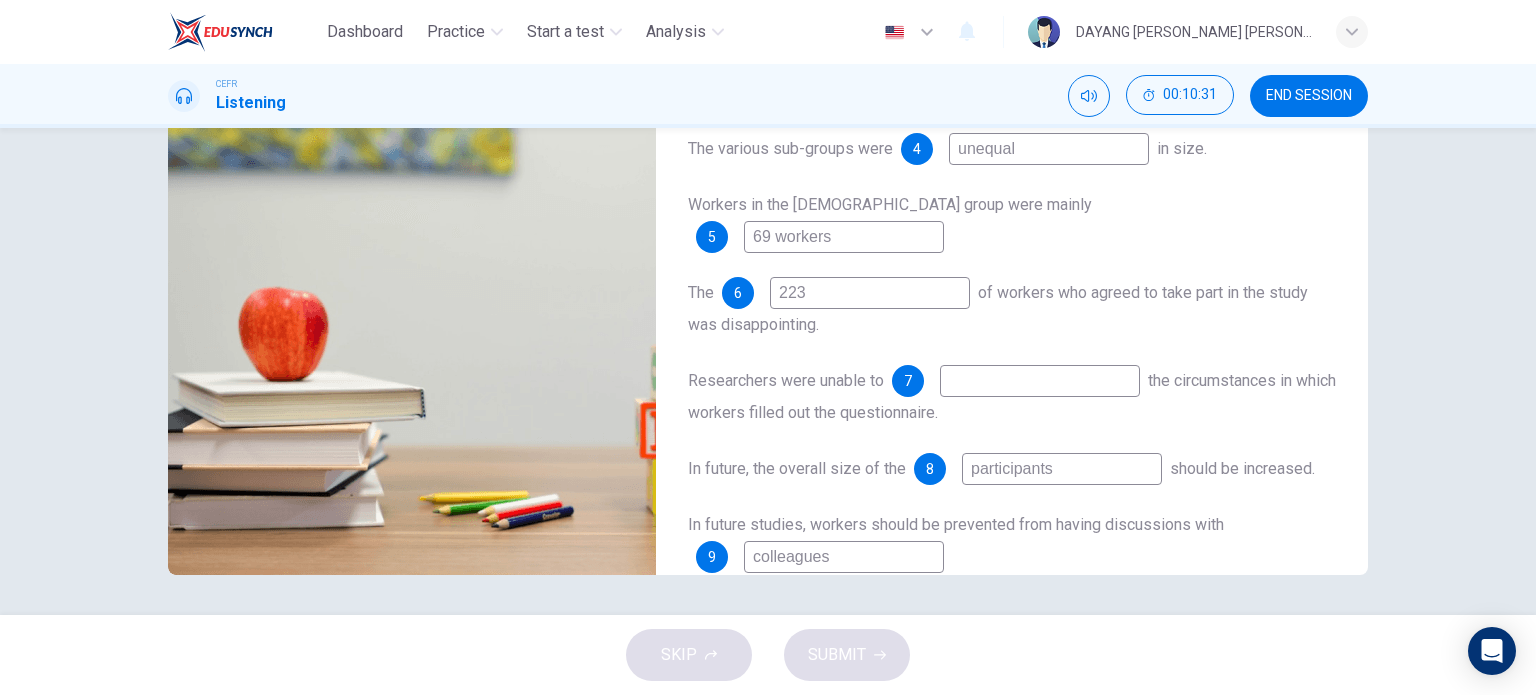 type on "o" 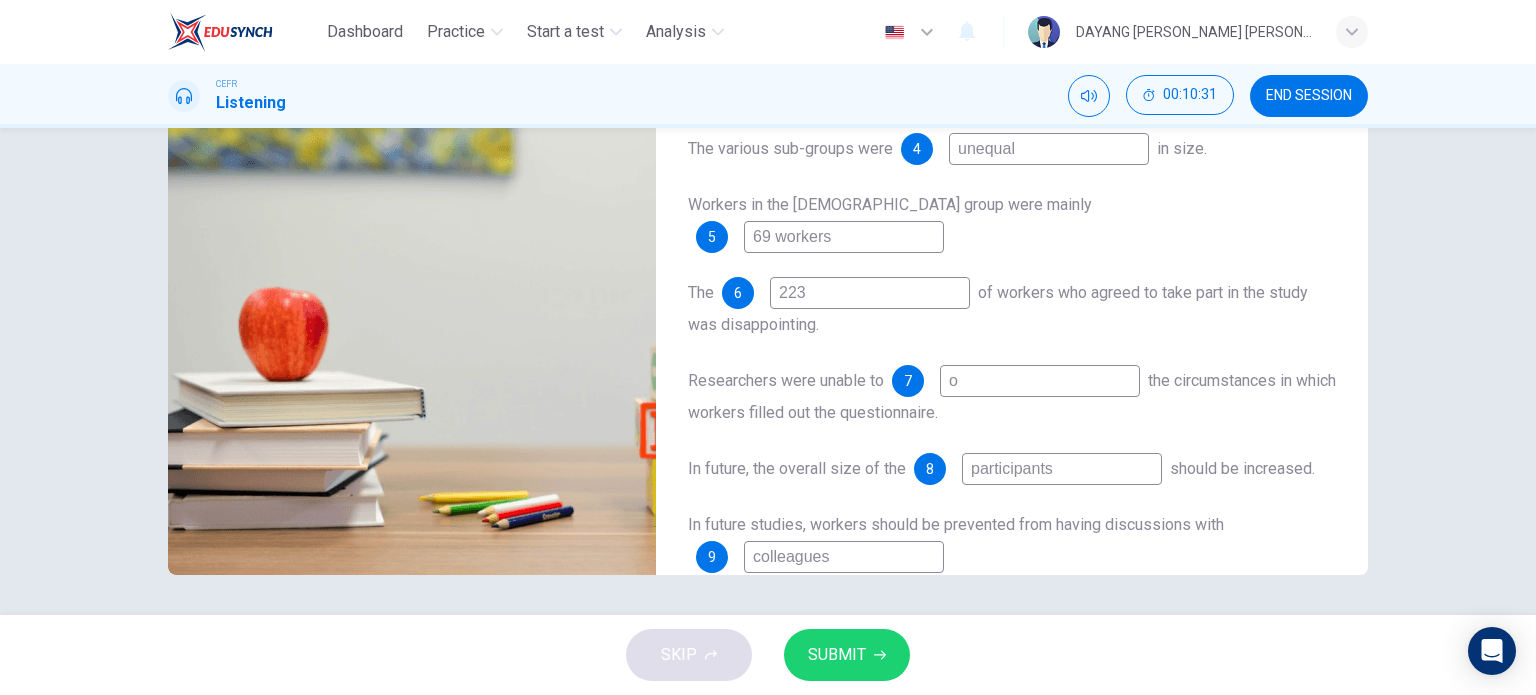 type on "ov" 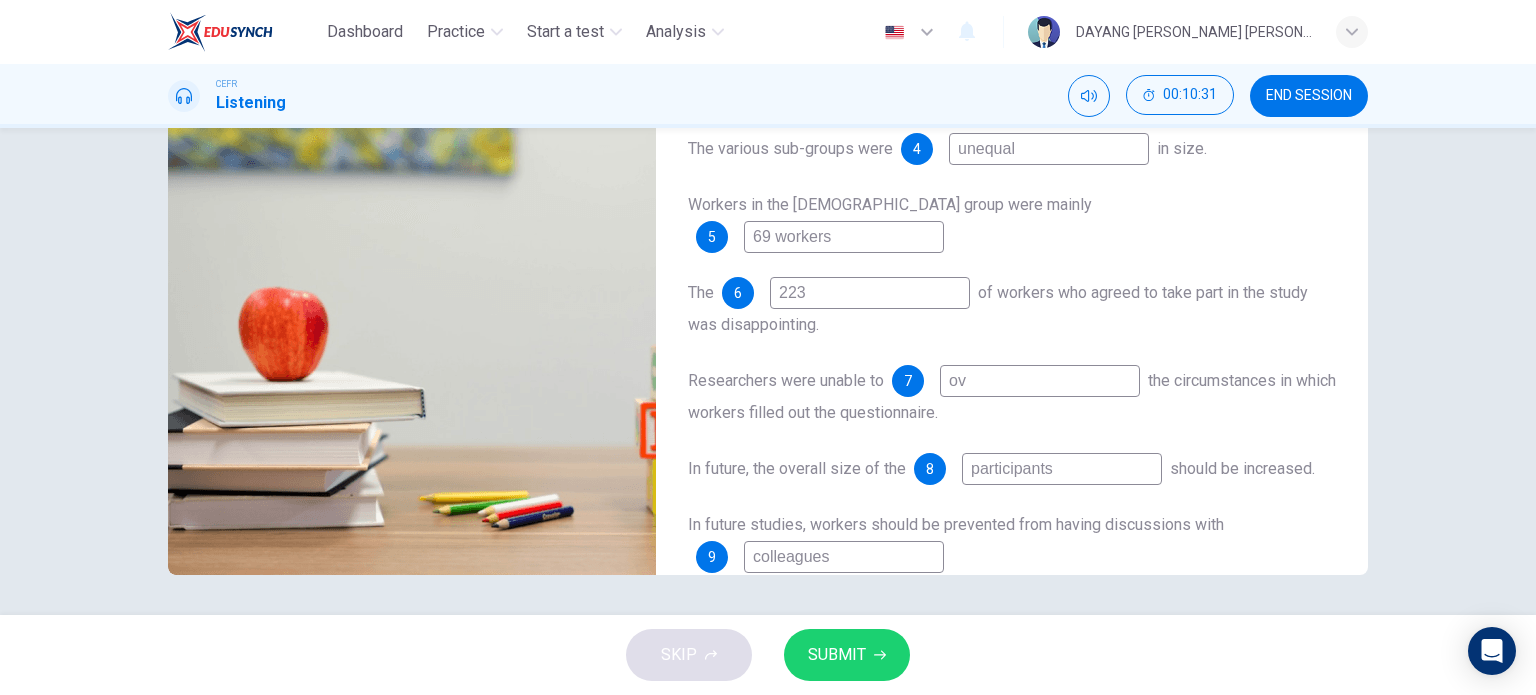 type on "61" 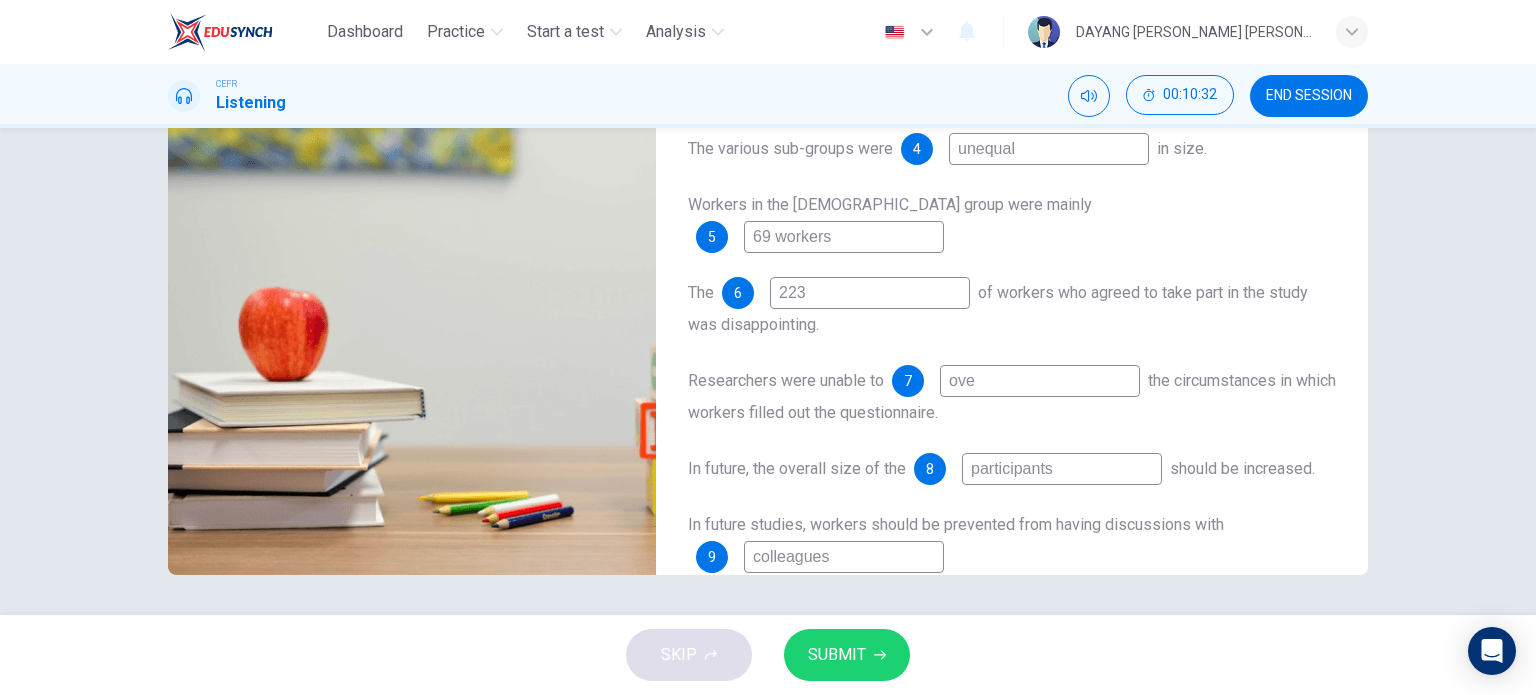 type on "61" 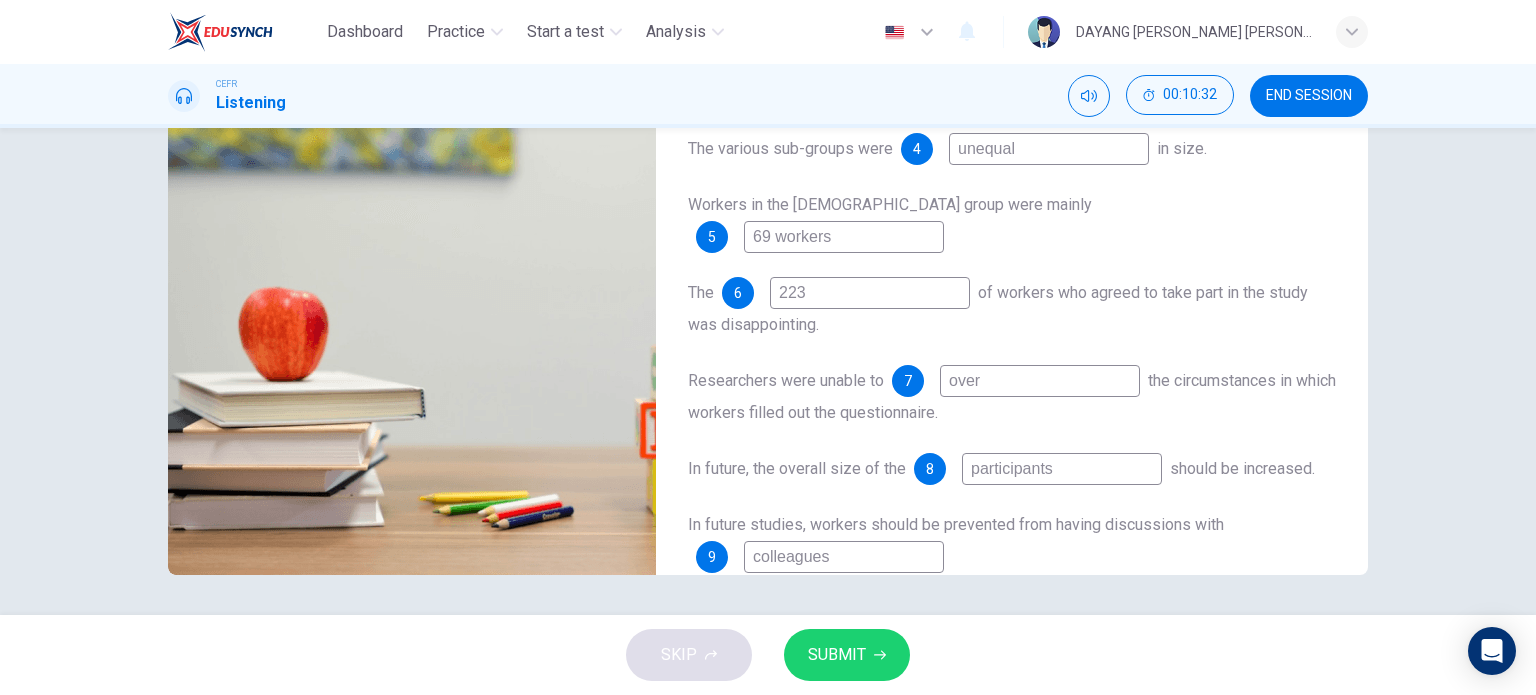 type on "61" 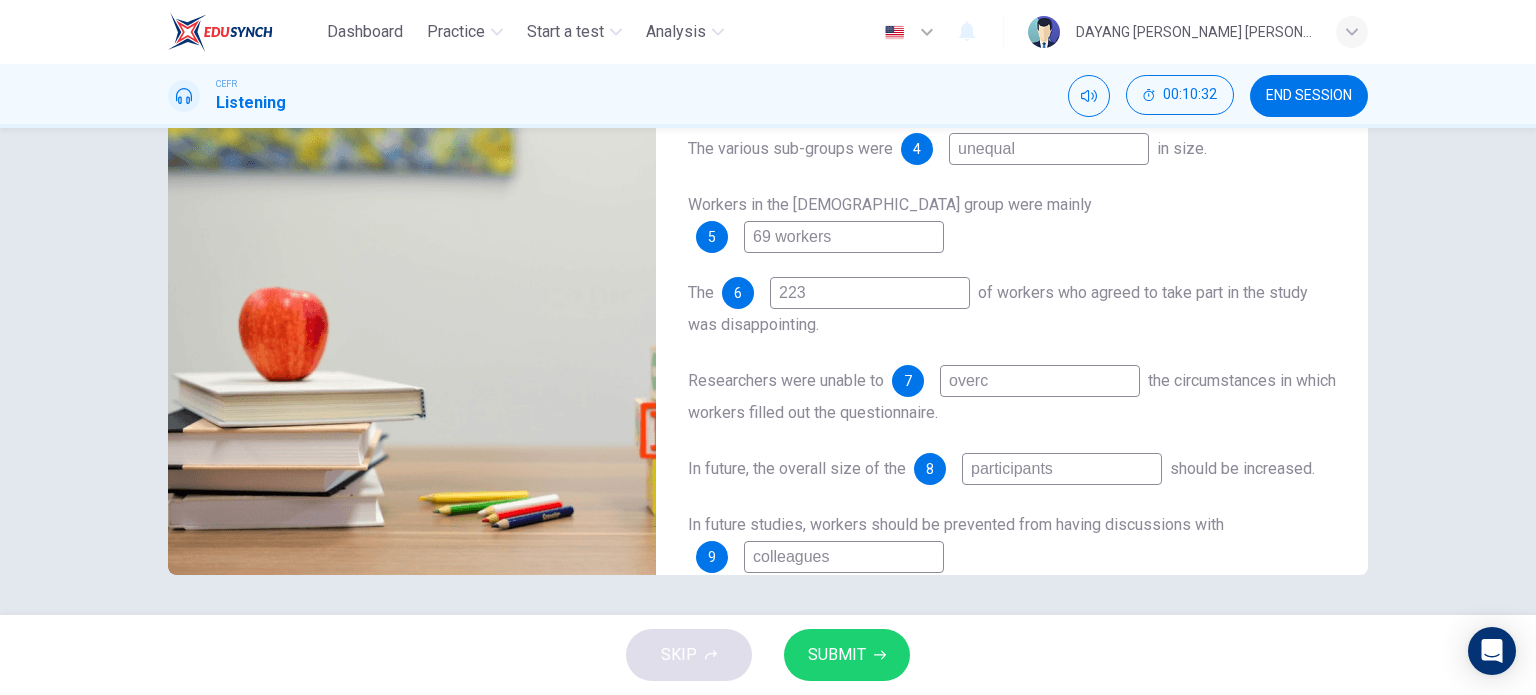 type on "overco" 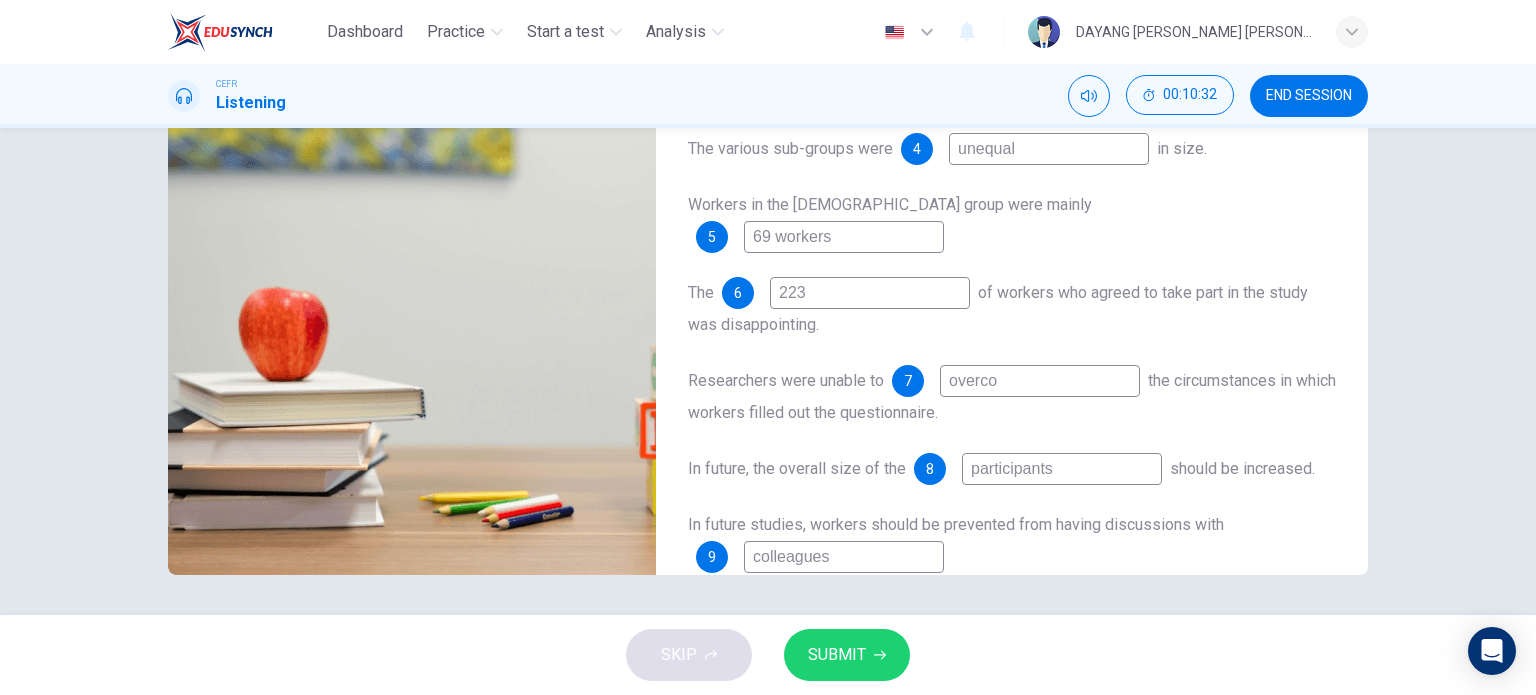 type on "61" 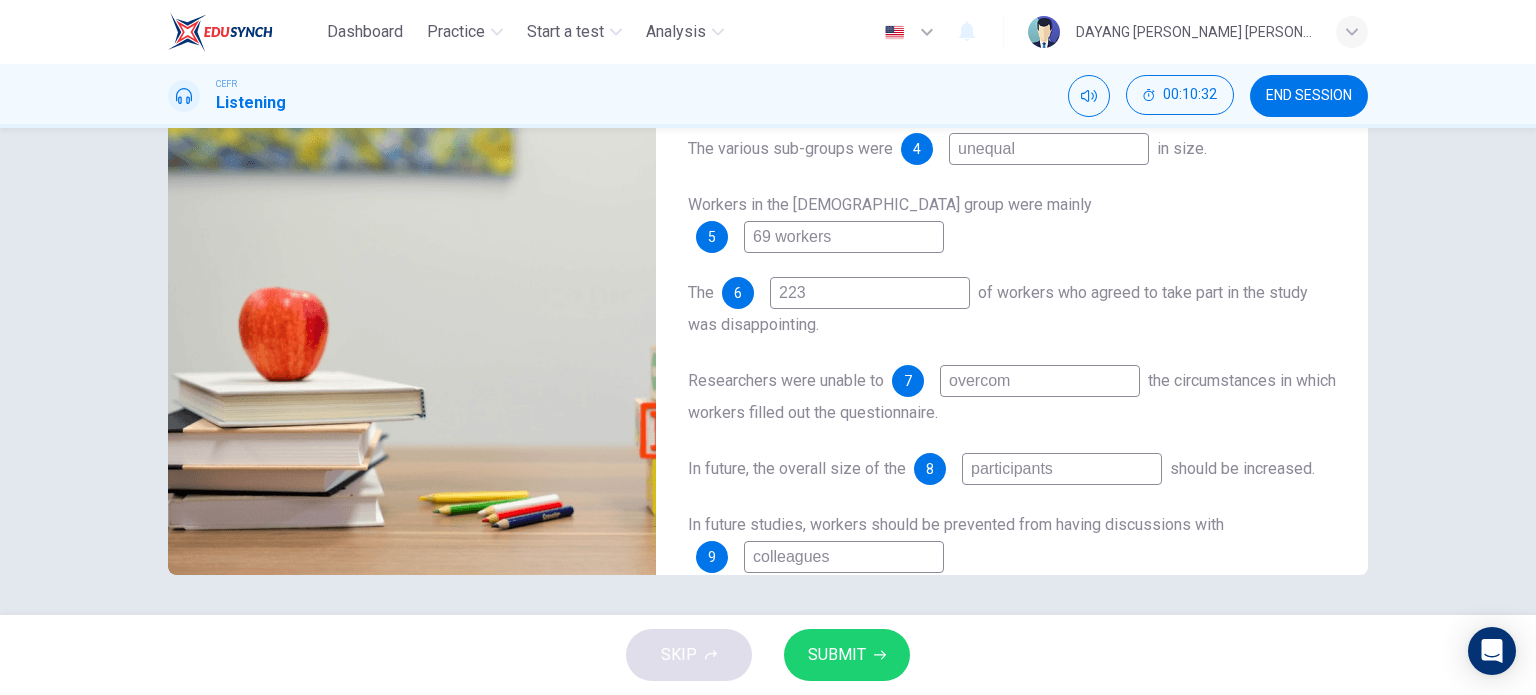 type on "61" 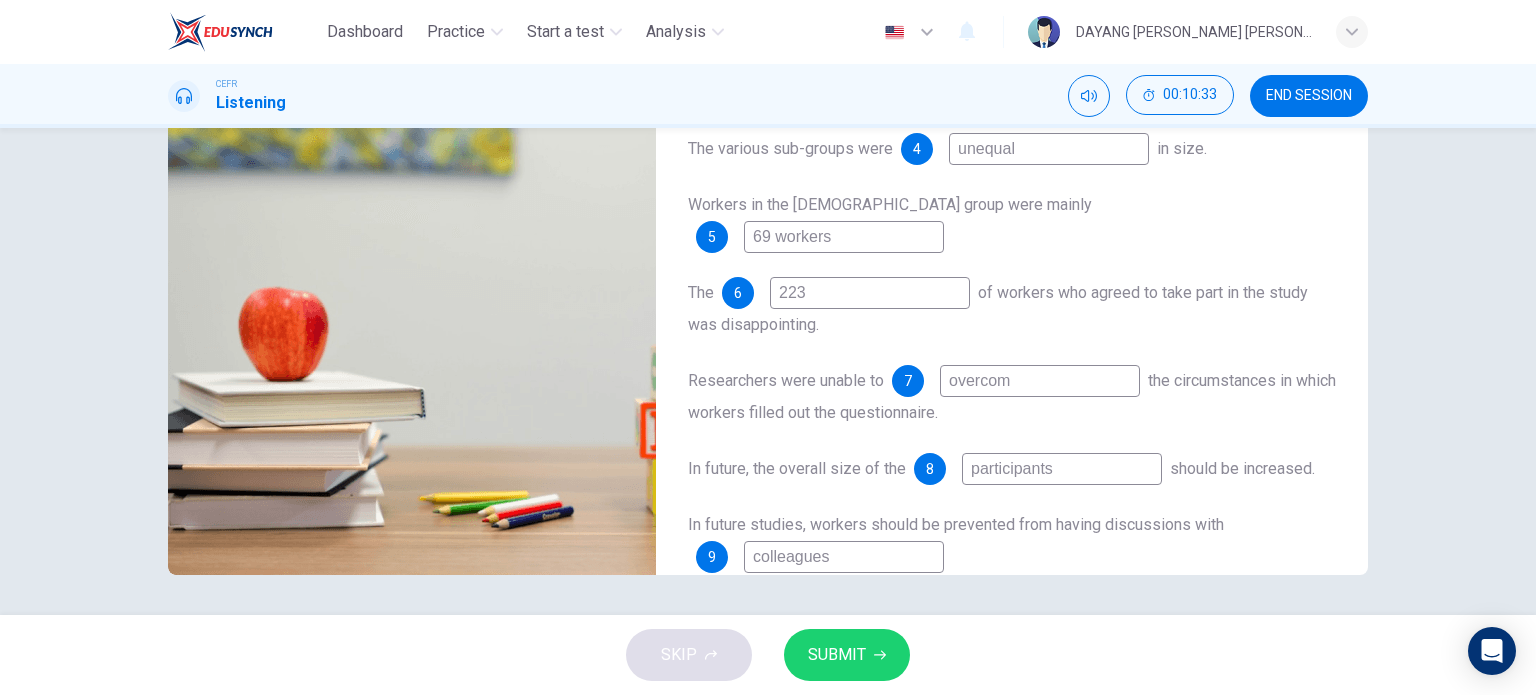 type on "overcome" 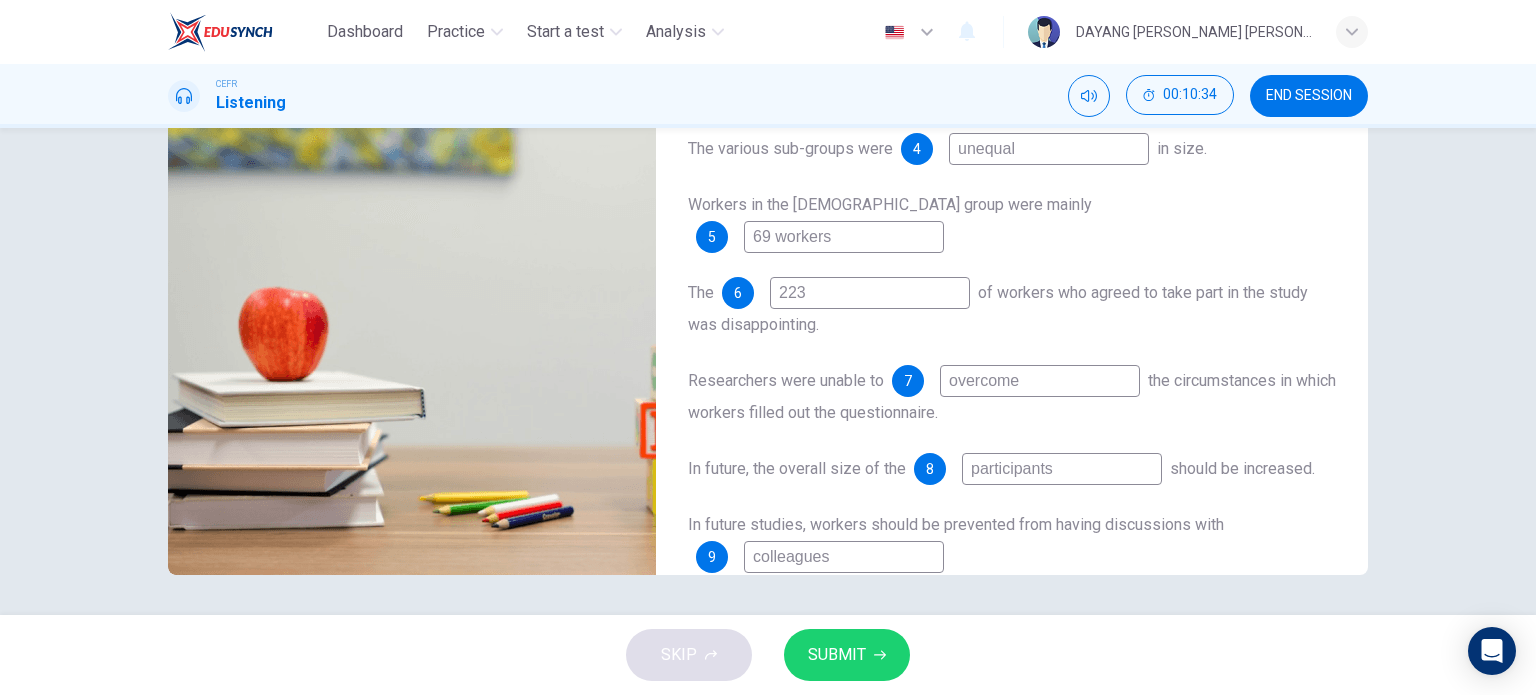 type on "62" 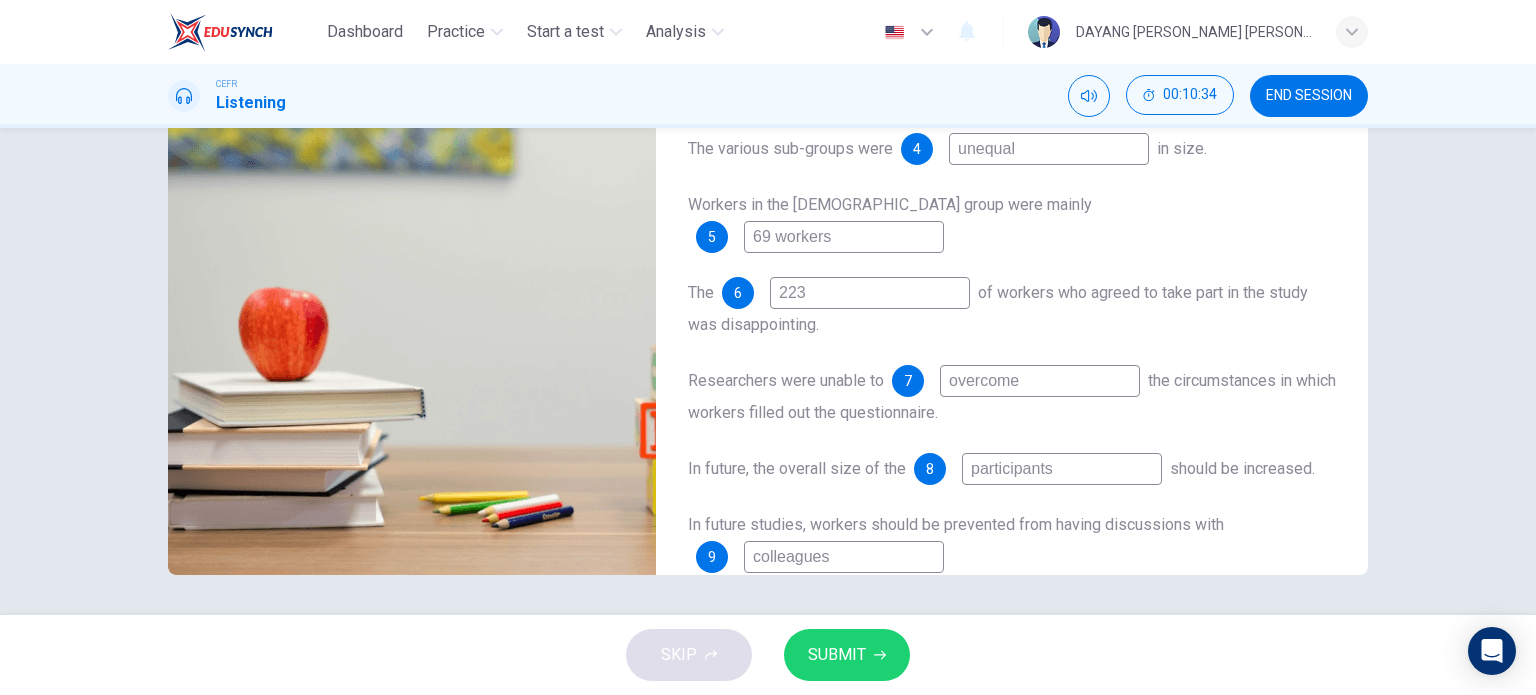 type on "overcome" 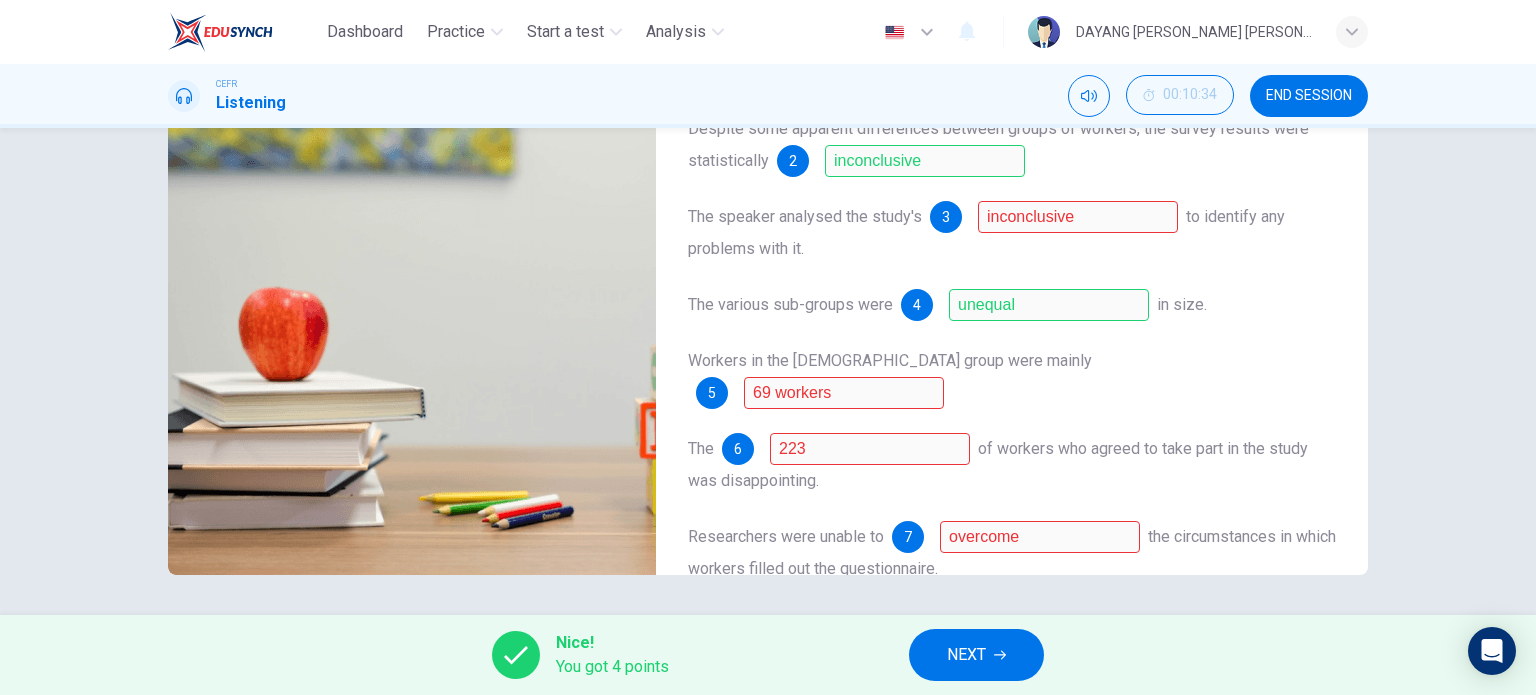 scroll, scrollTop: 0, scrollLeft: 0, axis: both 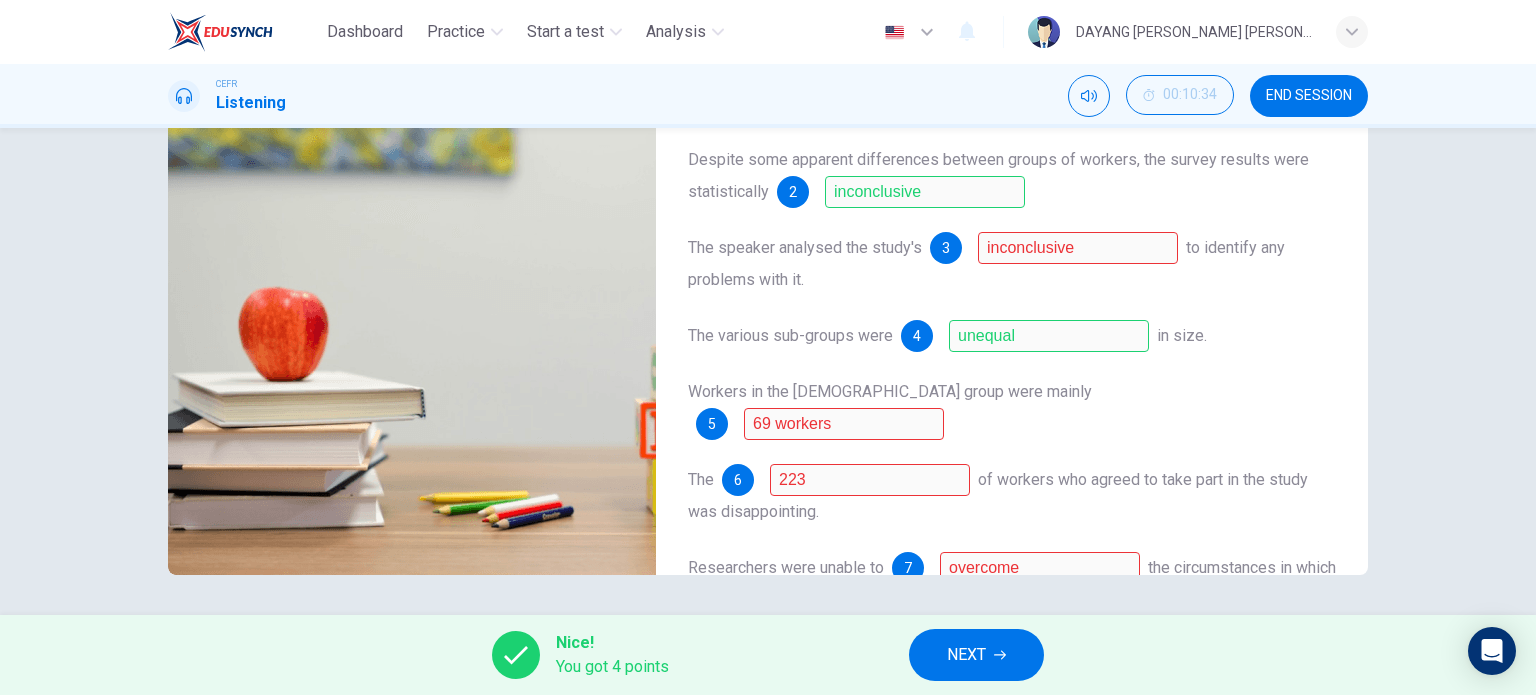 type on "70" 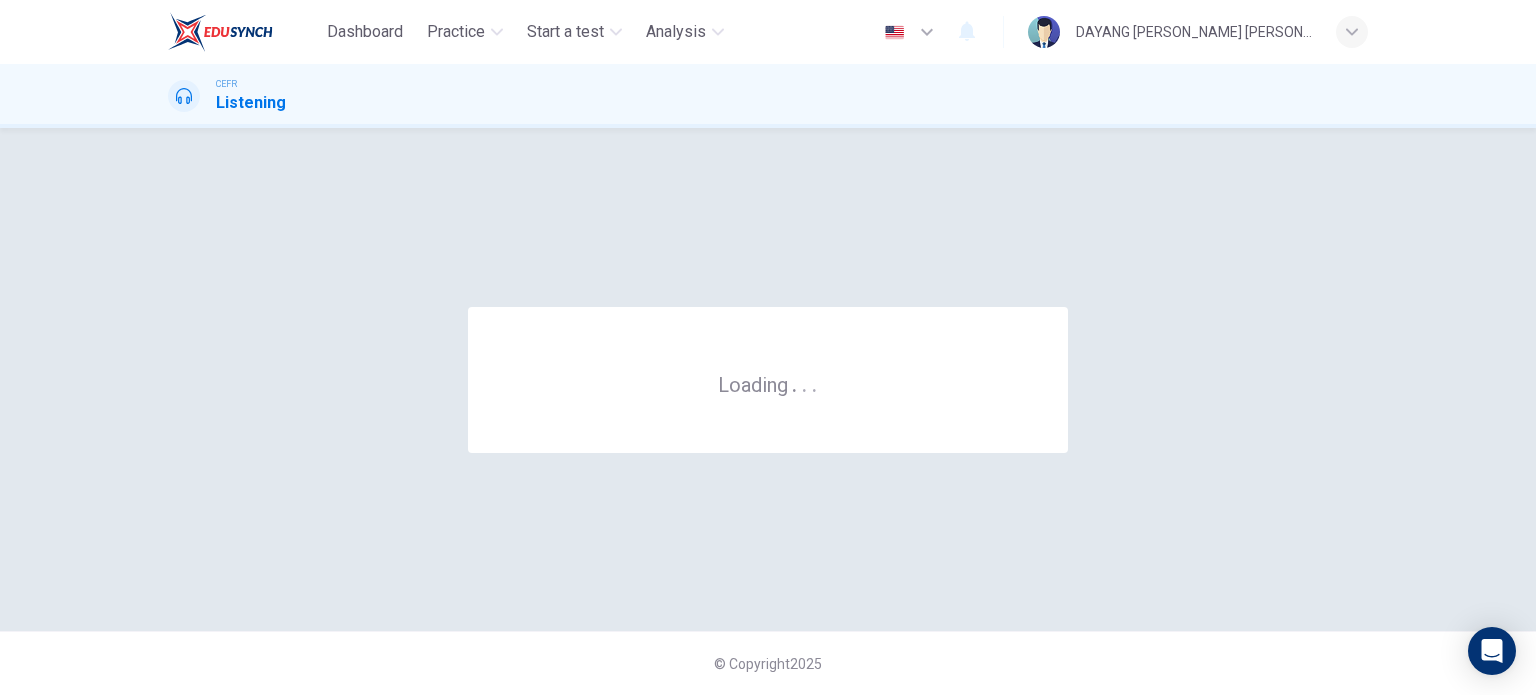 scroll, scrollTop: 0, scrollLeft: 0, axis: both 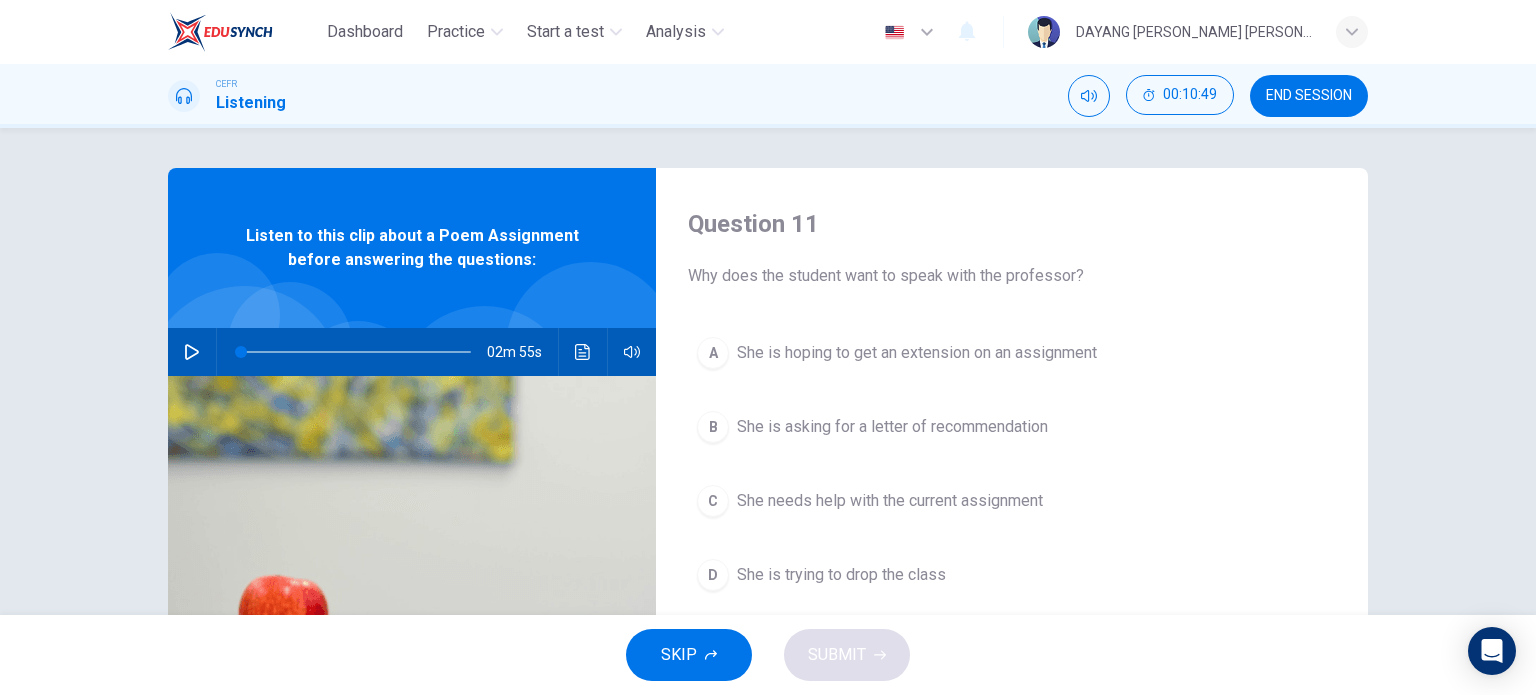 click 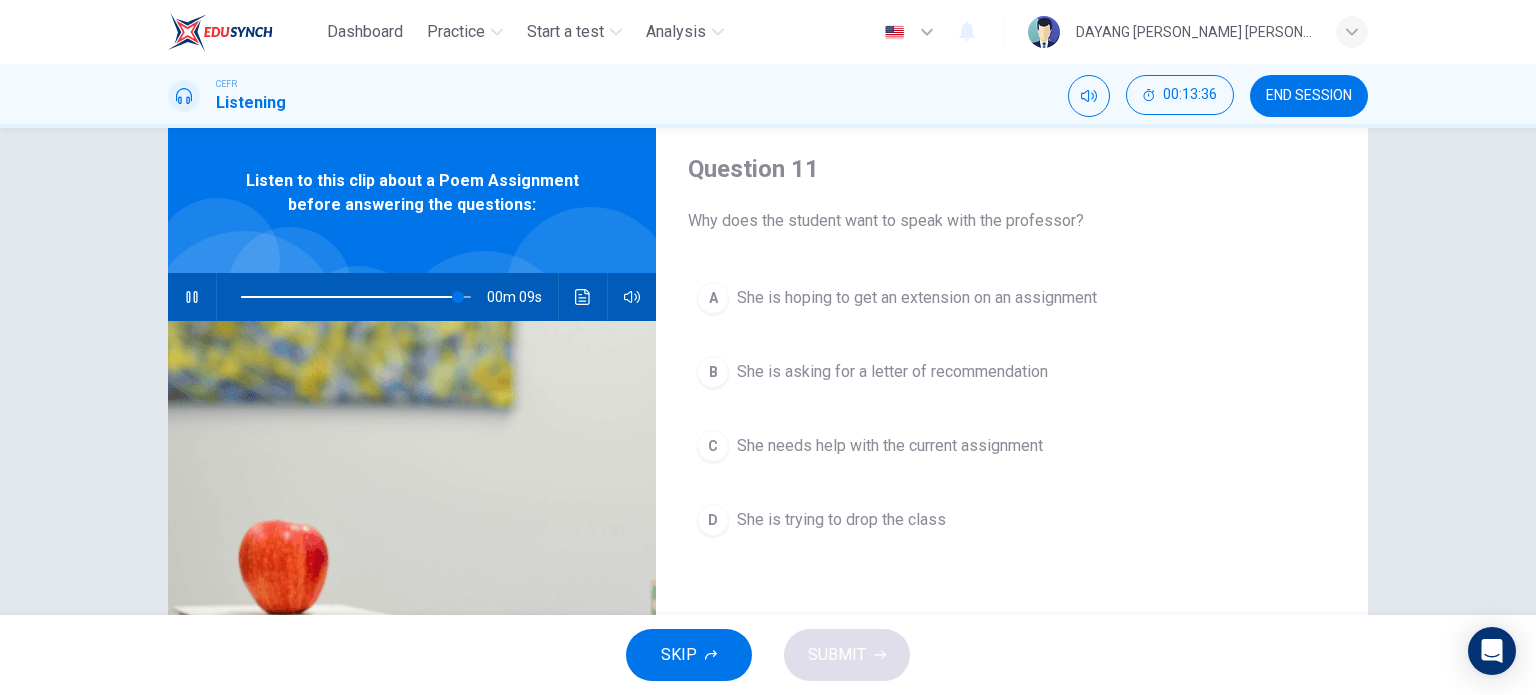 scroll, scrollTop: 100, scrollLeft: 0, axis: vertical 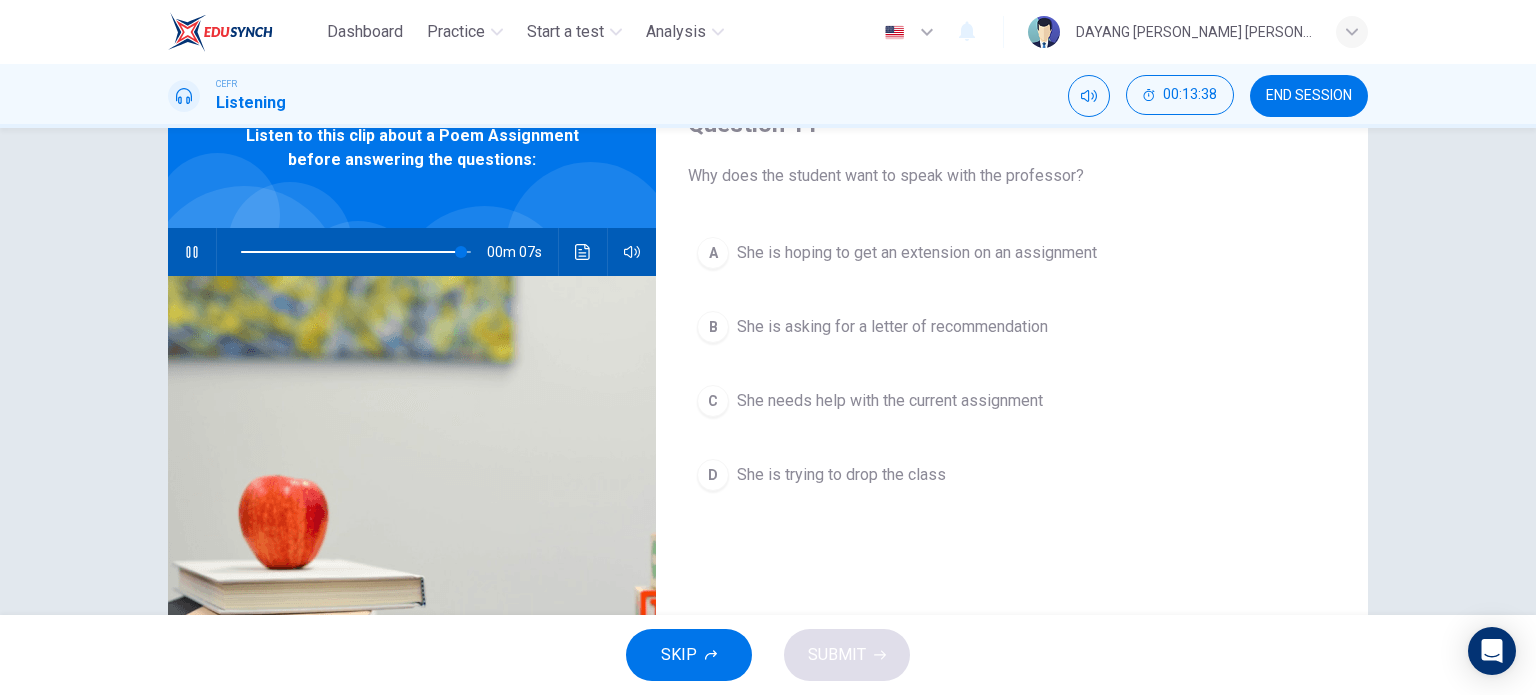click on "She needs help with the current assignment" at bounding box center [890, 401] 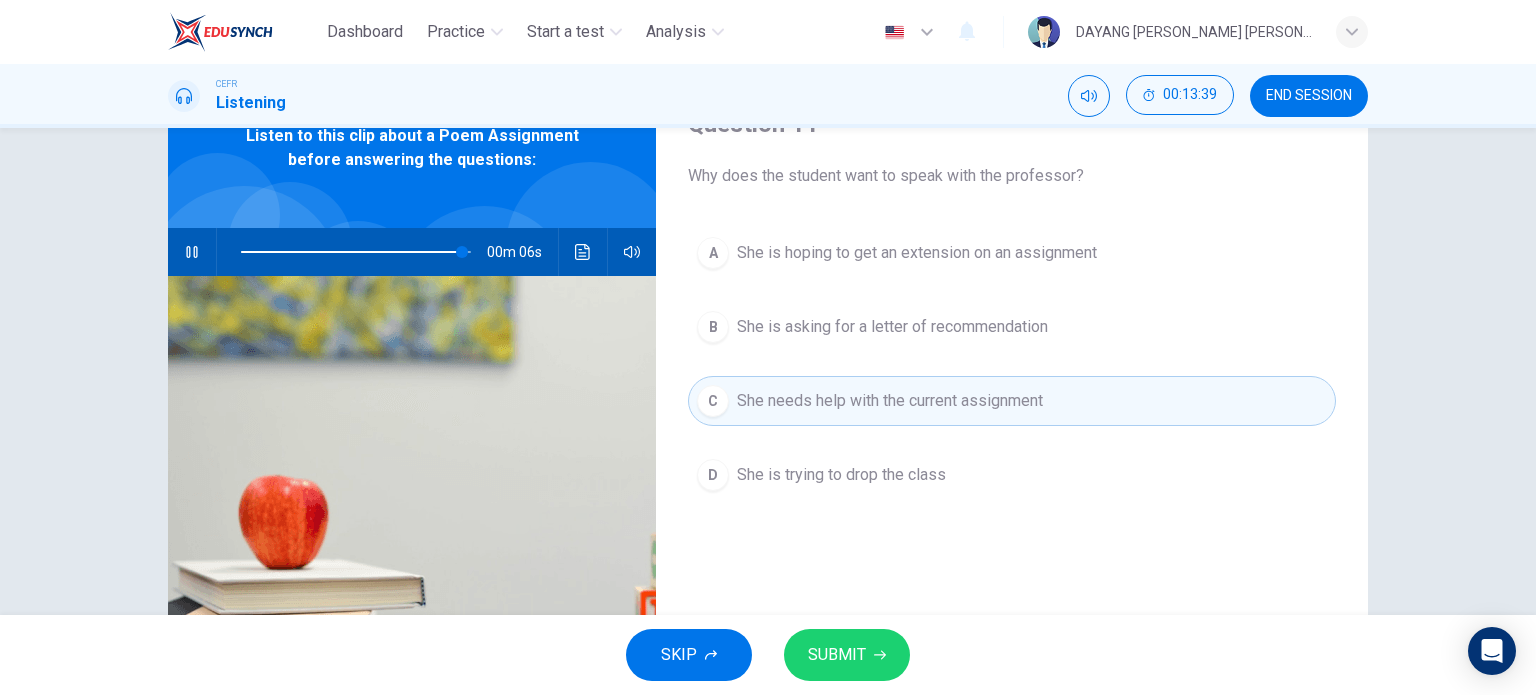 click on "SUBMIT" at bounding box center (847, 655) 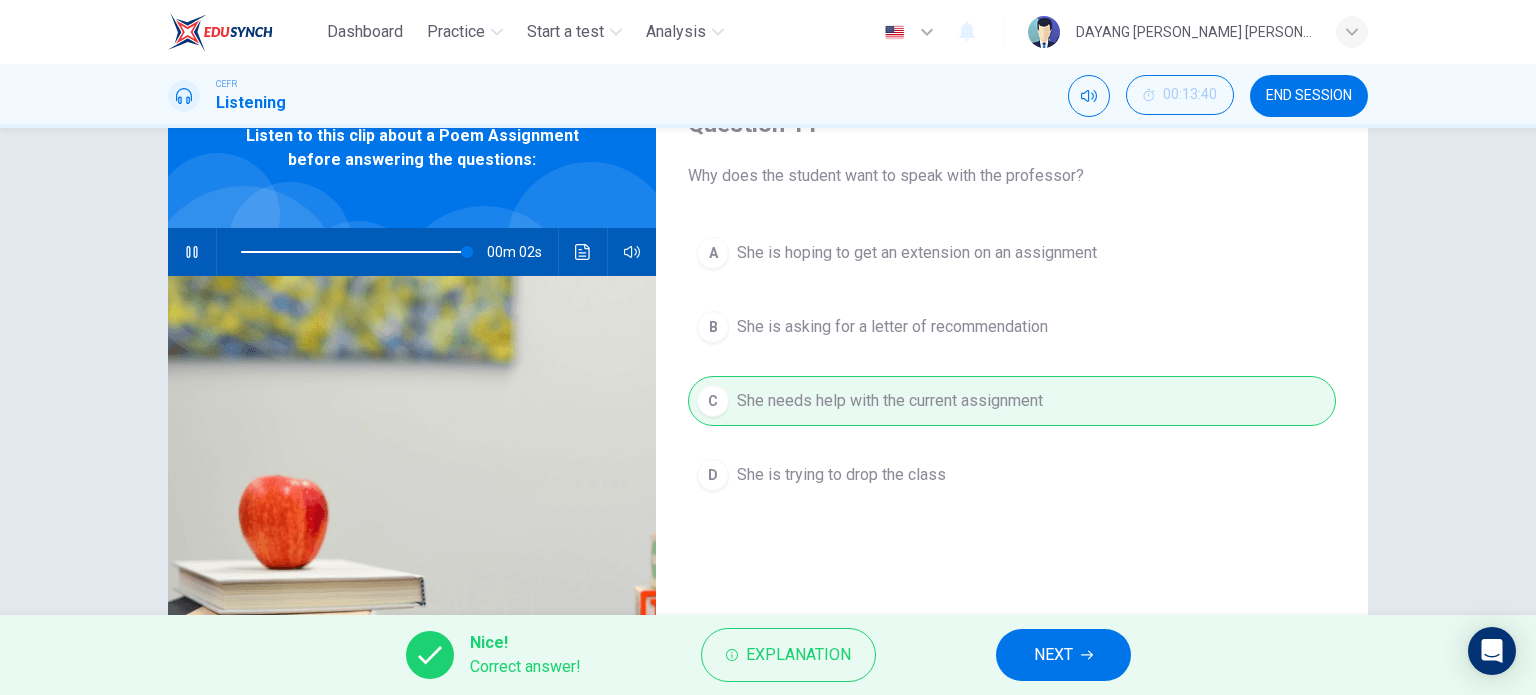 click 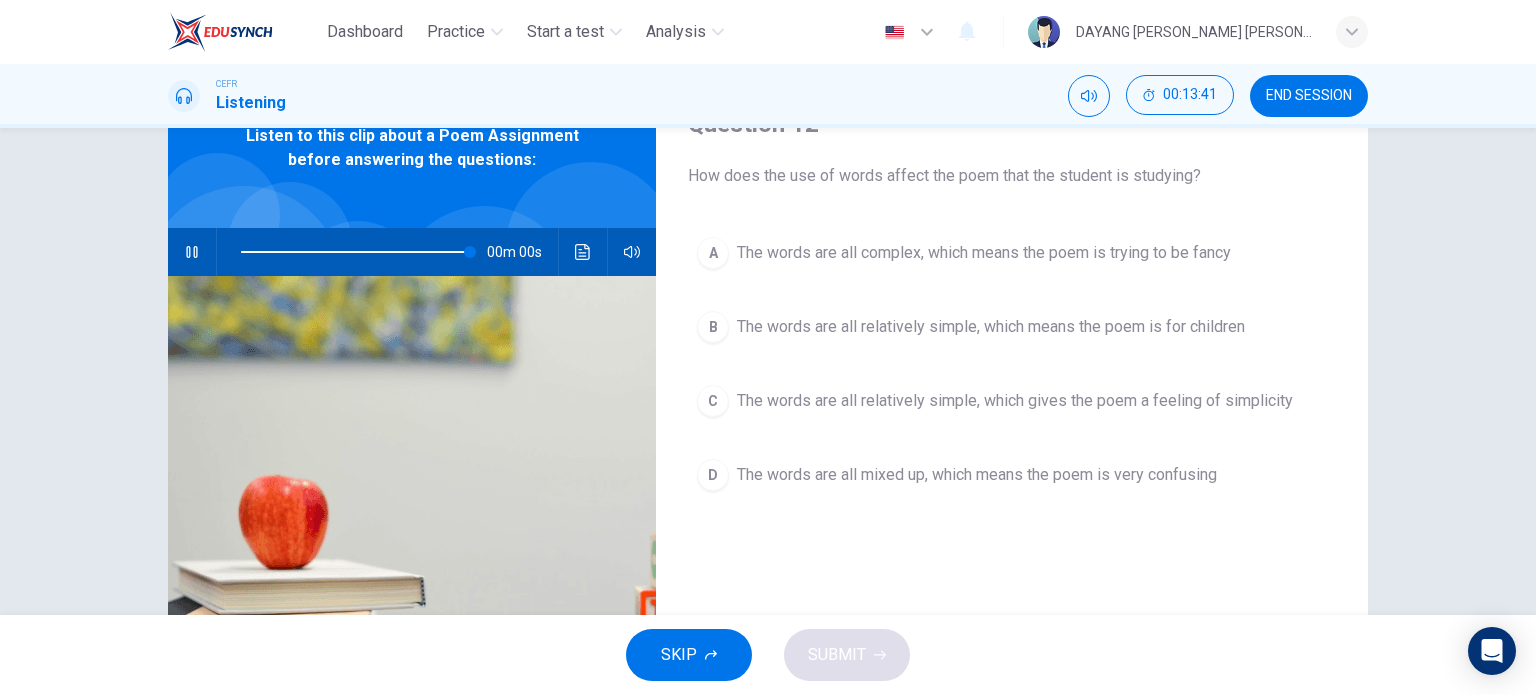 type on "0" 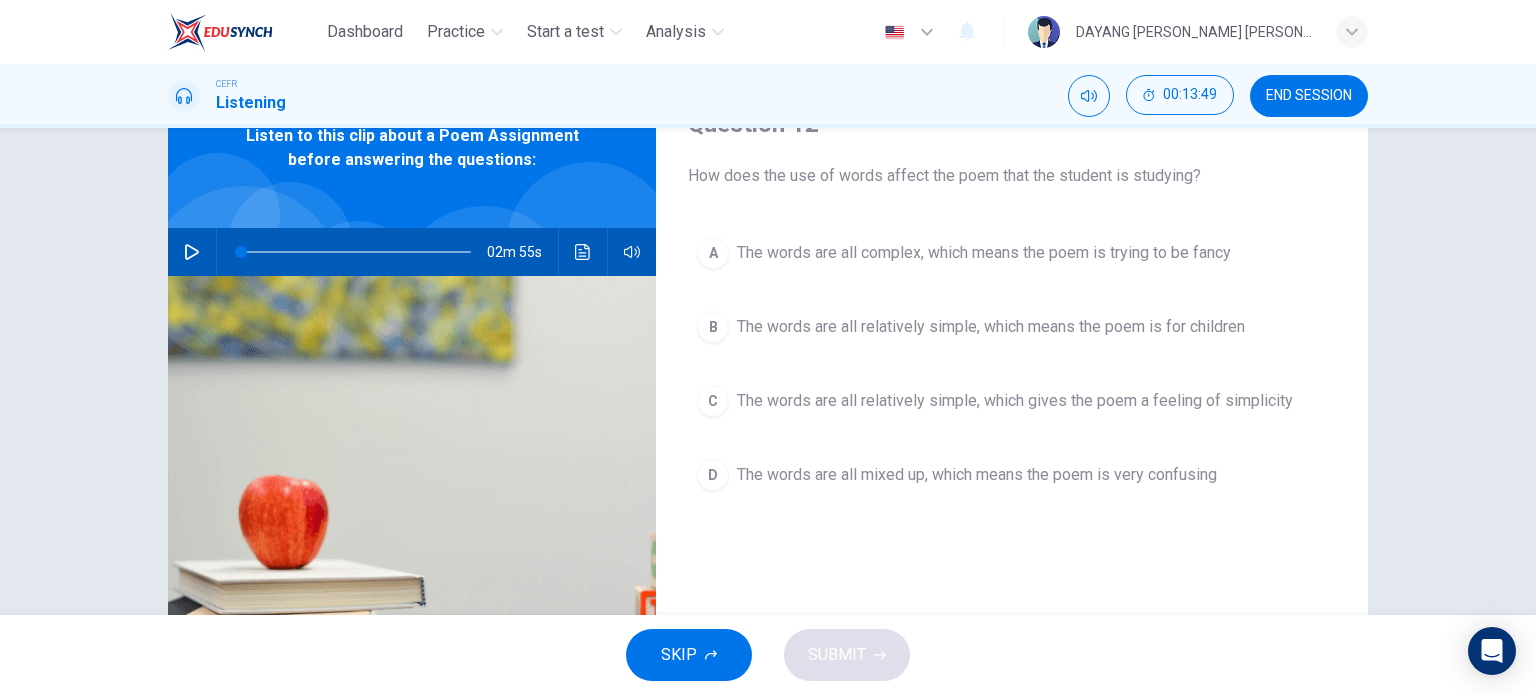 click on "C The words are all relatively simple, which gives the poem a feeling of simplicity" at bounding box center [1012, 401] 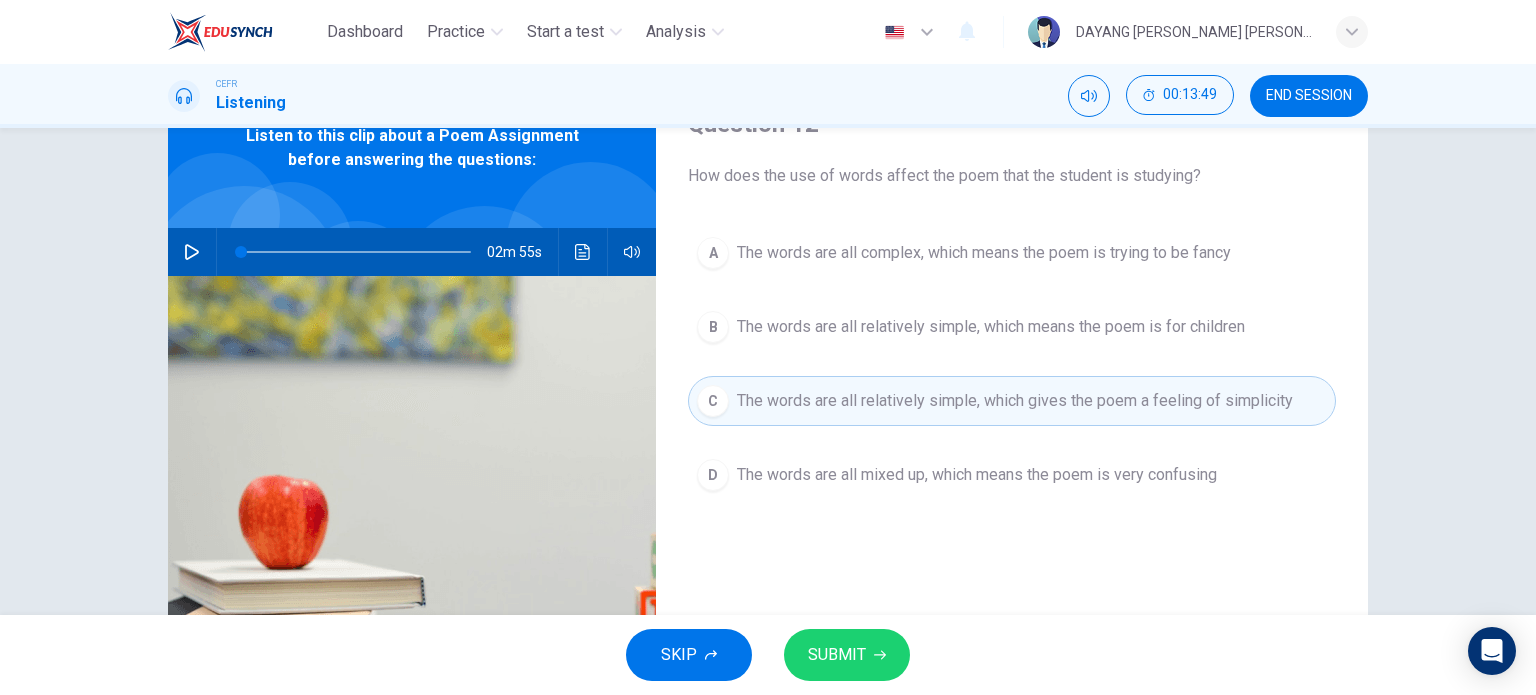 click on "SUBMIT" at bounding box center (837, 655) 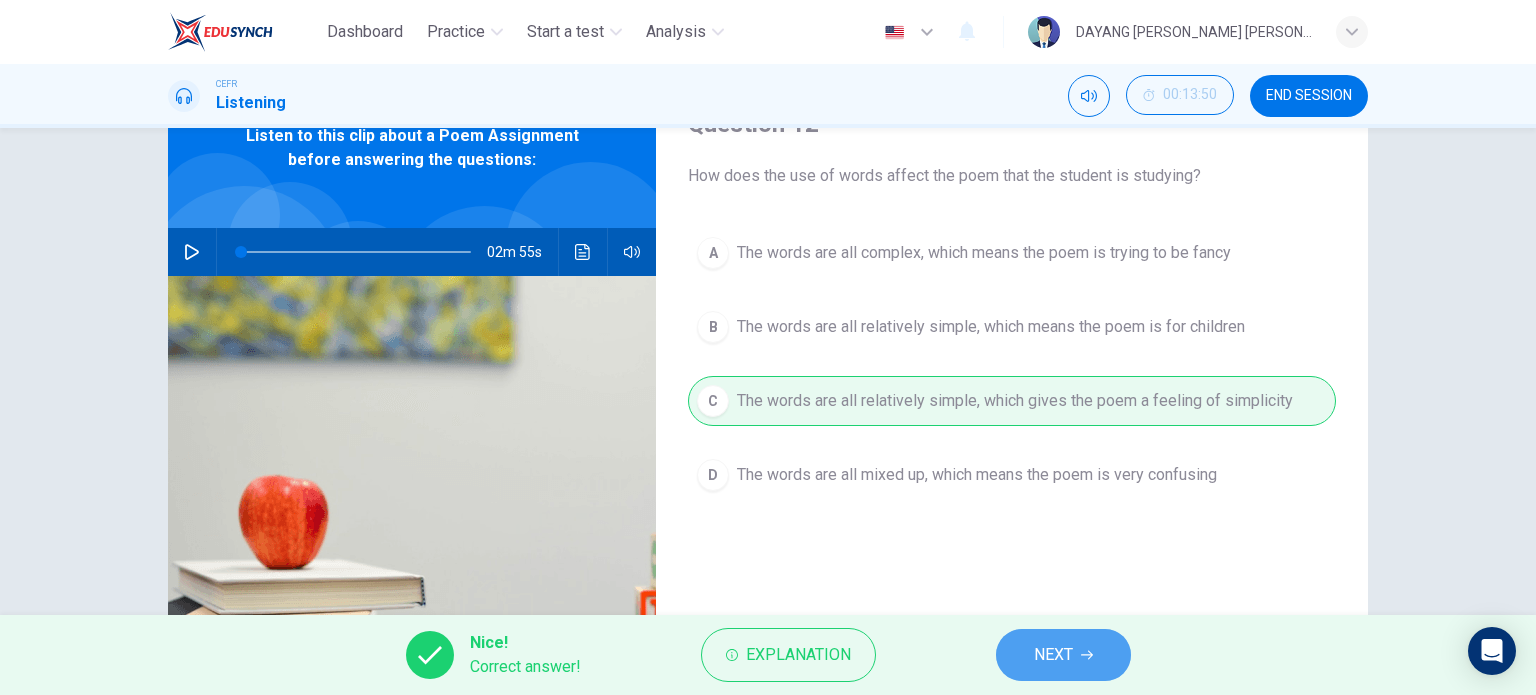 click on "NEXT" at bounding box center [1063, 655] 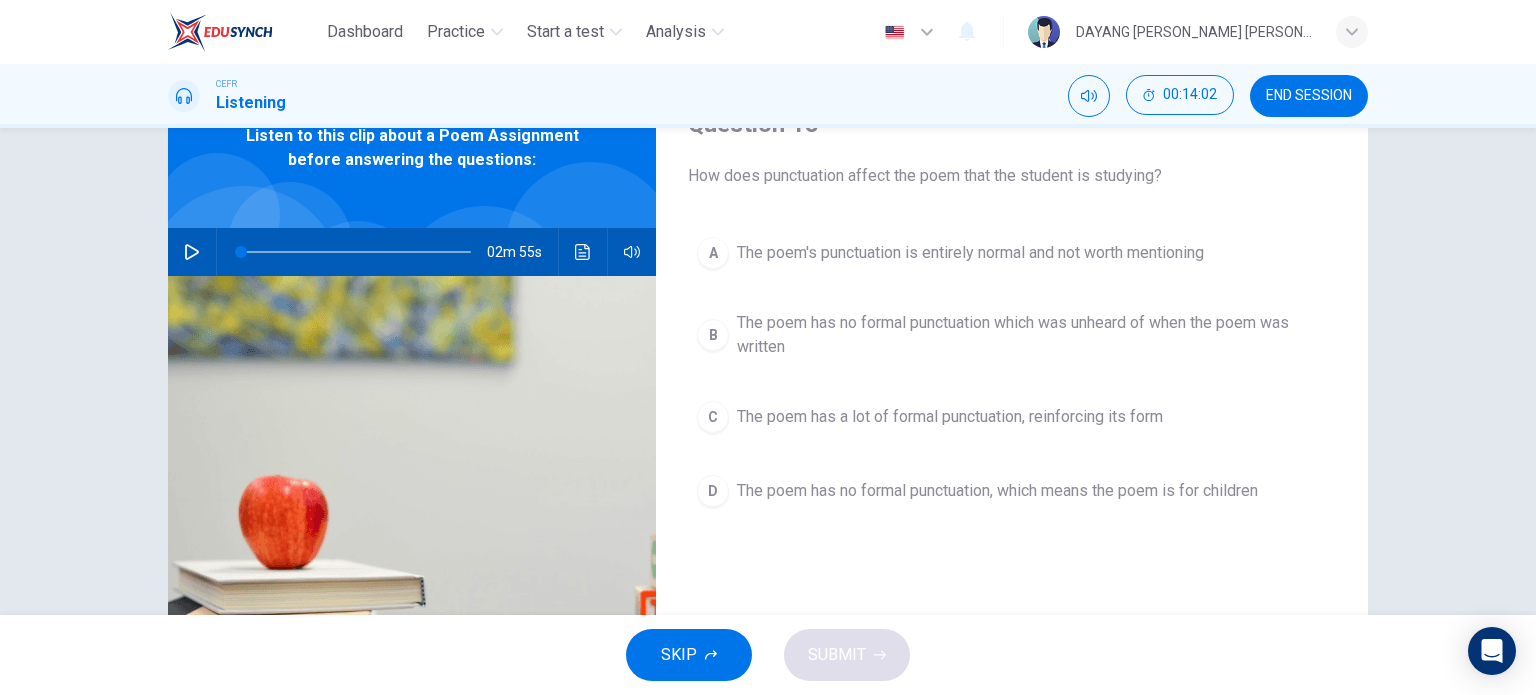 click on "C The poem has a lot of formal punctuation, reinforcing its form" at bounding box center (1012, 417) 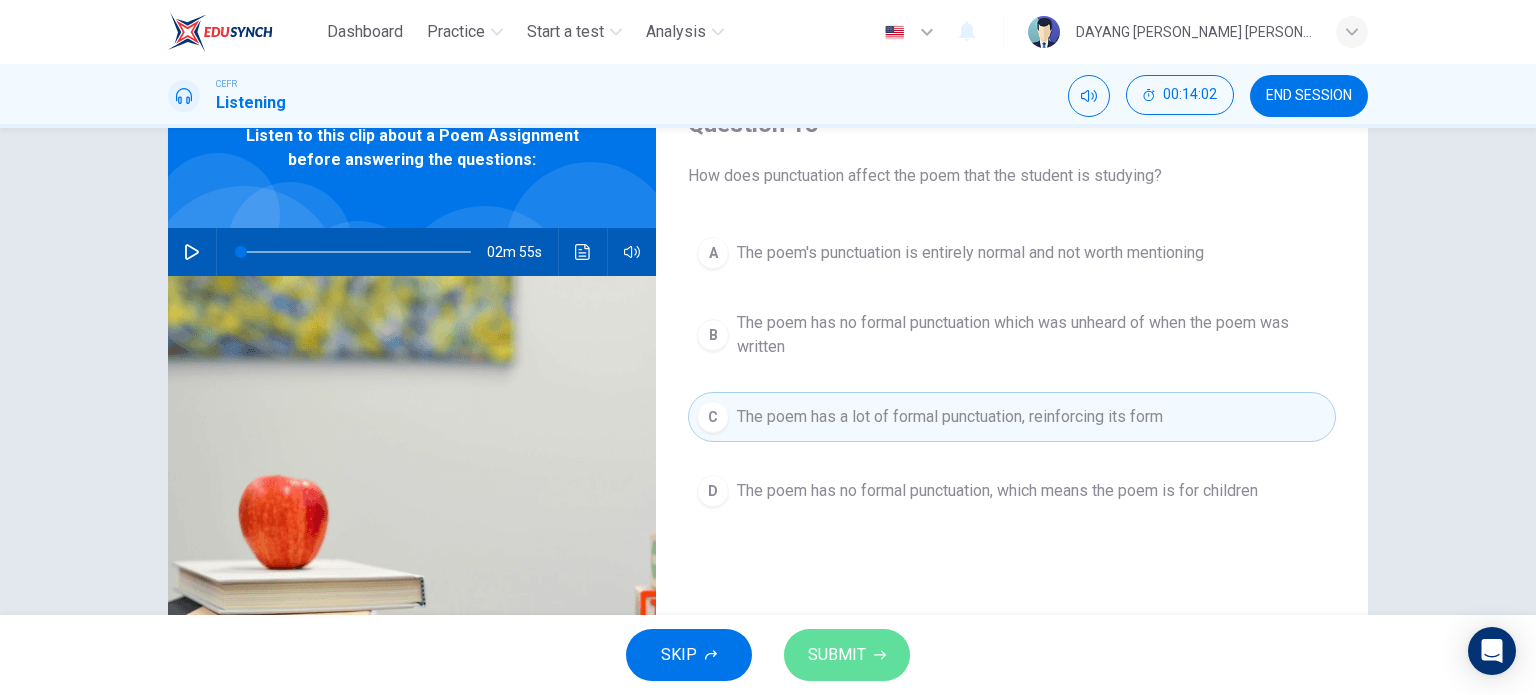 click on "SUBMIT" at bounding box center (837, 655) 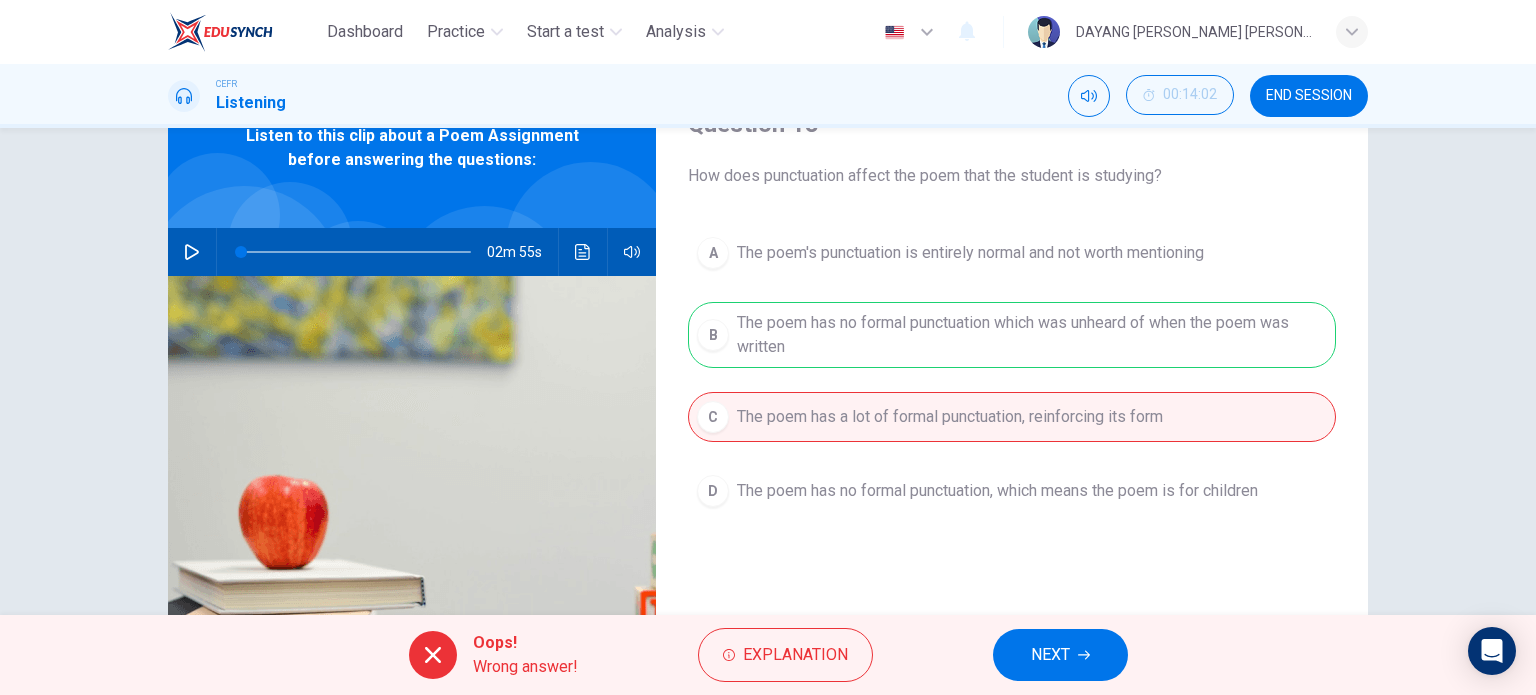 click on "NEXT" at bounding box center (1060, 655) 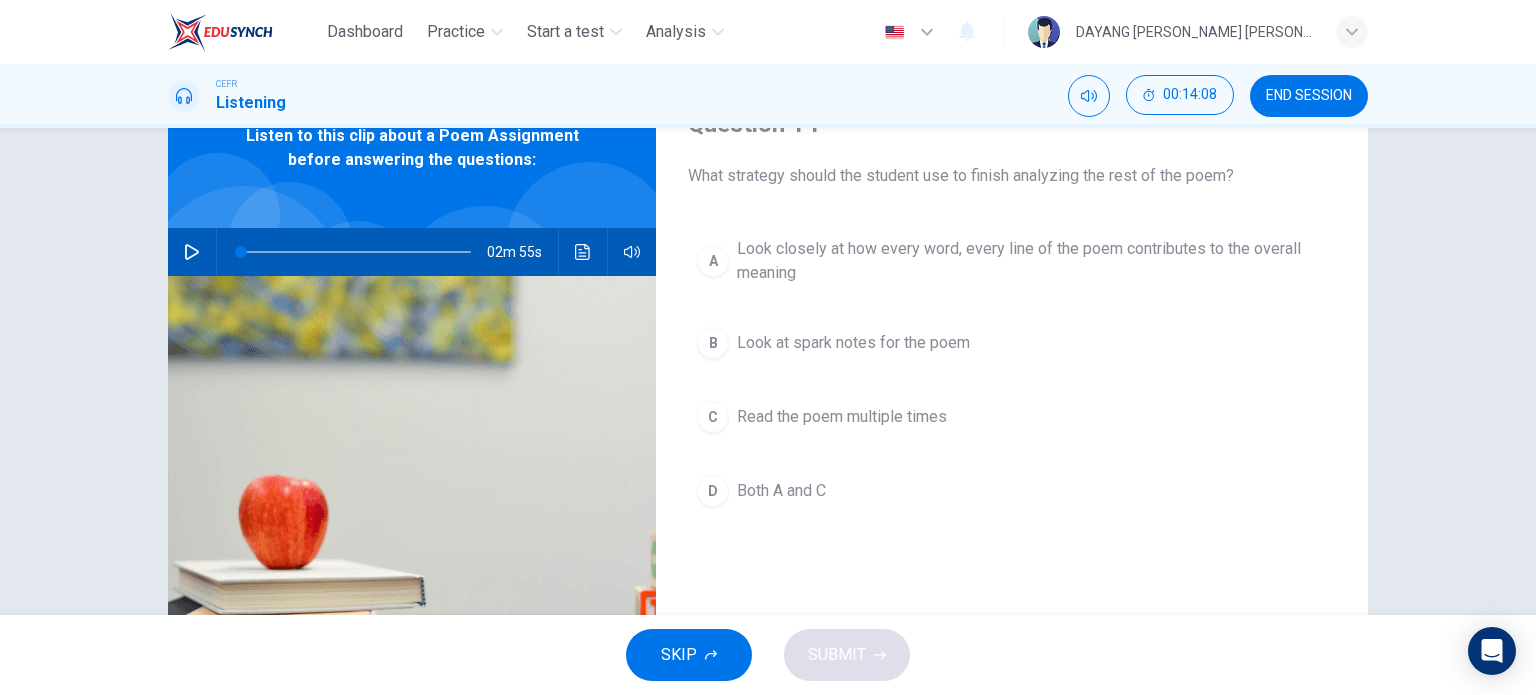 click on "Look closely at how every word, every line of the poem contributes to the overall meaning" at bounding box center (1032, 261) 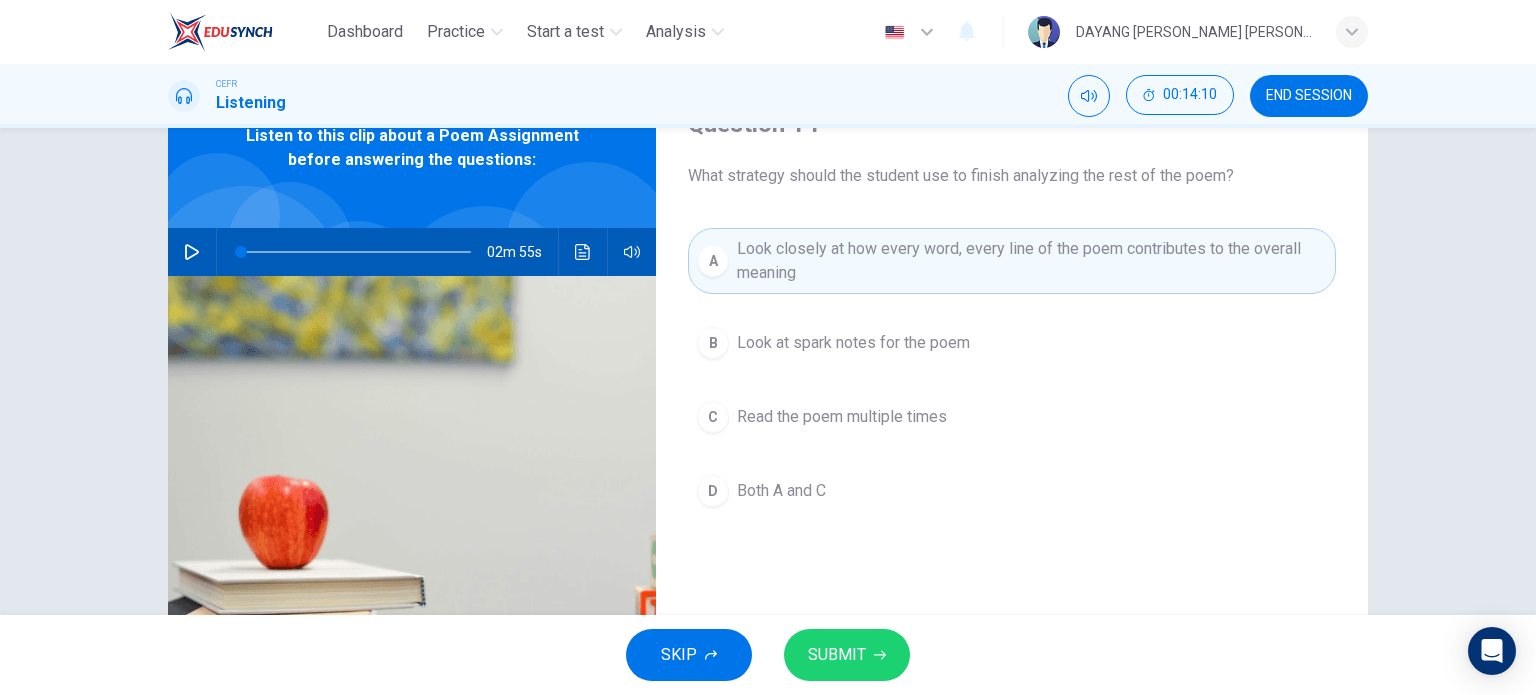click on "SUBMIT" at bounding box center (837, 655) 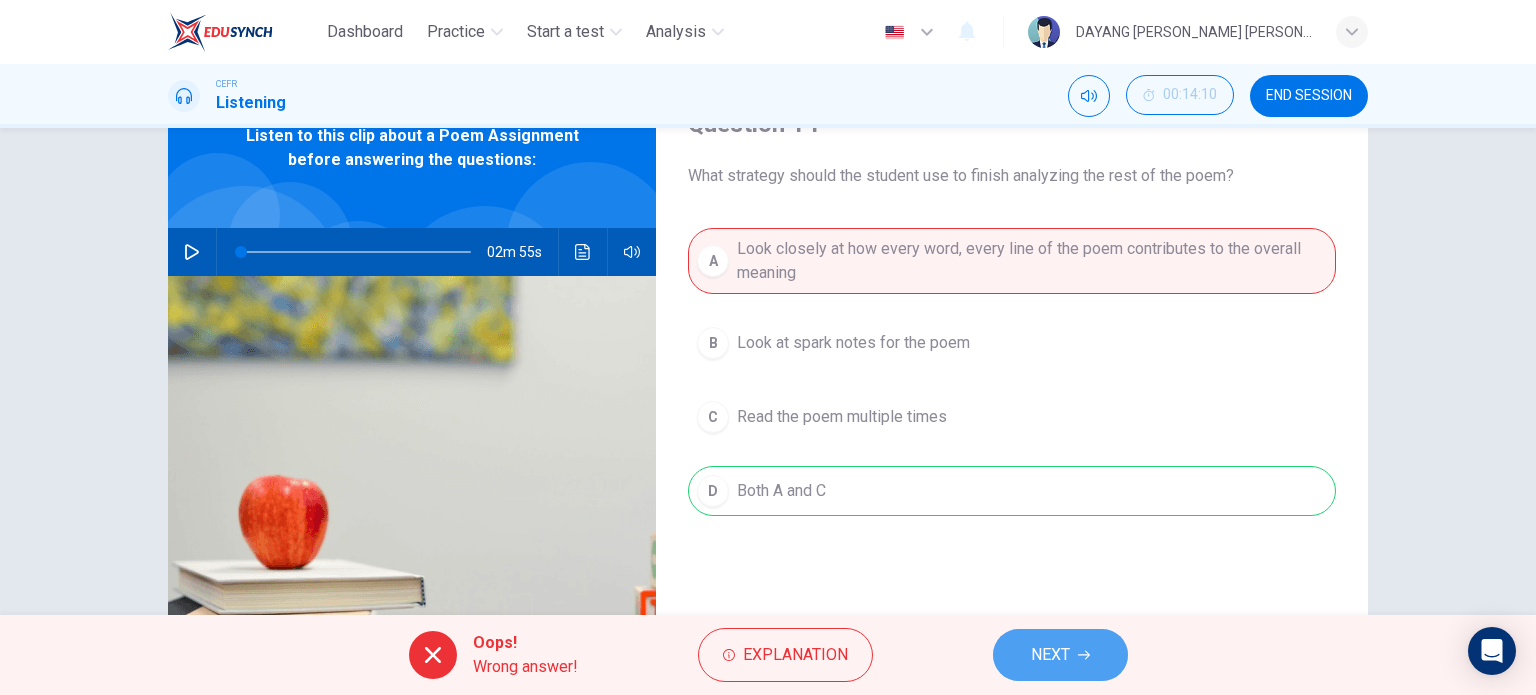click on "NEXT" at bounding box center (1050, 655) 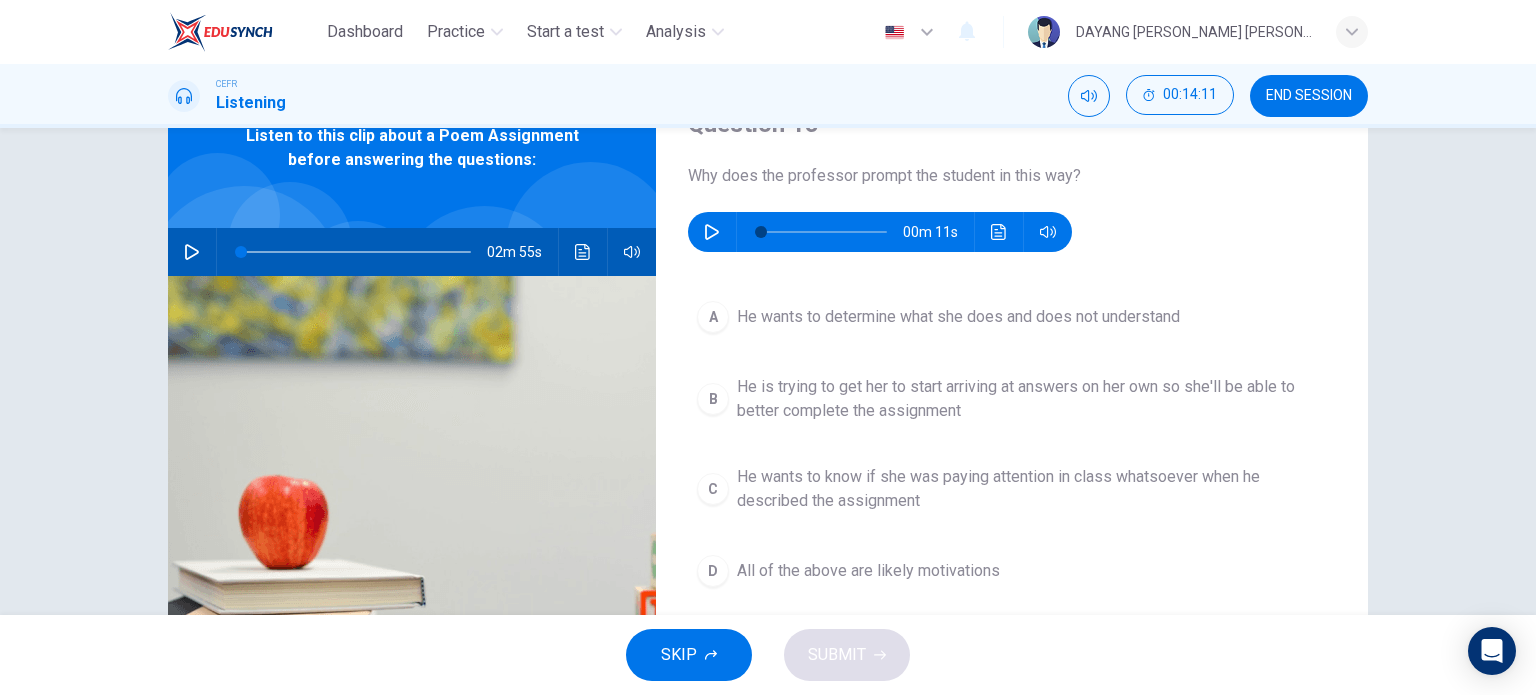 click 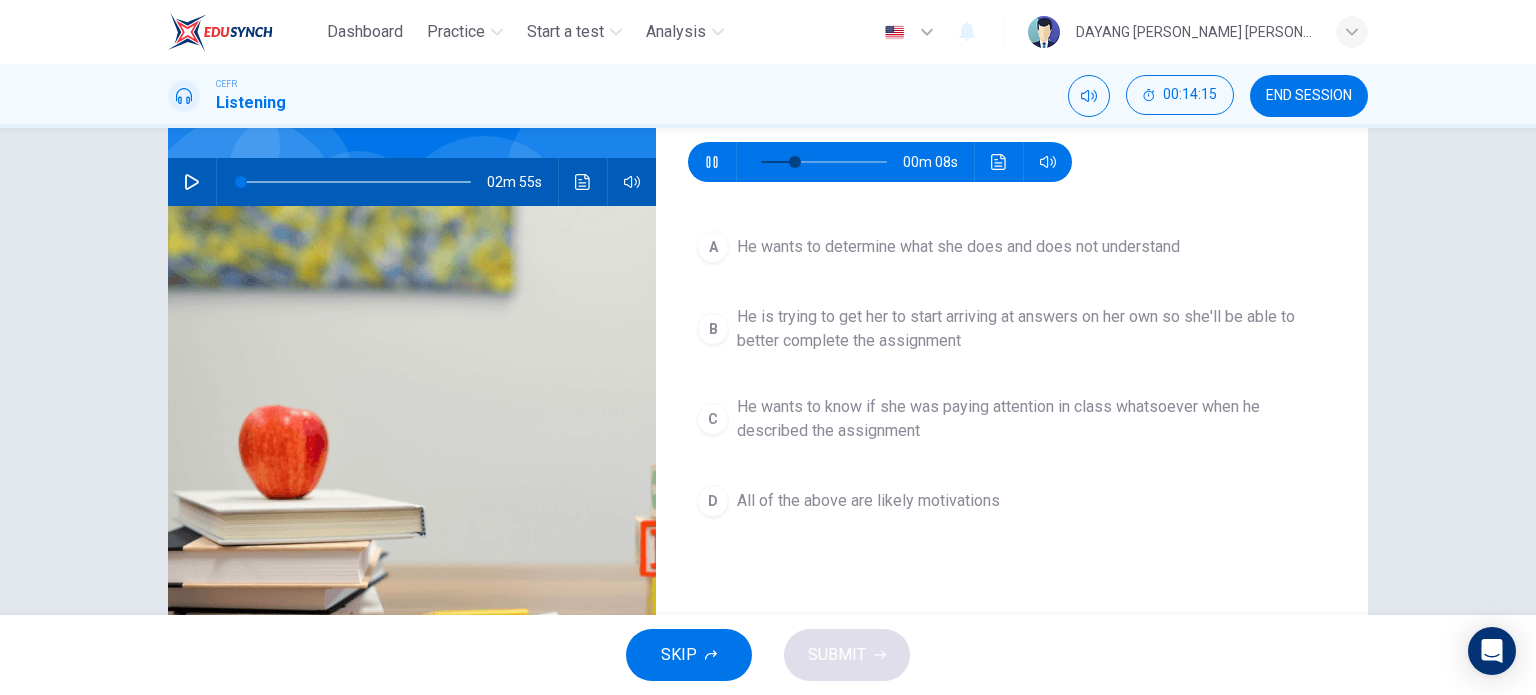 scroll, scrollTop: 200, scrollLeft: 0, axis: vertical 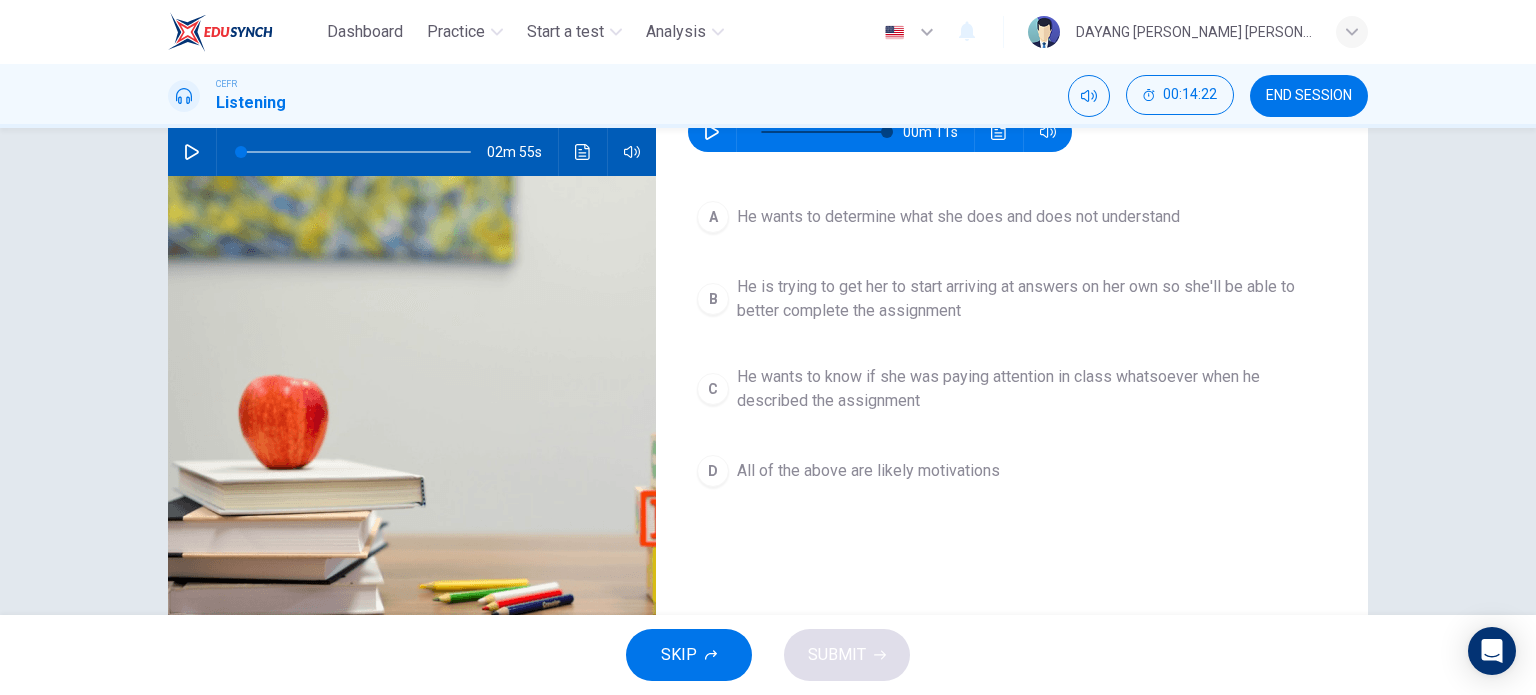 type on "0" 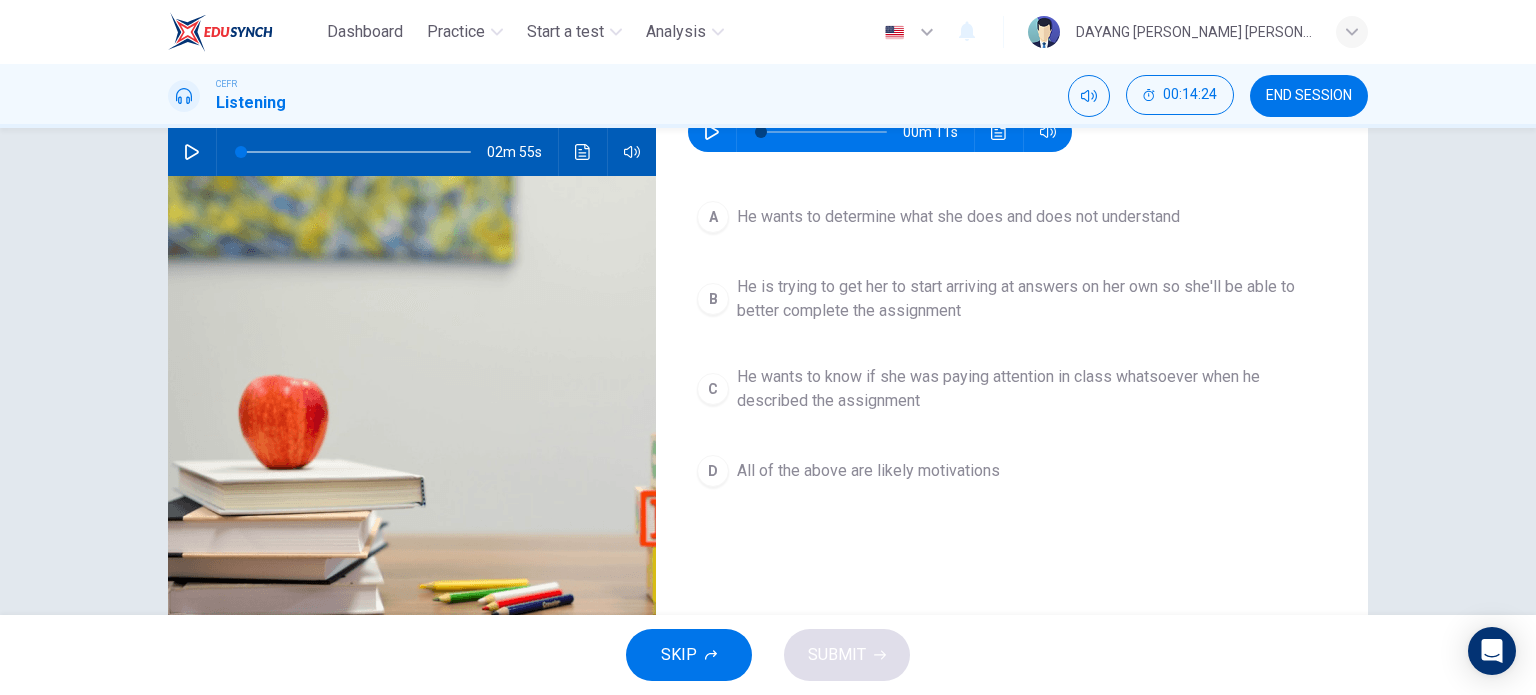 click on "A He wants to determine what she does and does not understand" at bounding box center [1012, 217] 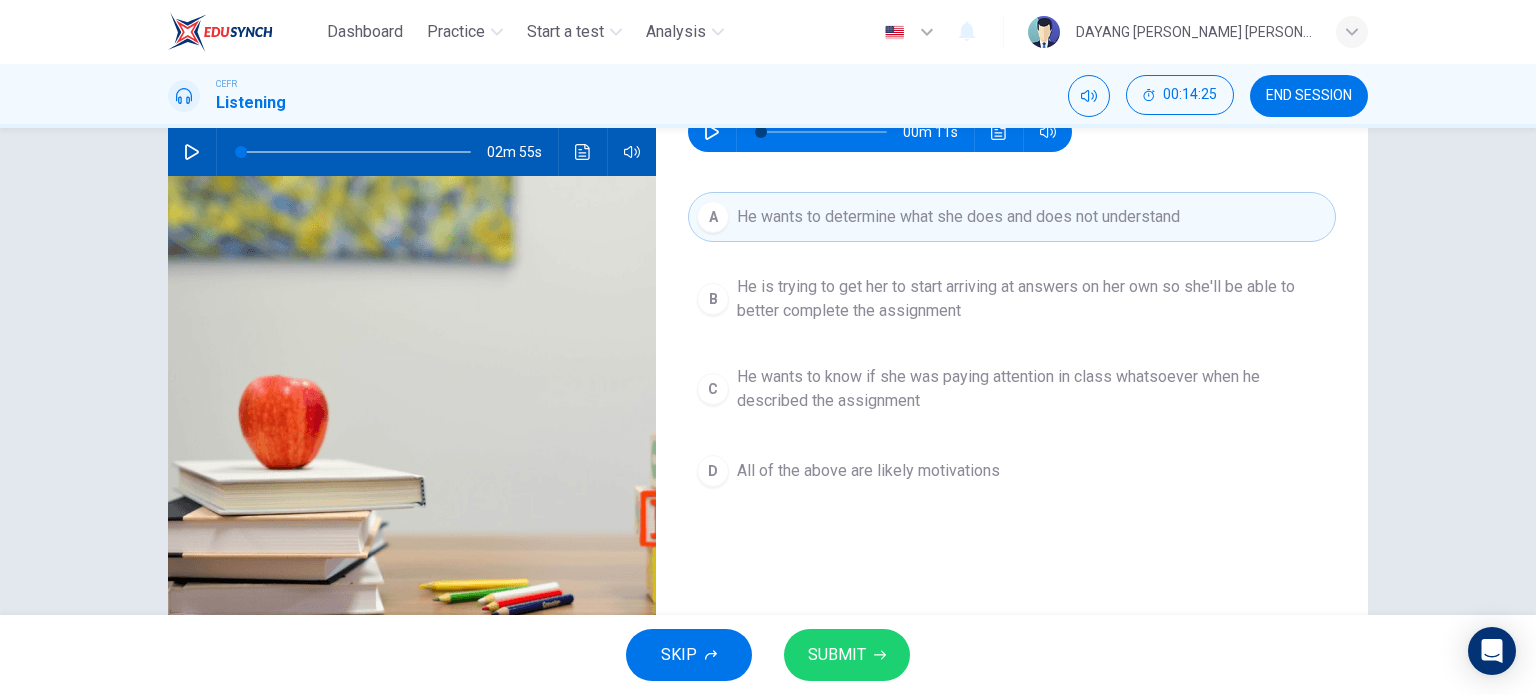 click on "SUBMIT" at bounding box center [847, 655] 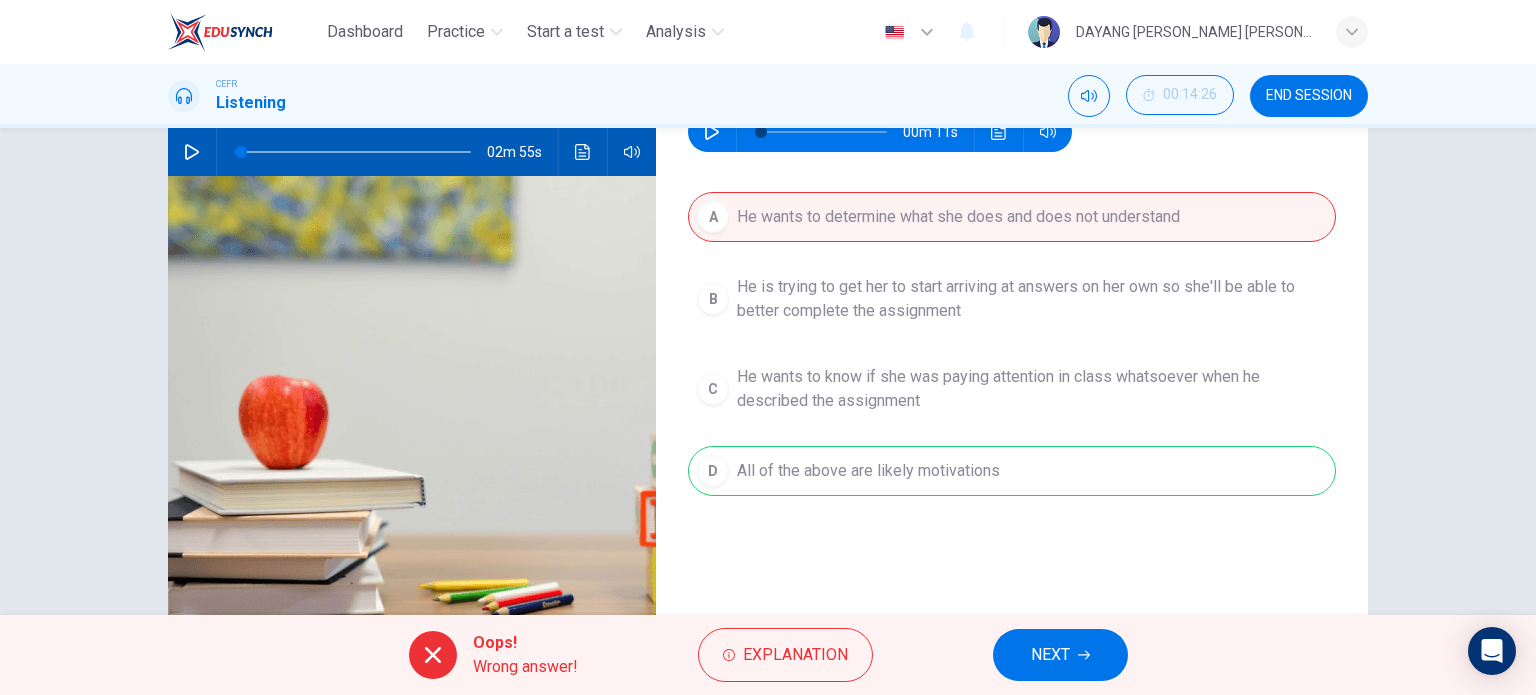 click on "NEXT" at bounding box center [1050, 655] 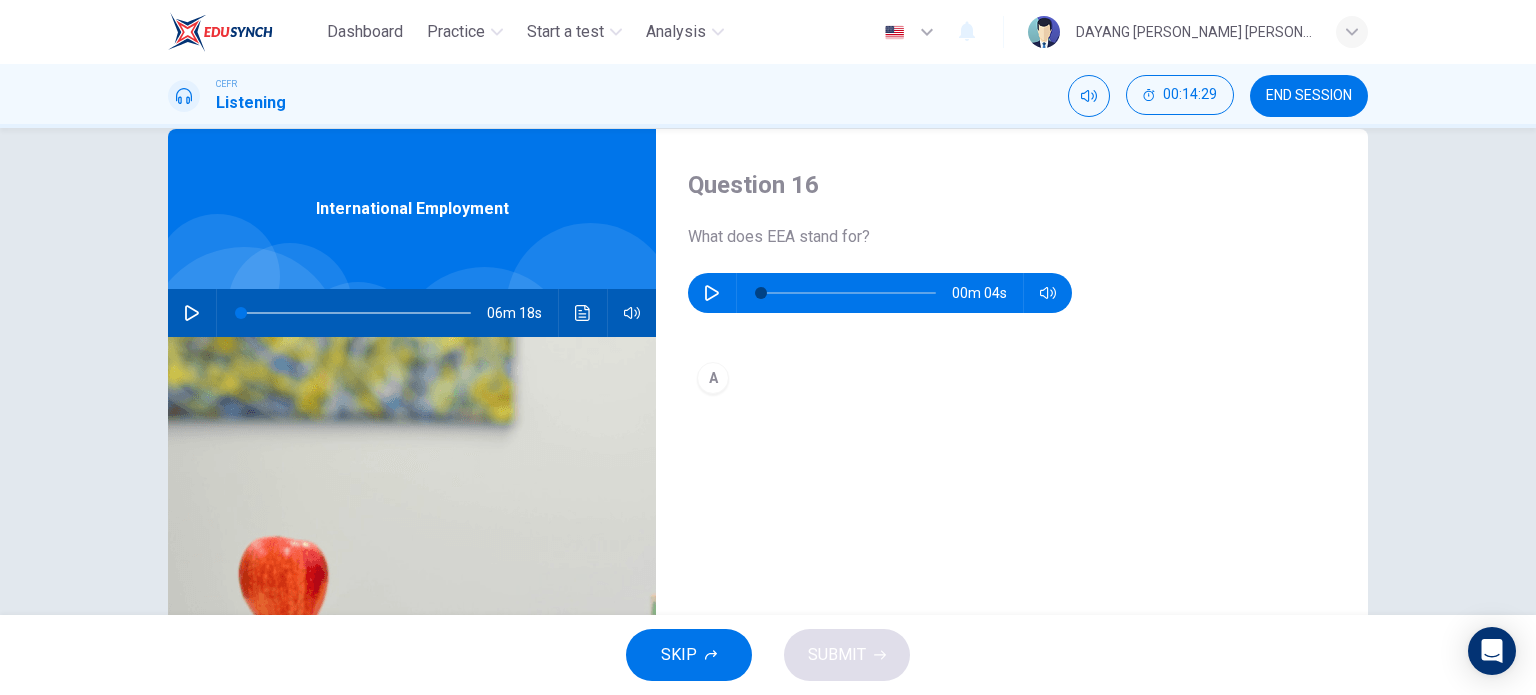 scroll, scrollTop: 100, scrollLeft: 0, axis: vertical 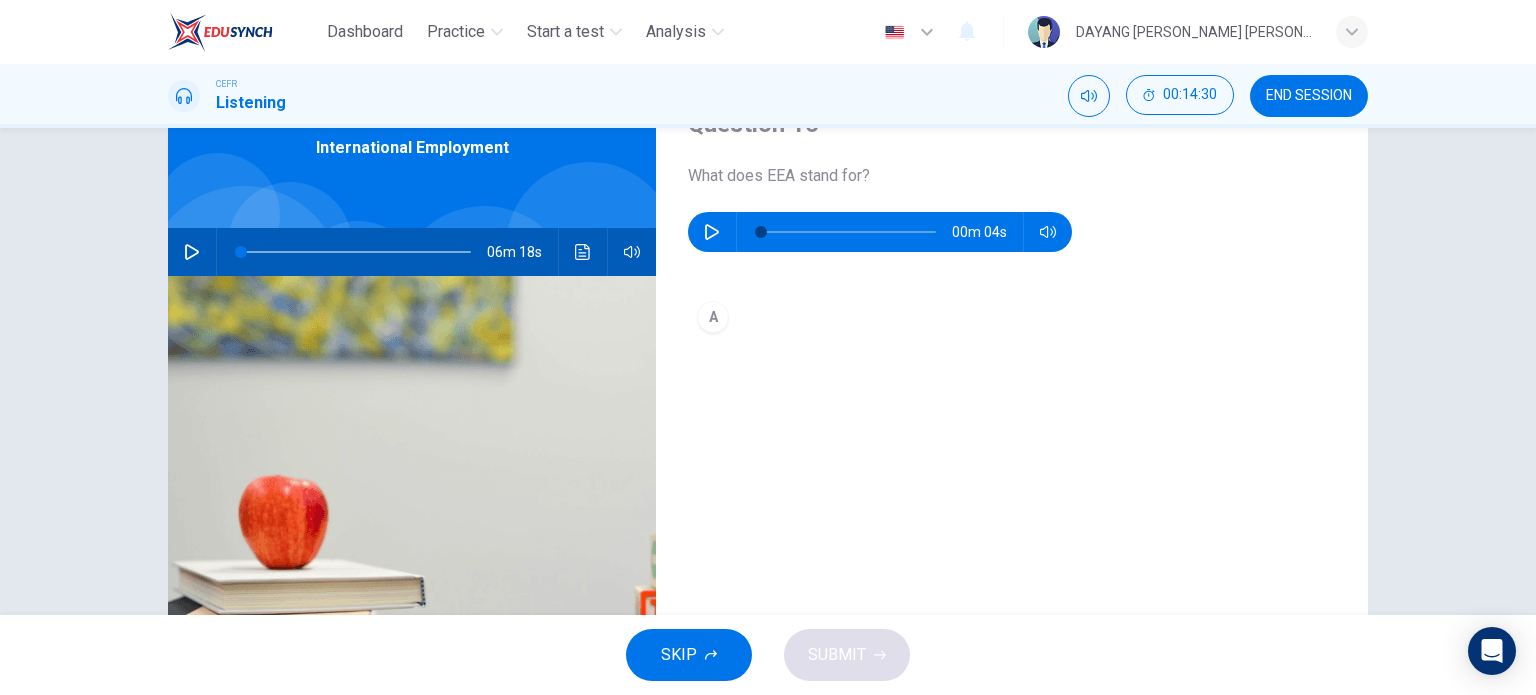 click on "A" at bounding box center [713, 317] 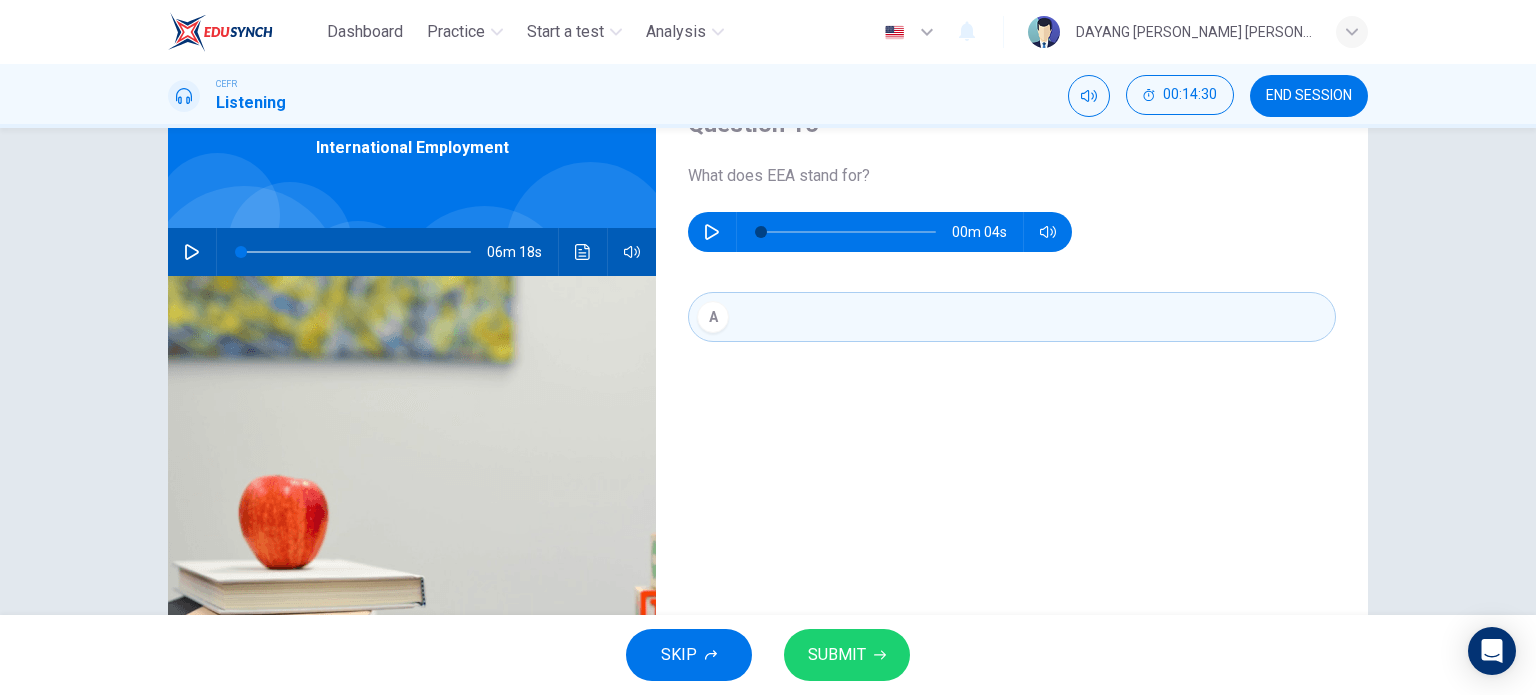 click on "A" at bounding box center [1012, 317] 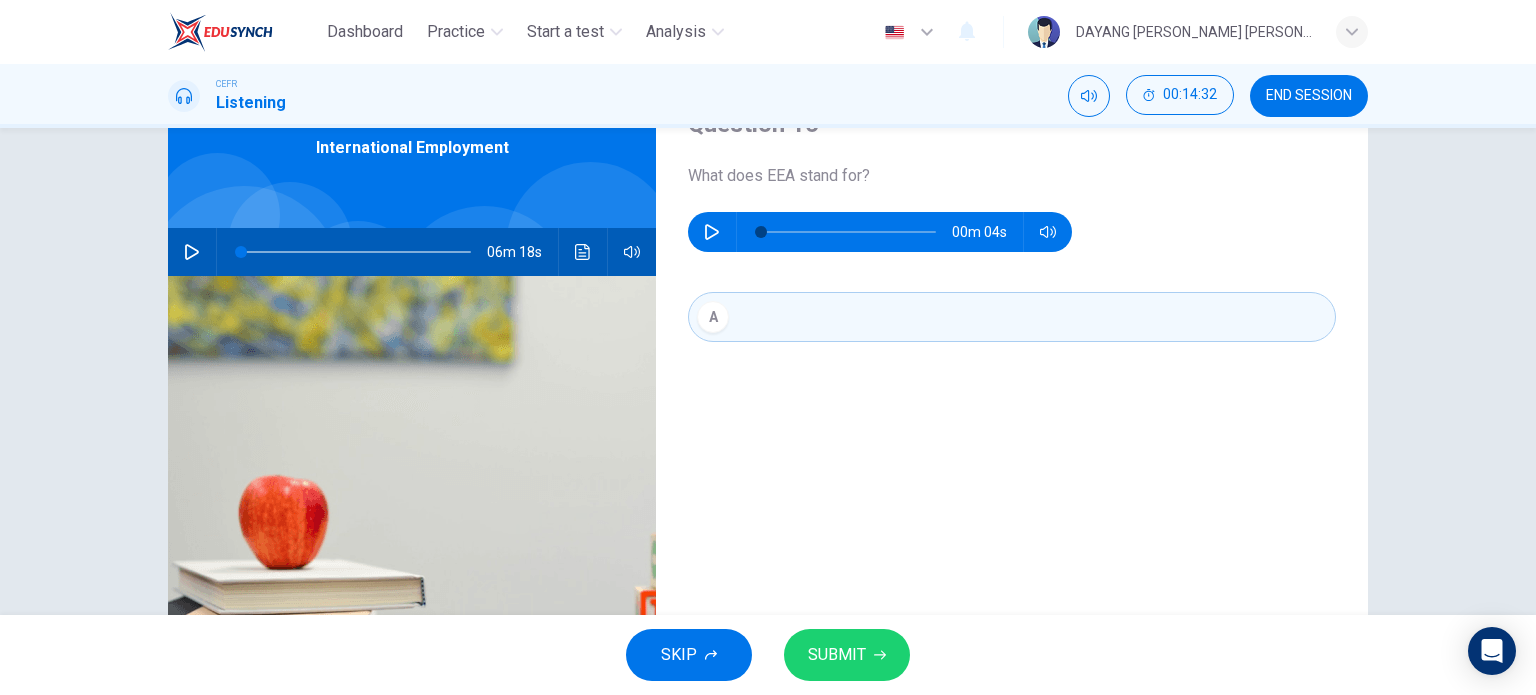 click on "SUBMIT" at bounding box center [837, 655] 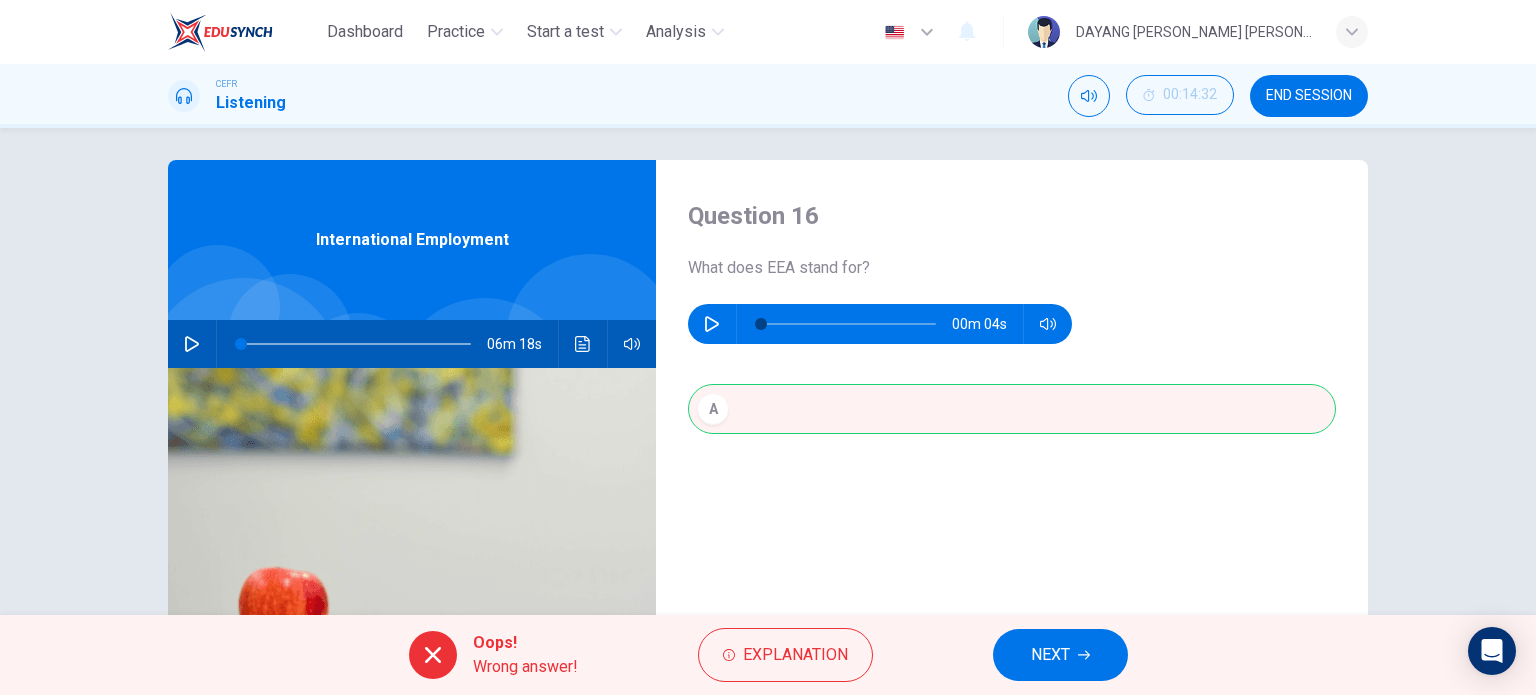 scroll, scrollTop: 0, scrollLeft: 0, axis: both 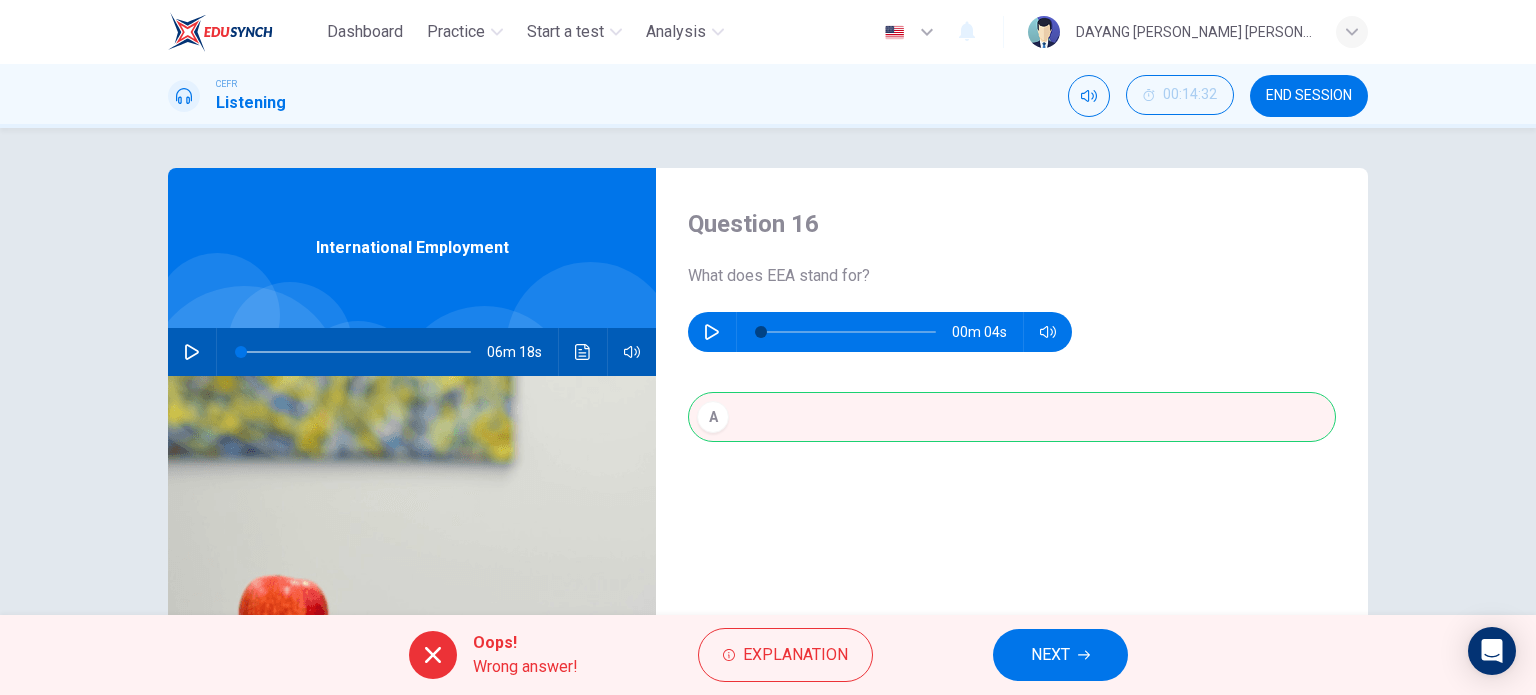 click 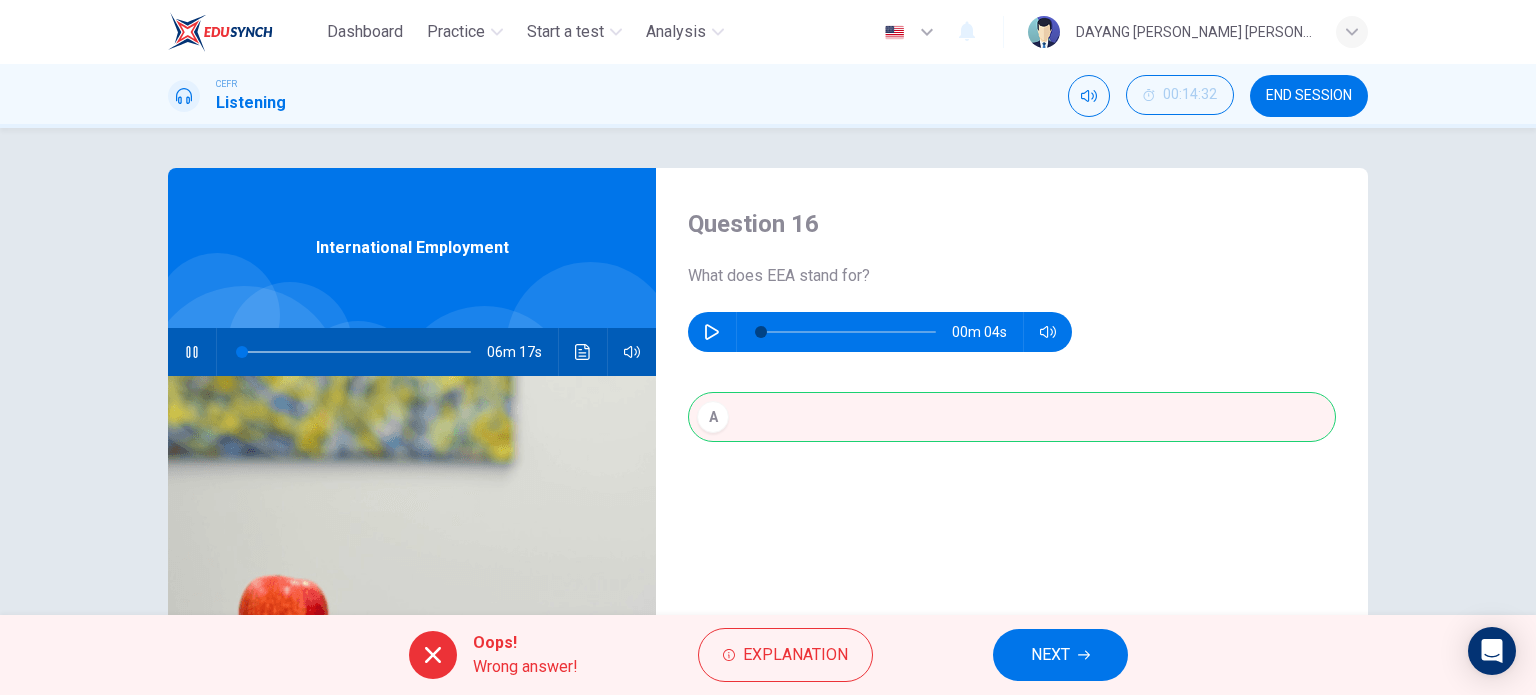 click 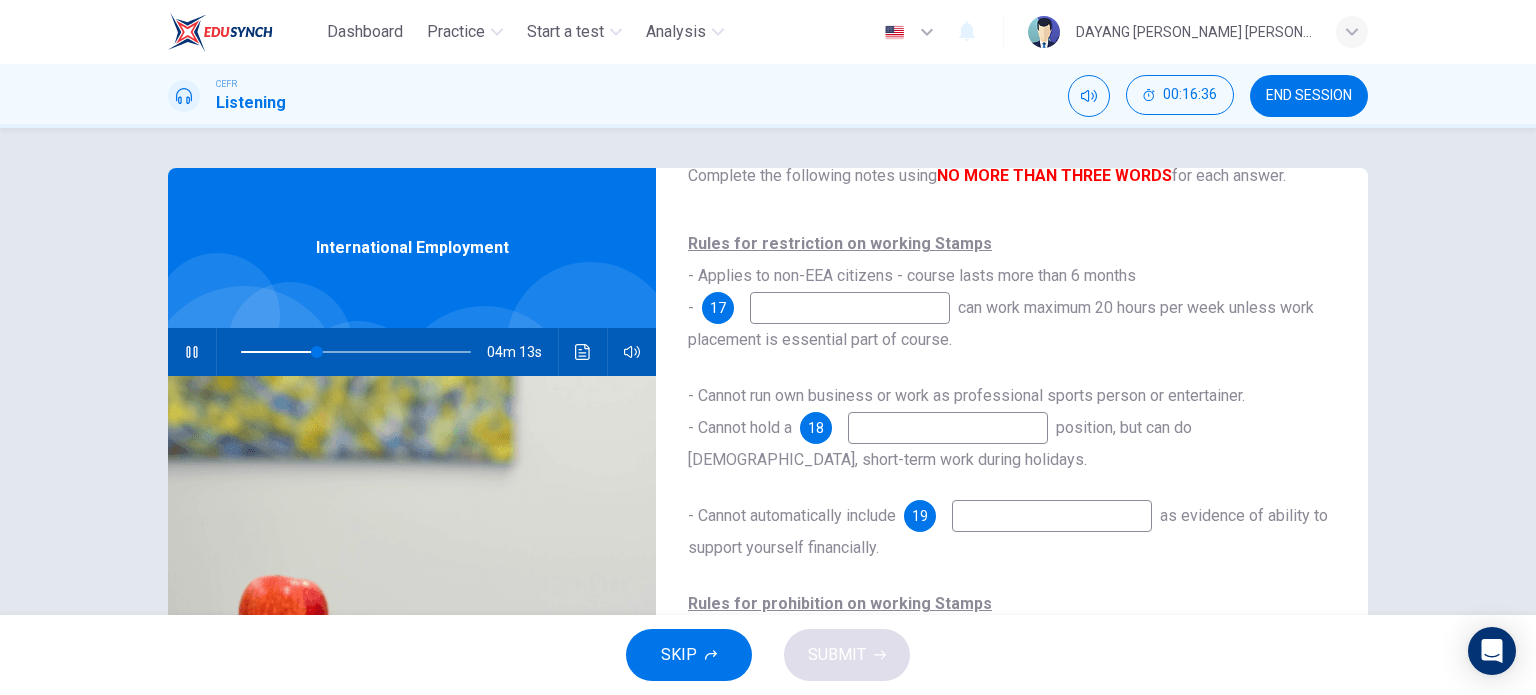 scroll, scrollTop: 116, scrollLeft: 0, axis: vertical 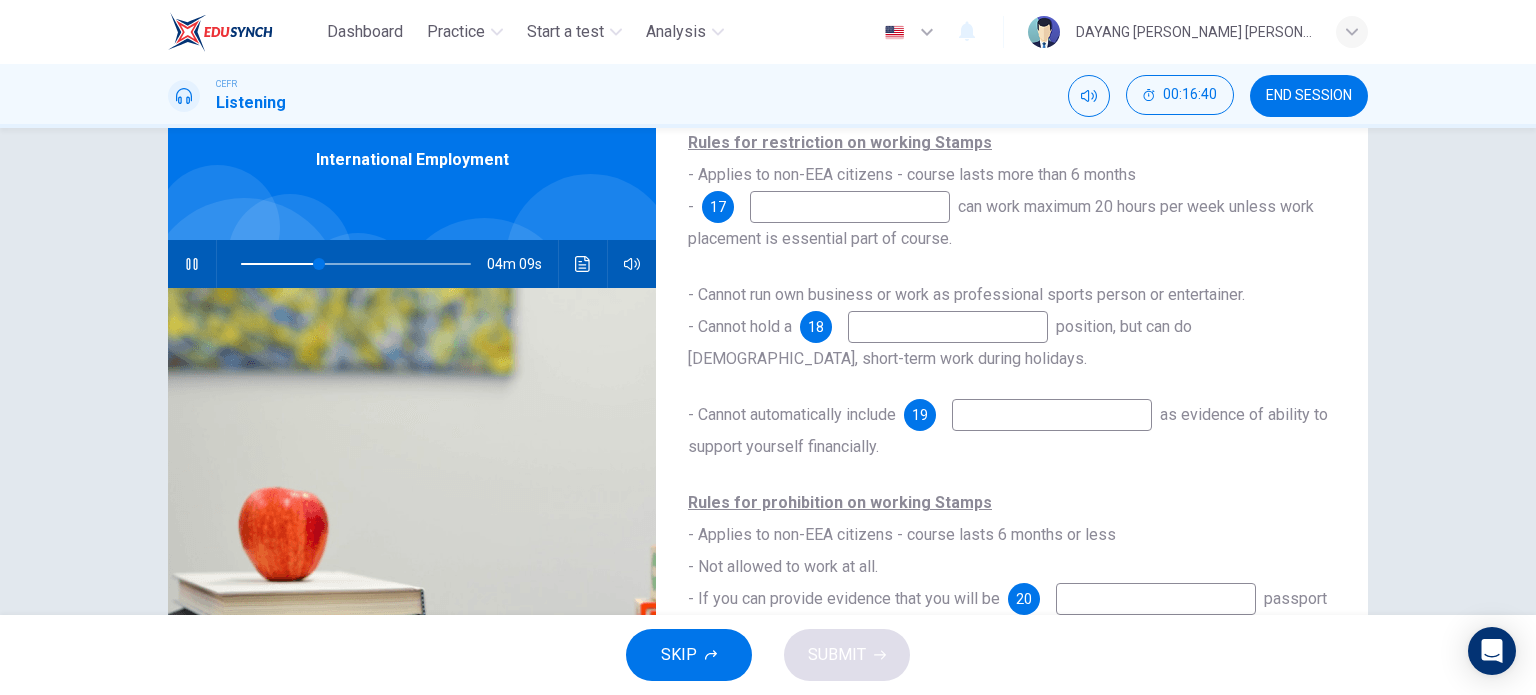 click at bounding box center (948, 327) 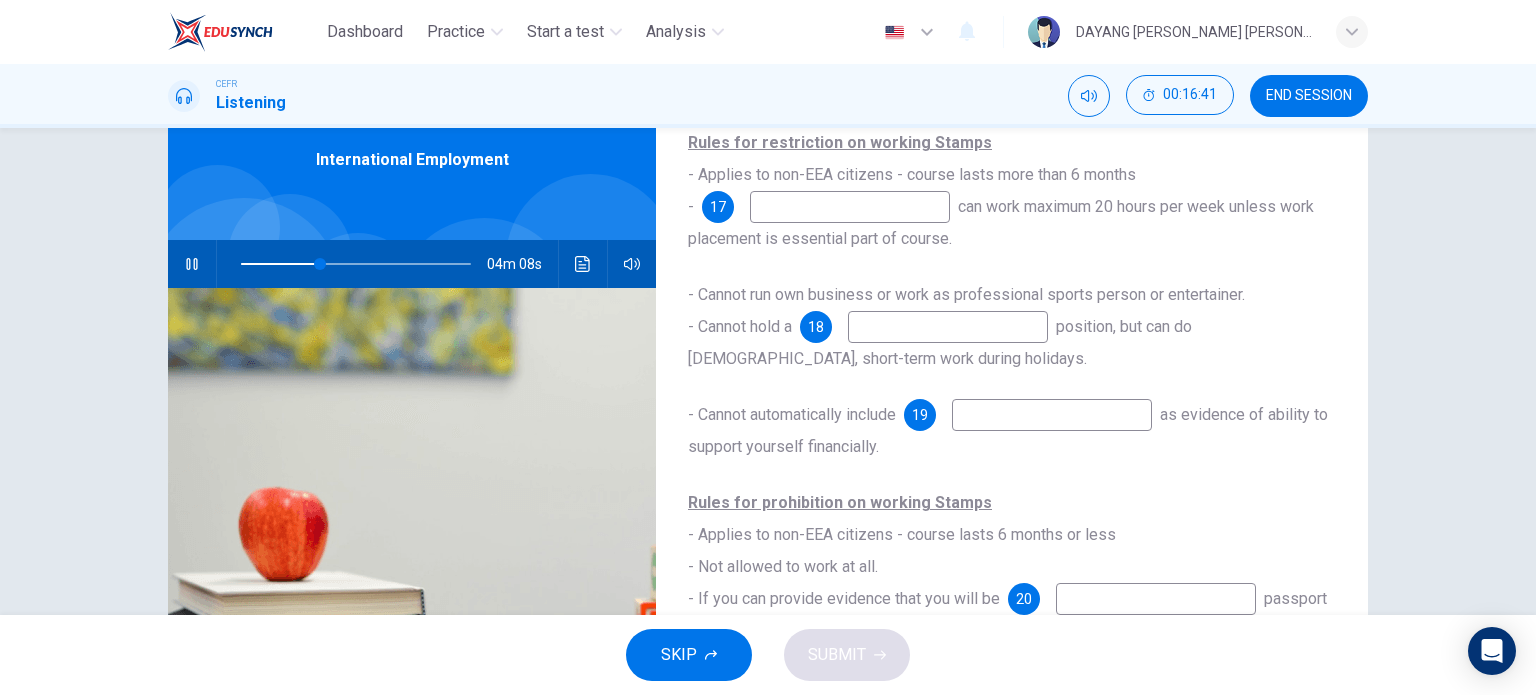 type on "35" 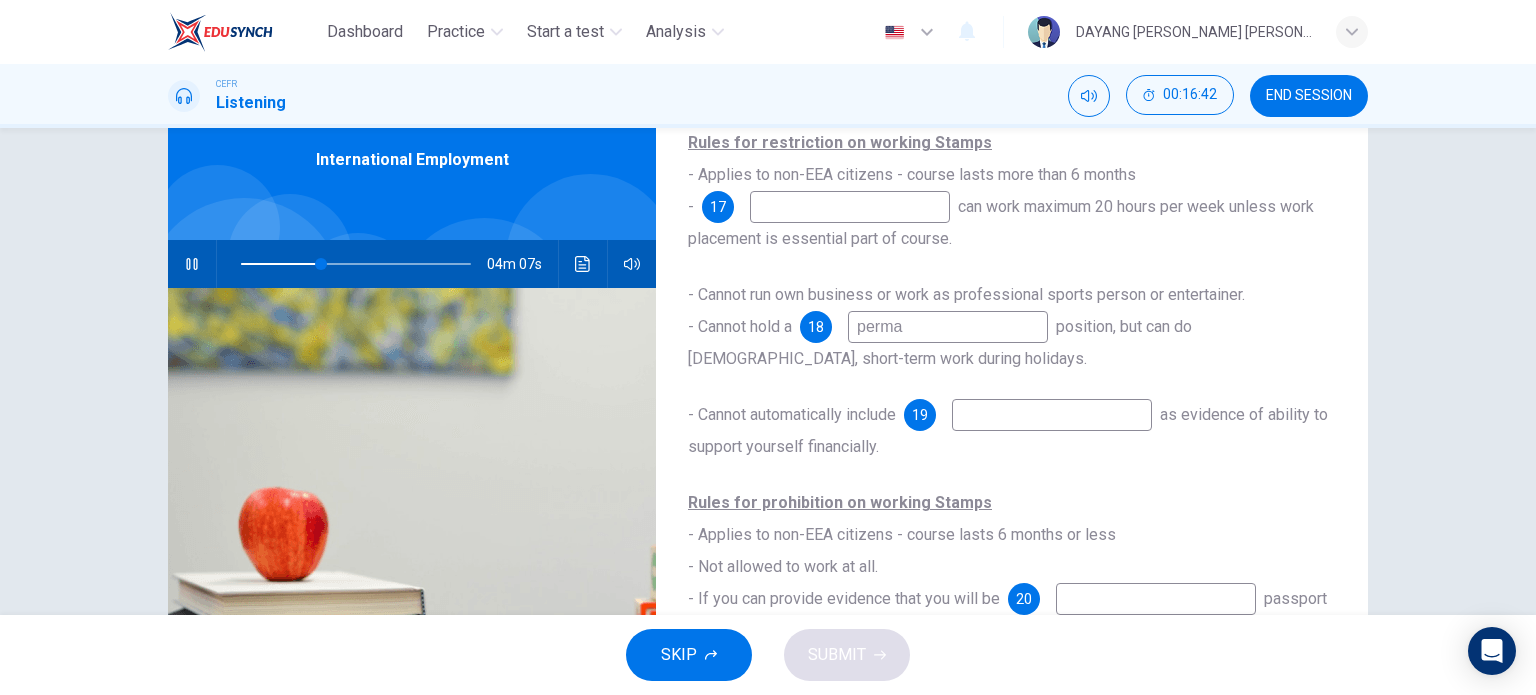 type on "[PERSON_NAME]" 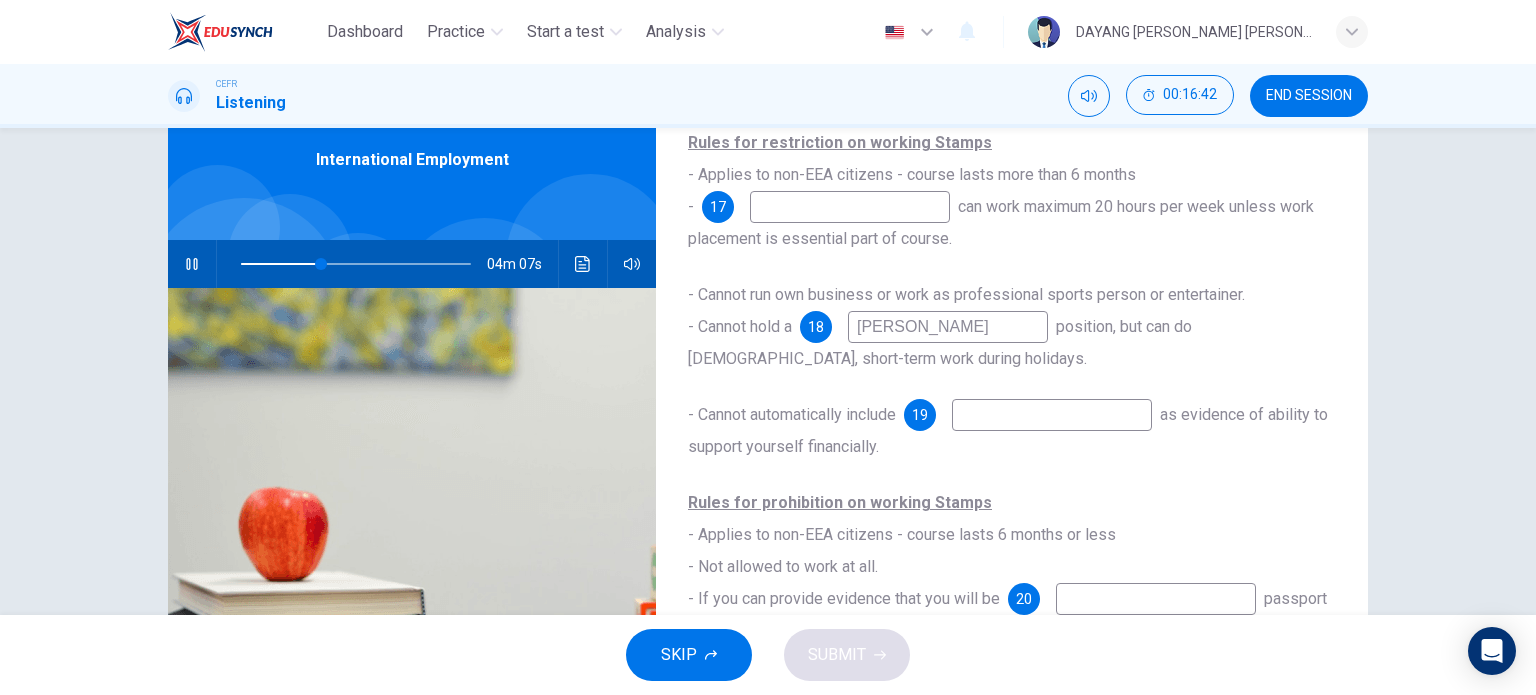 type on "35" 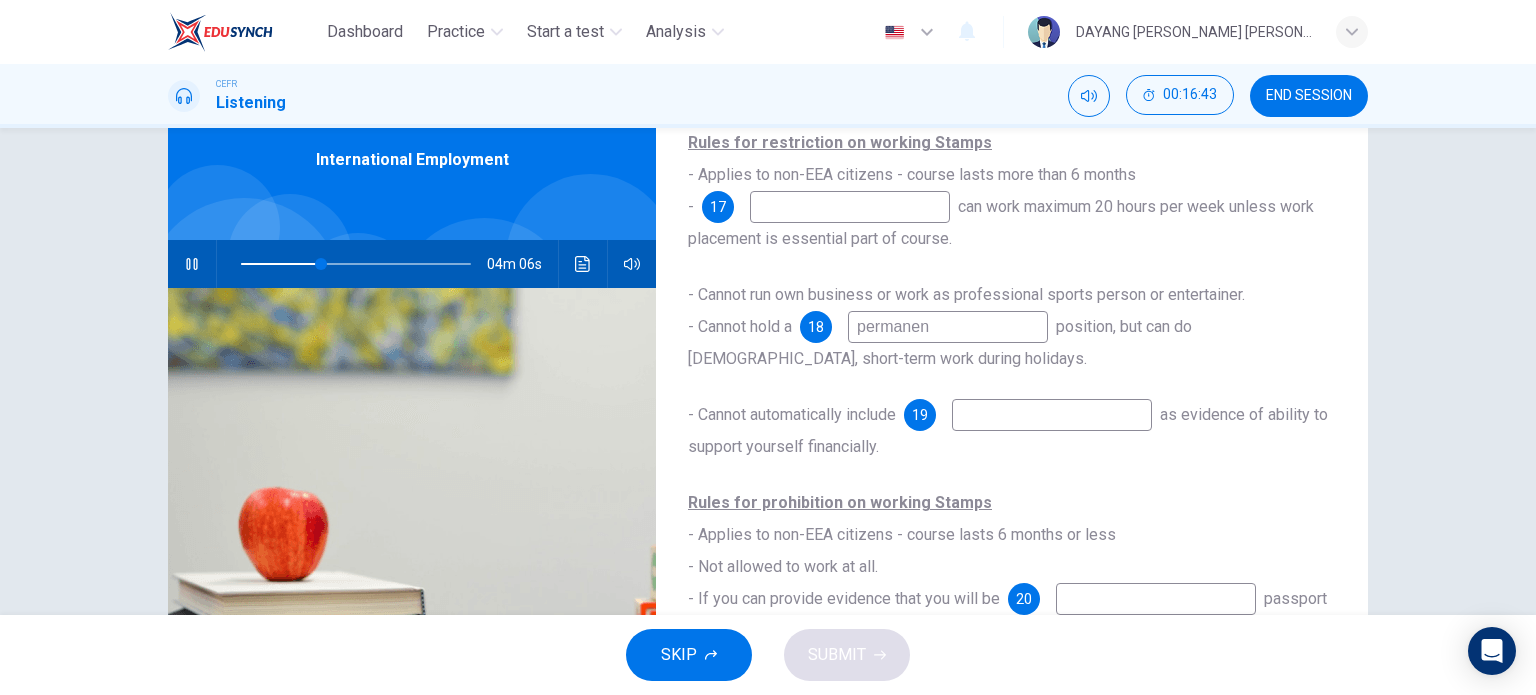 type on "permanent" 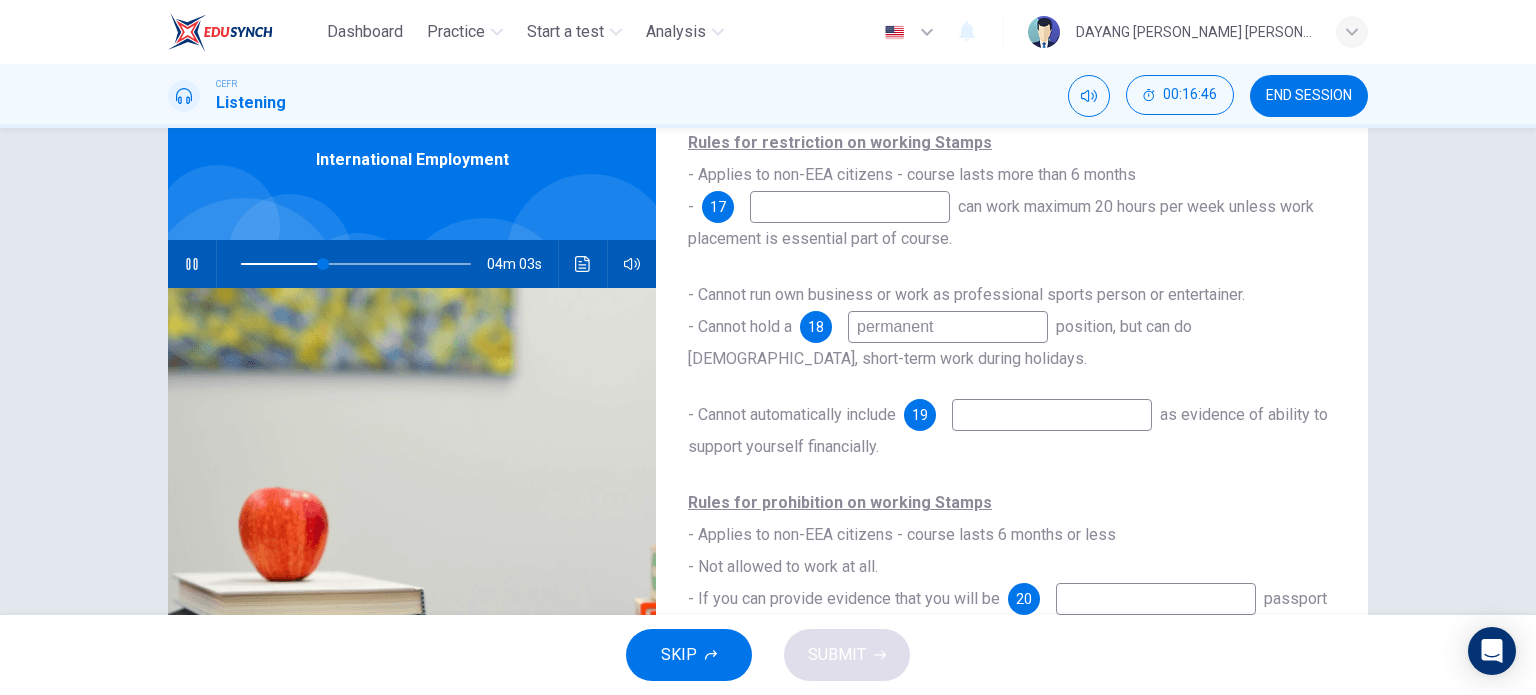 scroll, scrollTop: 188, scrollLeft: 0, axis: vertical 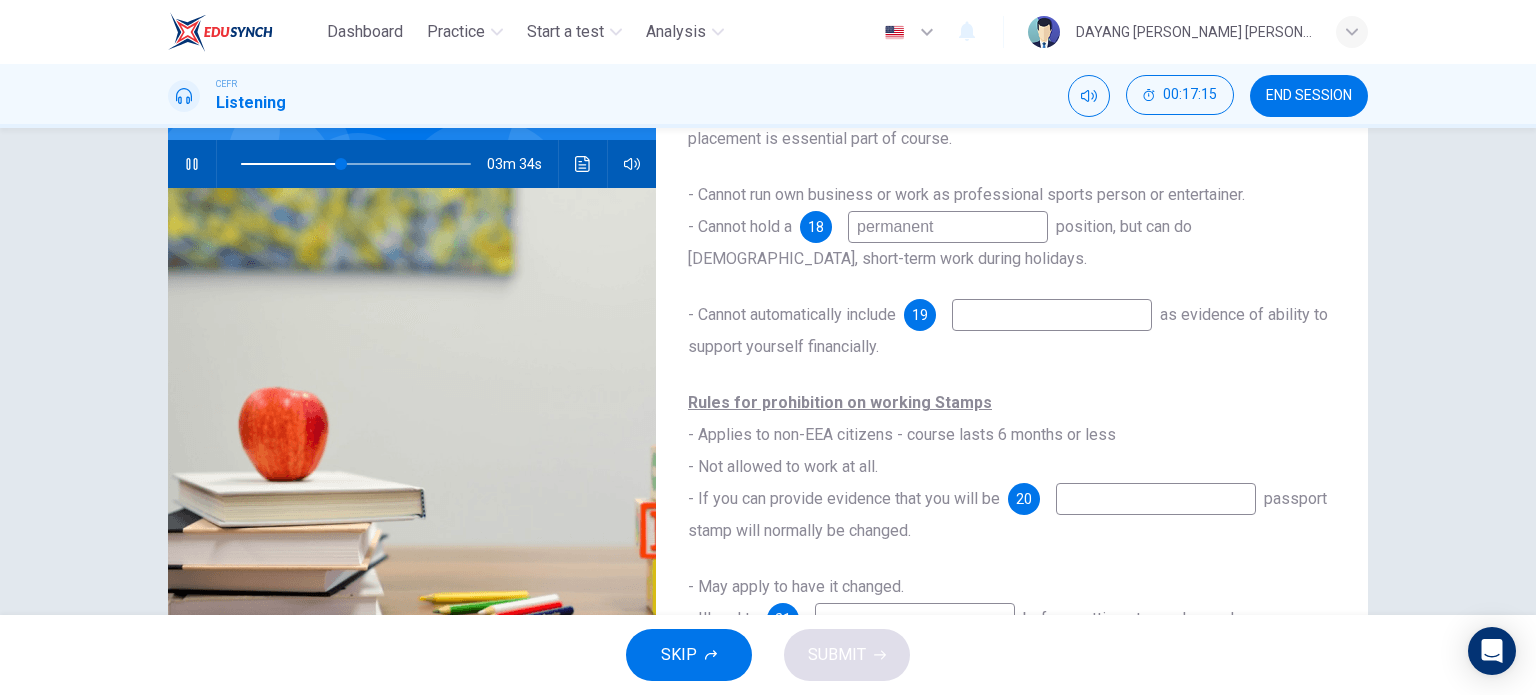type on "44" 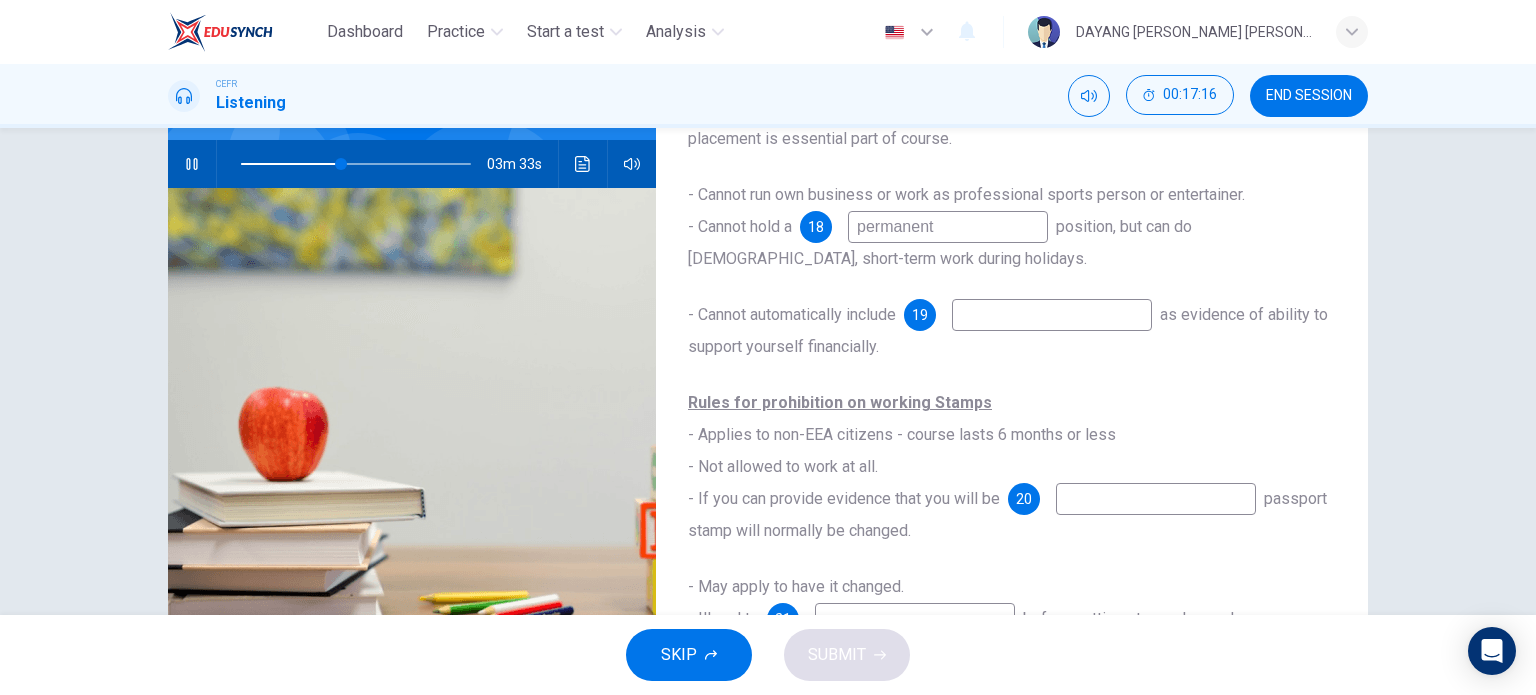 type on "permanent" 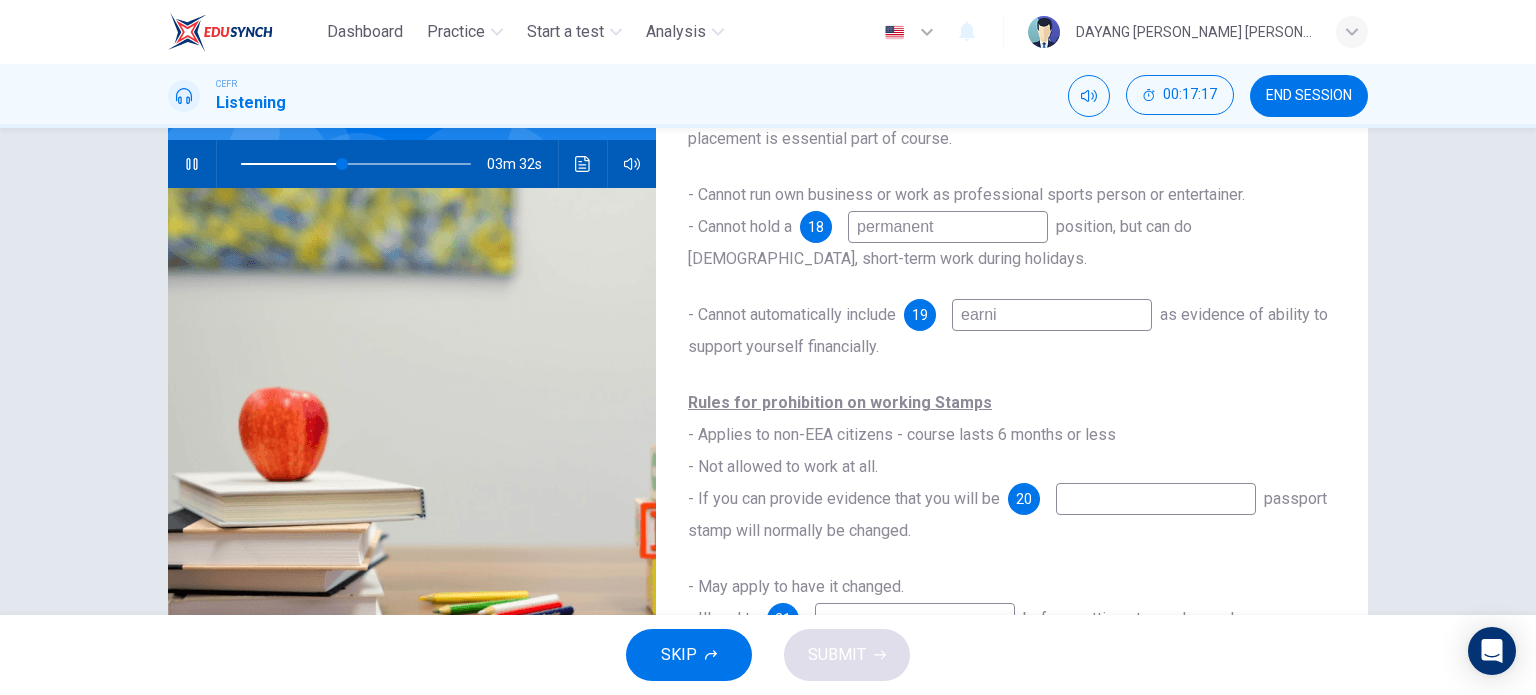 type on "earnin" 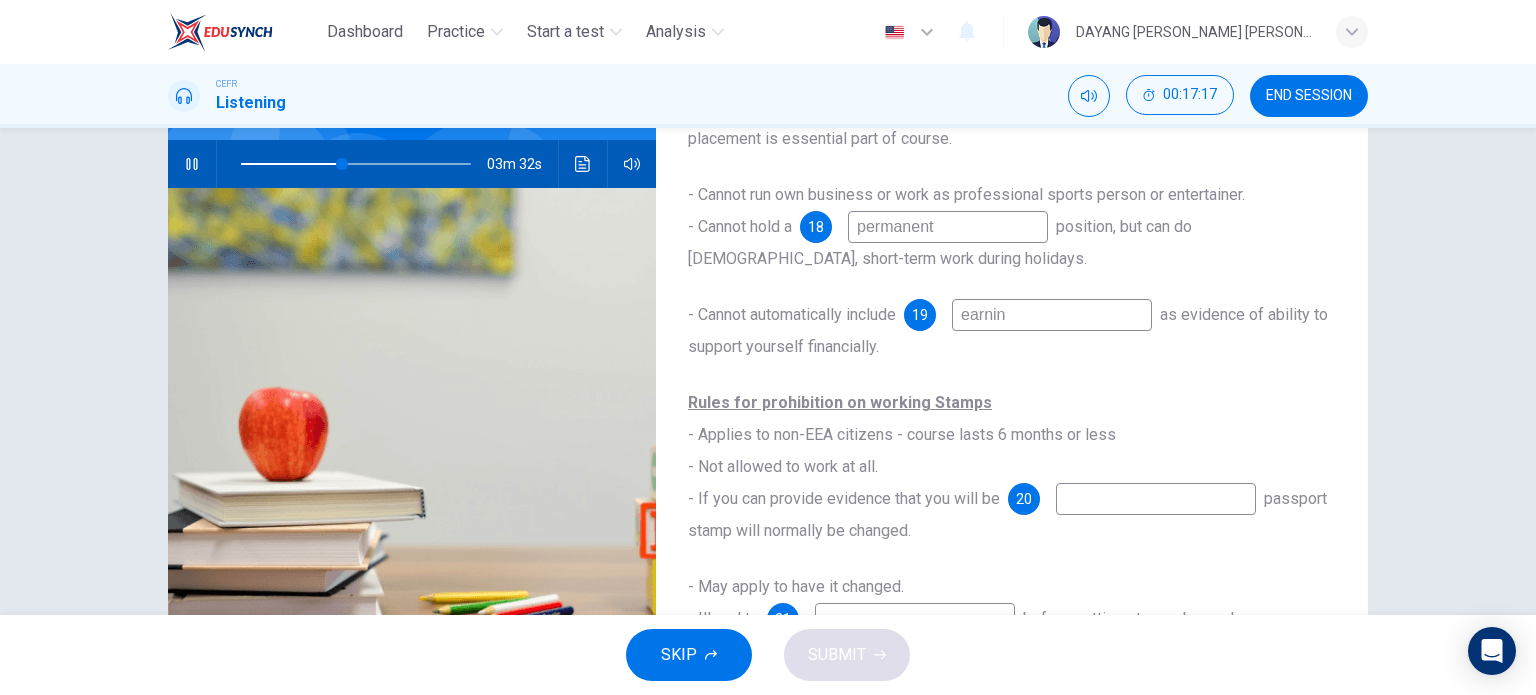 type on "44" 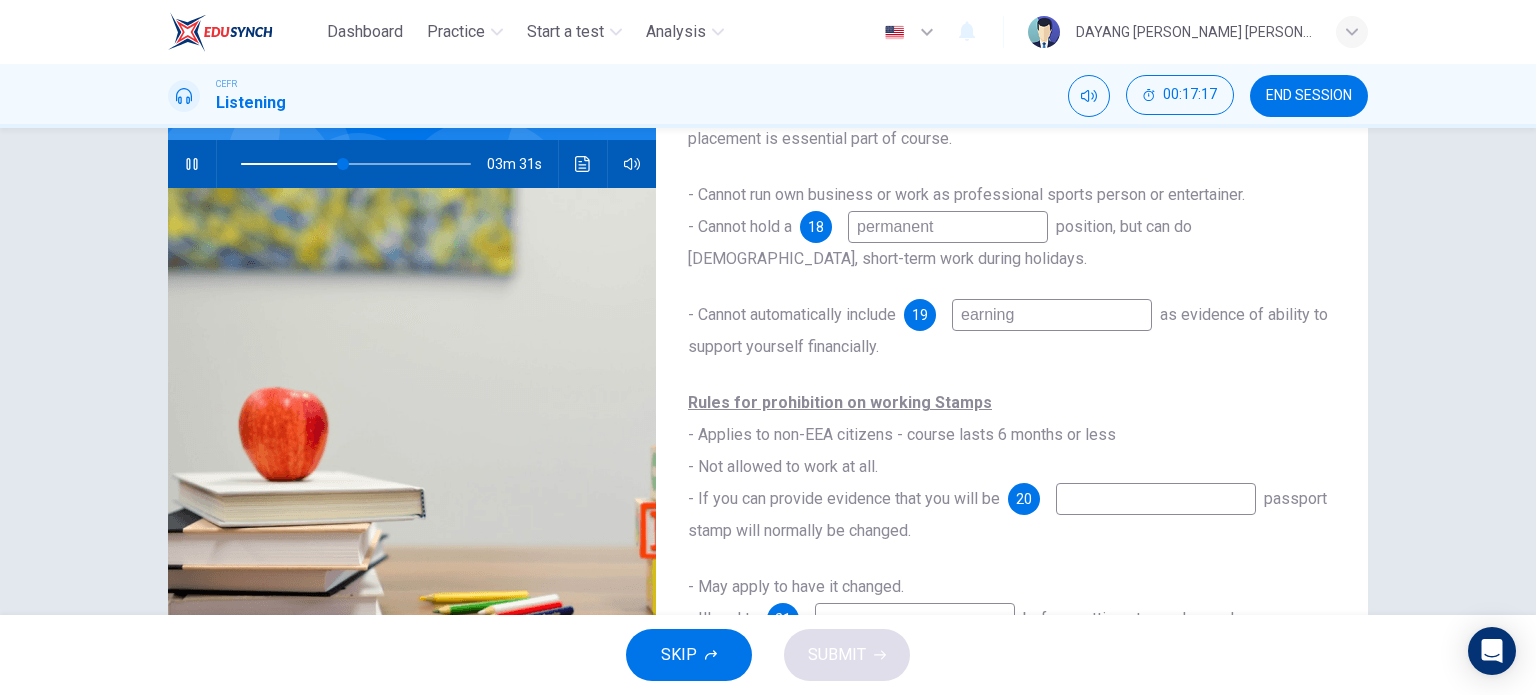 type on "earning" 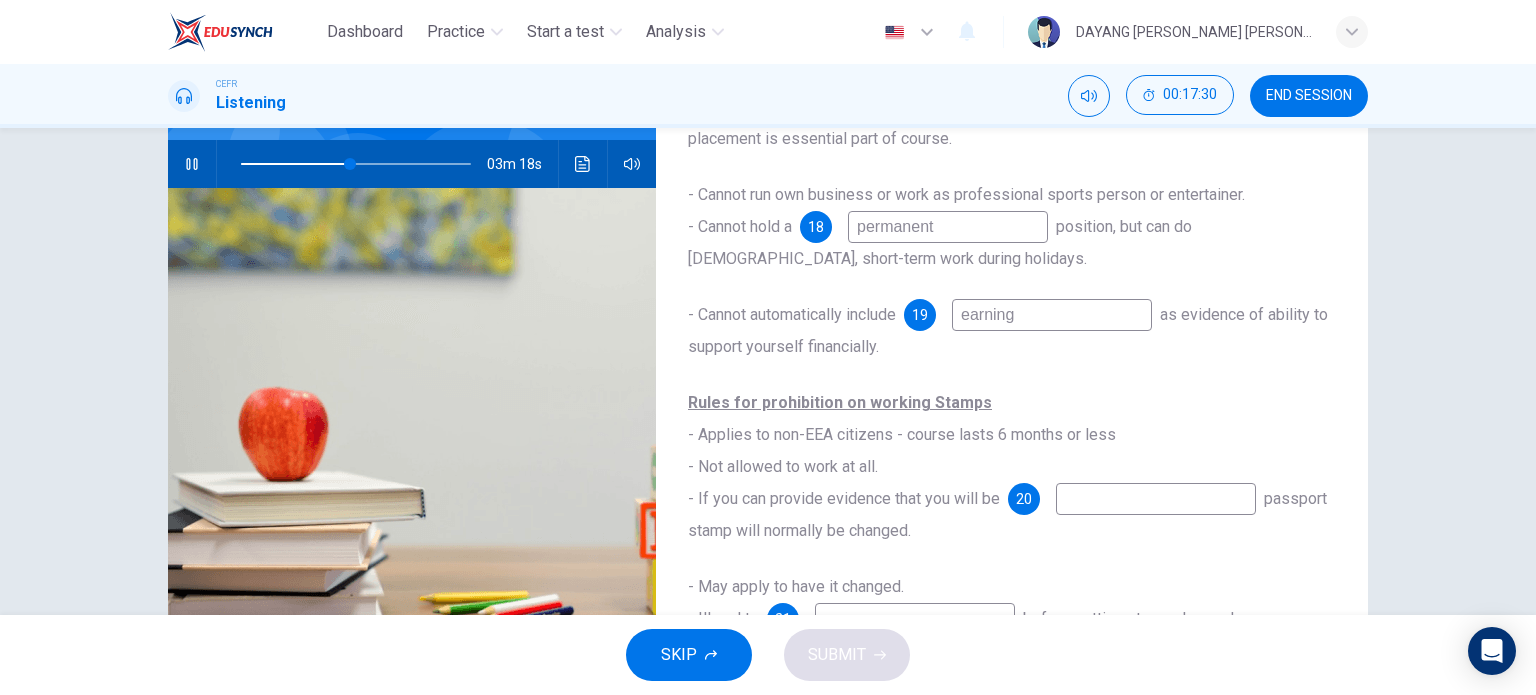 scroll, scrollTop: 288, scrollLeft: 0, axis: vertical 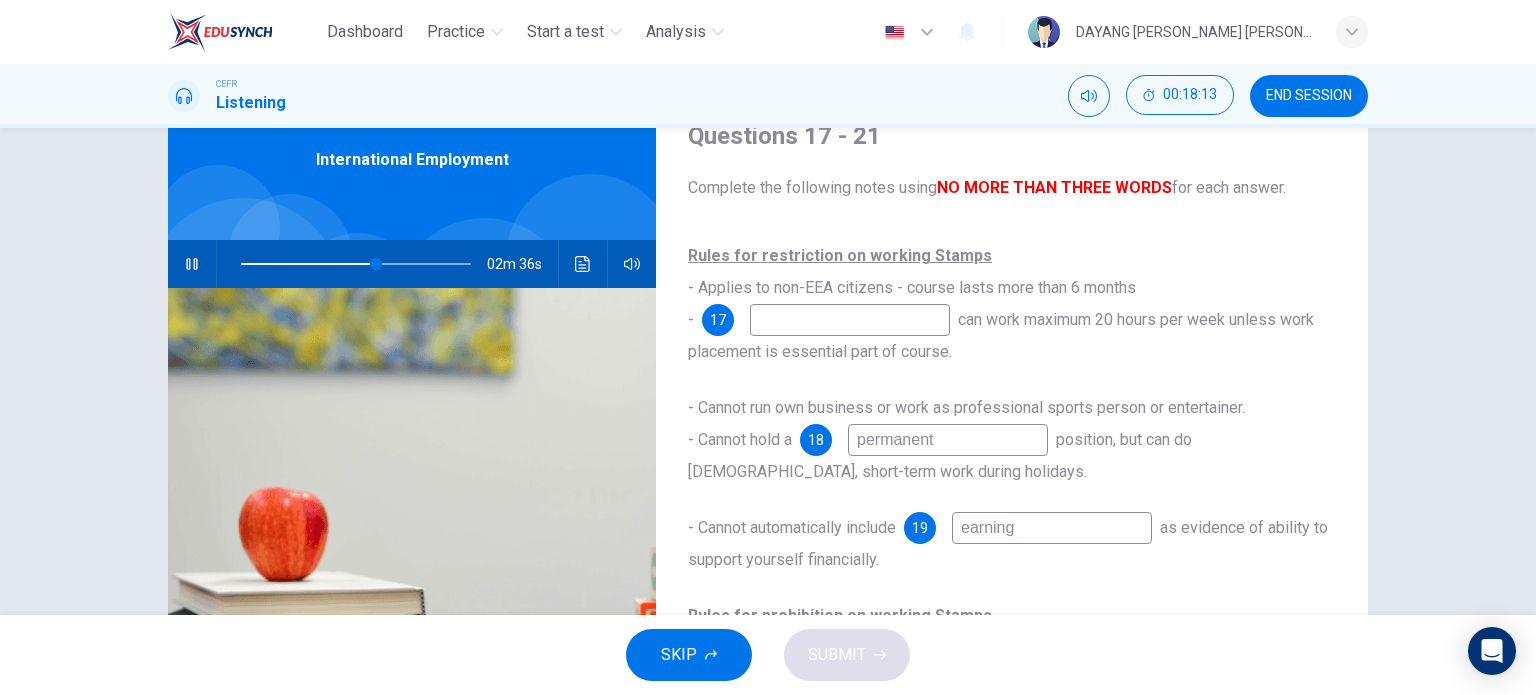 type on "59" 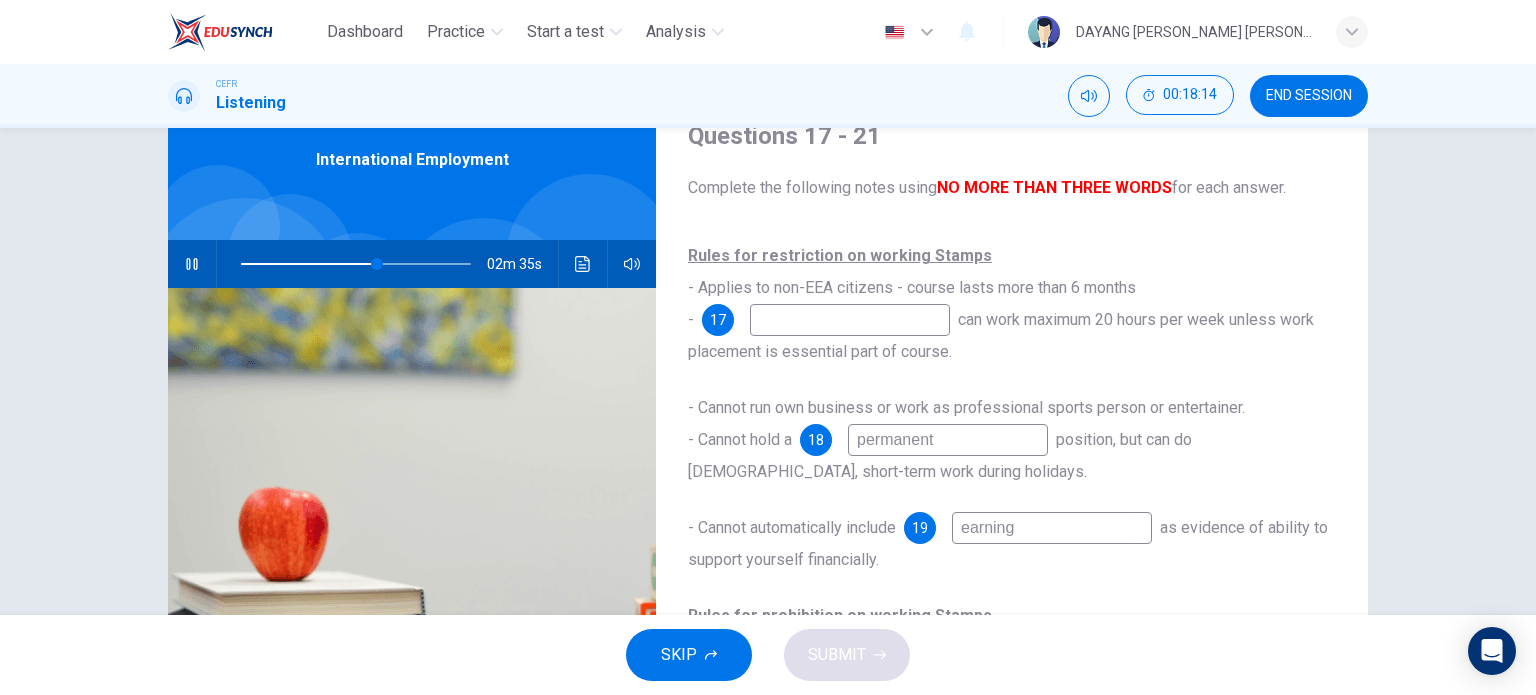 type on "earning" 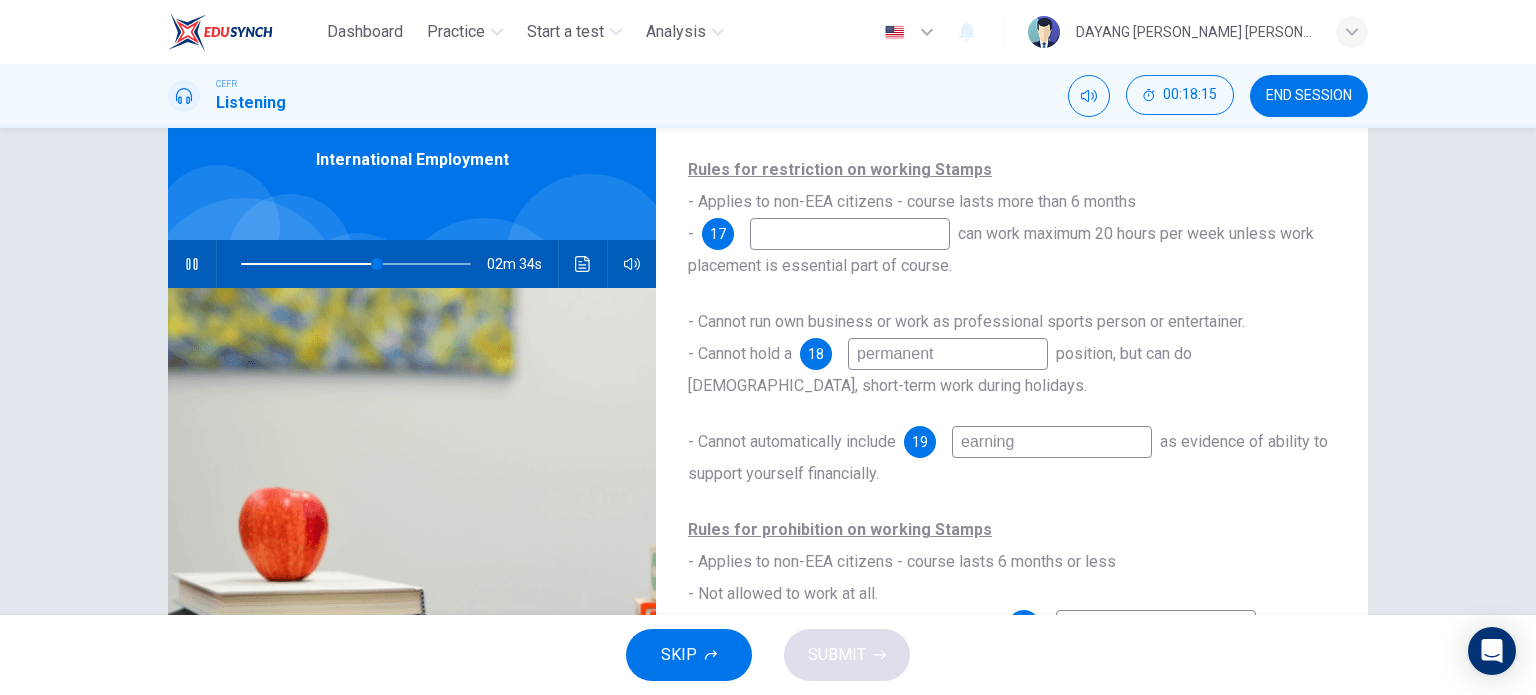 scroll, scrollTop: 116, scrollLeft: 0, axis: vertical 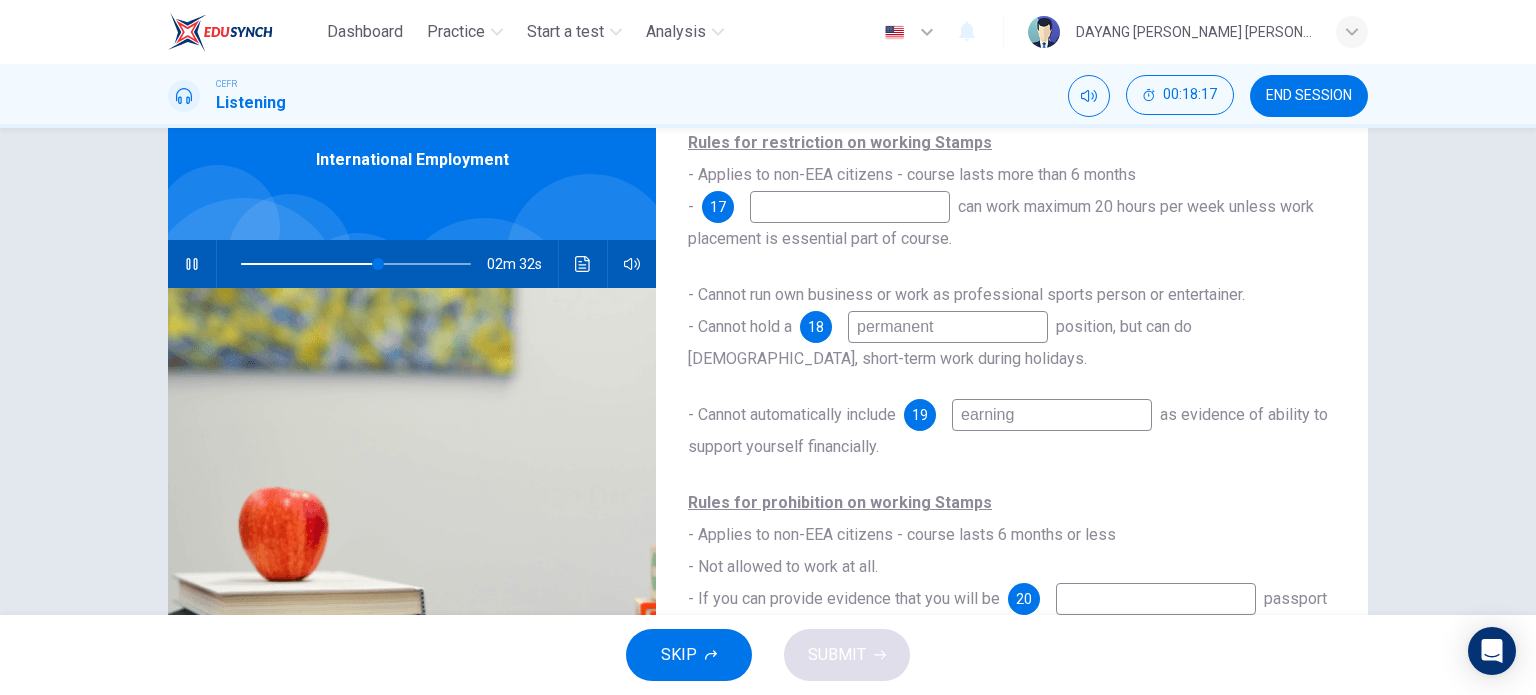 type on "60" 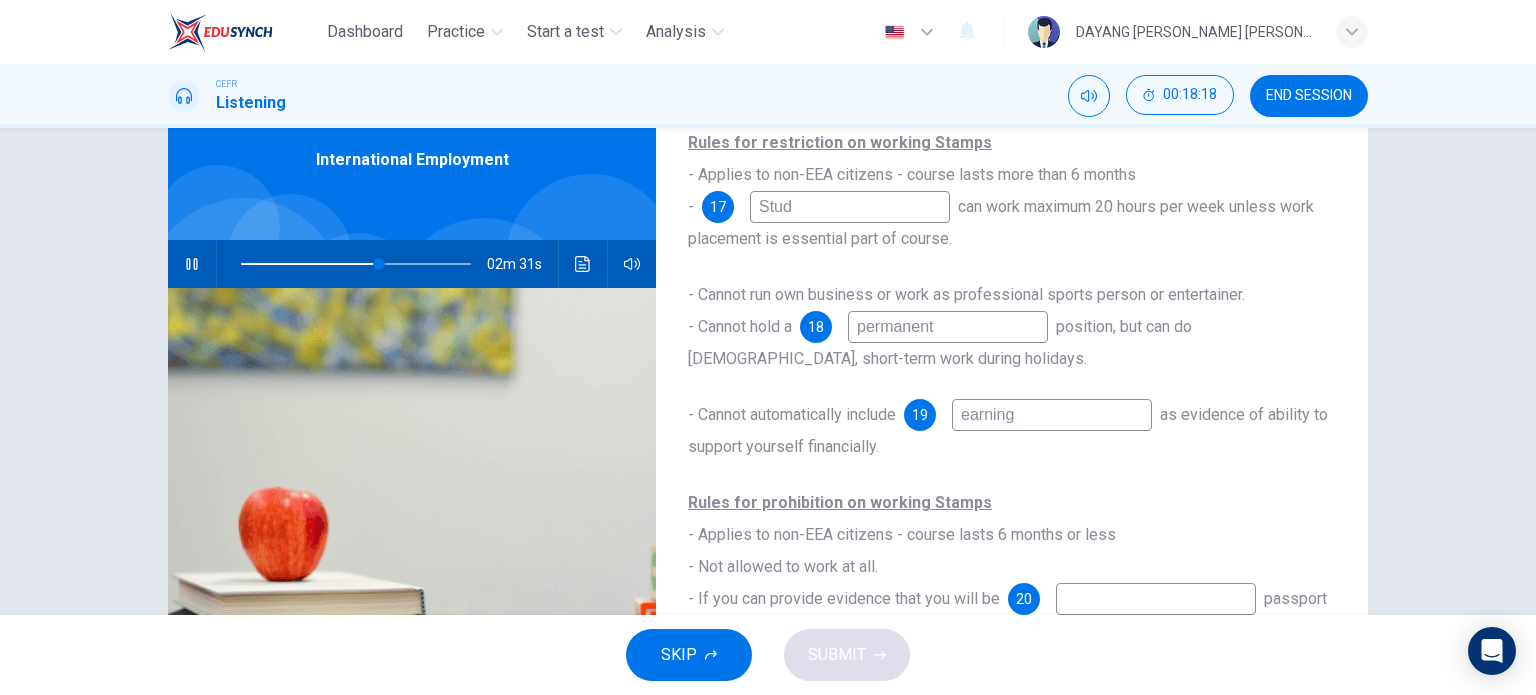 type on "Stude" 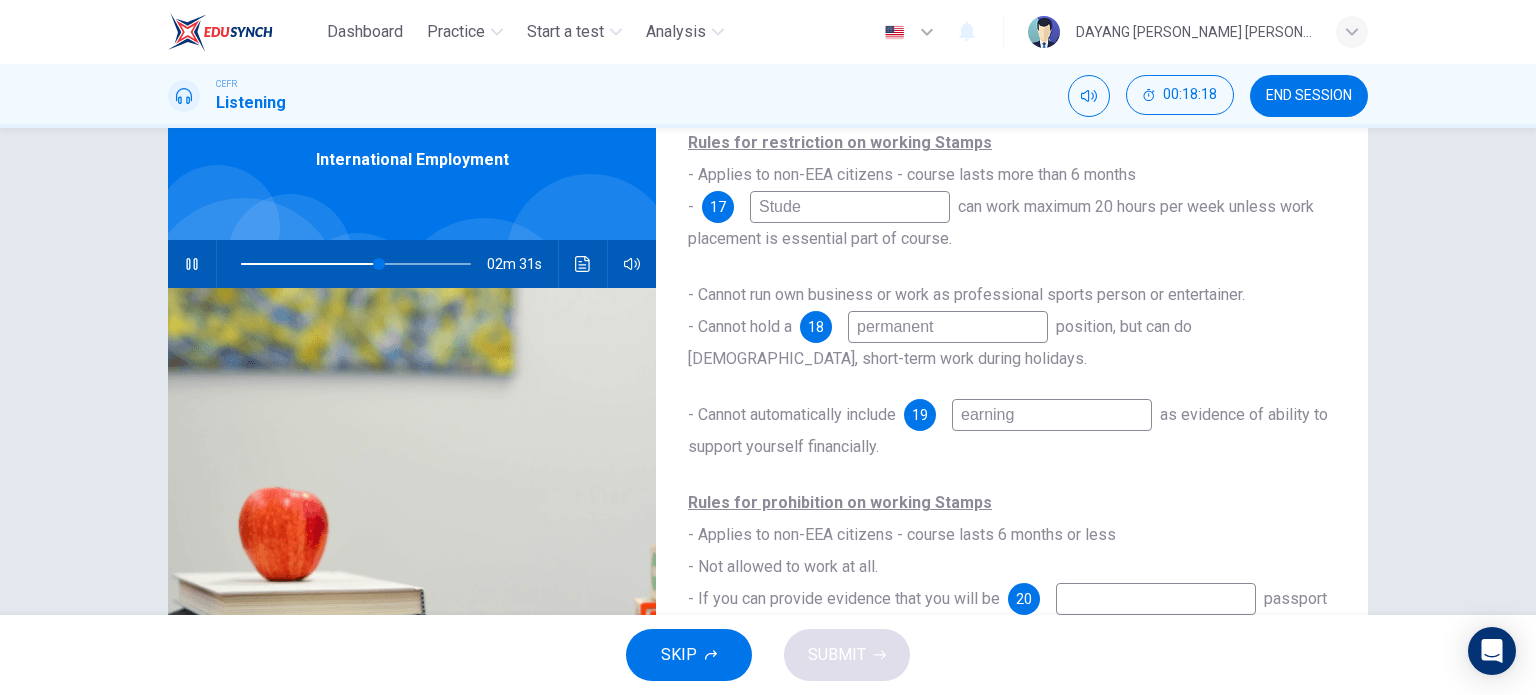 type on "60" 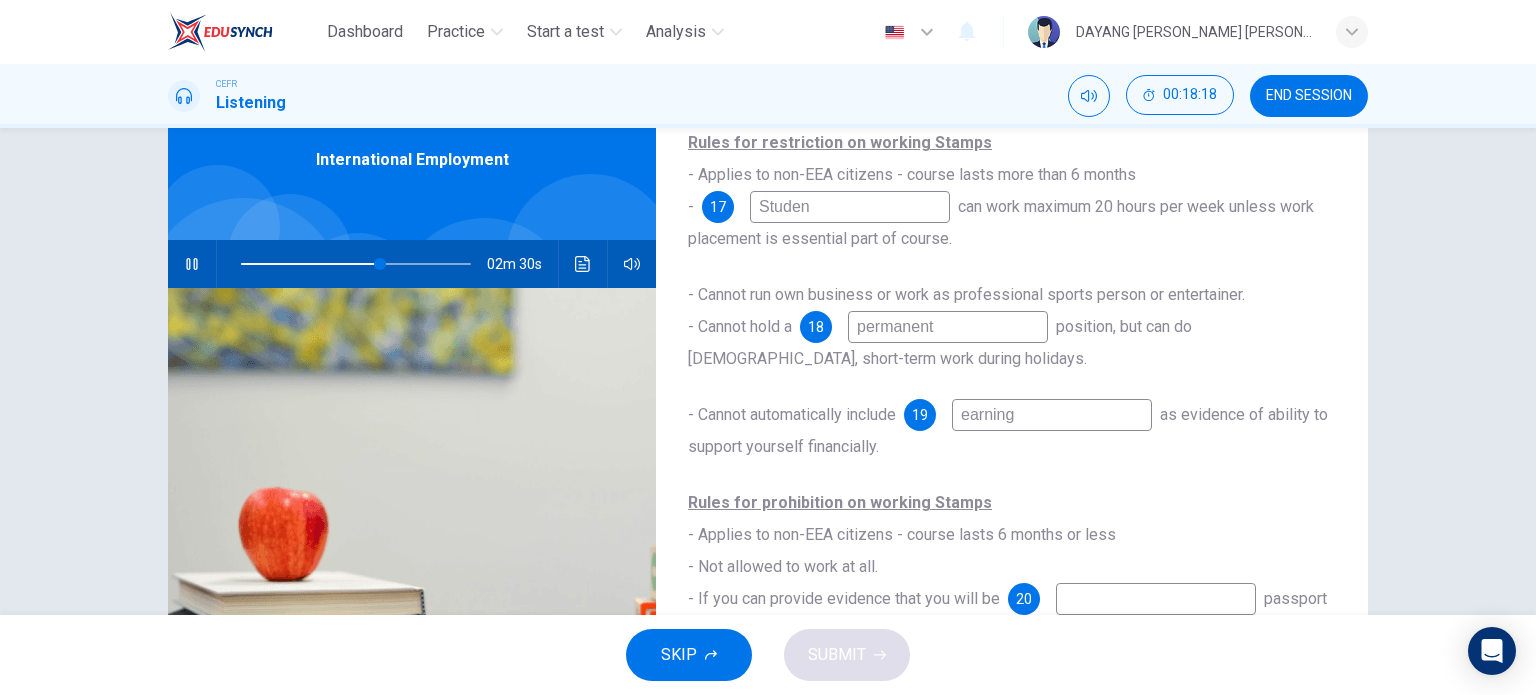 type on "Student" 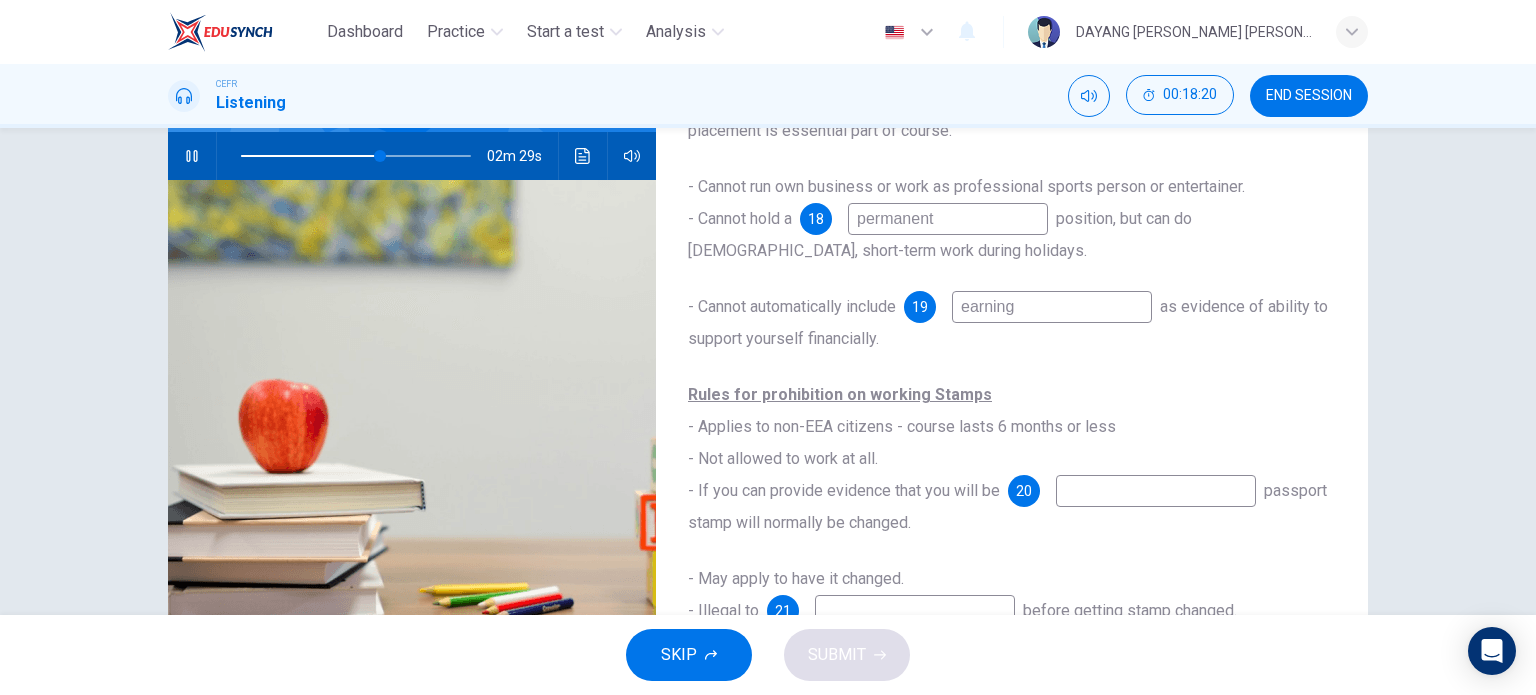 scroll, scrollTop: 288, scrollLeft: 0, axis: vertical 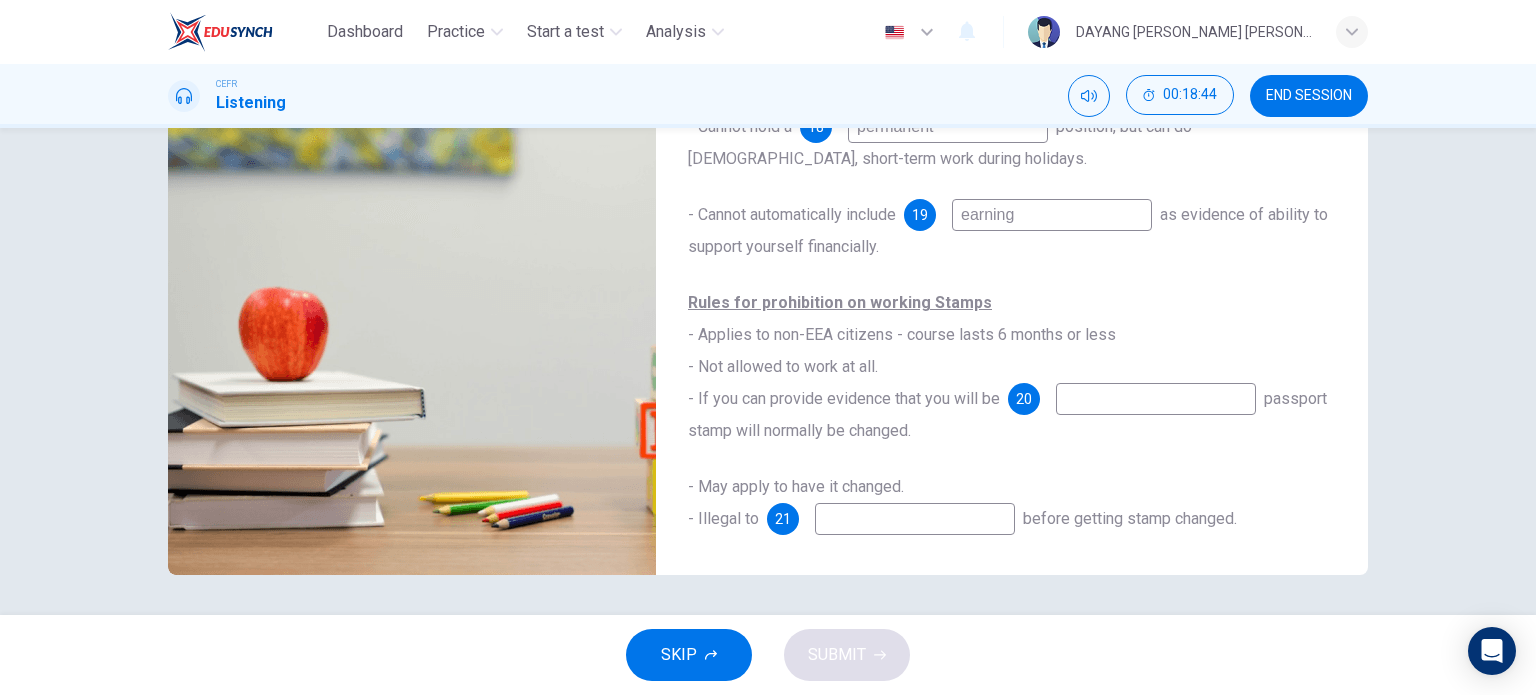 type on "67" 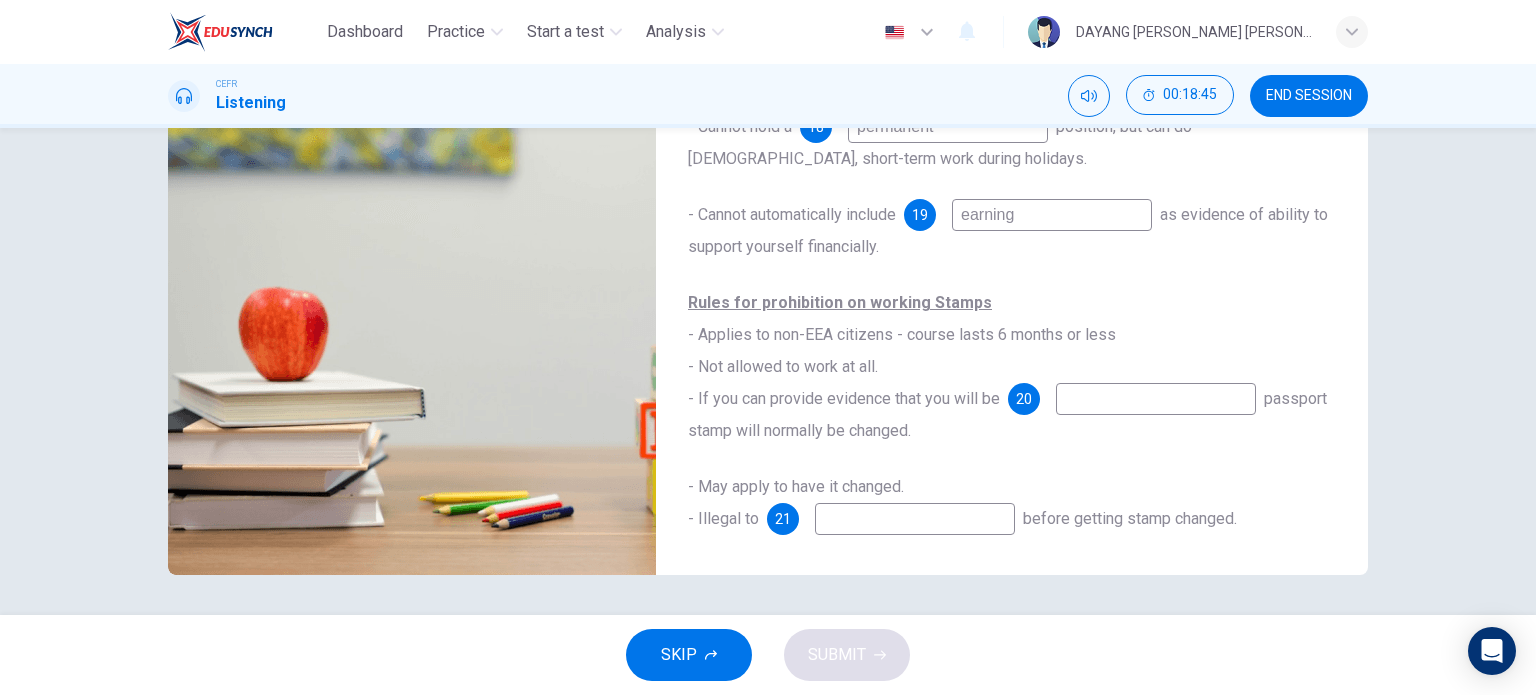 type on "Student" 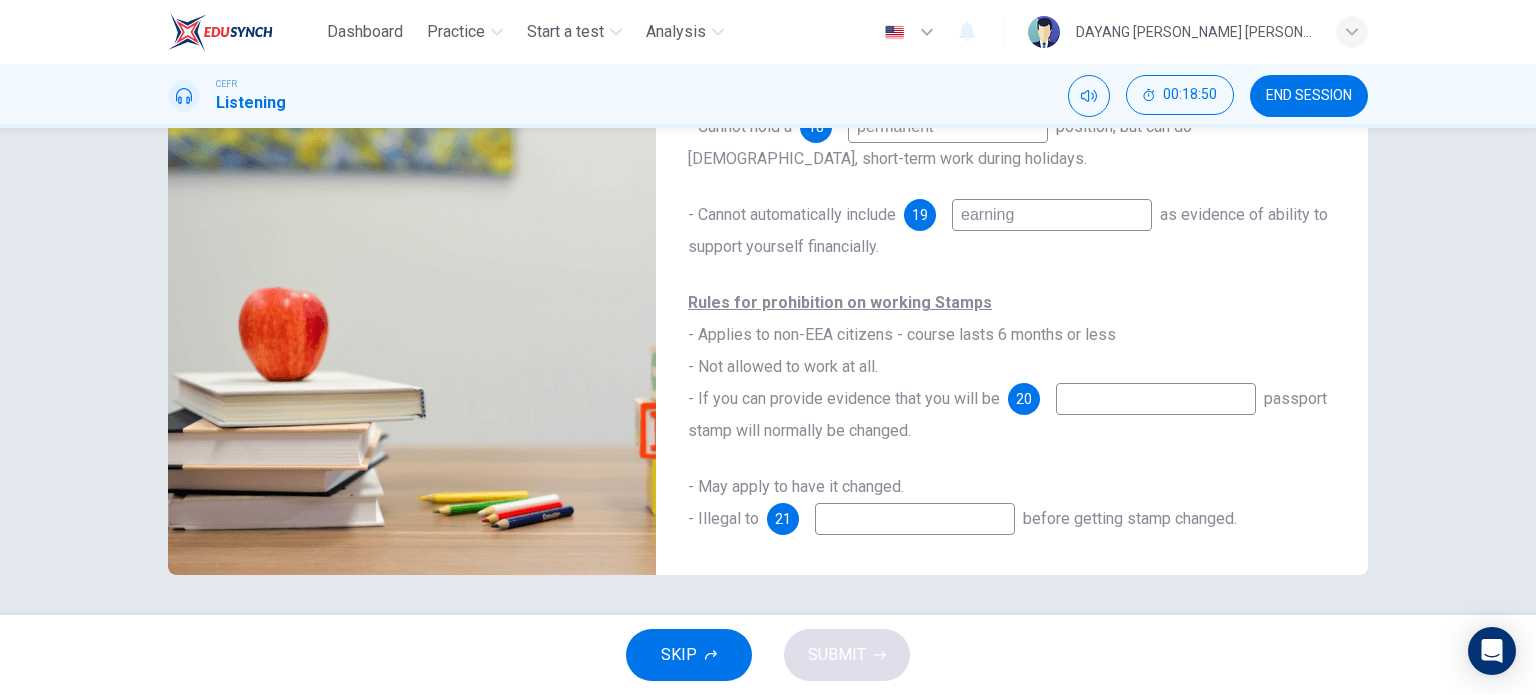 type on "69" 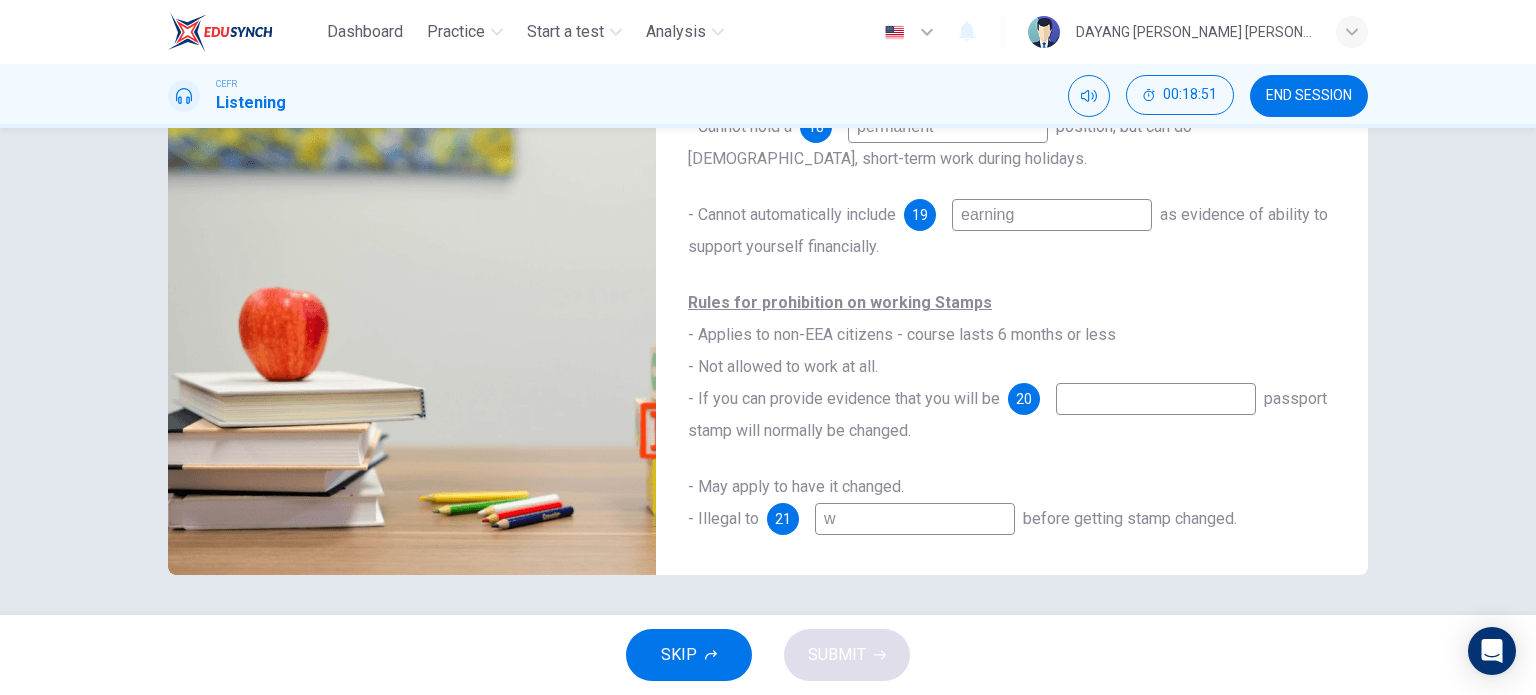 type on "wo" 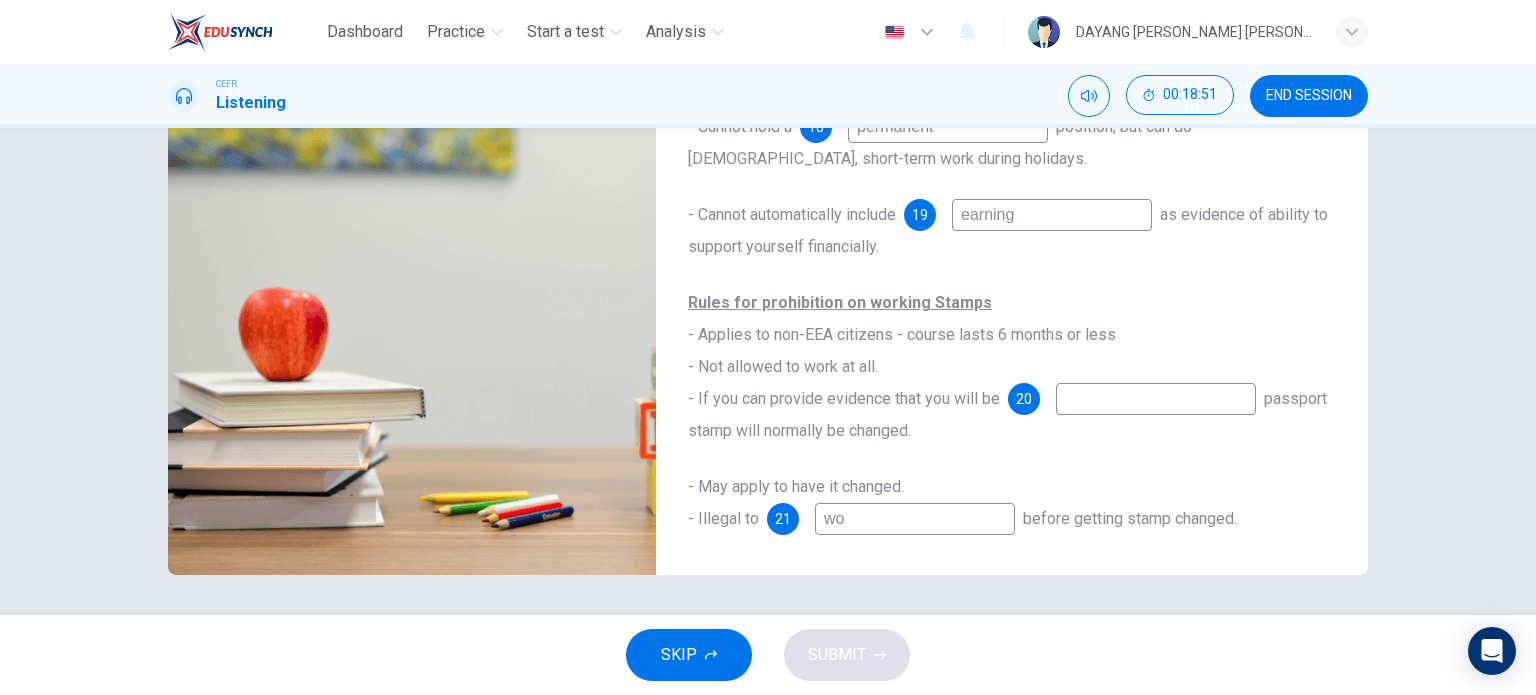 type on "69" 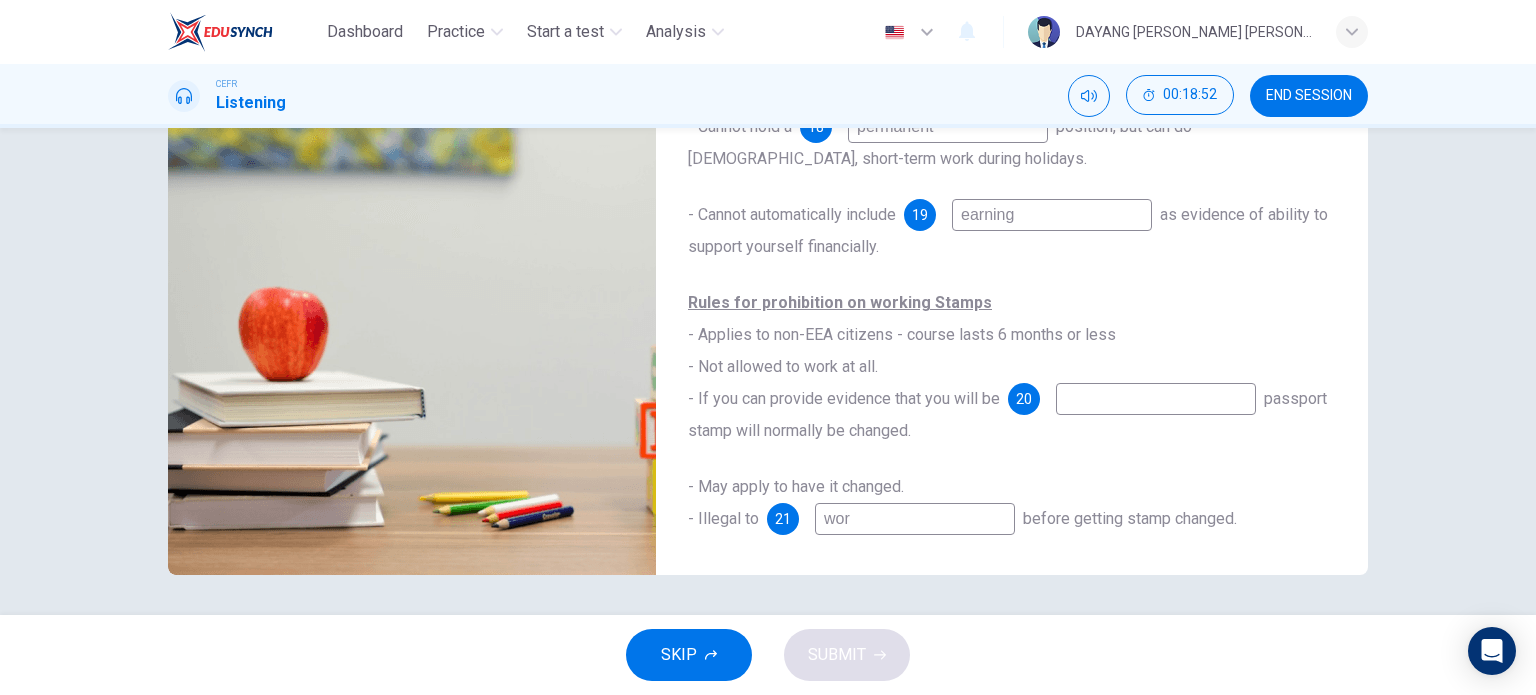type on "work" 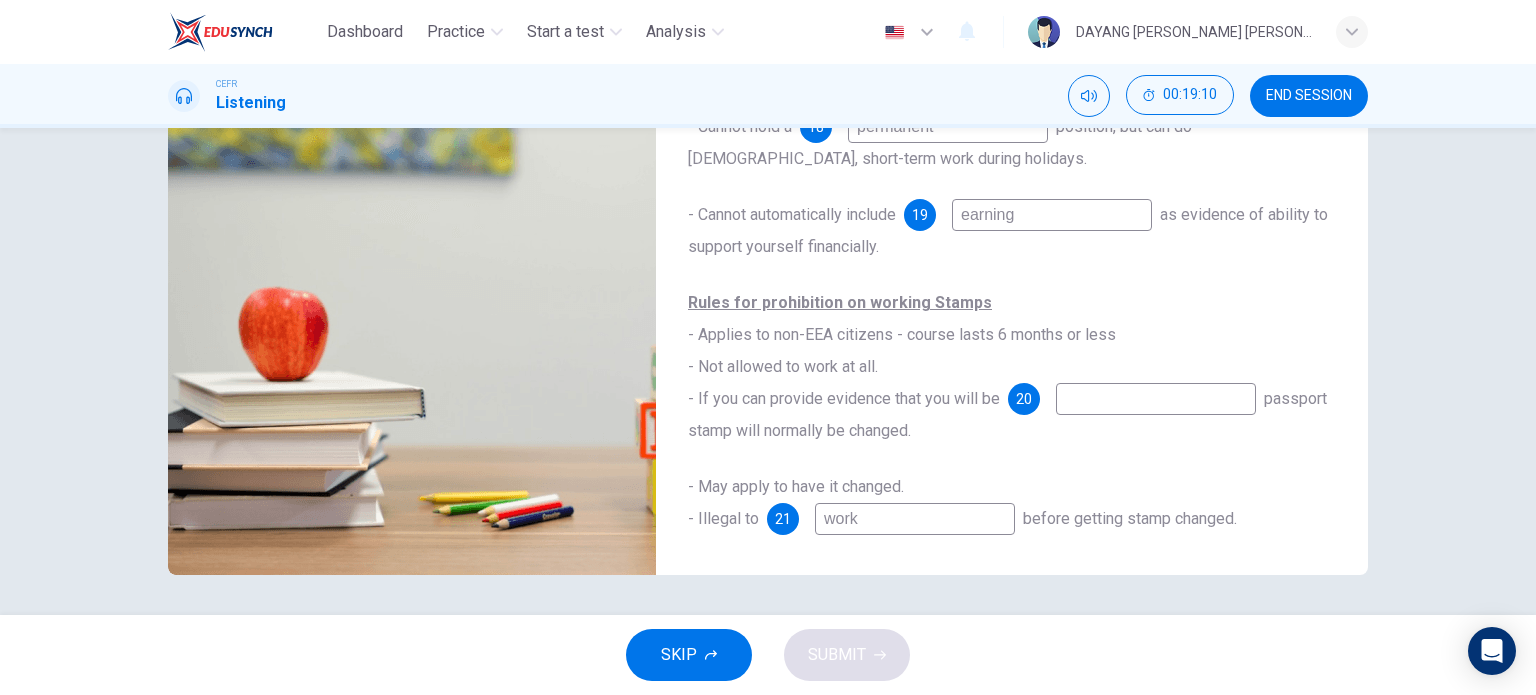 type on "74" 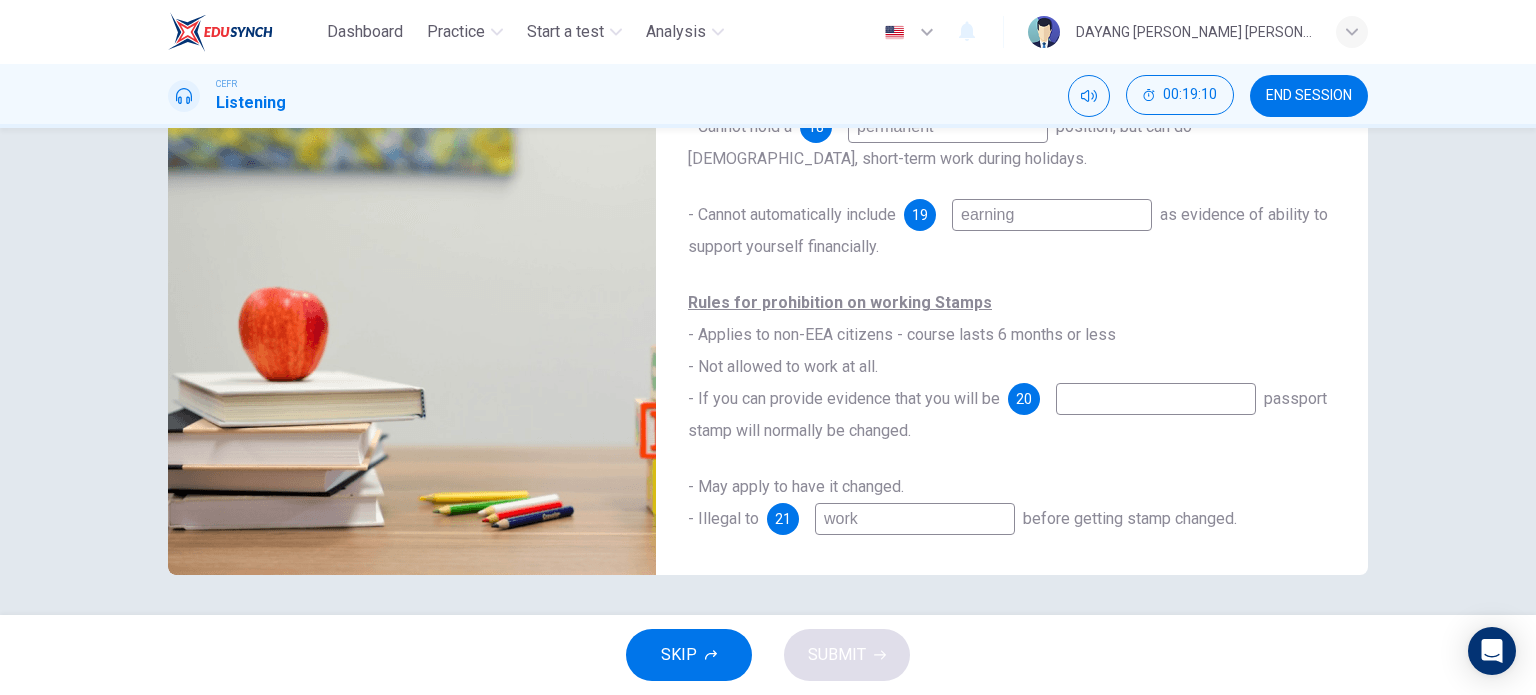type on "work" 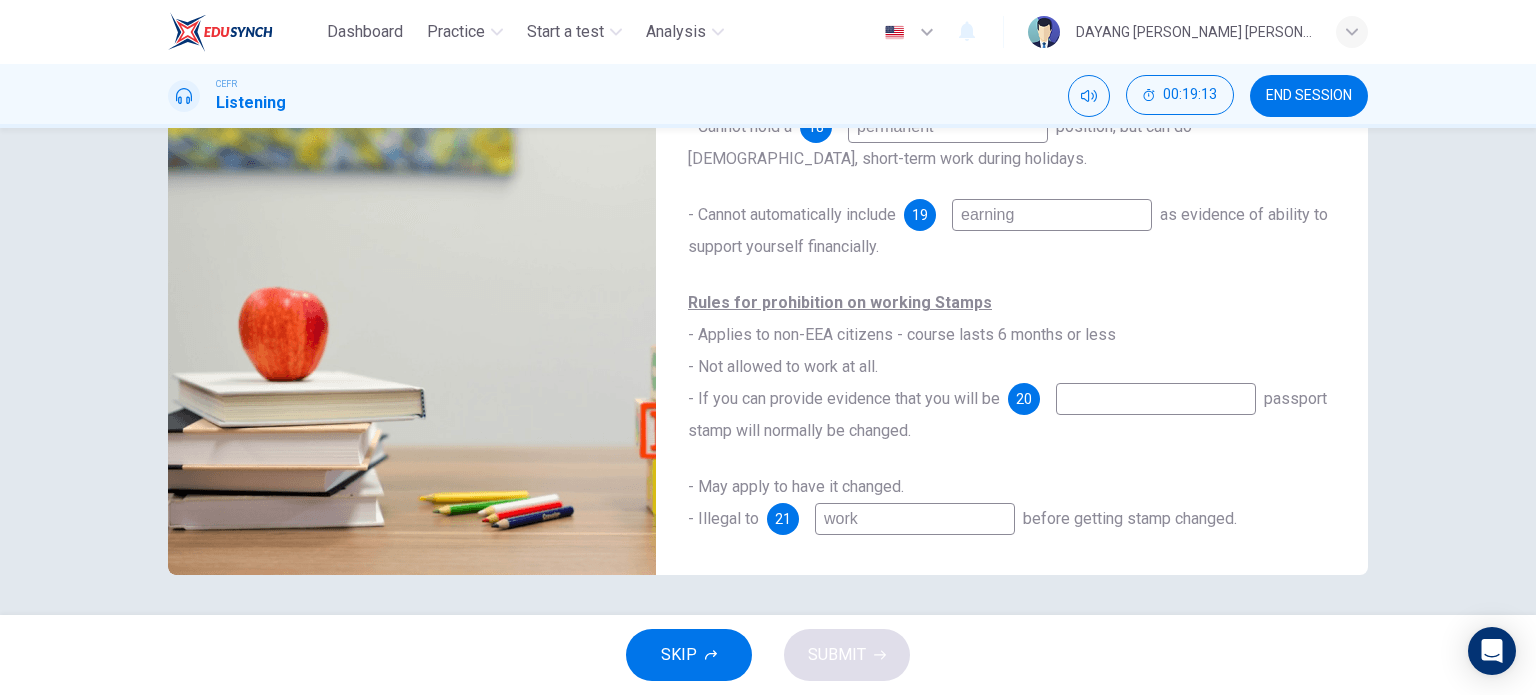 type on "75" 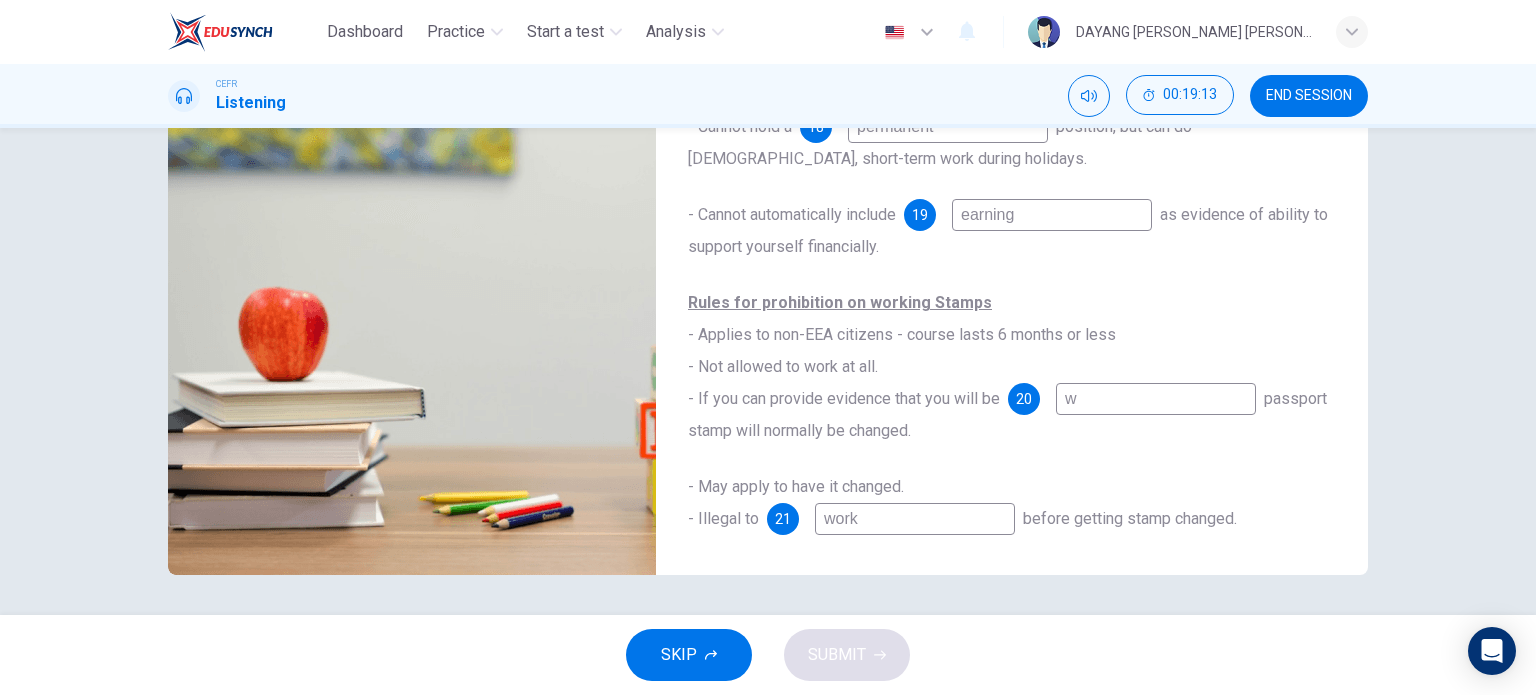type on "wo" 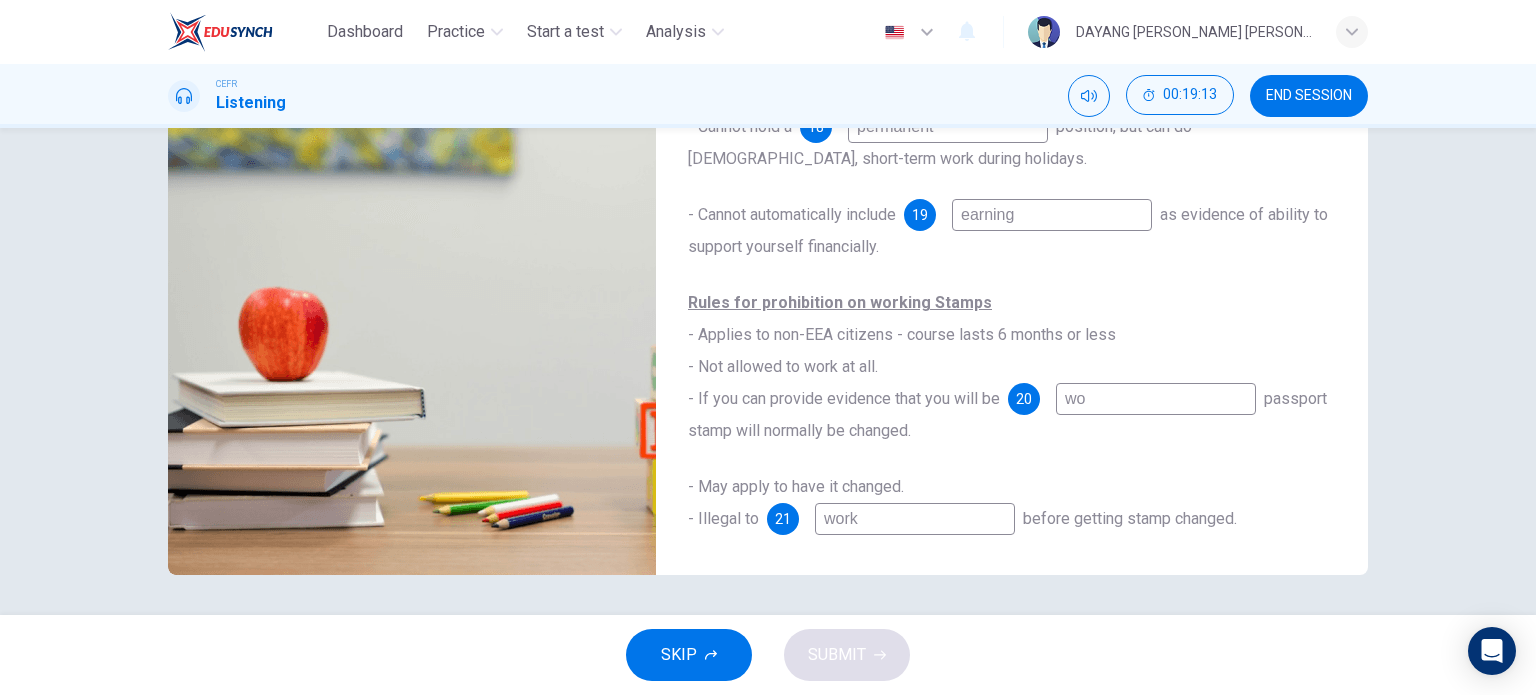 type on "75" 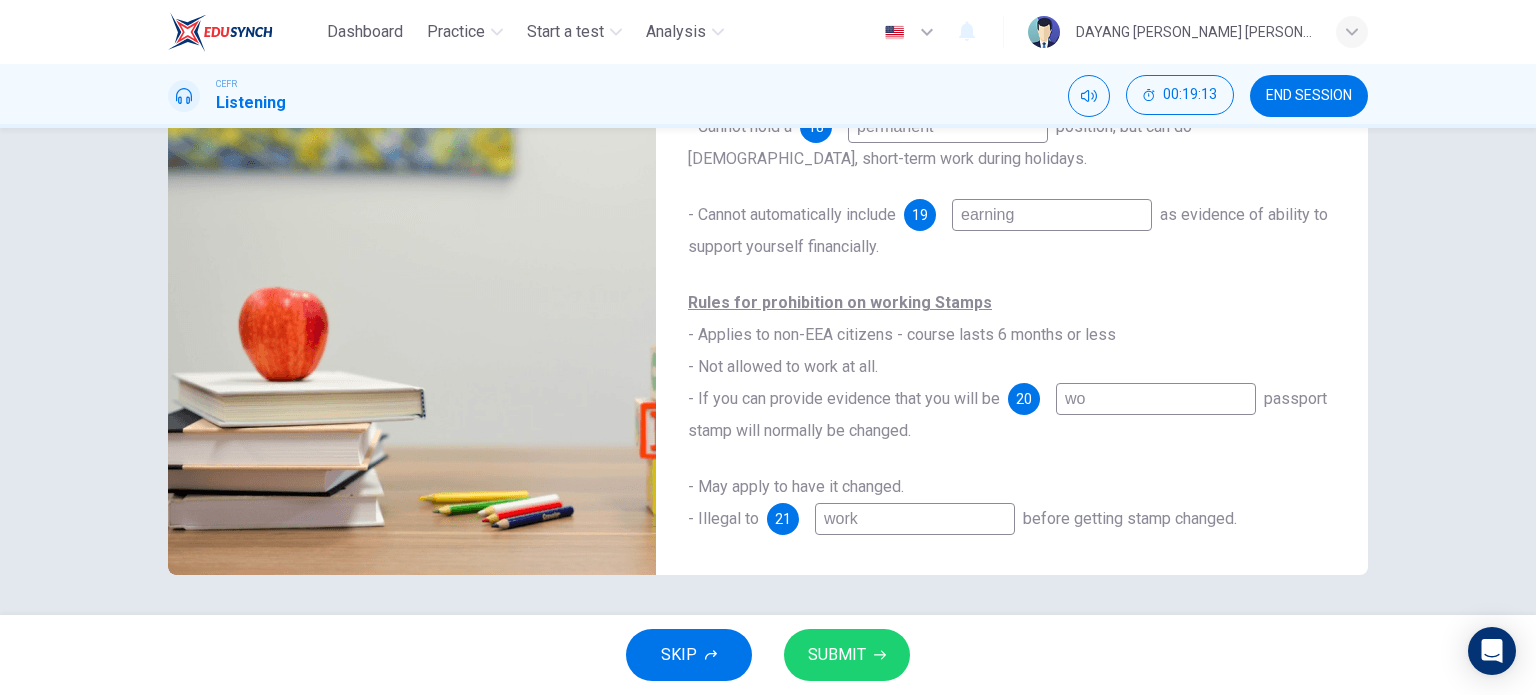type on "wor" 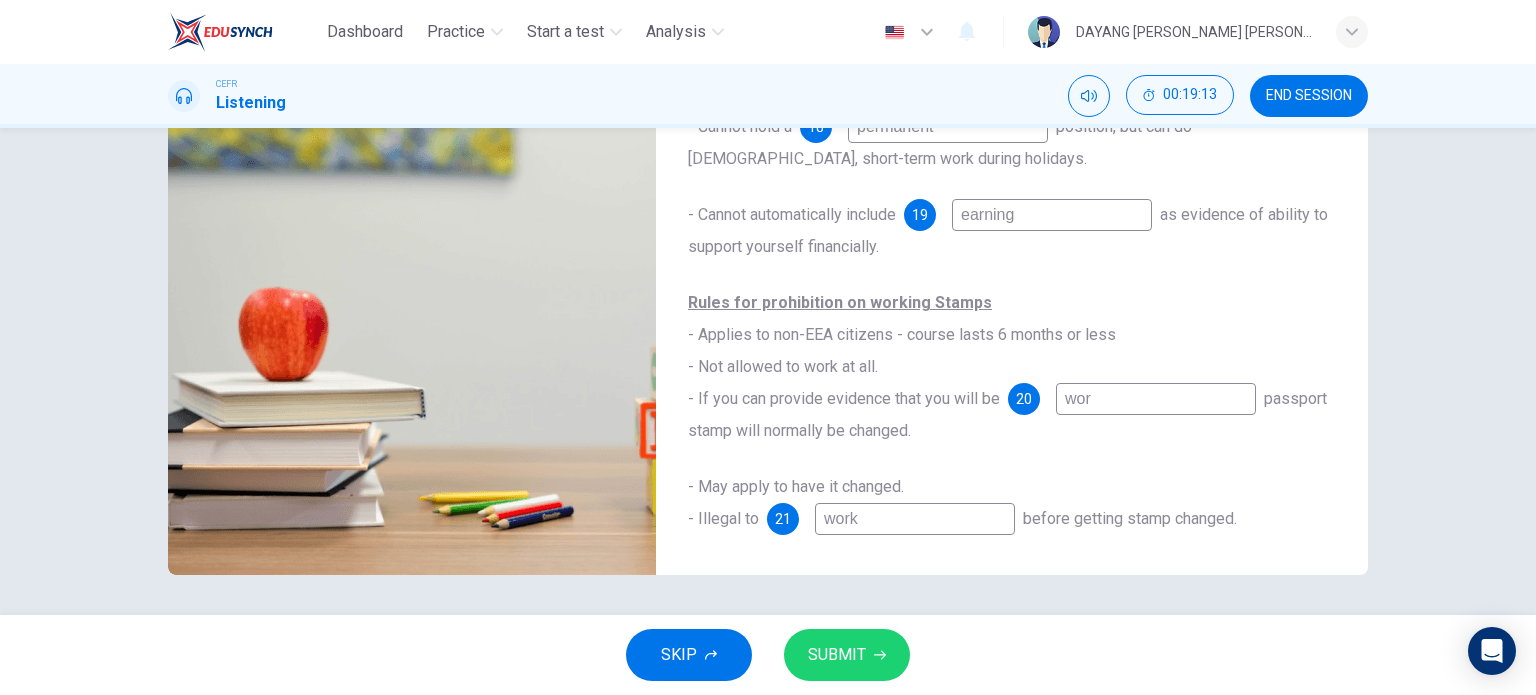 type on "75" 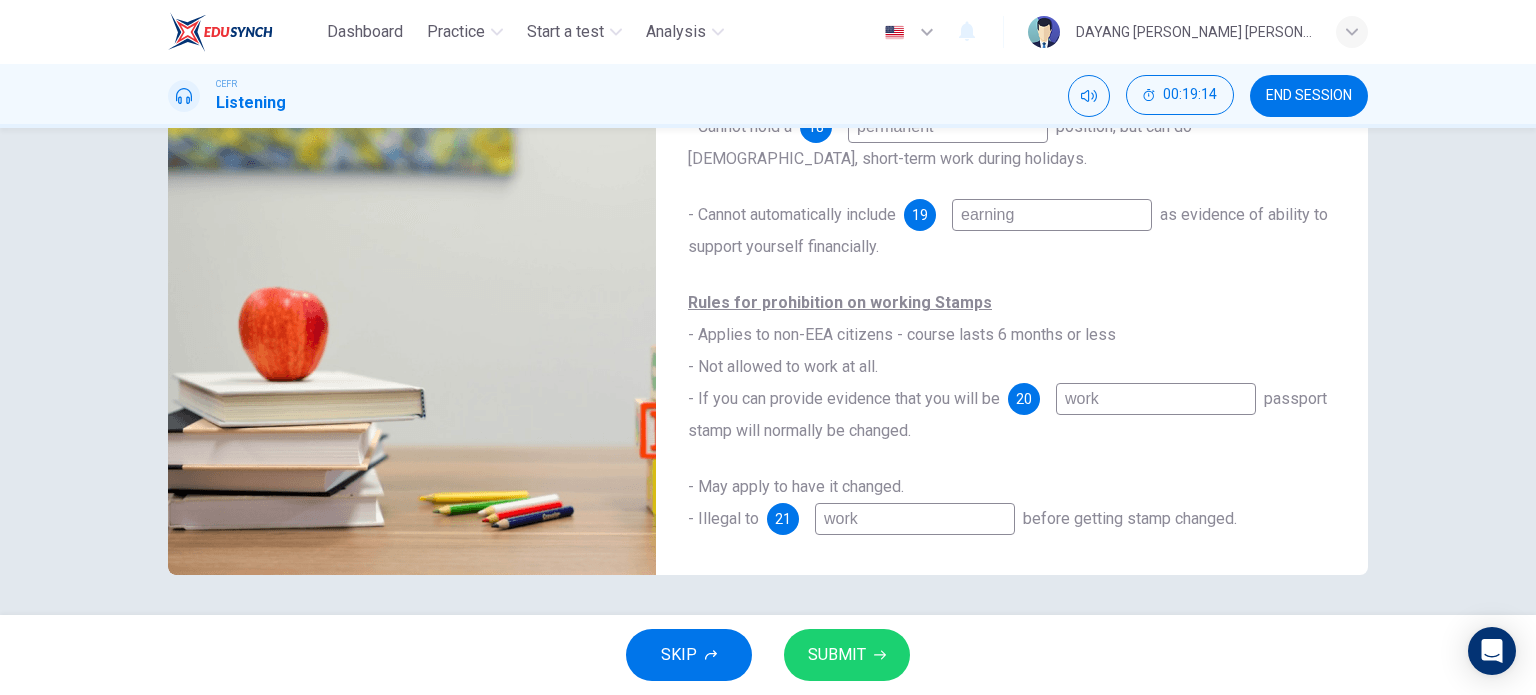type on "75" 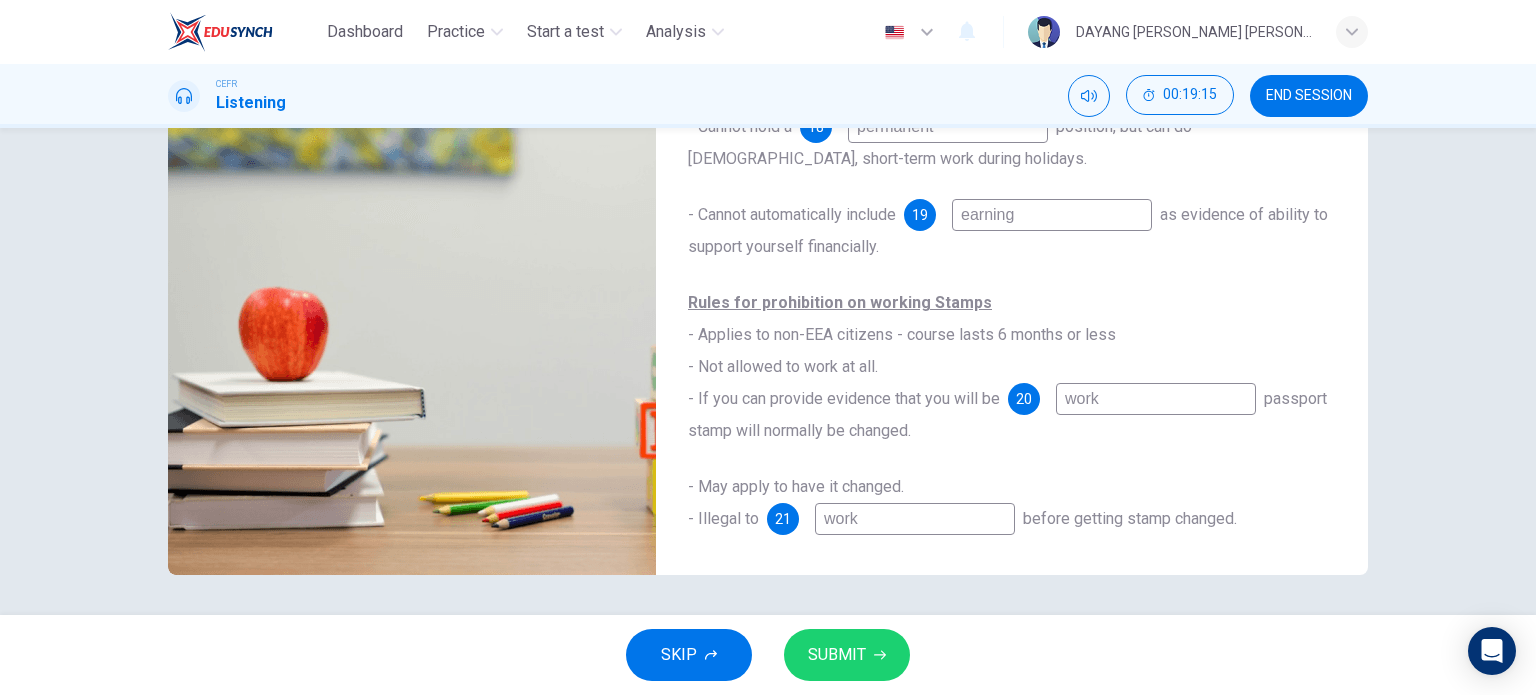 type on "work" 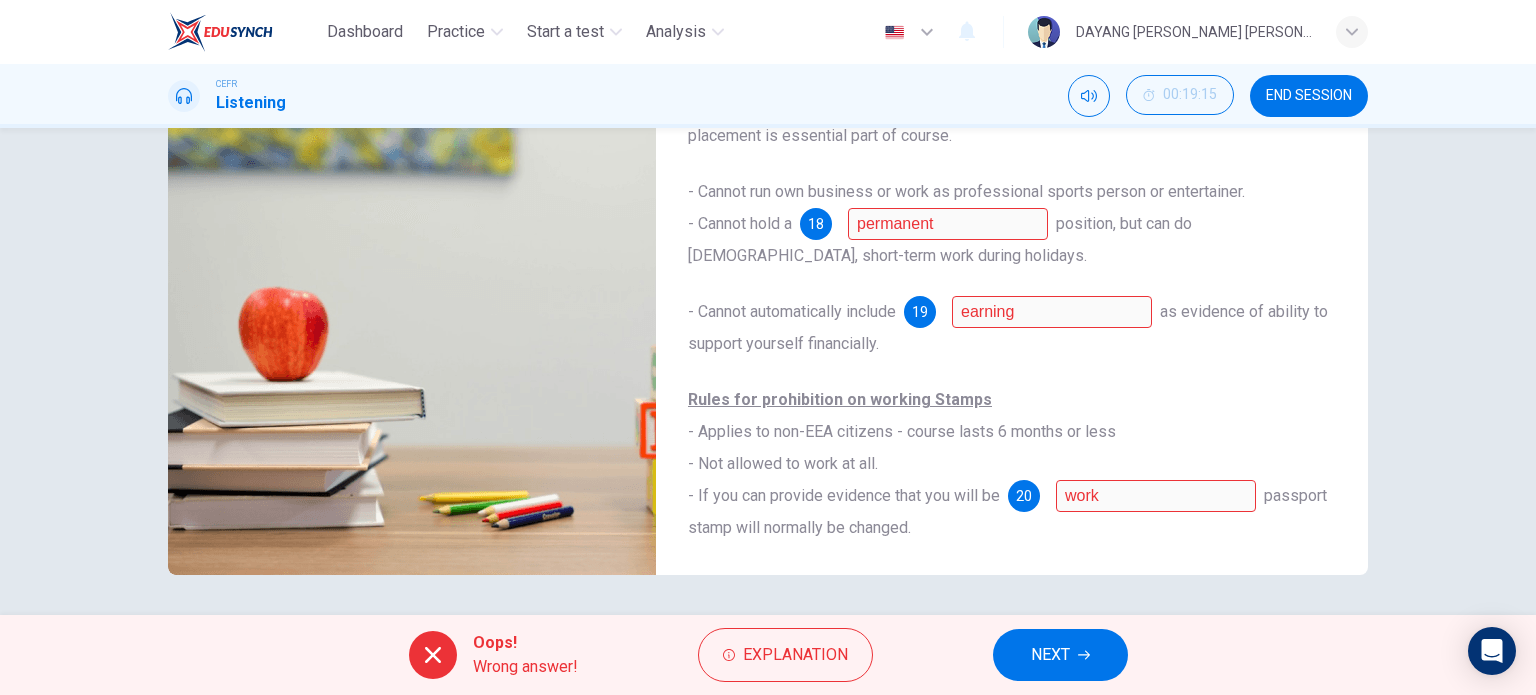 scroll, scrollTop: 0, scrollLeft: 0, axis: both 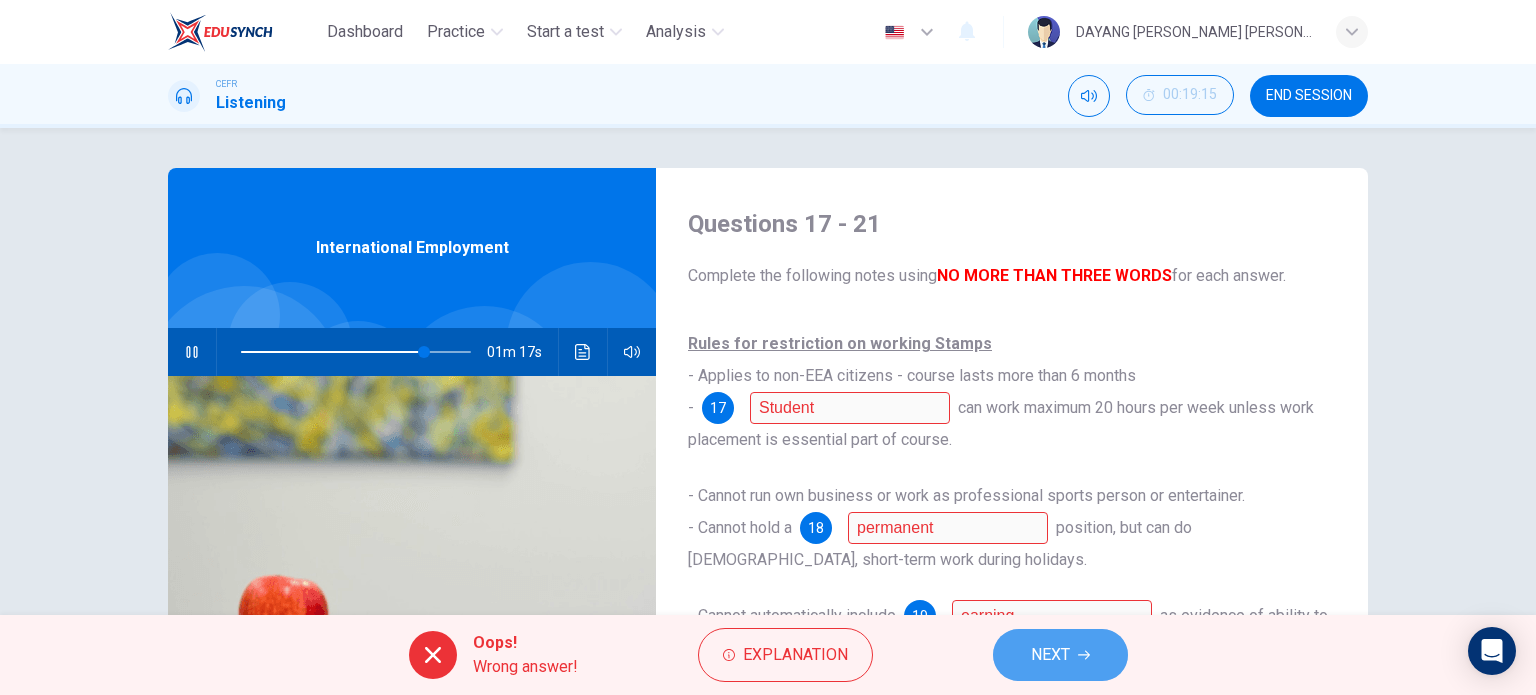 click on "NEXT" at bounding box center [1050, 655] 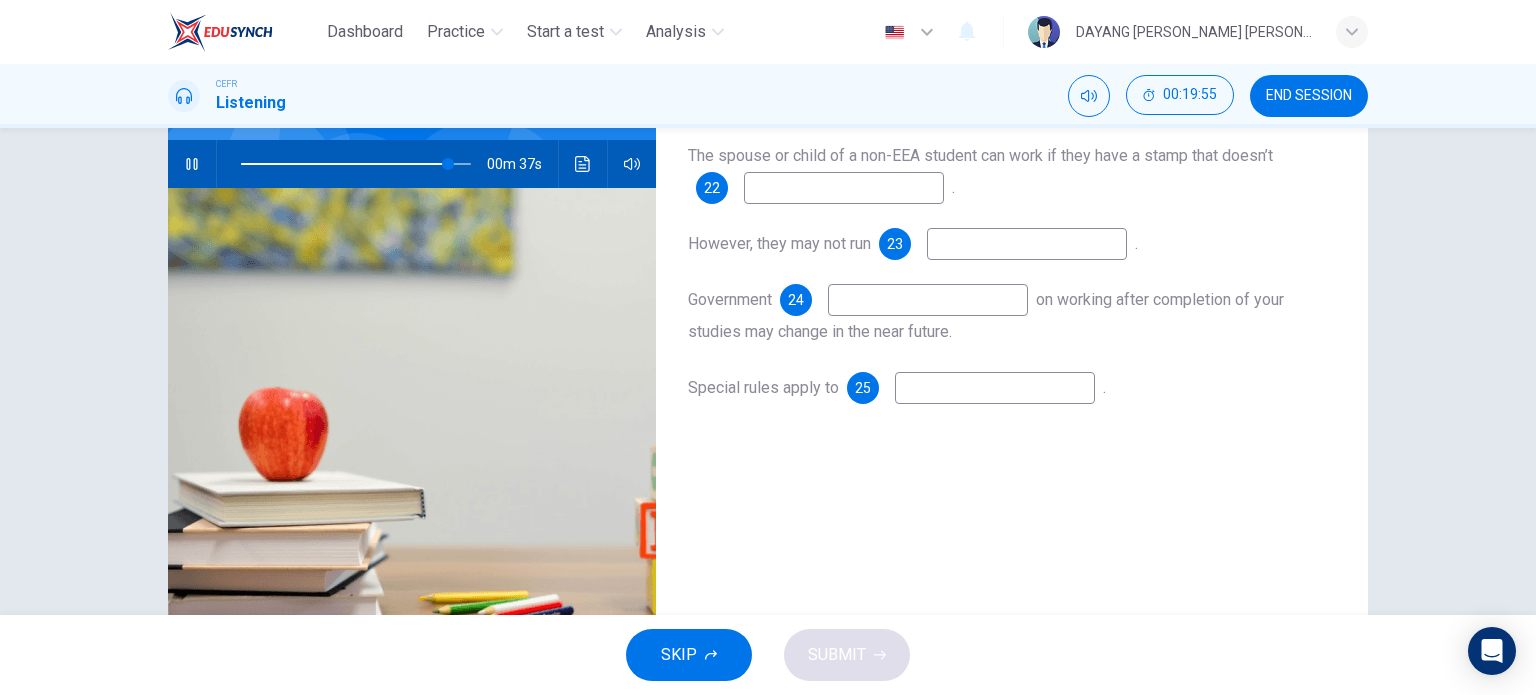 scroll, scrollTop: 0, scrollLeft: 0, axis: both 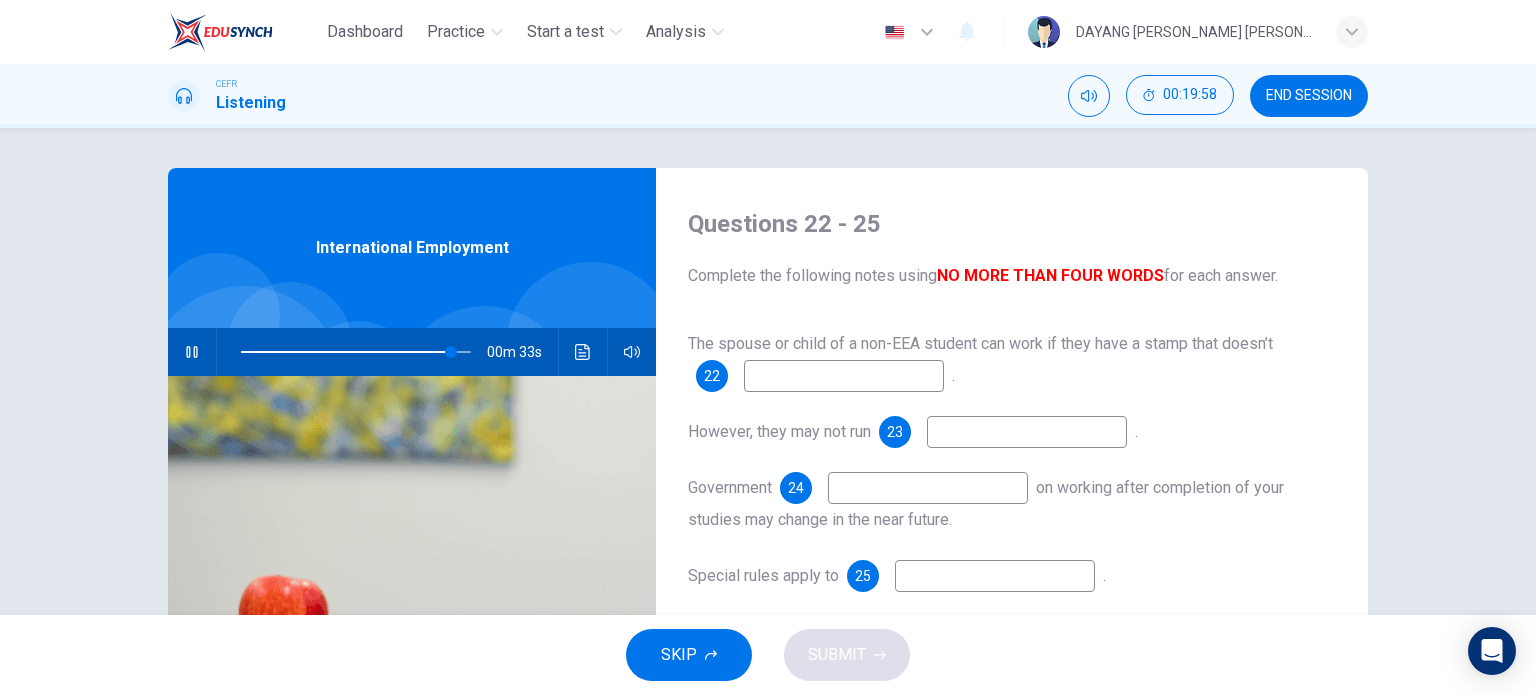 drag, startPoint x: 843, startPoint y: 355, endPoint x: 840, endPoint y: 366, distance: 11.401754 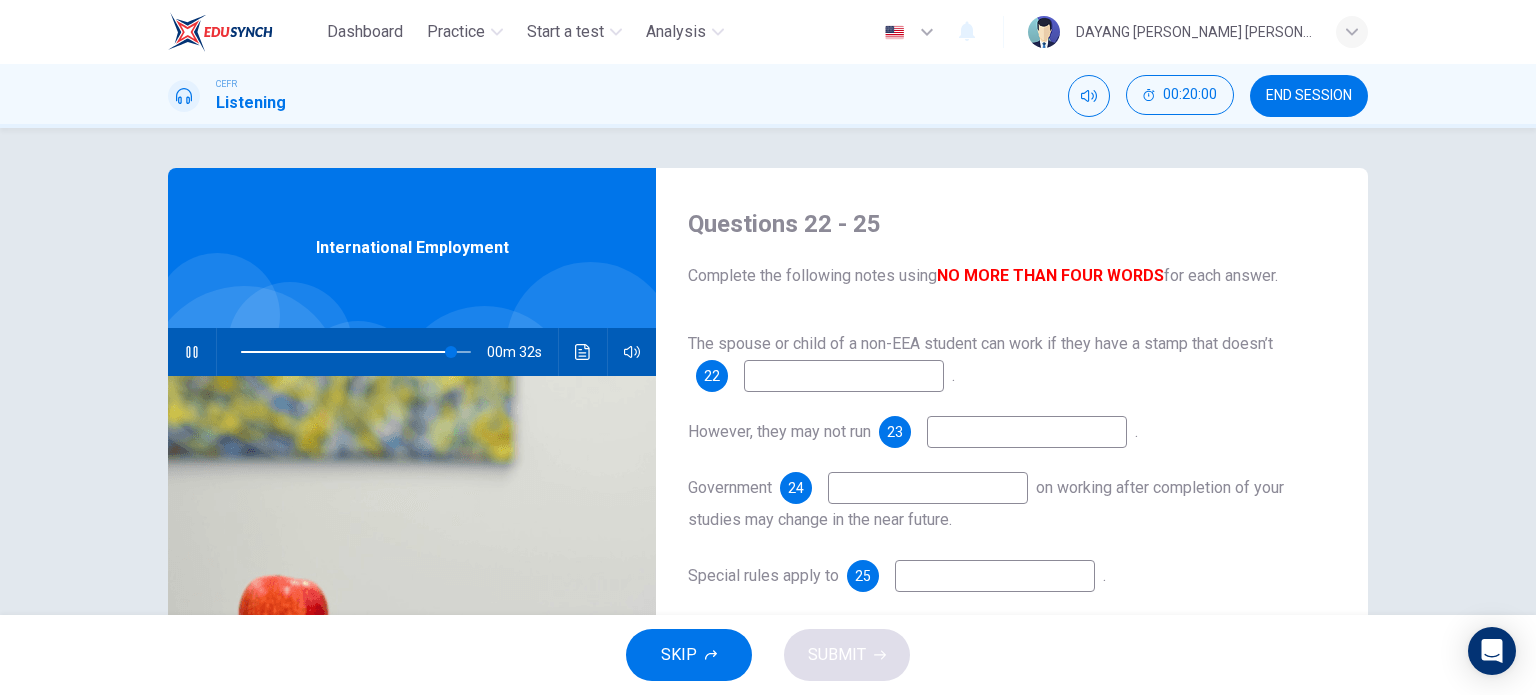 type on "92" 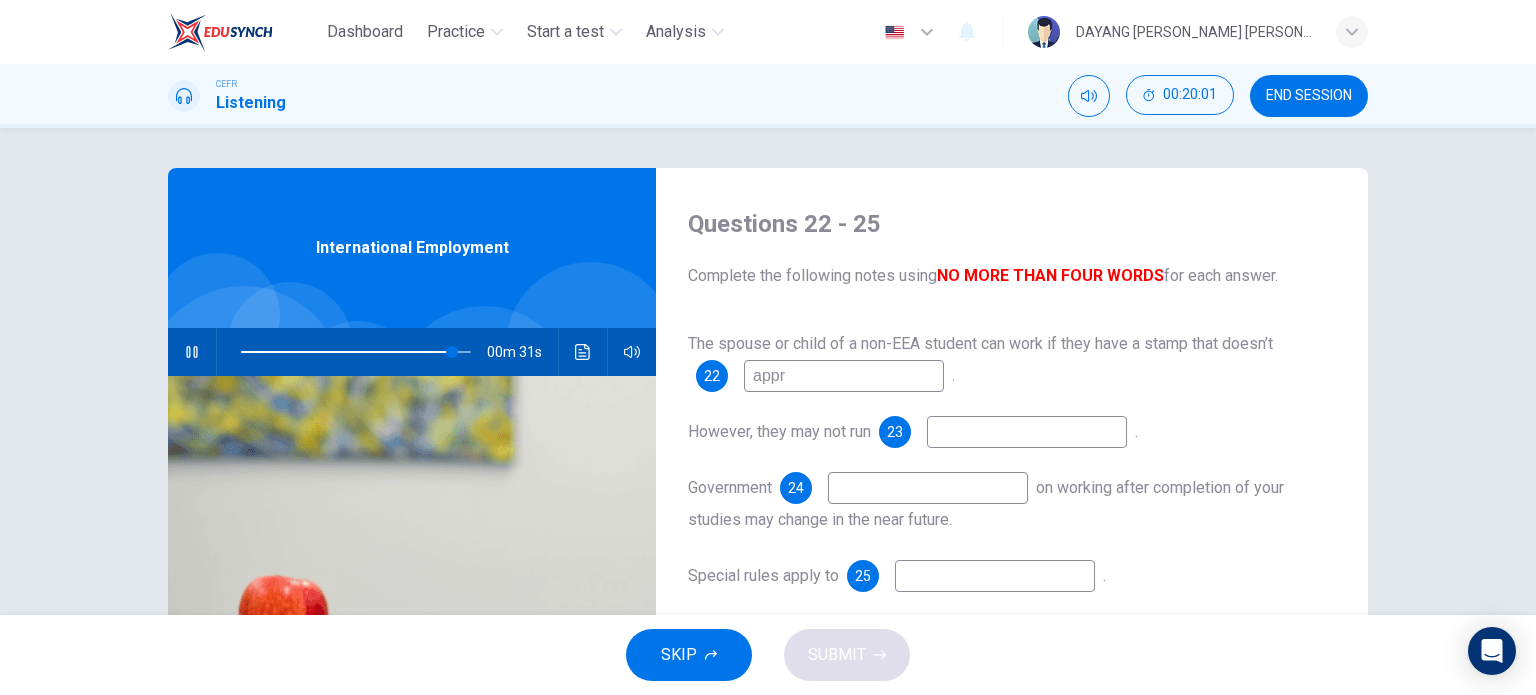 type on "appro" 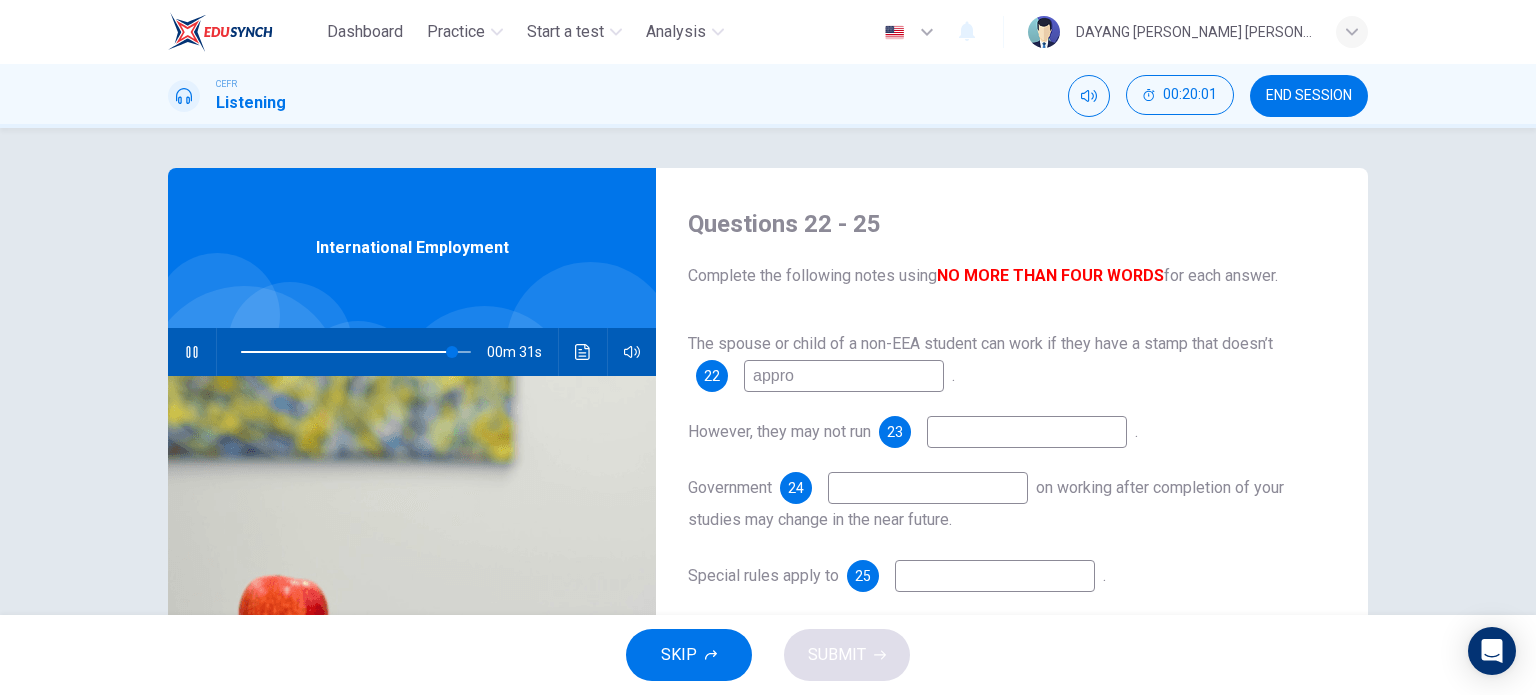 type on "92" 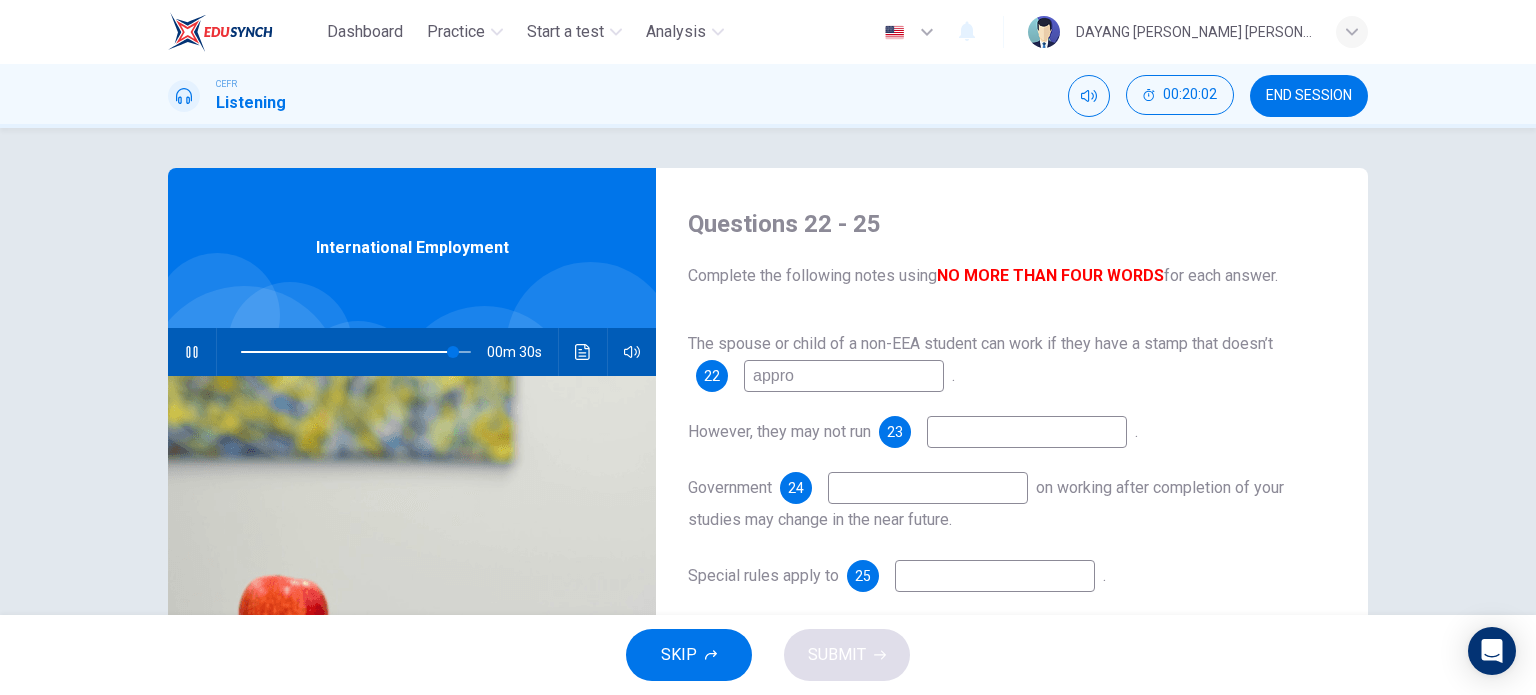type on "approv" 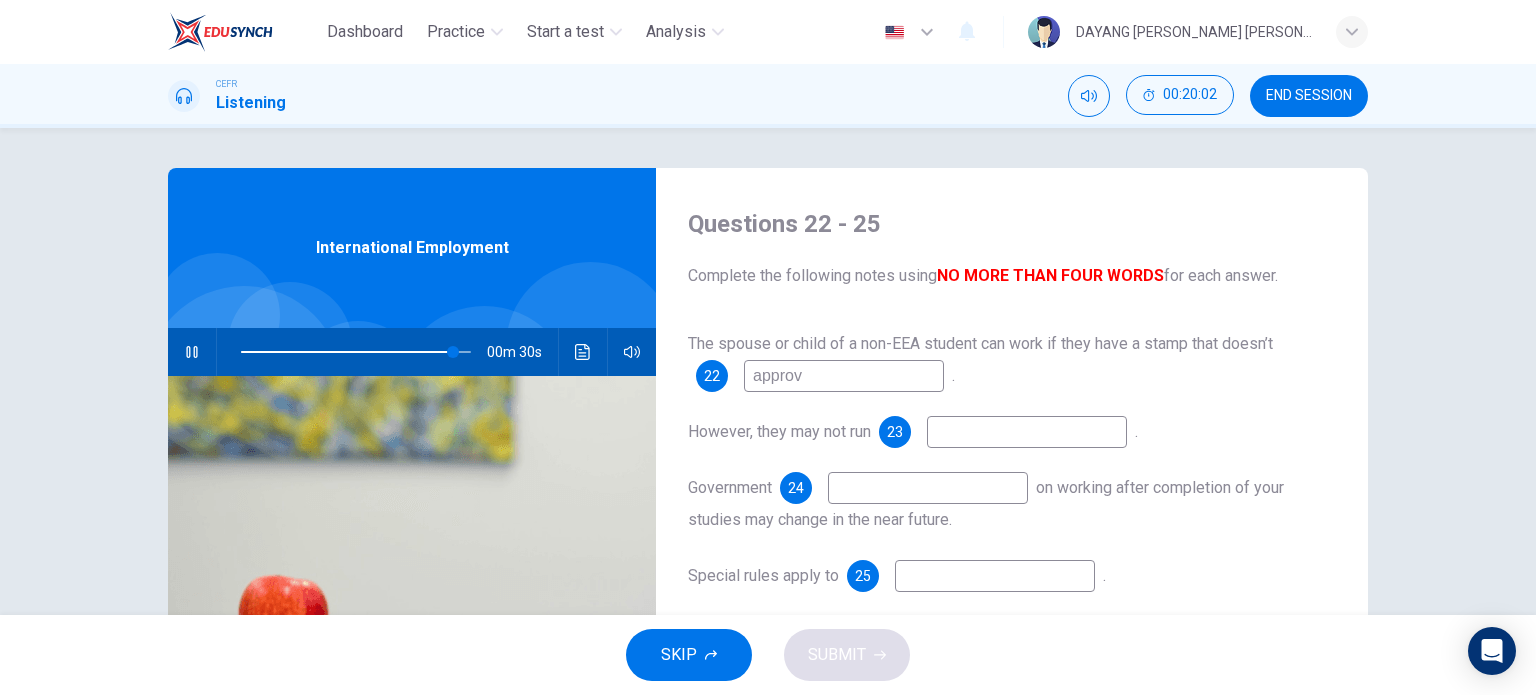 type on "92" 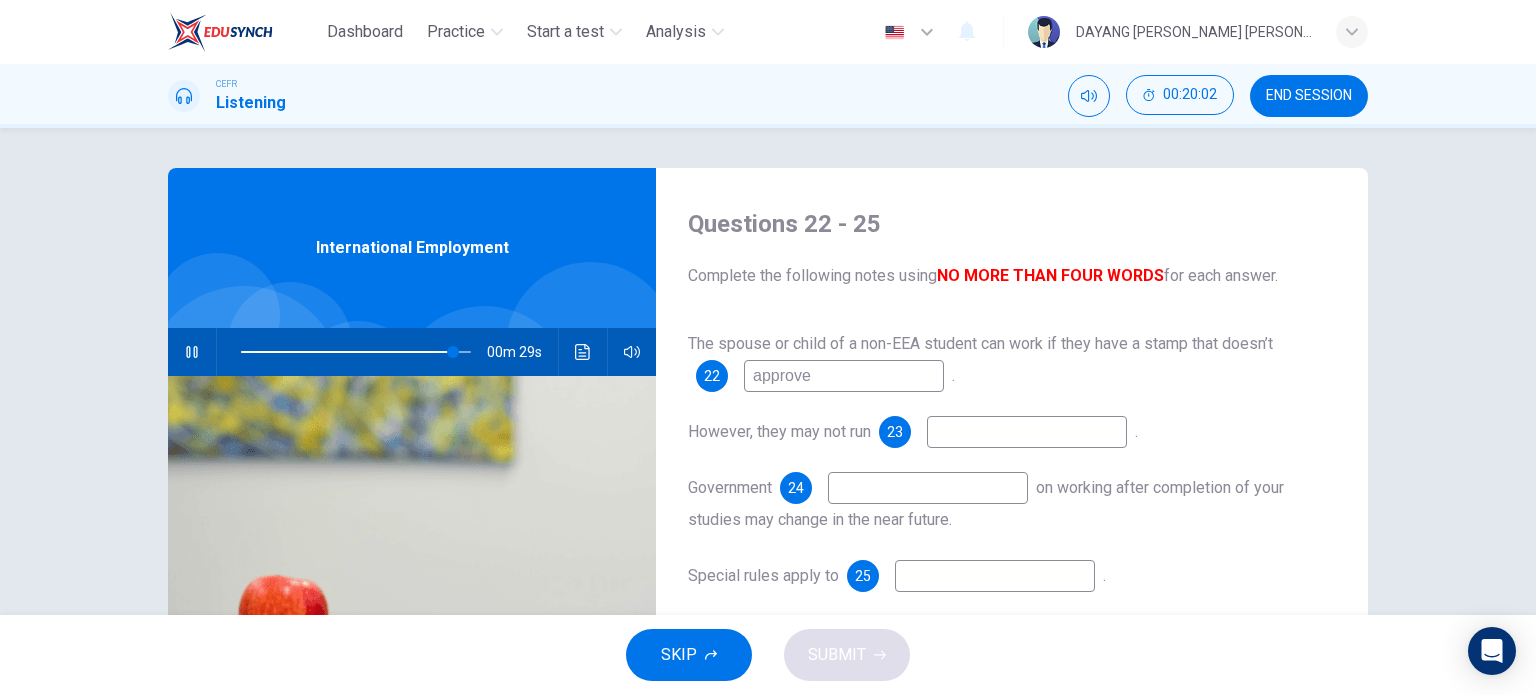 type on "approvew" 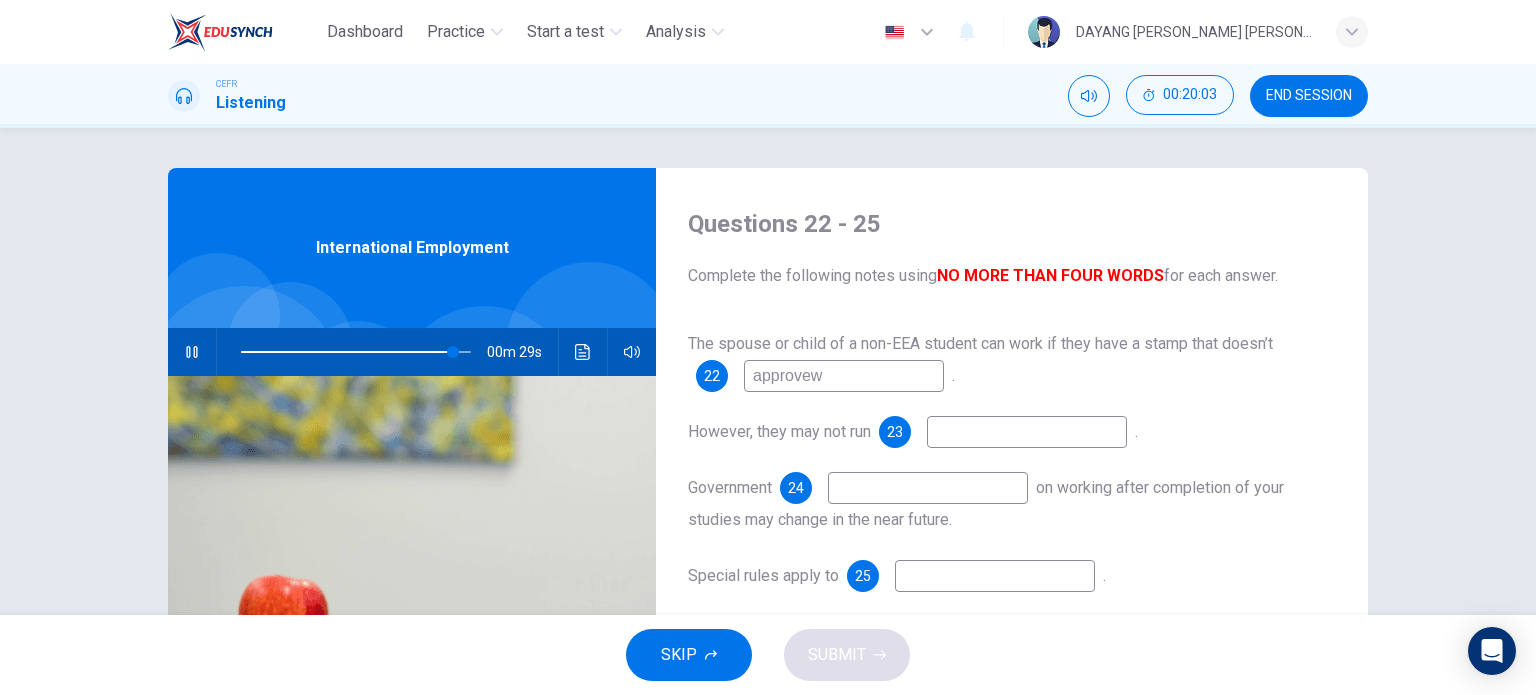 type on "93" 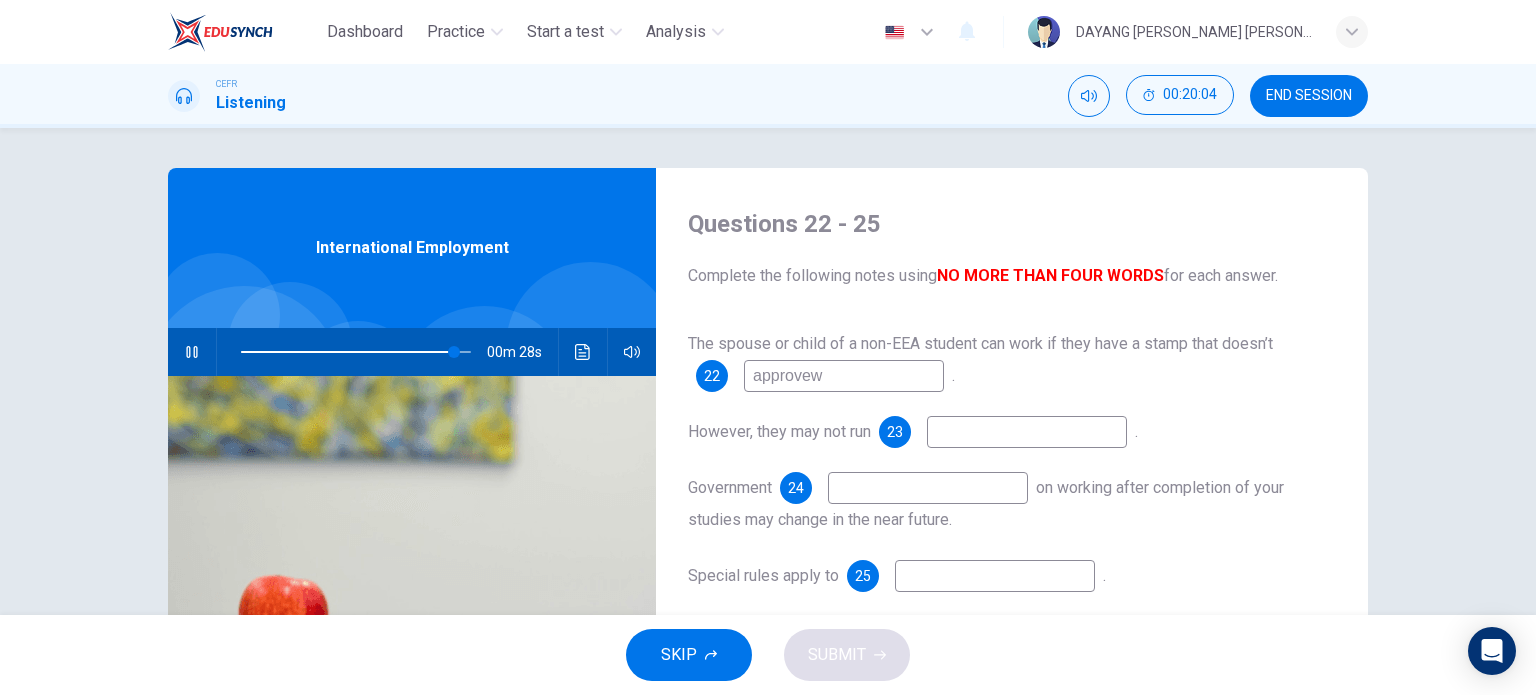 type on "approve" 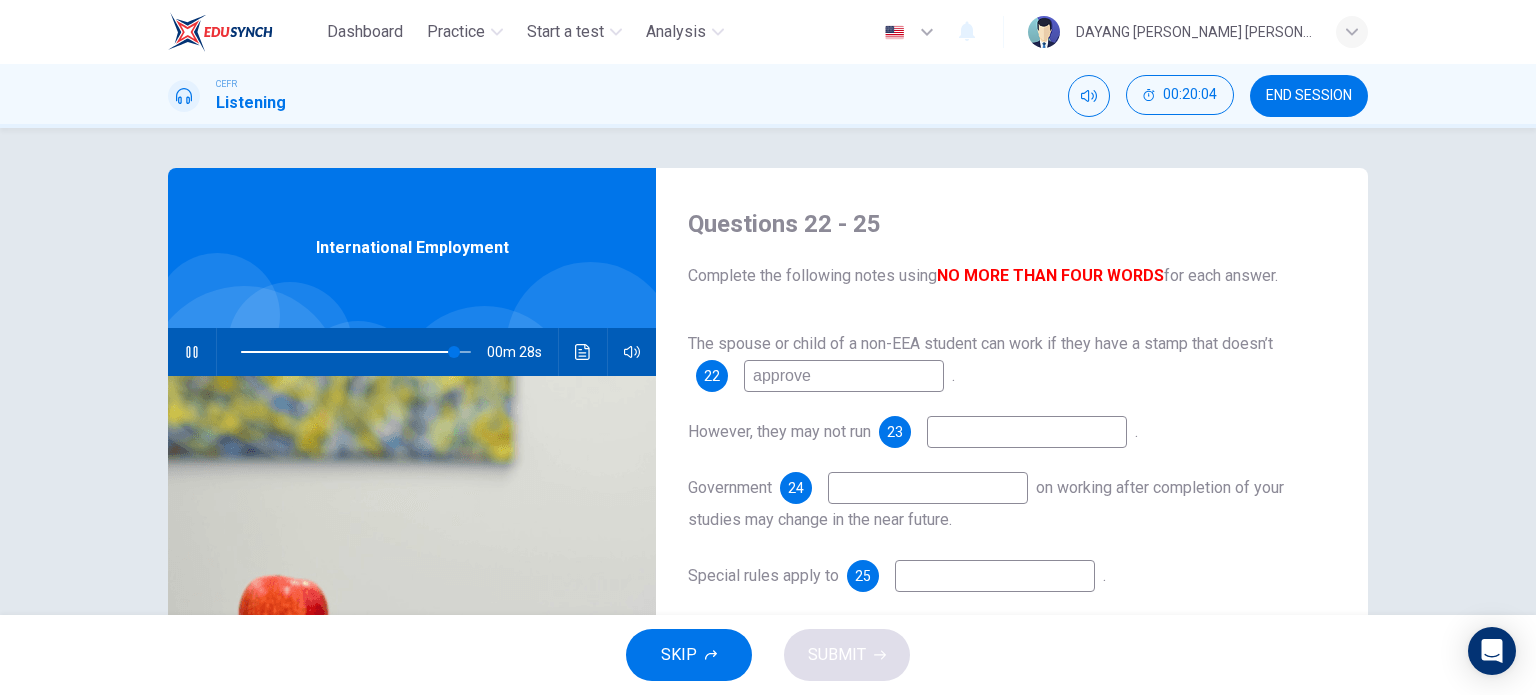 type on "93" 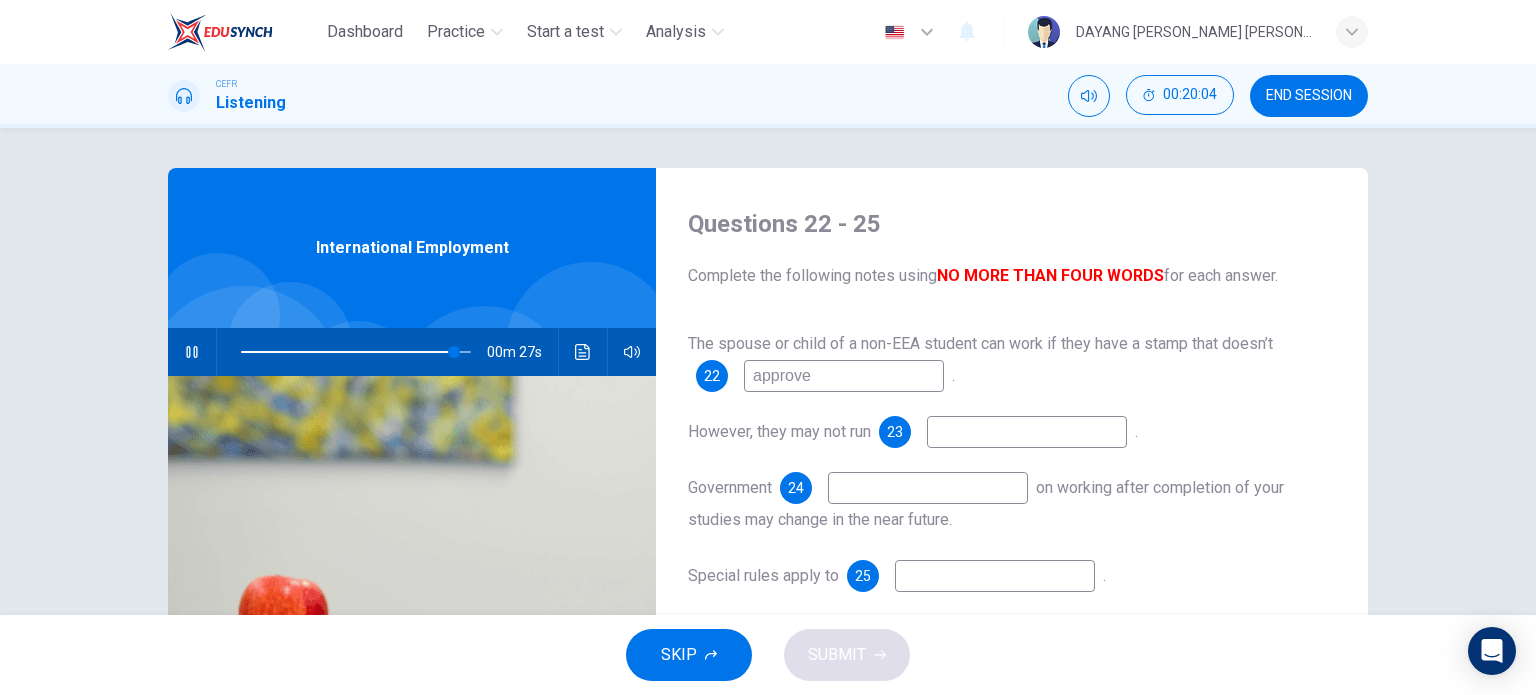 type on "approve" 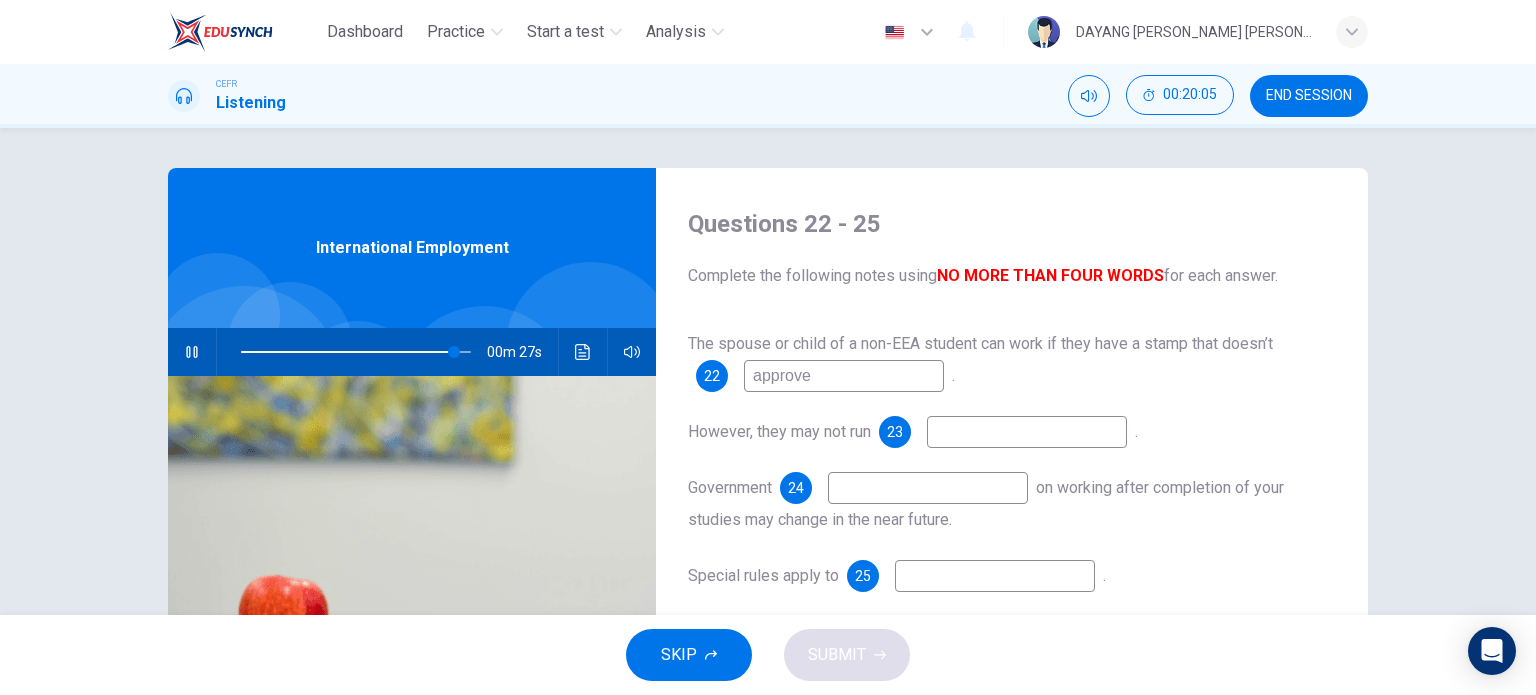 type on "93" 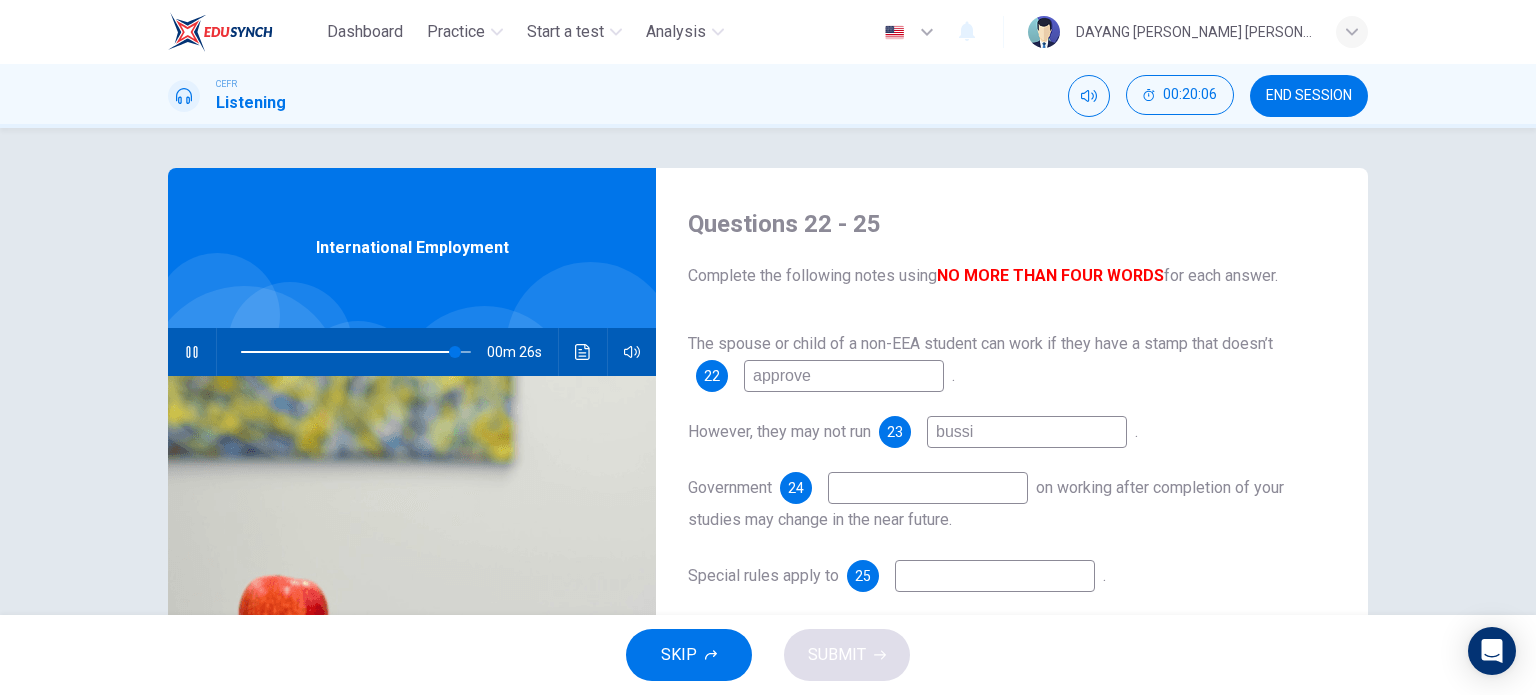 type on "bussin" 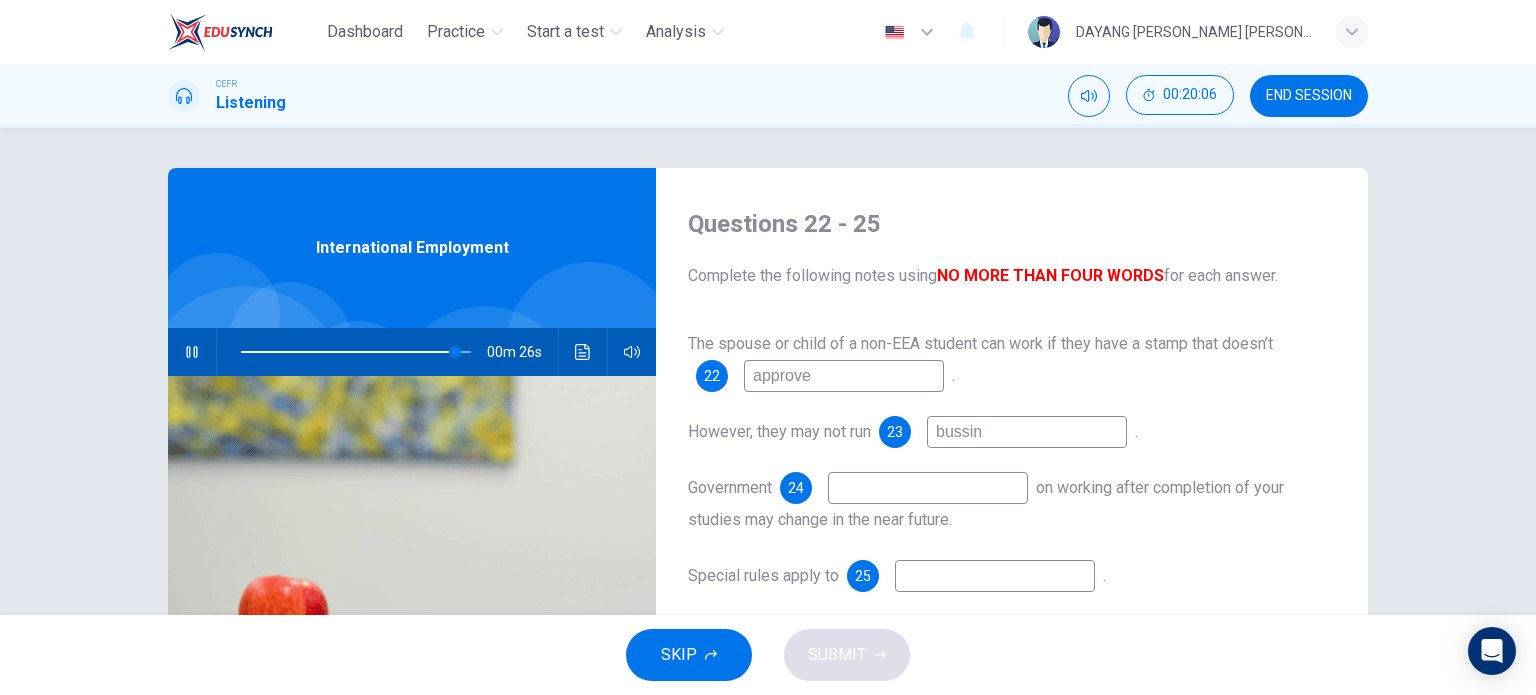 type on "93" 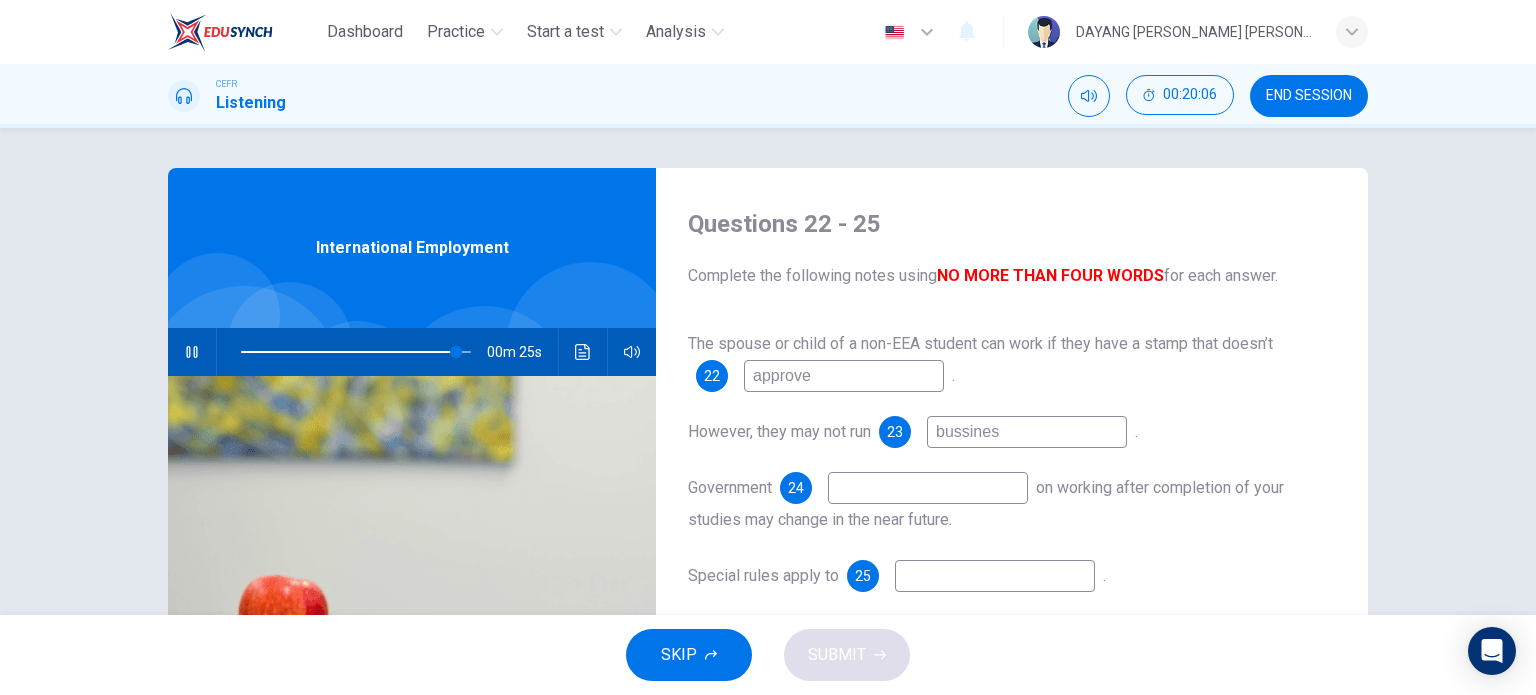 type on "bussiness" 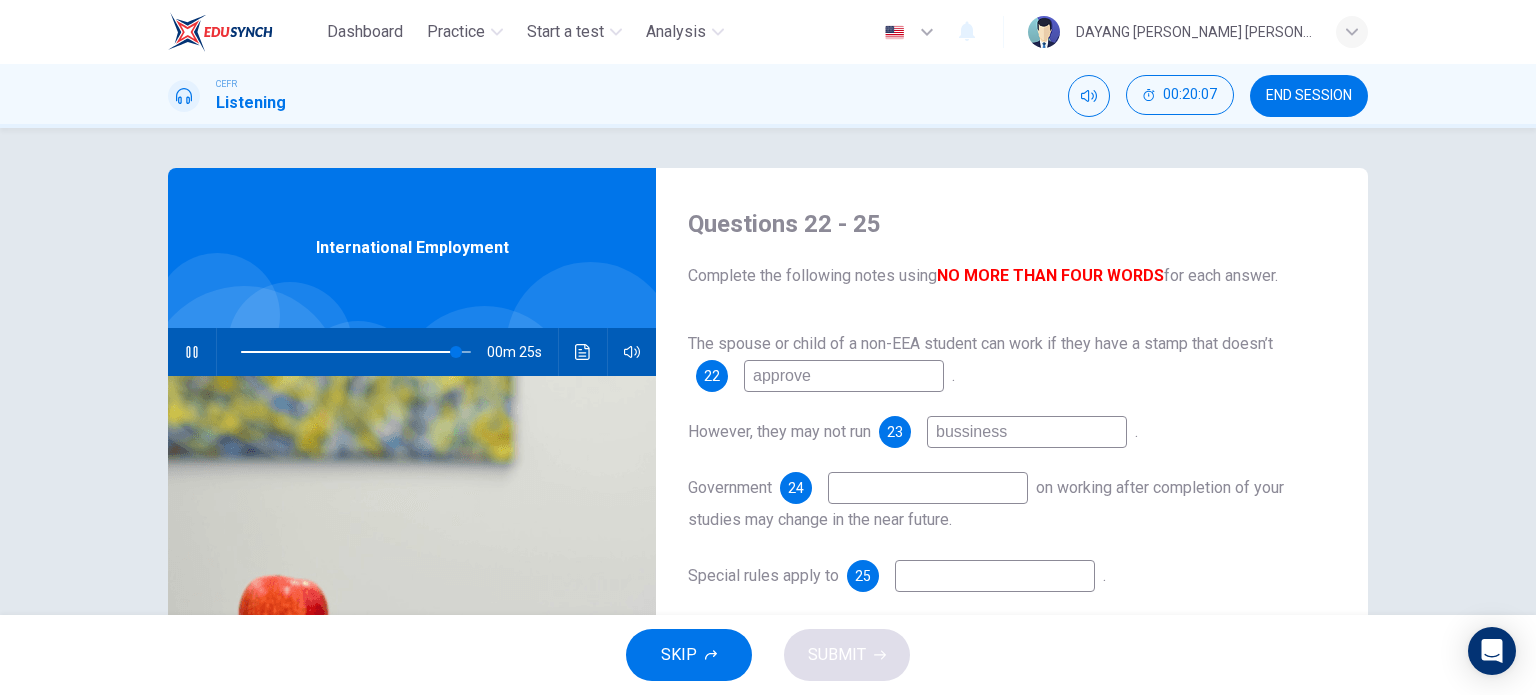 type on "94" 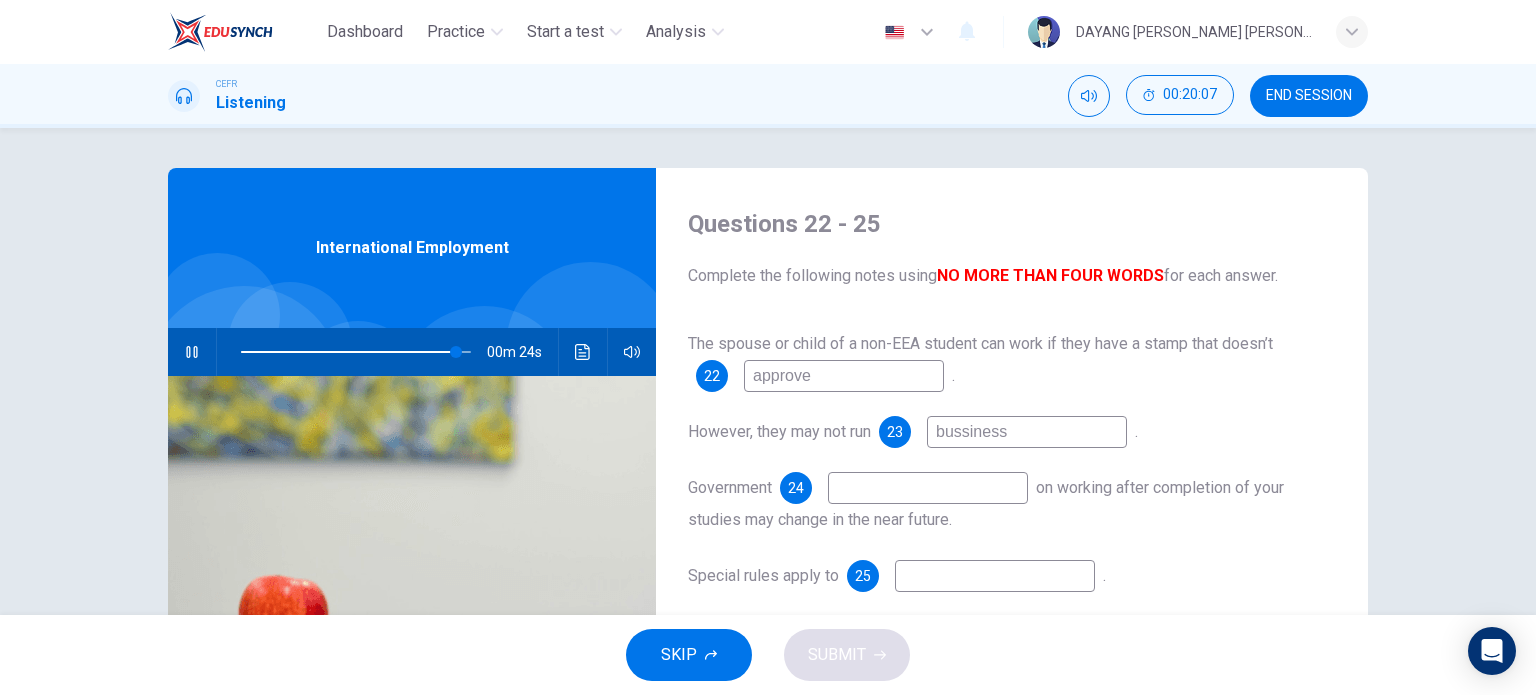 type on "bussiness" 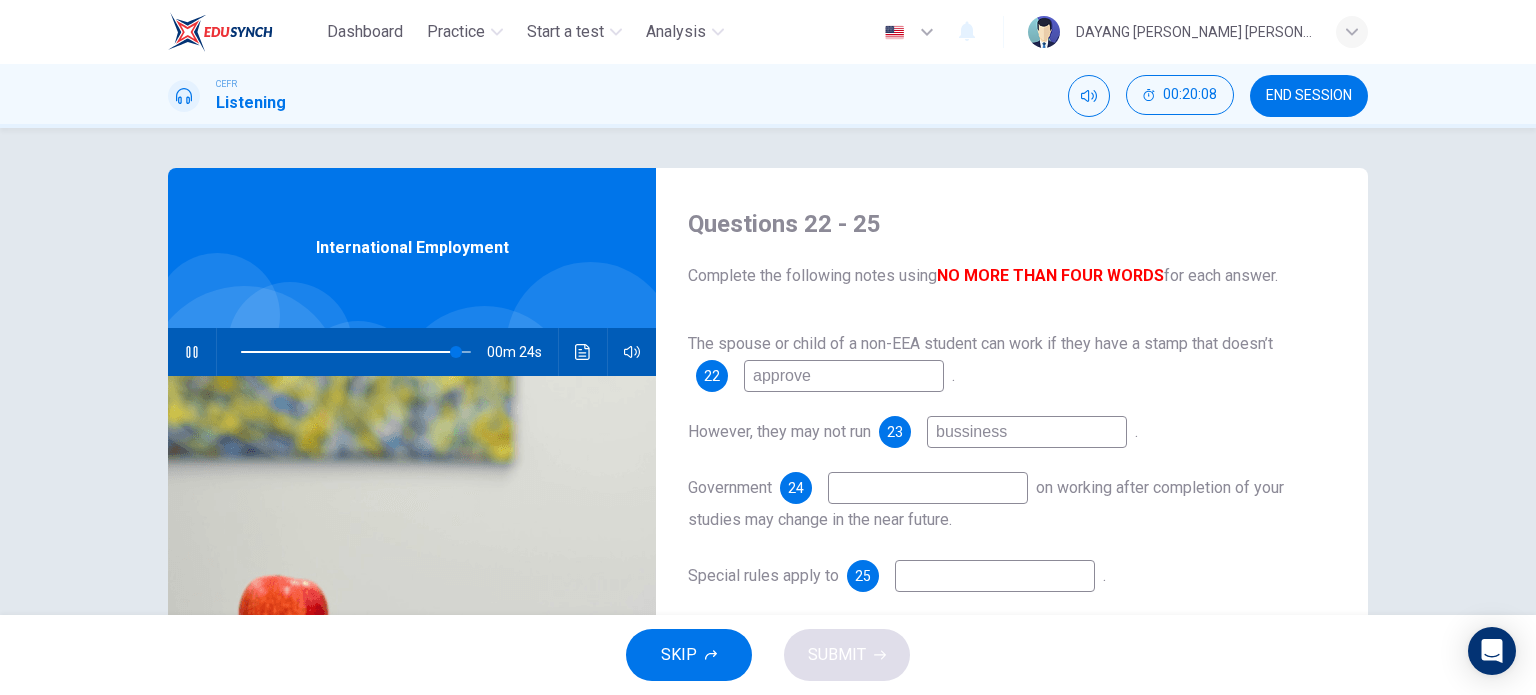 click at bounding box center (928, 488) 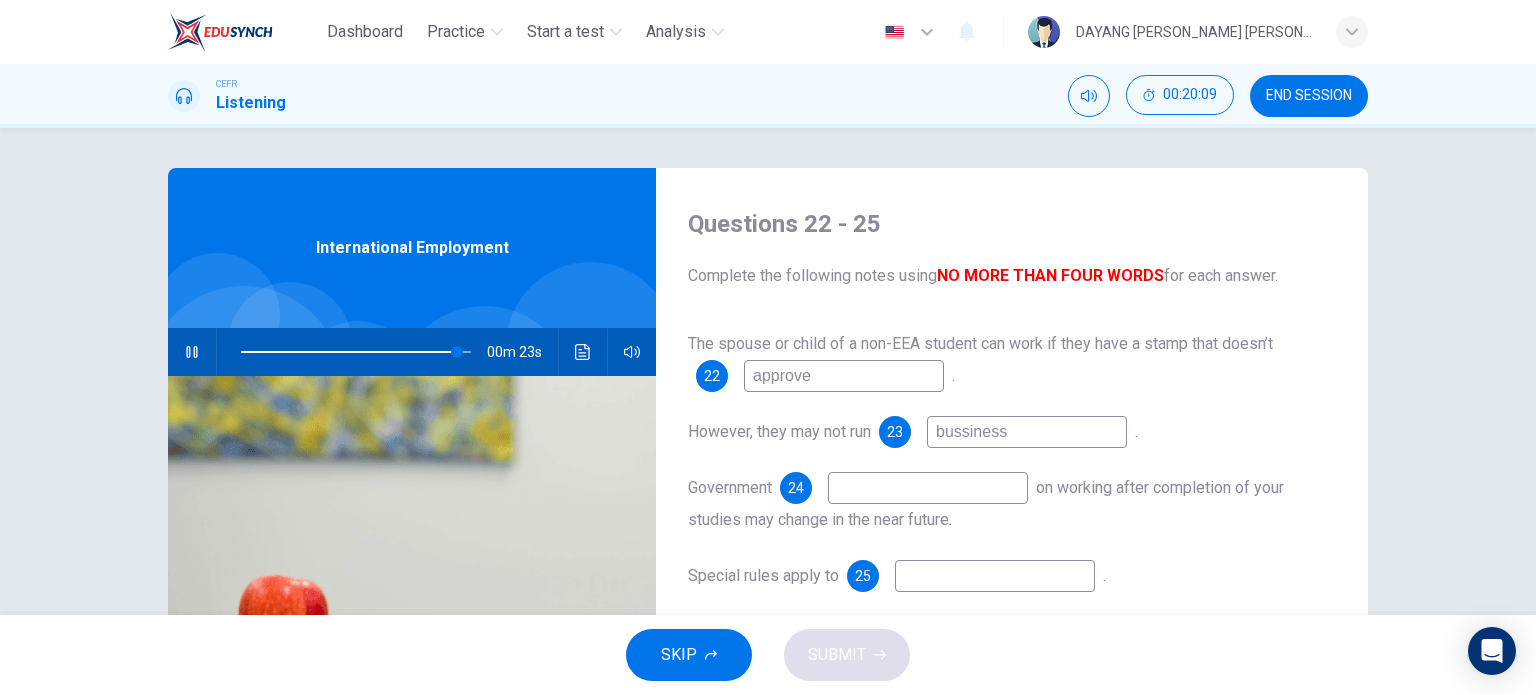 type on "94" 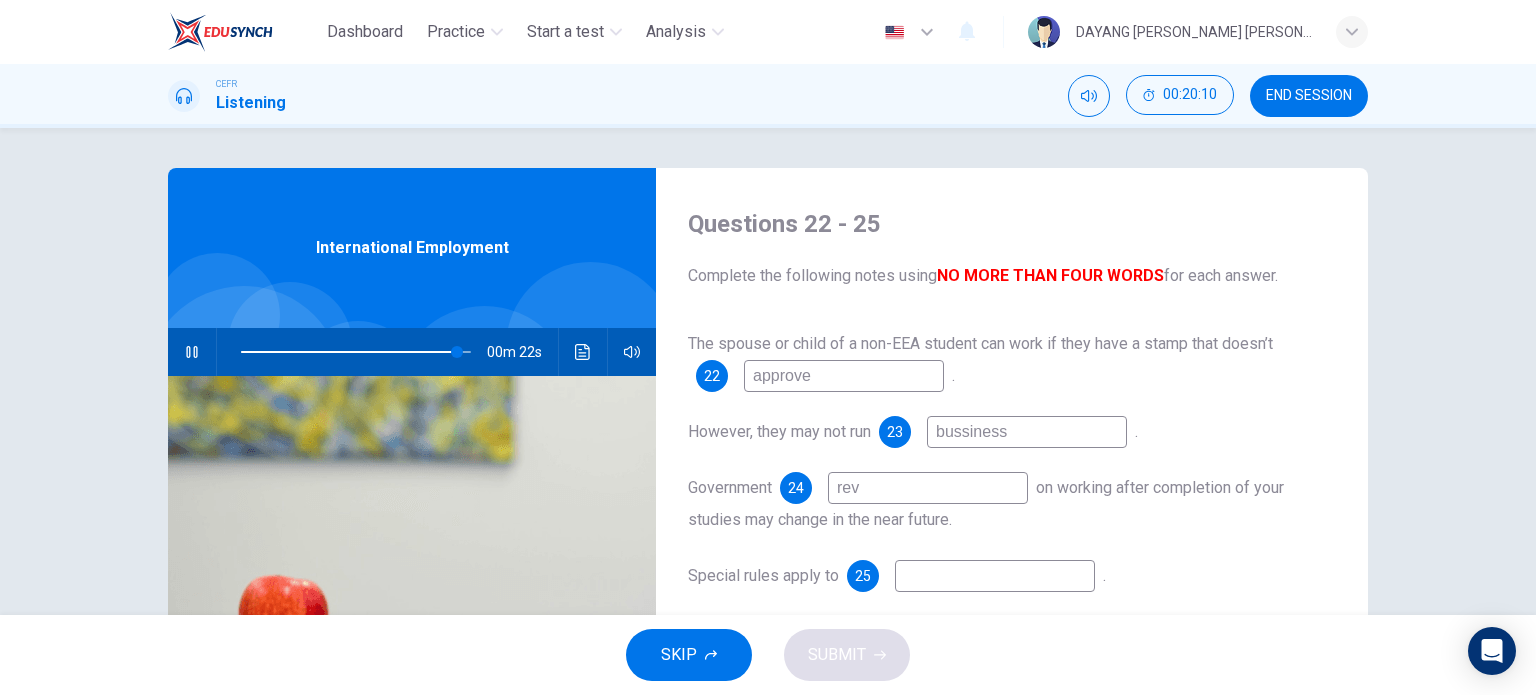 type on "revi" 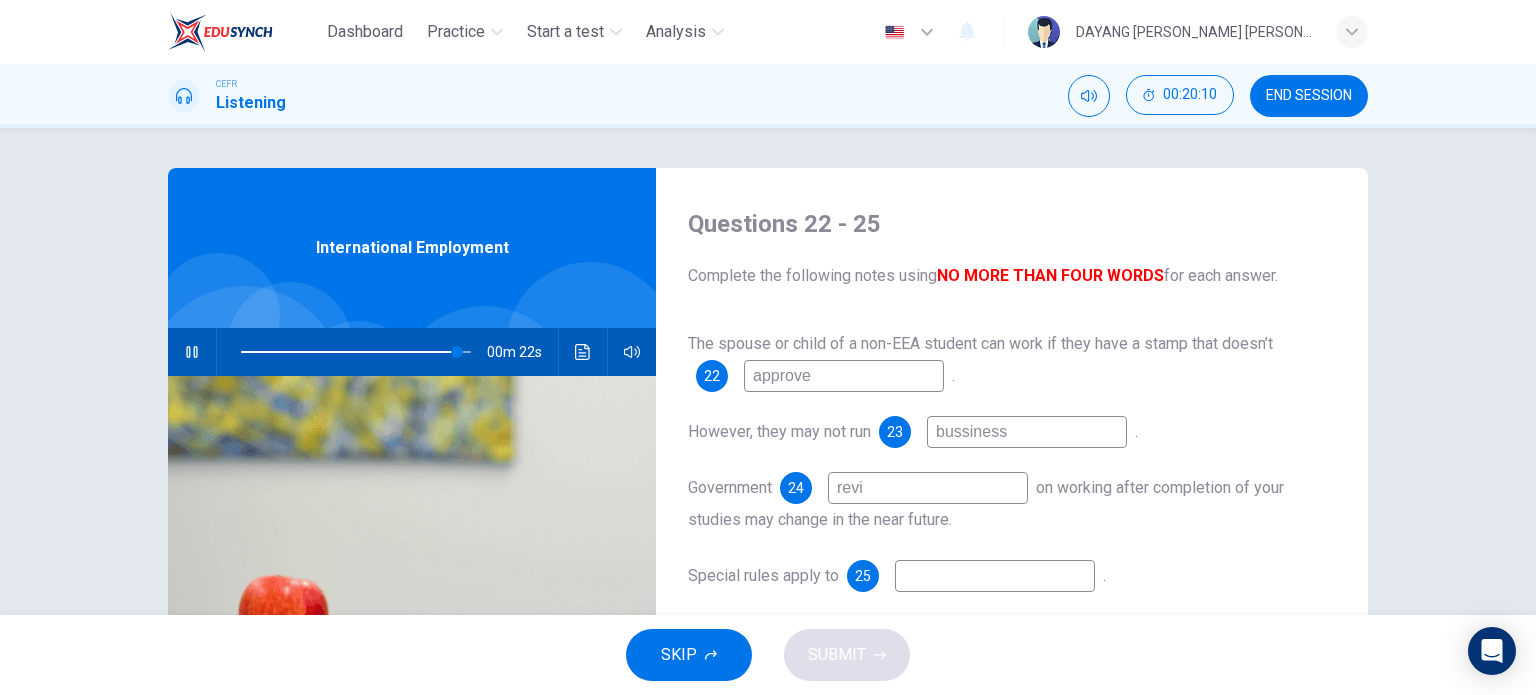 type on "94" 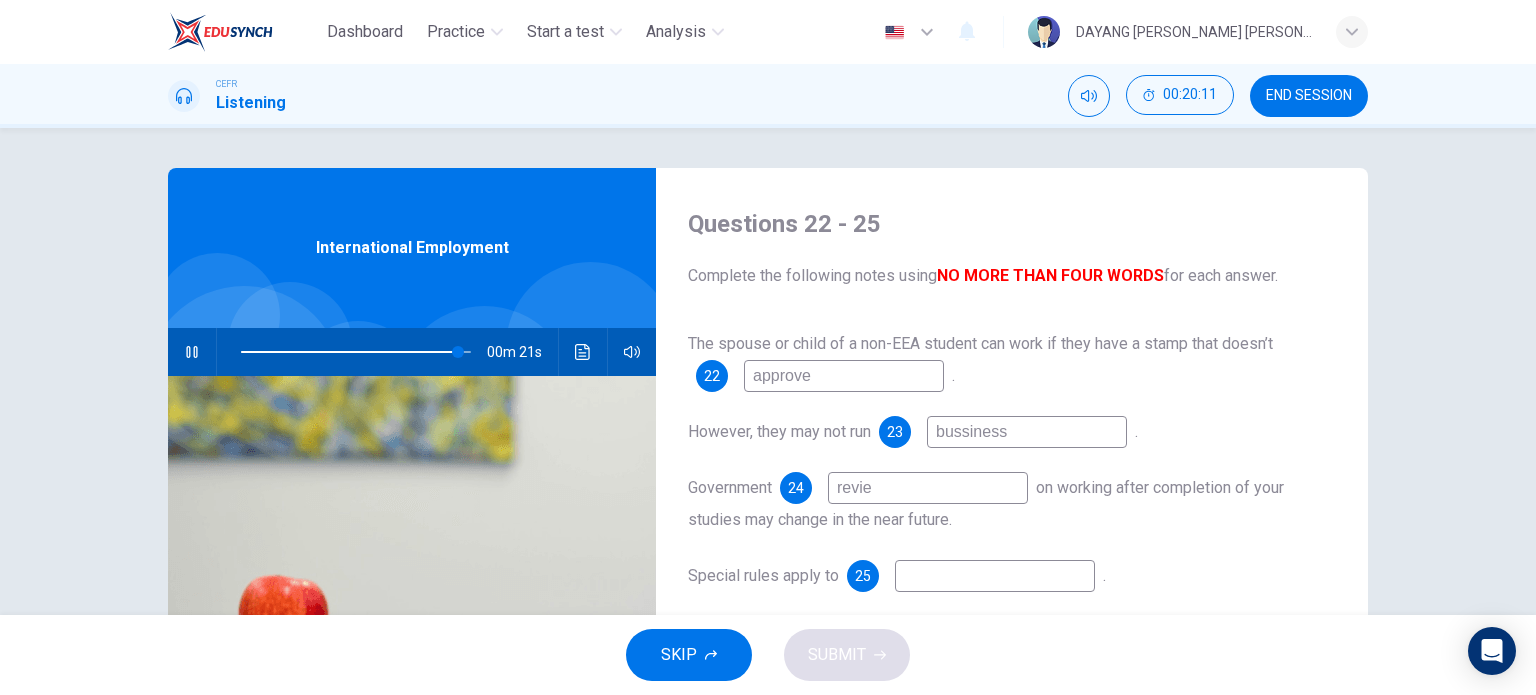 type on "review" 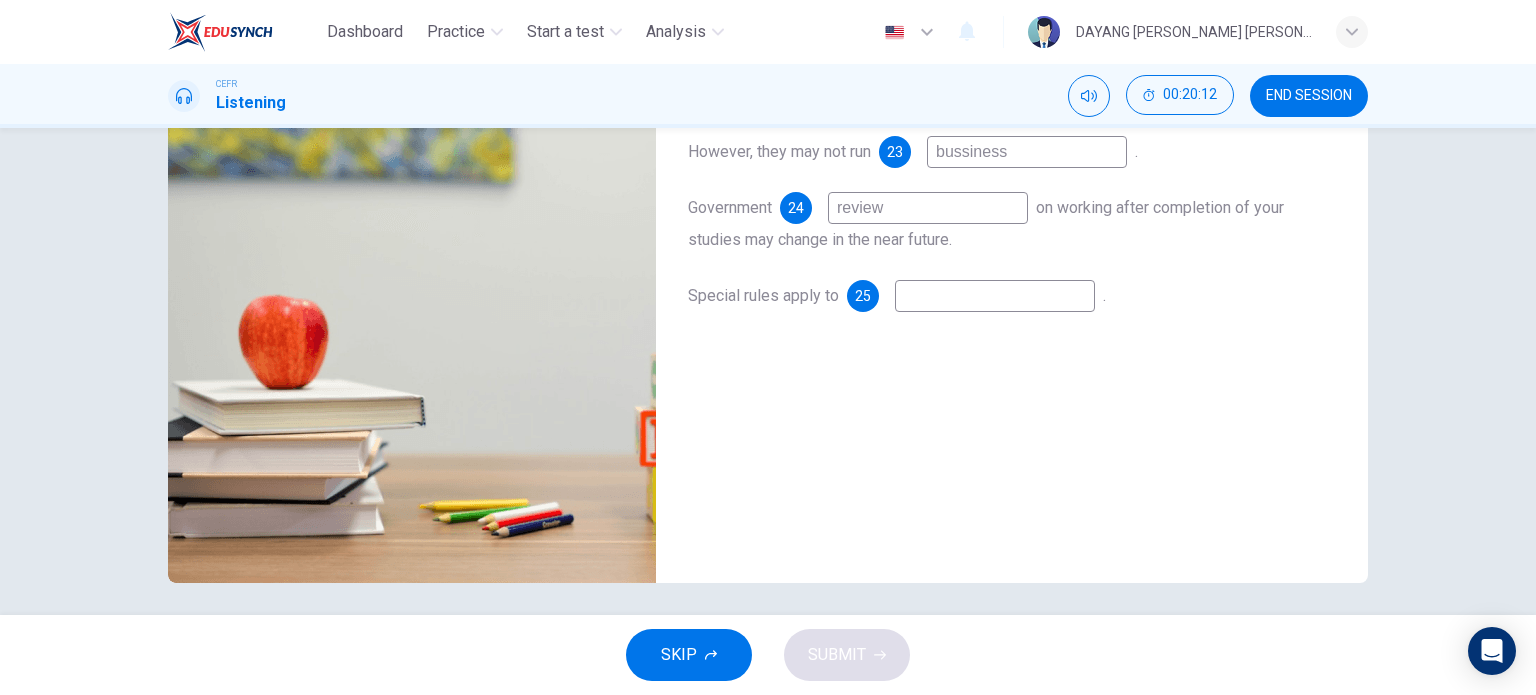scroll, scrollTop: 288, scrollLeft: 0, axis: vertical 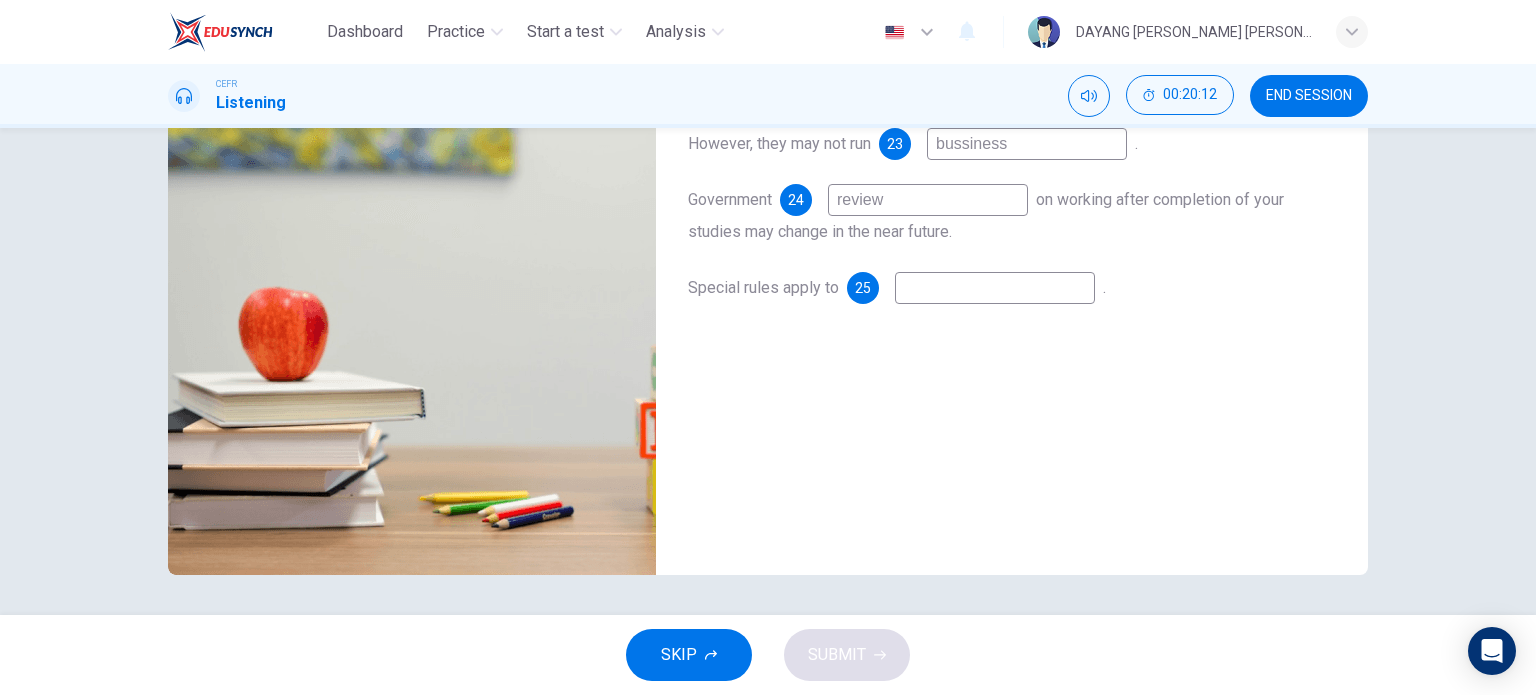 type on "95" 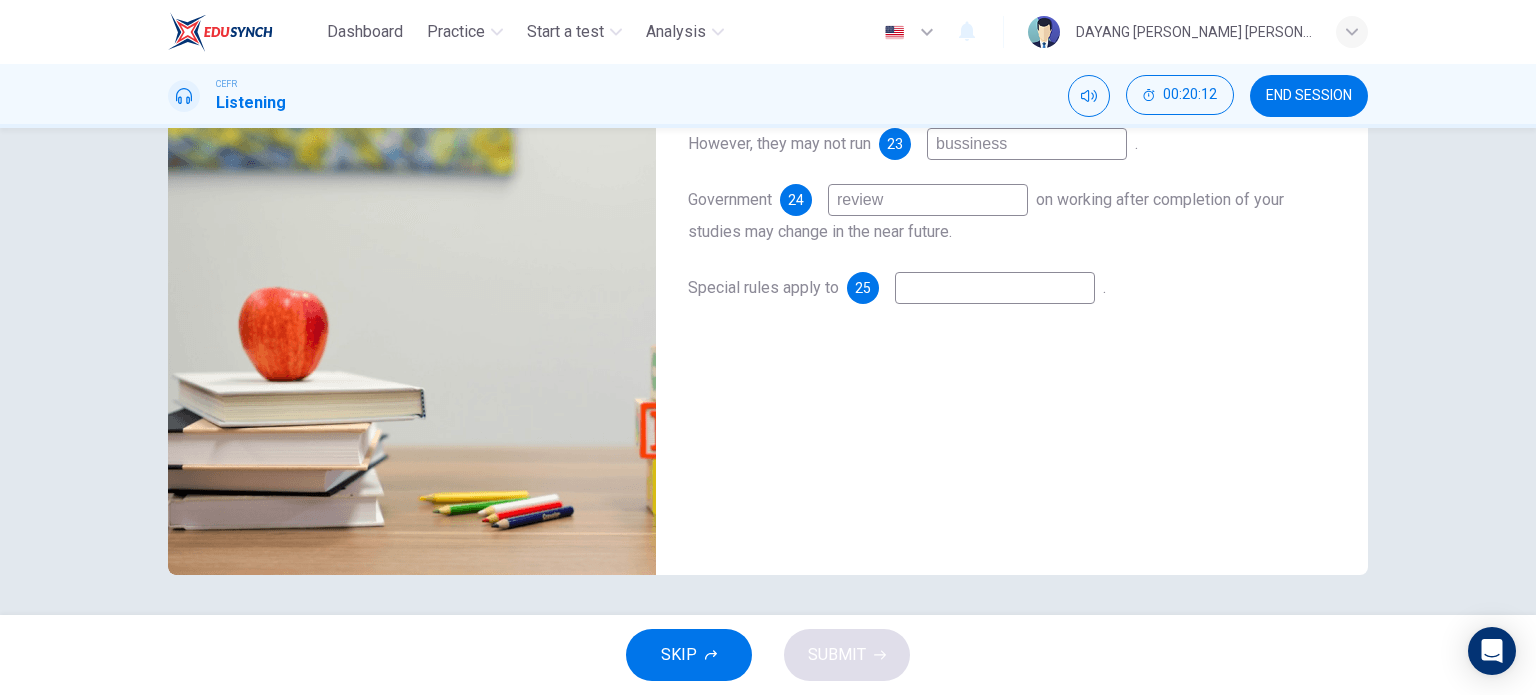 type on "review" 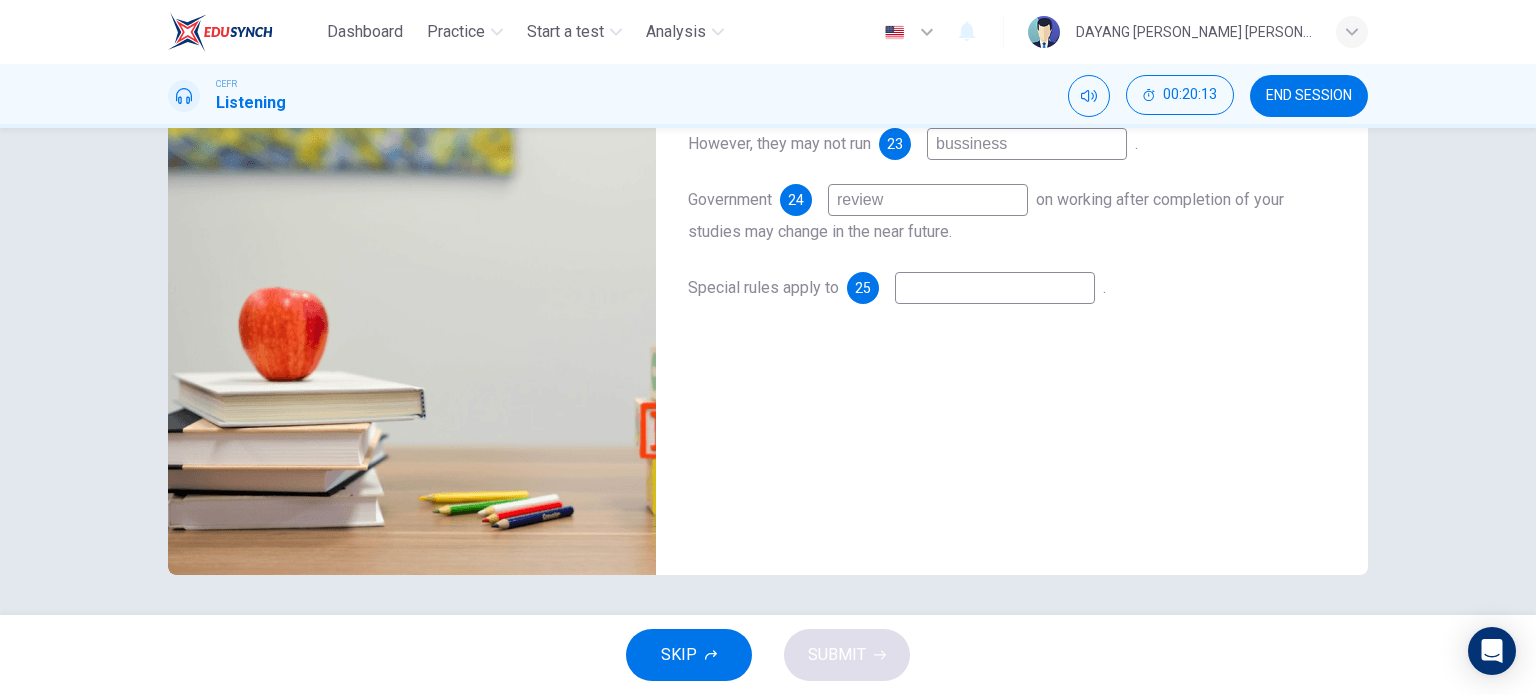 click at bounding box center [995, 288] 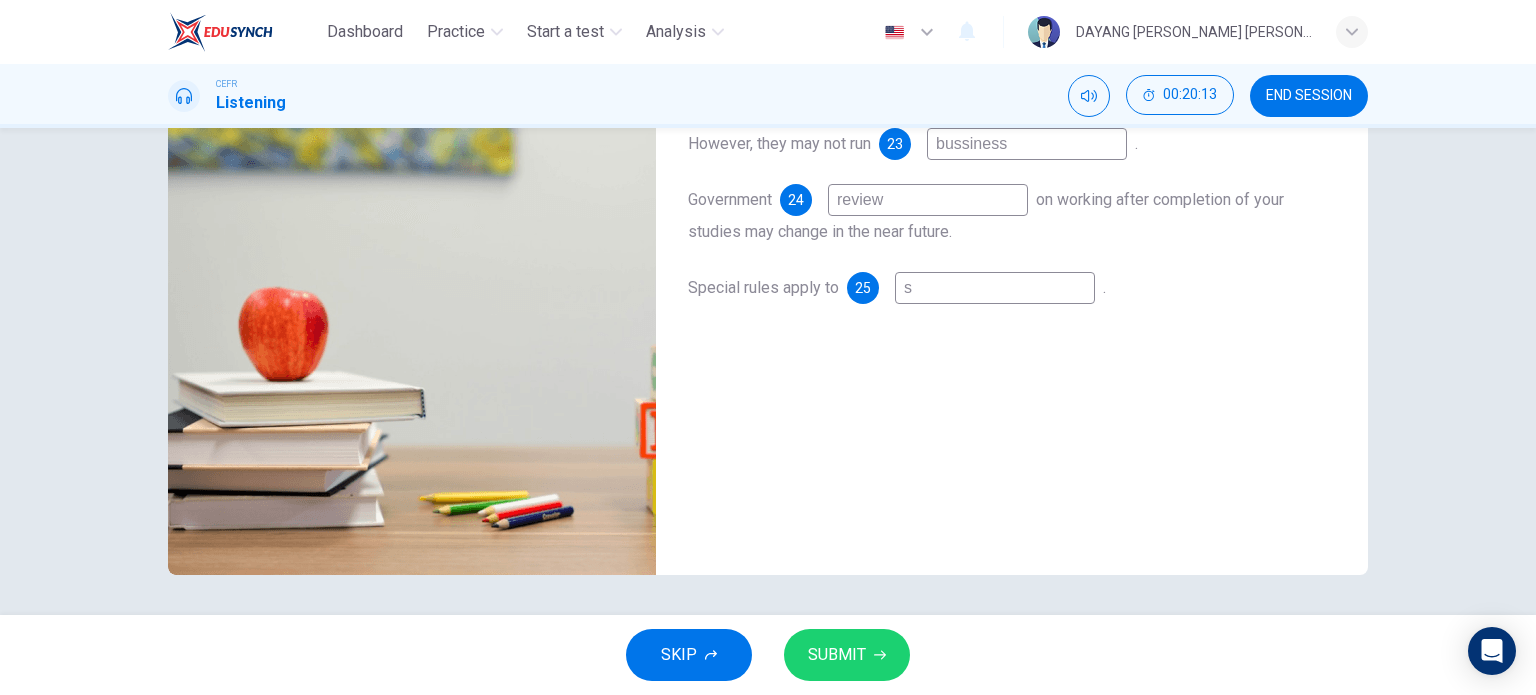 type on "95" 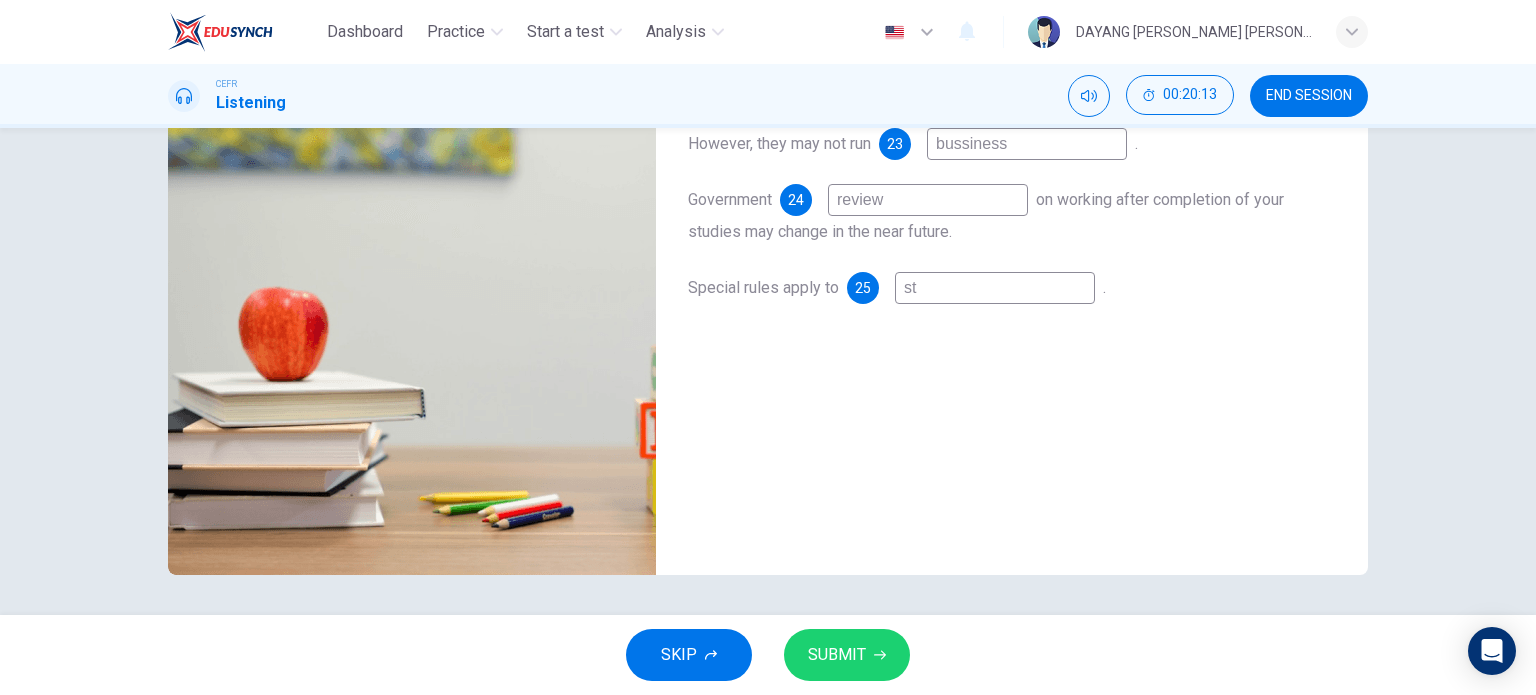 type on "95" 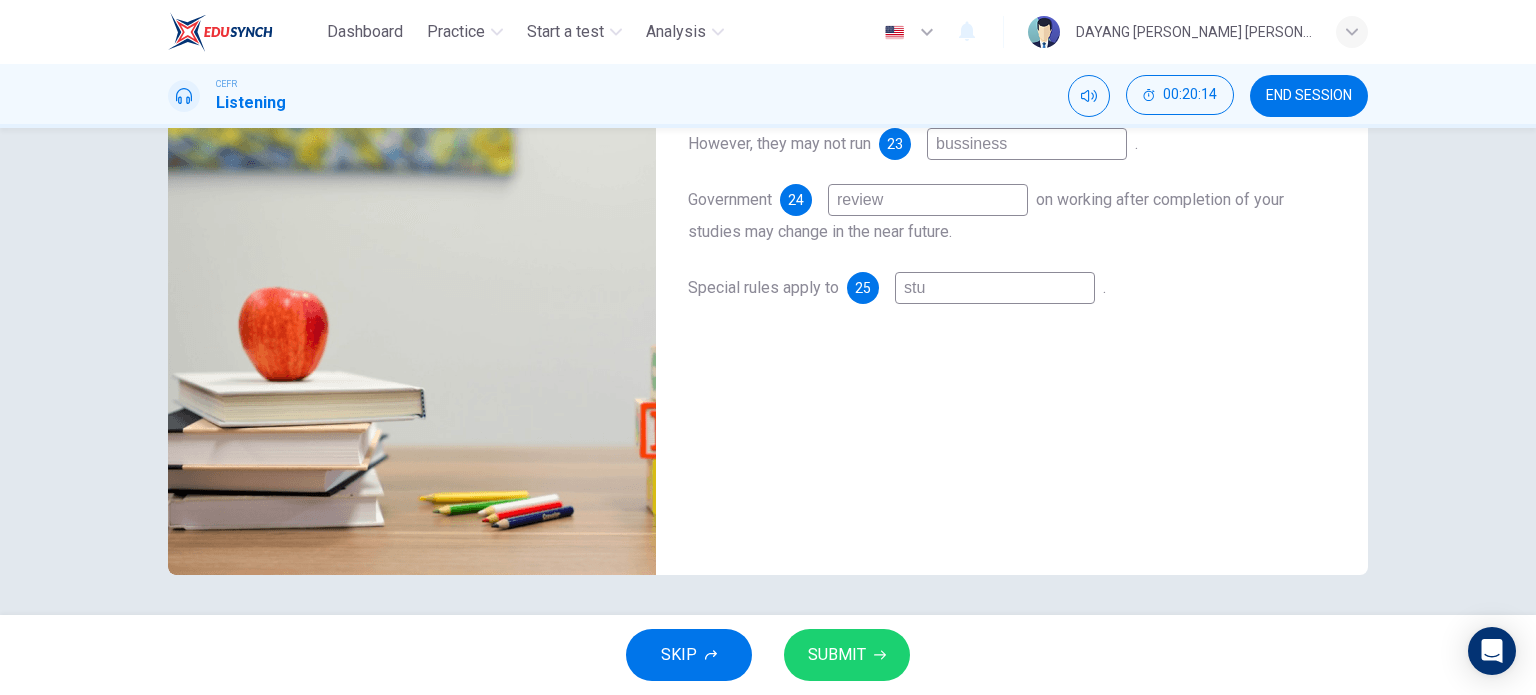 type on "95" 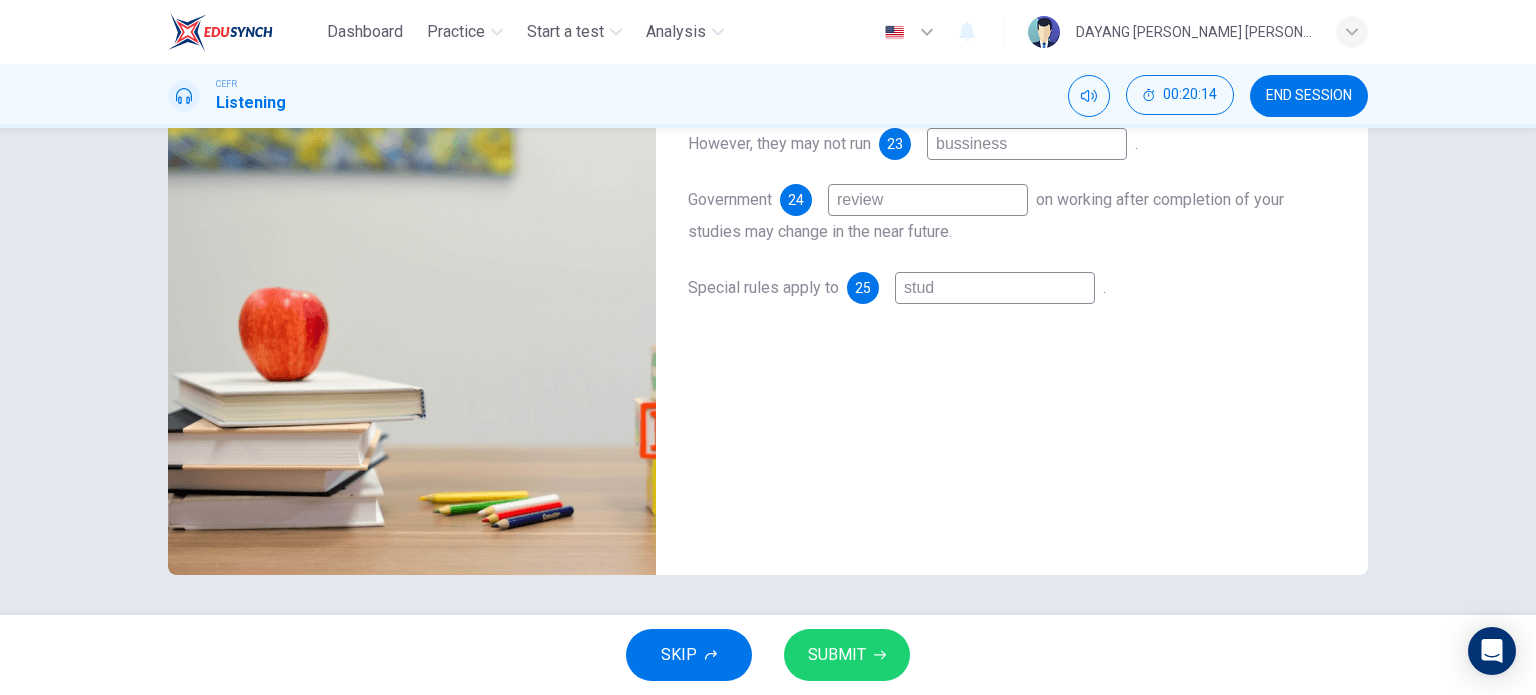 type on "95" 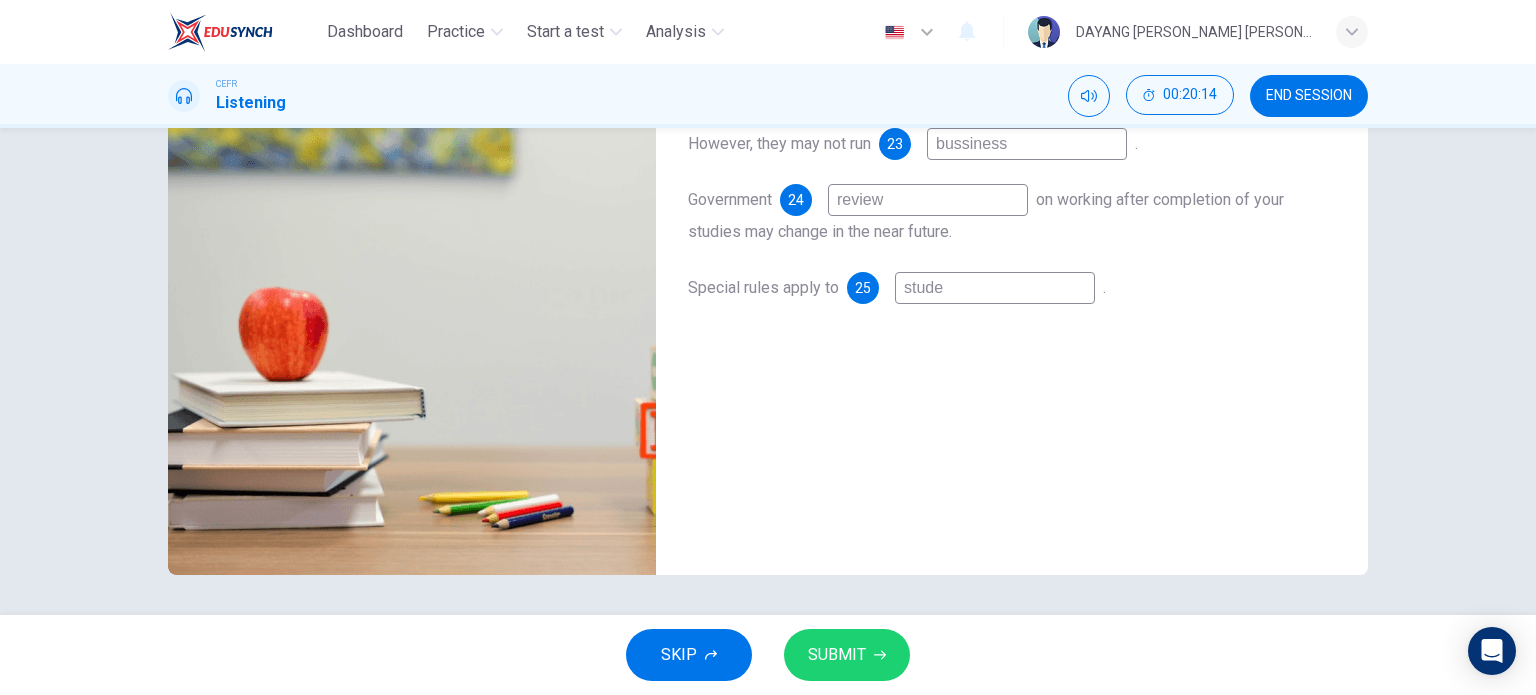 type on "studen" 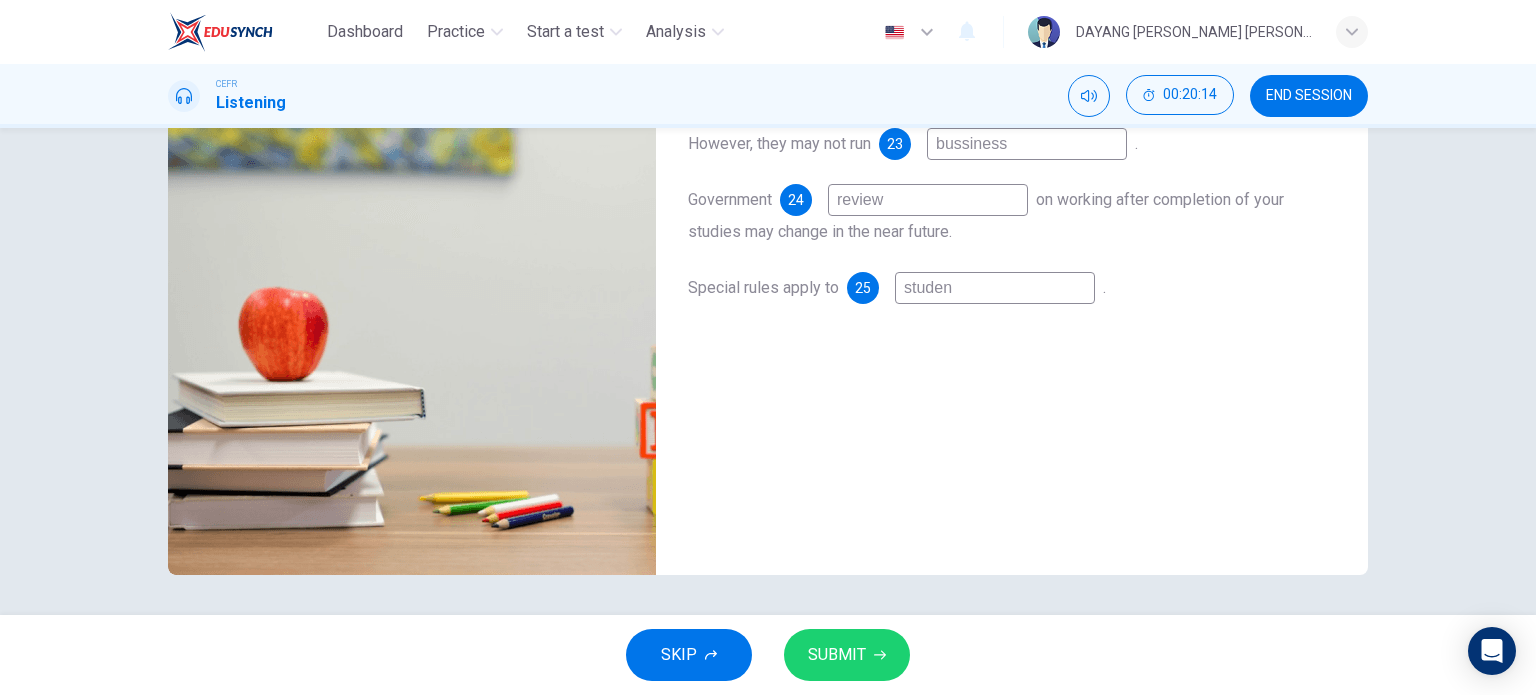 type on "95" 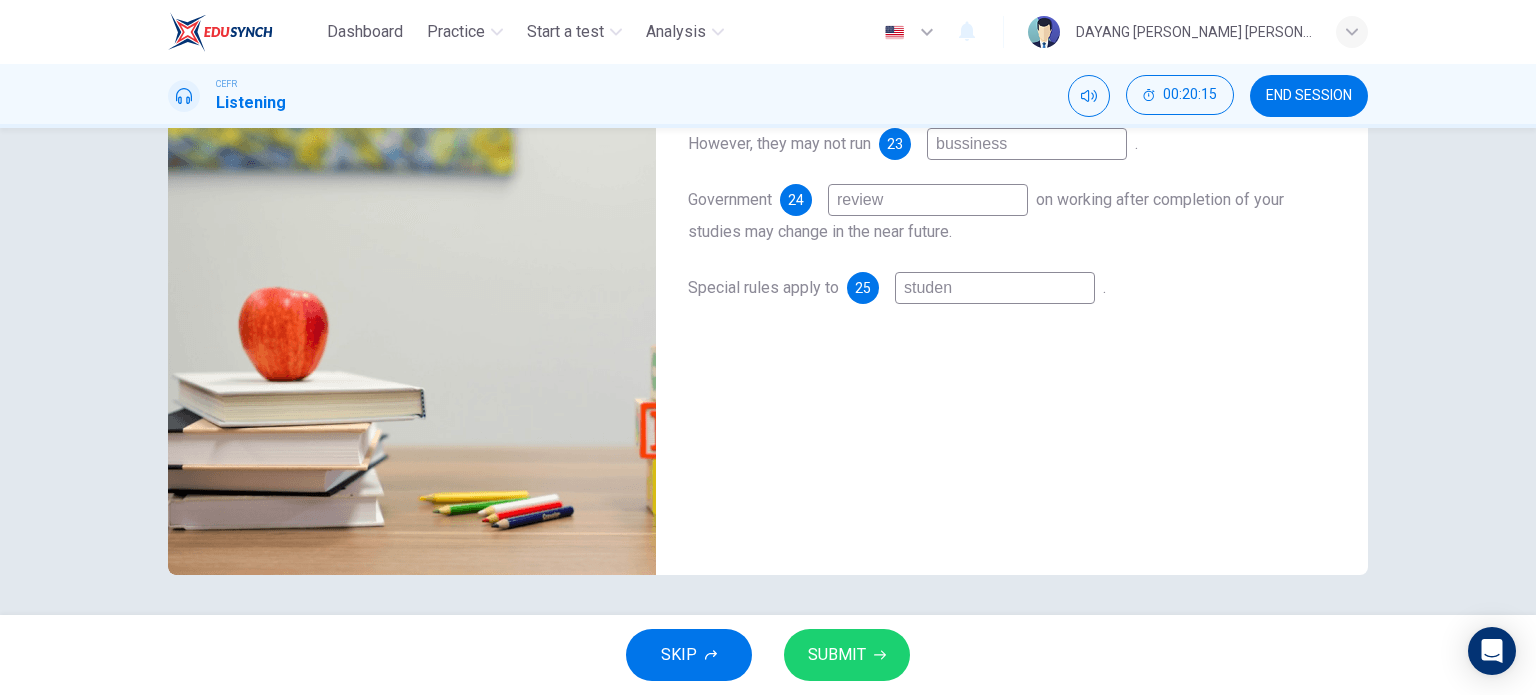 type on "student" 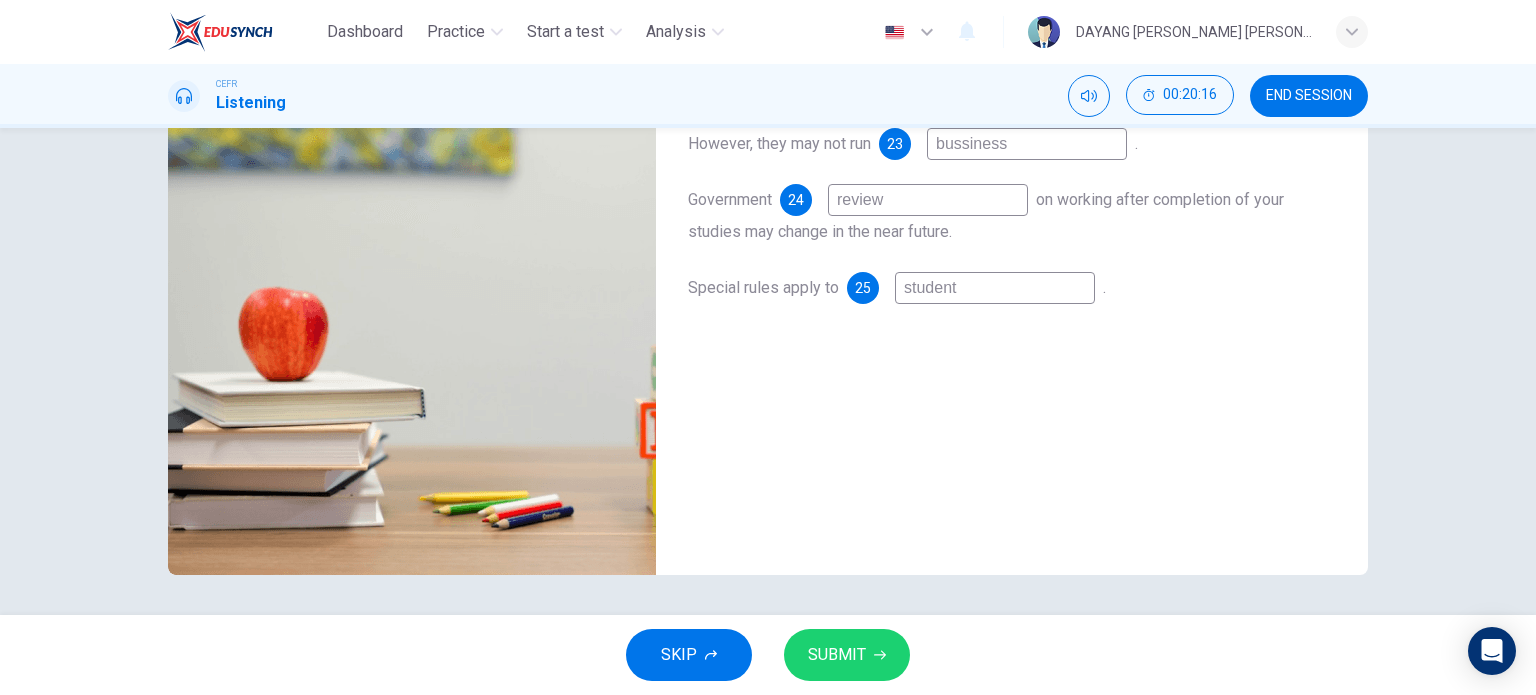 type on "96" 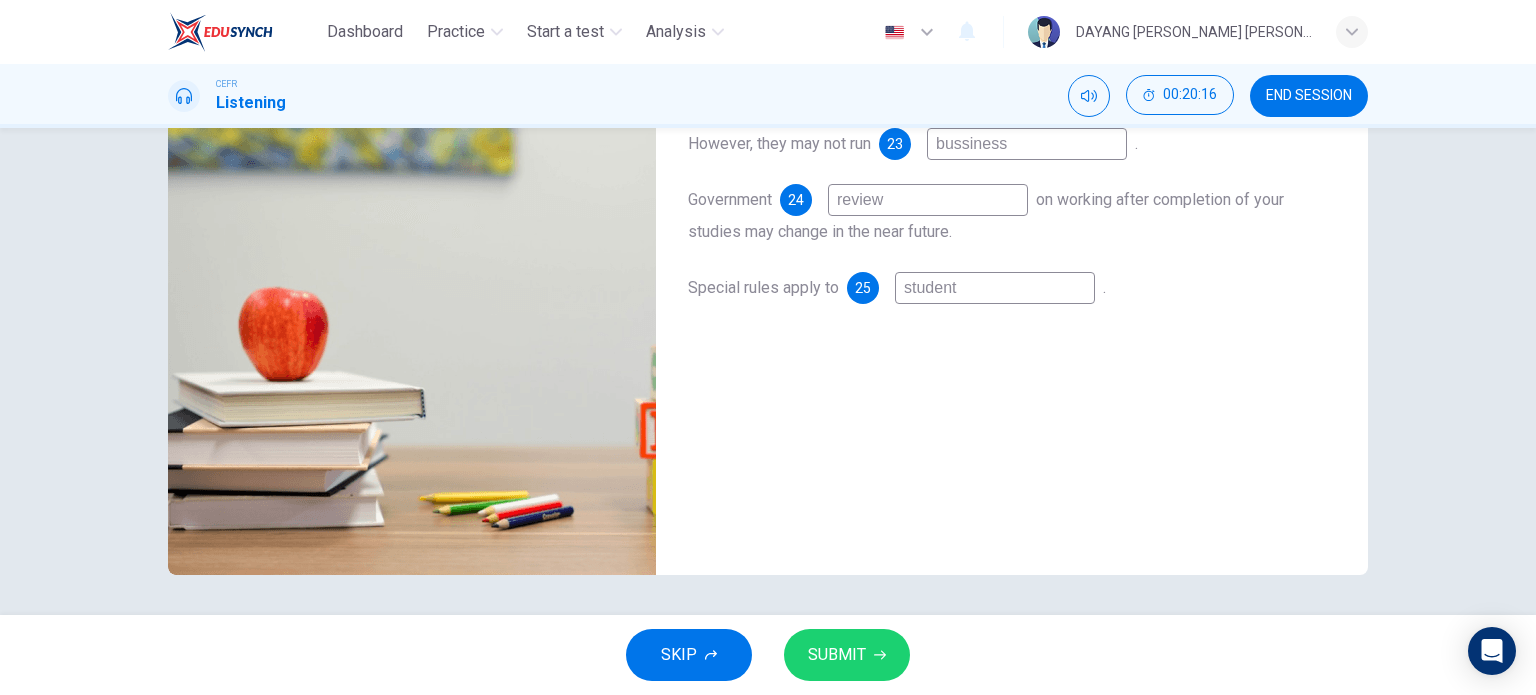 type on "student" 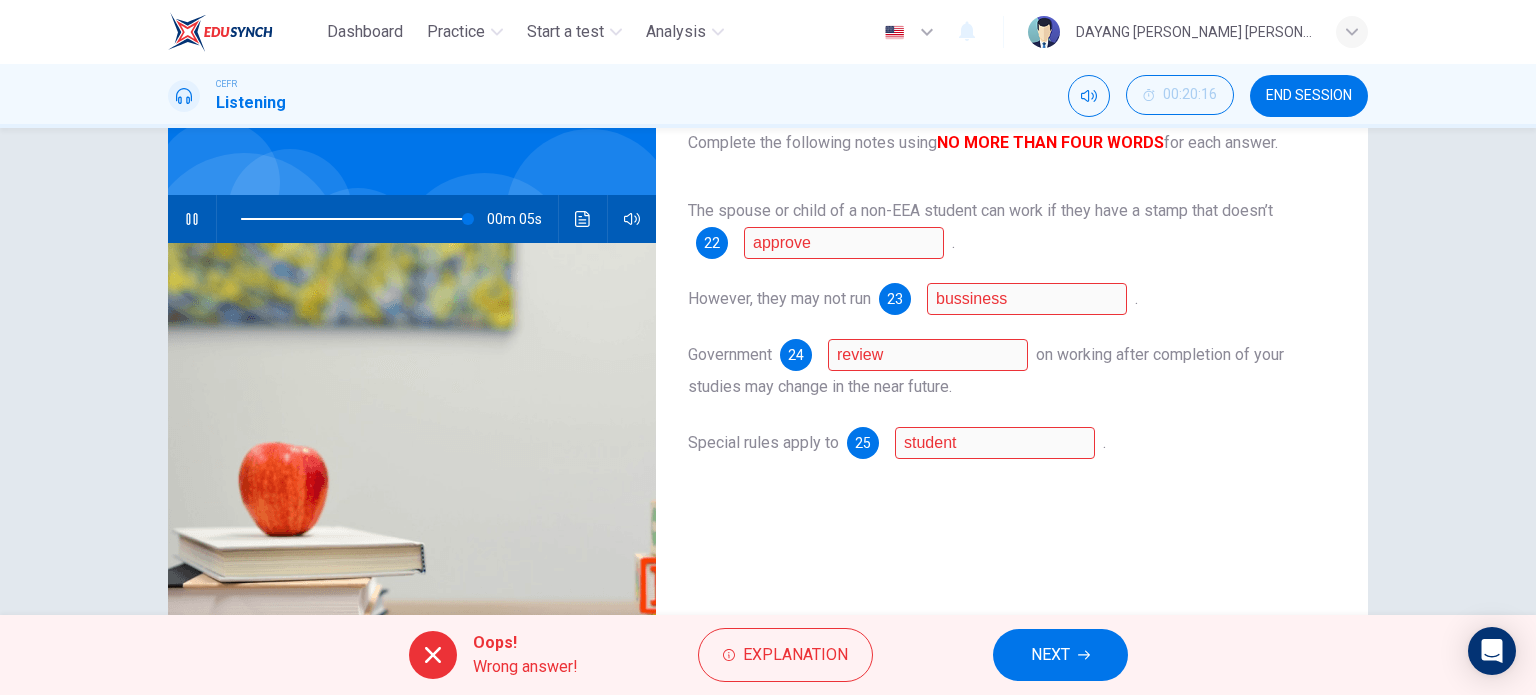scroll, scrollTop: 88, scrollLeft: 0, axis: vertical 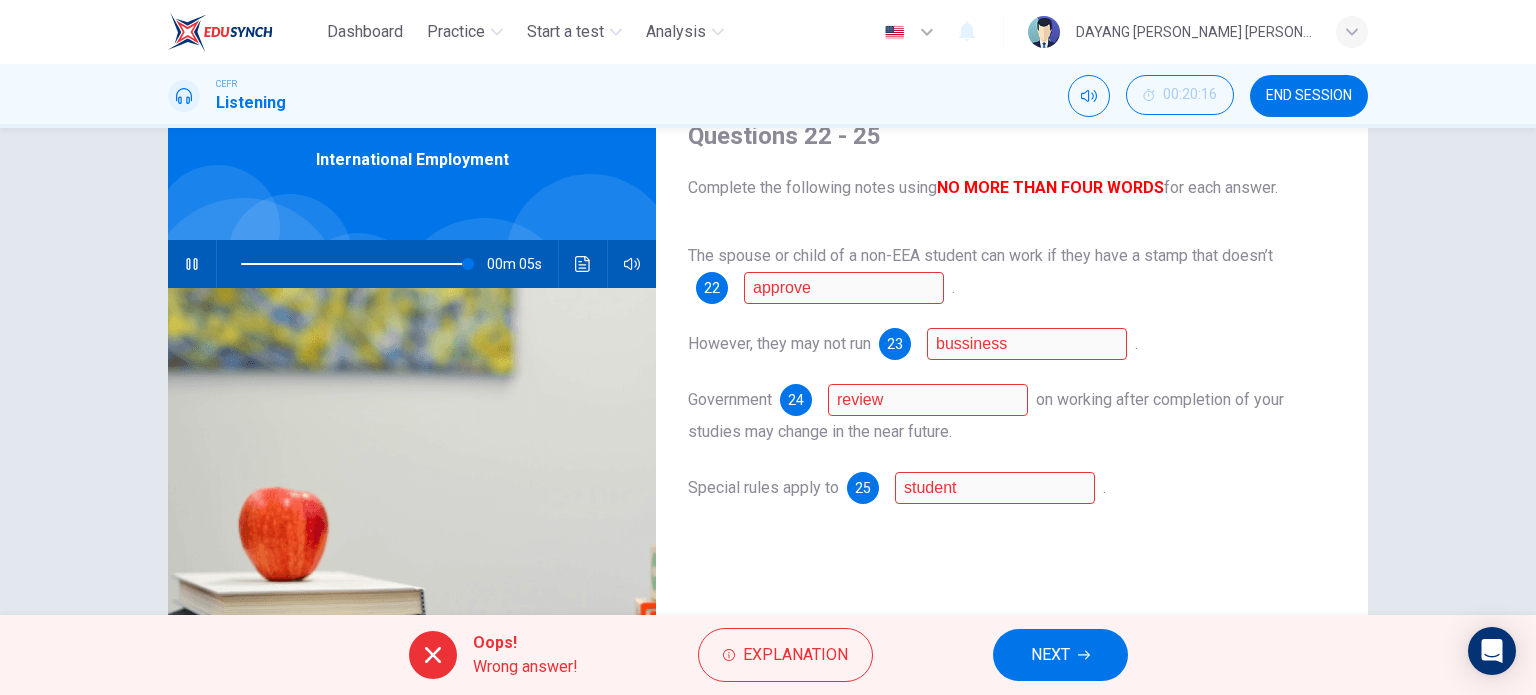 type on "99" 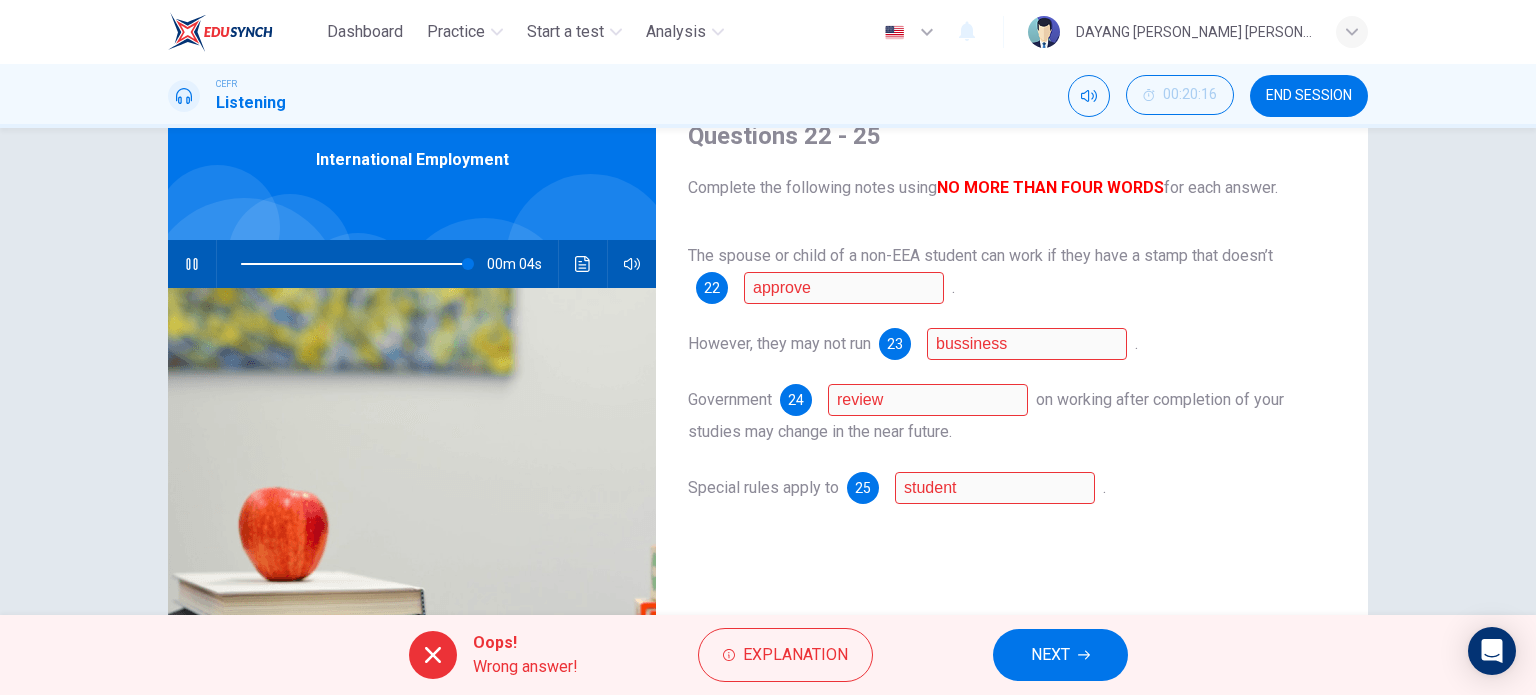 click on "NEXT" at bounding box center (1060, 655) 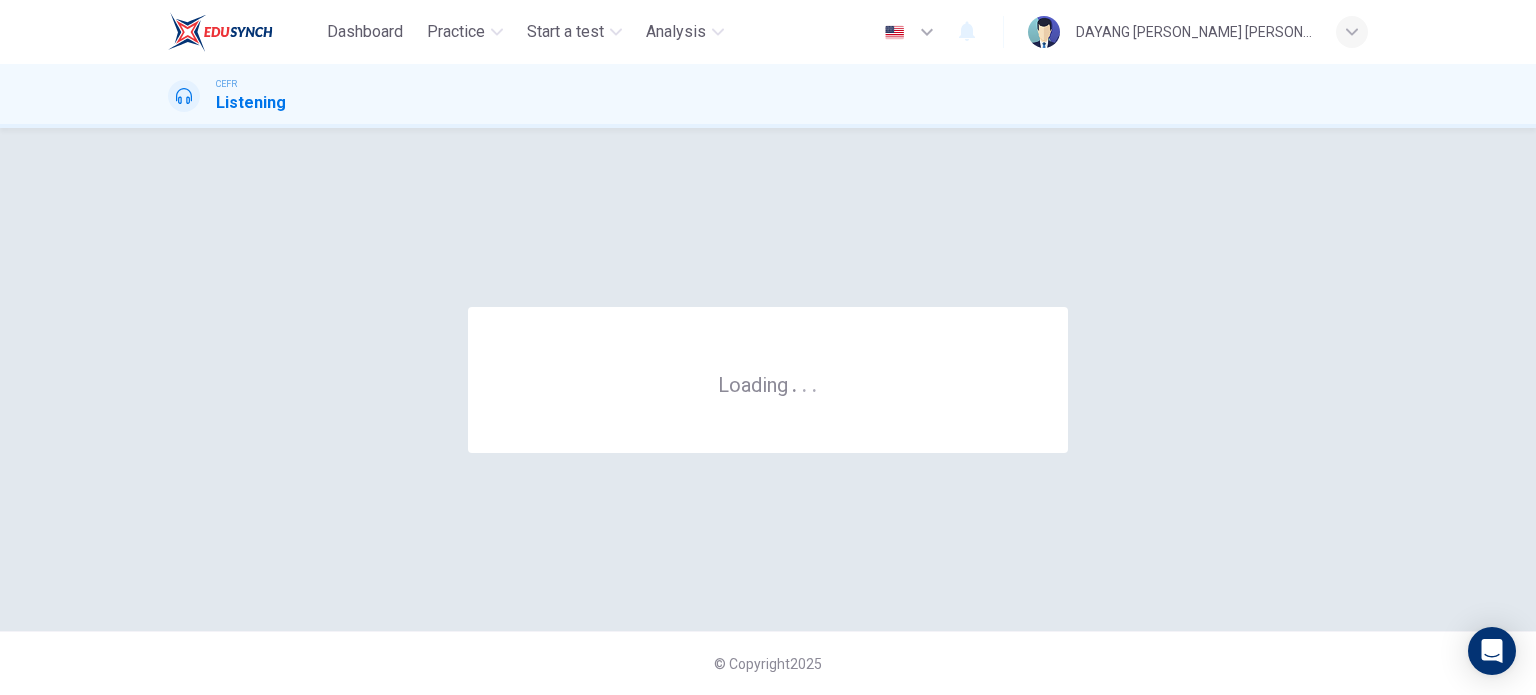 scroll, scrollTop: 0, scrollLeft: 0, axis: both 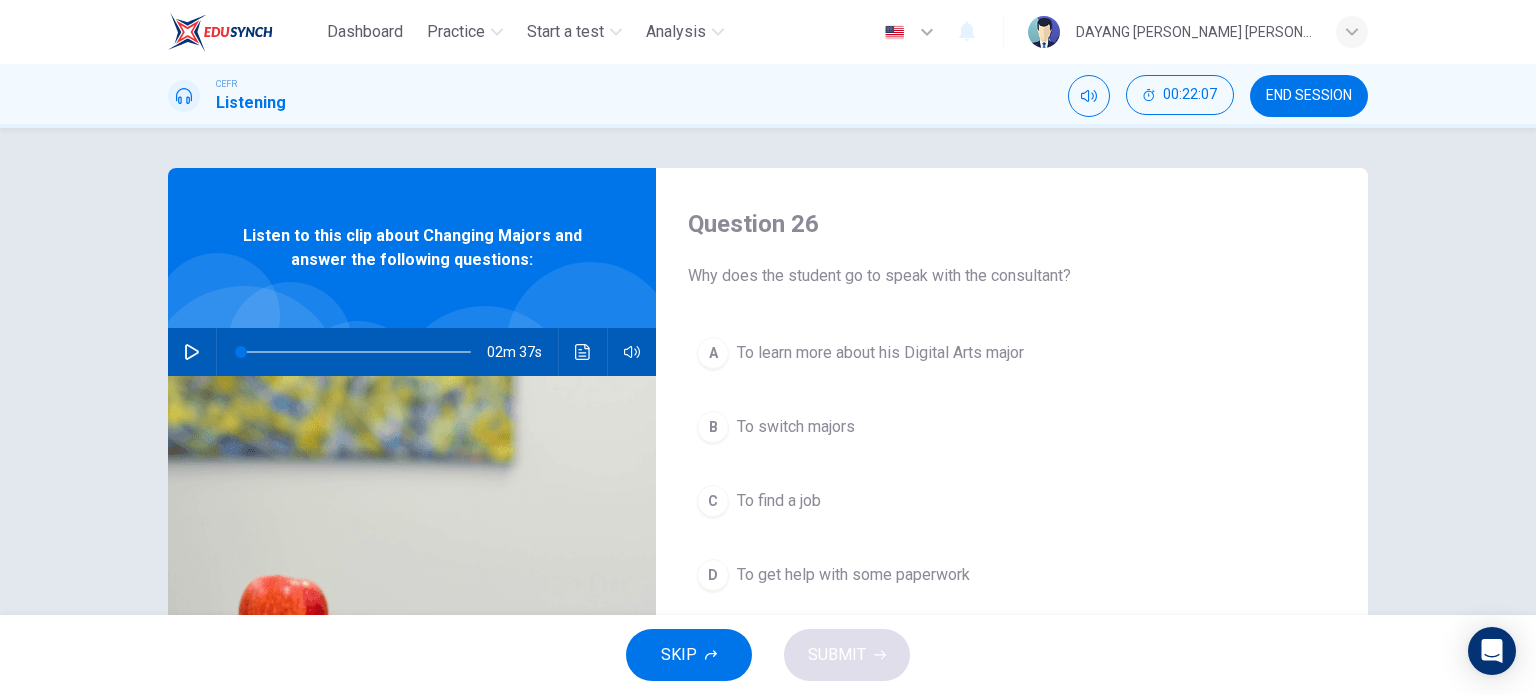 click at bounding box center (192, 352) 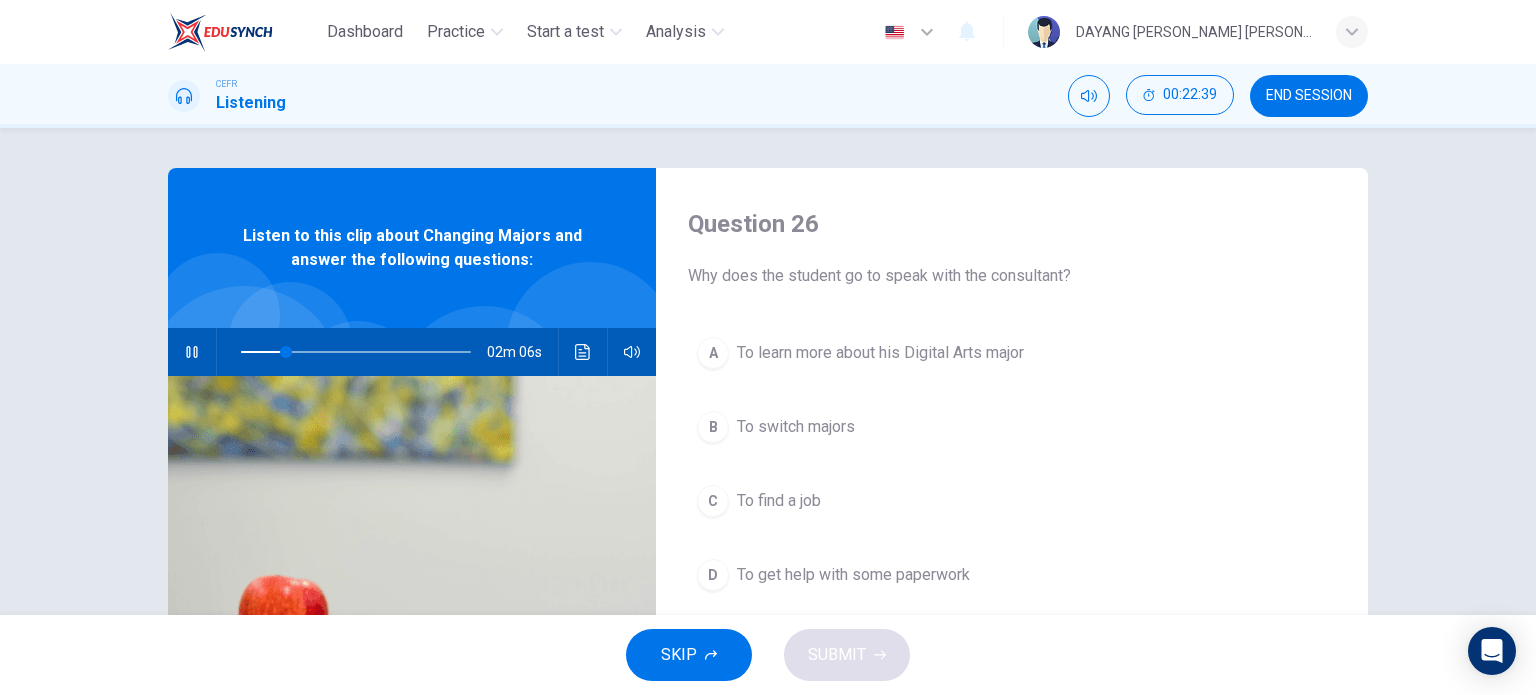 scroll, scrollTop: 100, scrollLeft: 0, axis: vertical 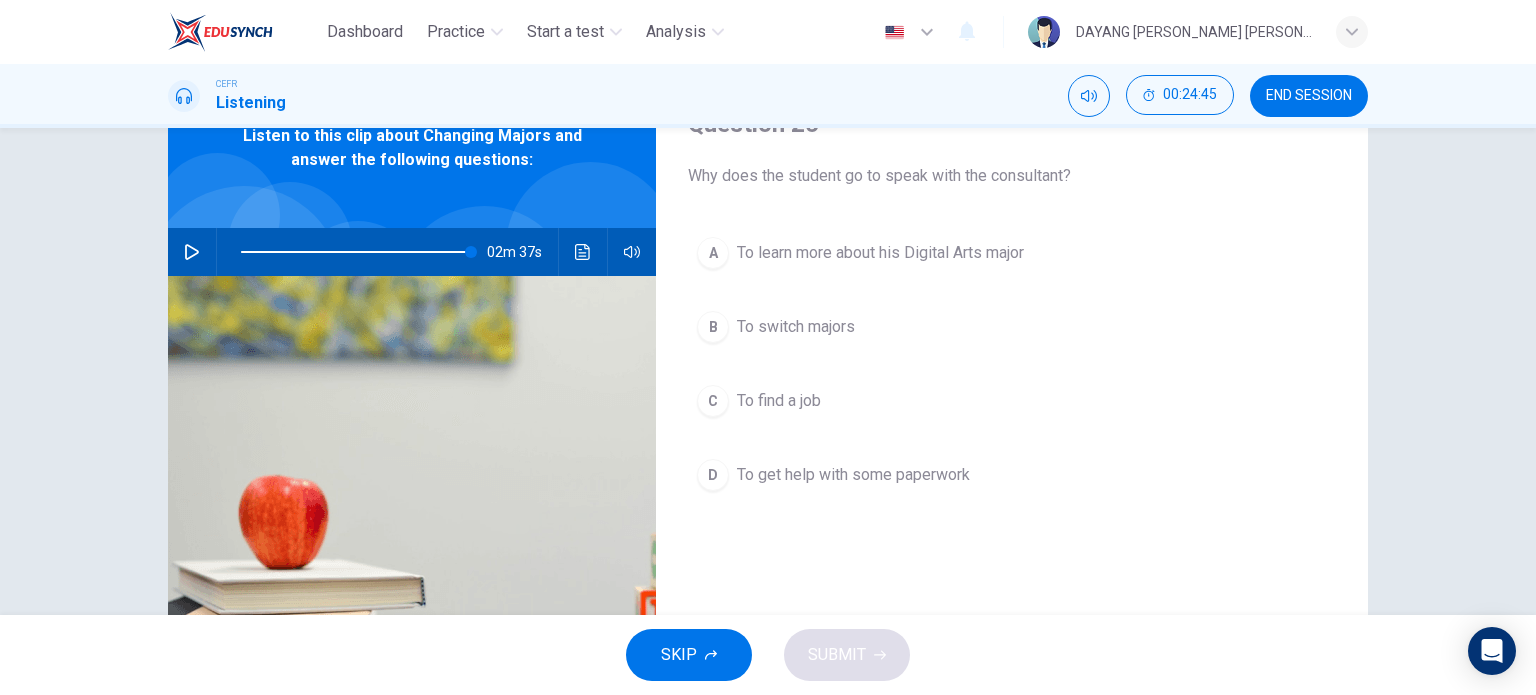 type on "0" 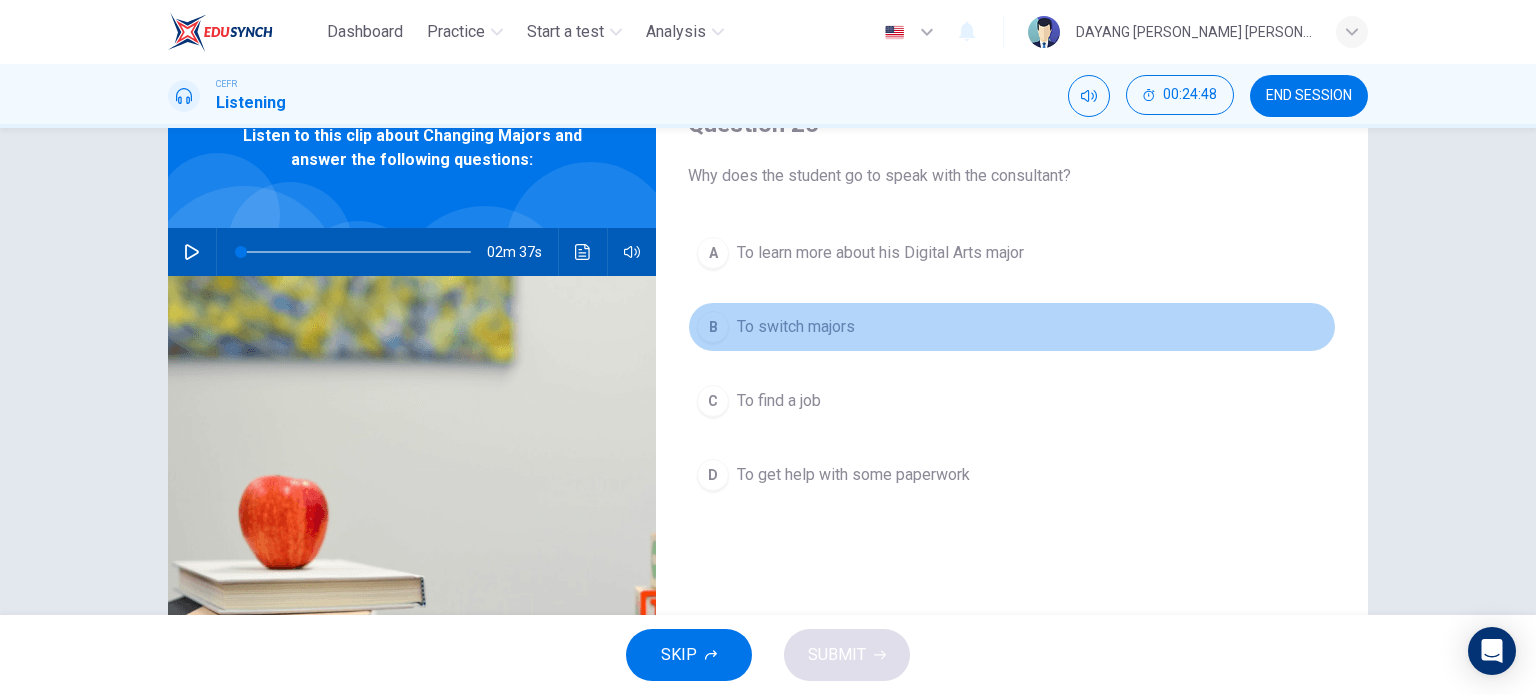 click on "To switch majors" at bounding box center [796, 327] 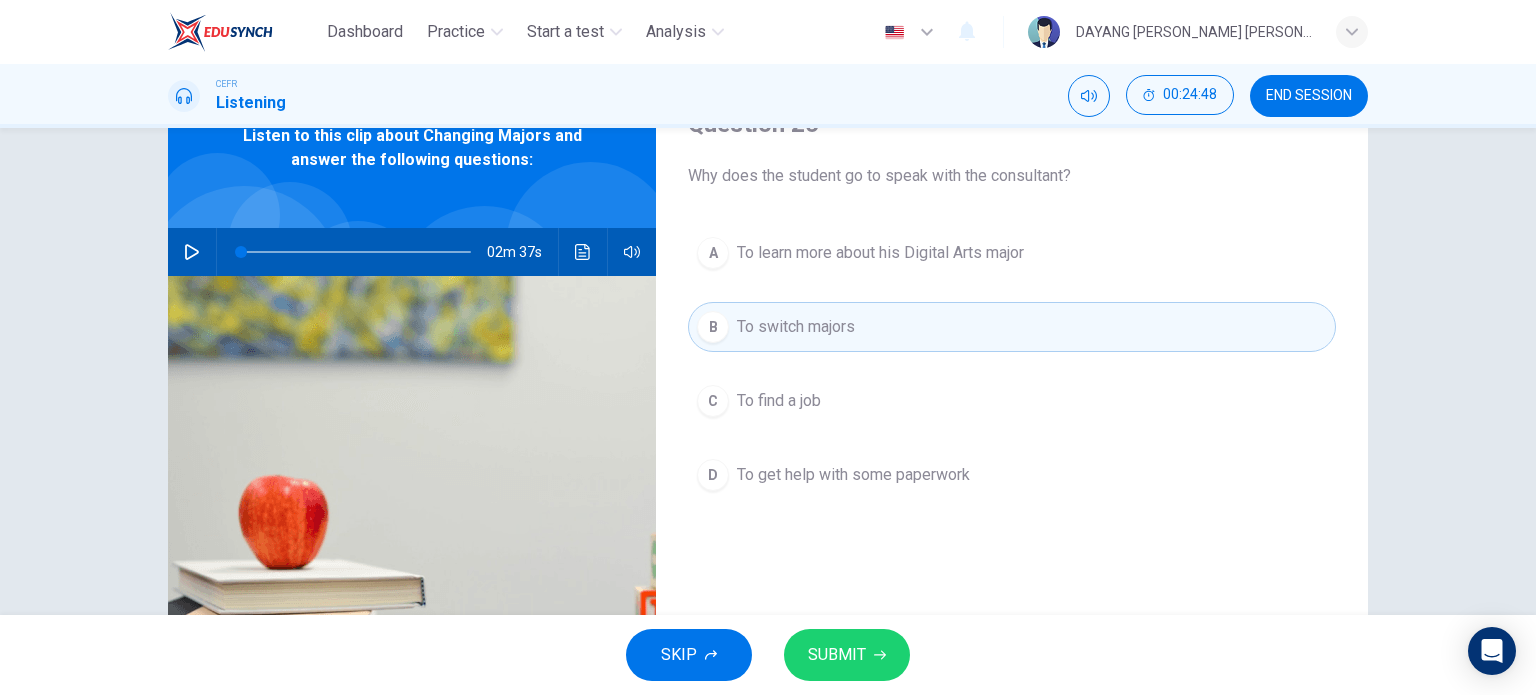 click on "SUBMIT" at bounding box center [847, 655] 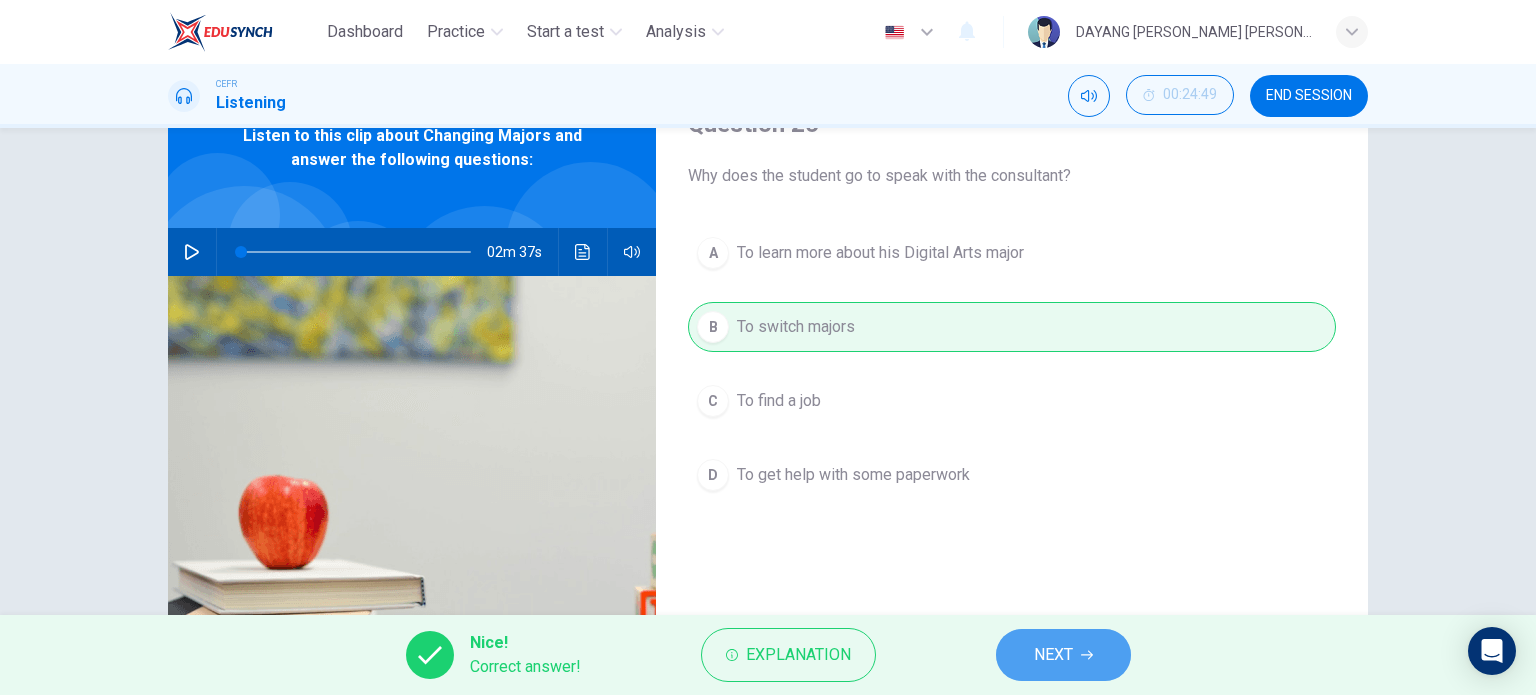 click on "NEXT" at bounding box center [1053, 655] 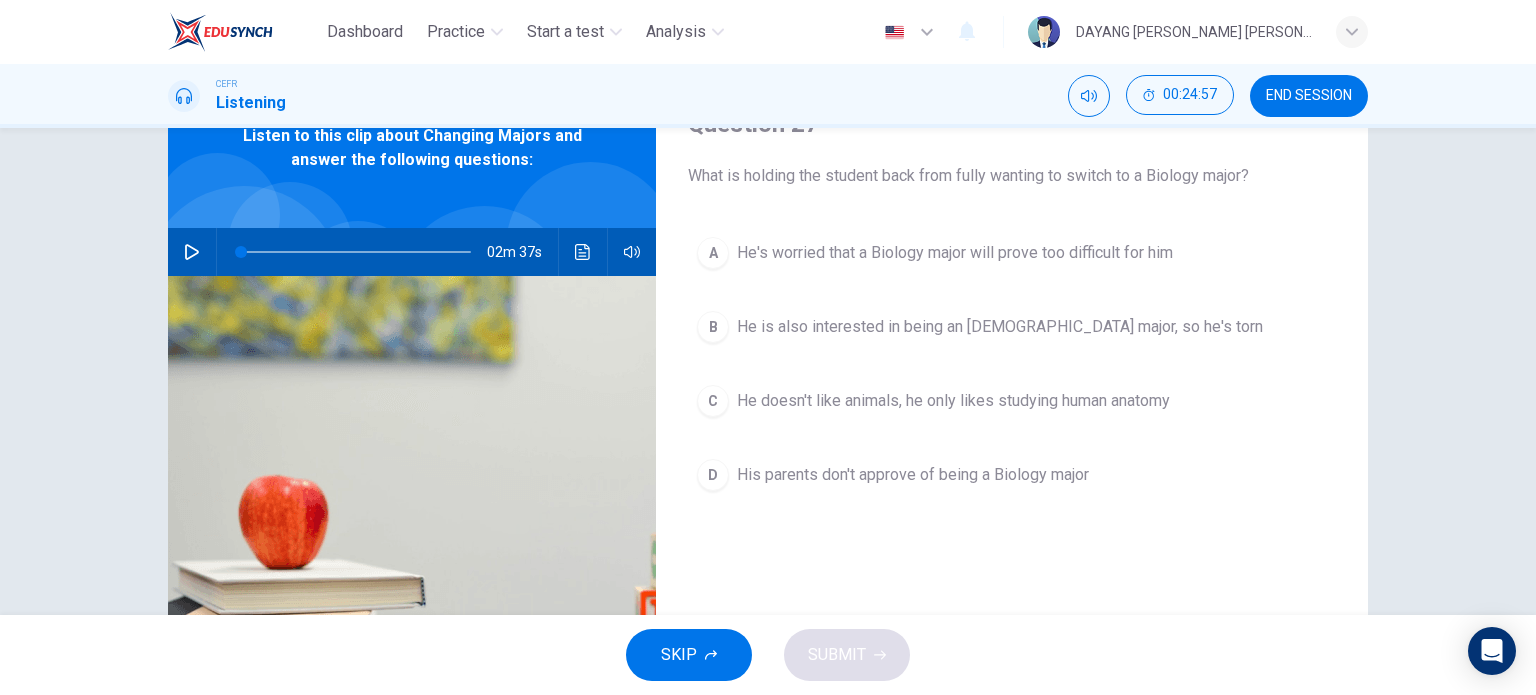 click on "He's worried that a Biology major will prove too difficult for him" at bounding box center (955, 253) 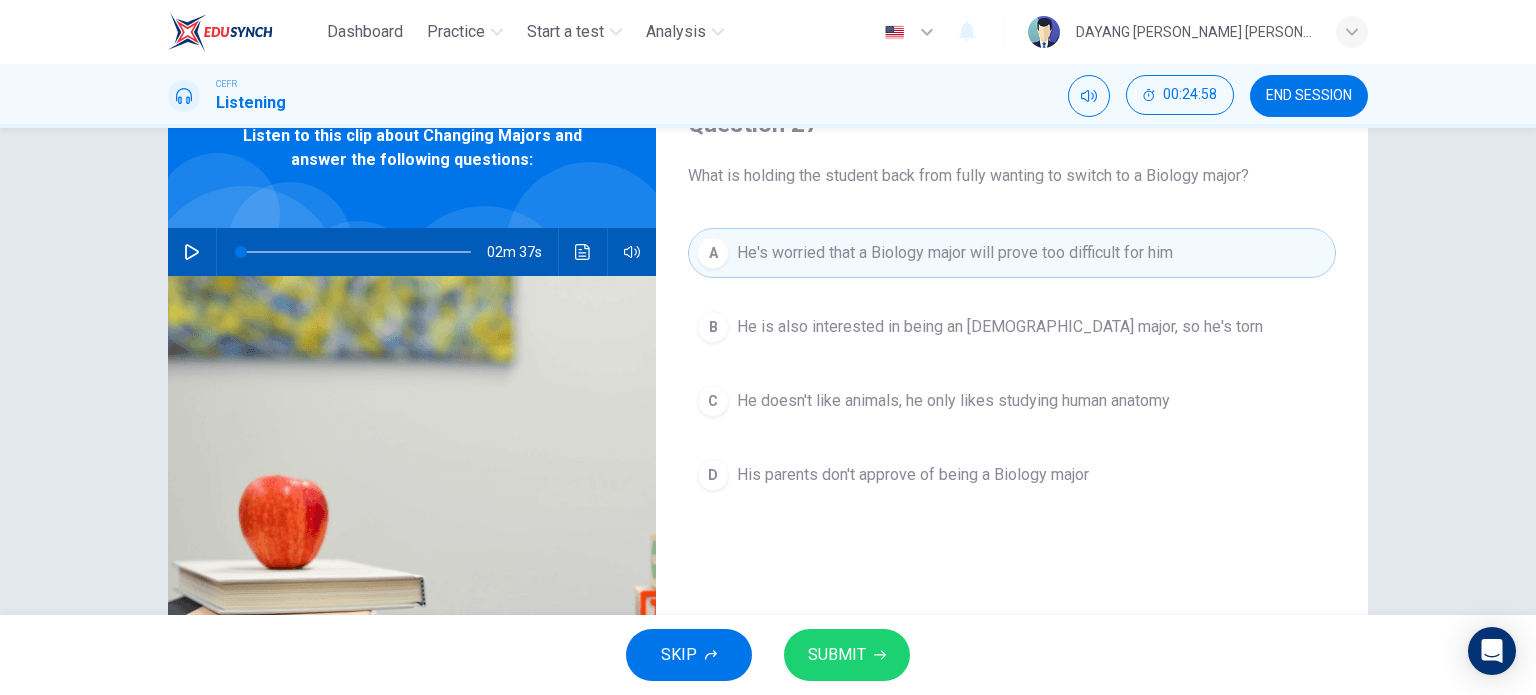 click on "SUBMIT" at bounding box center [837, 655] 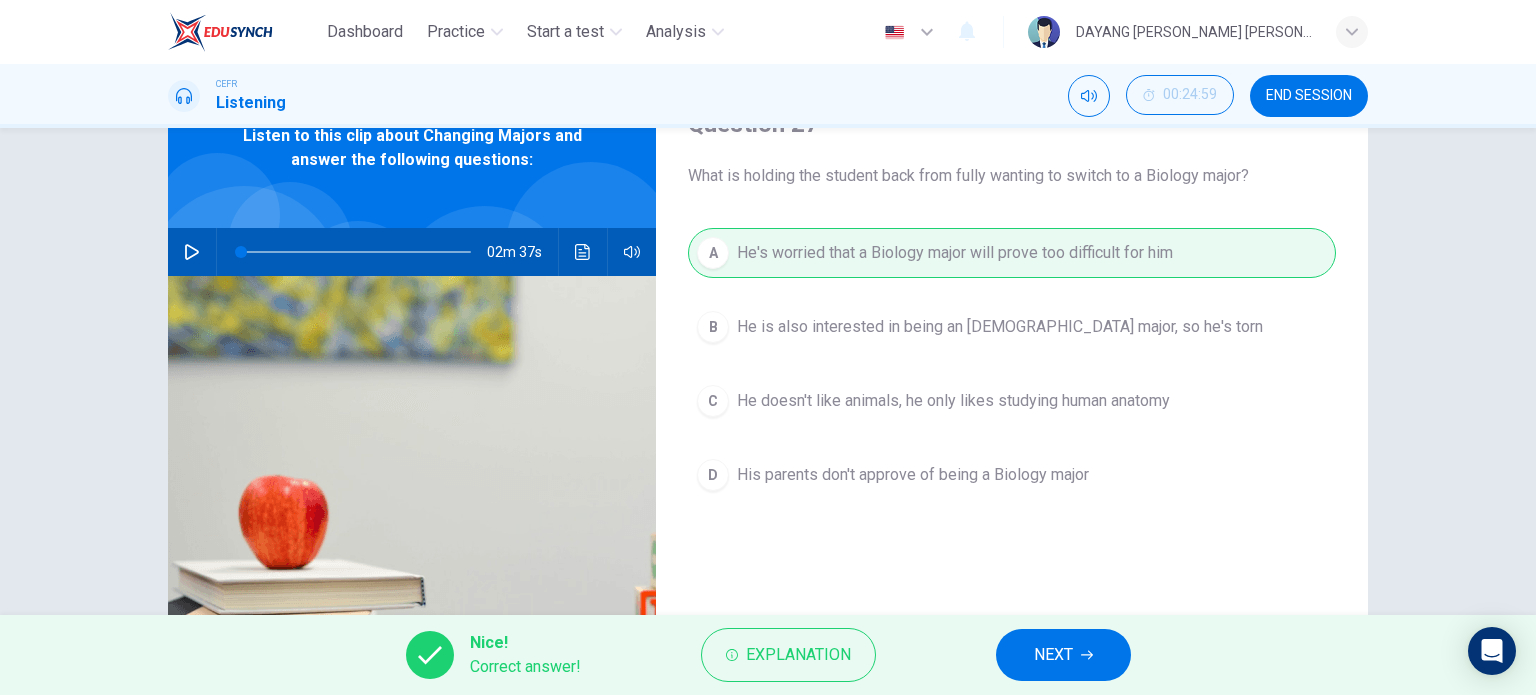click on "Nice! Correct answer! Explanation NEXT" at bounding box center [768, 655] 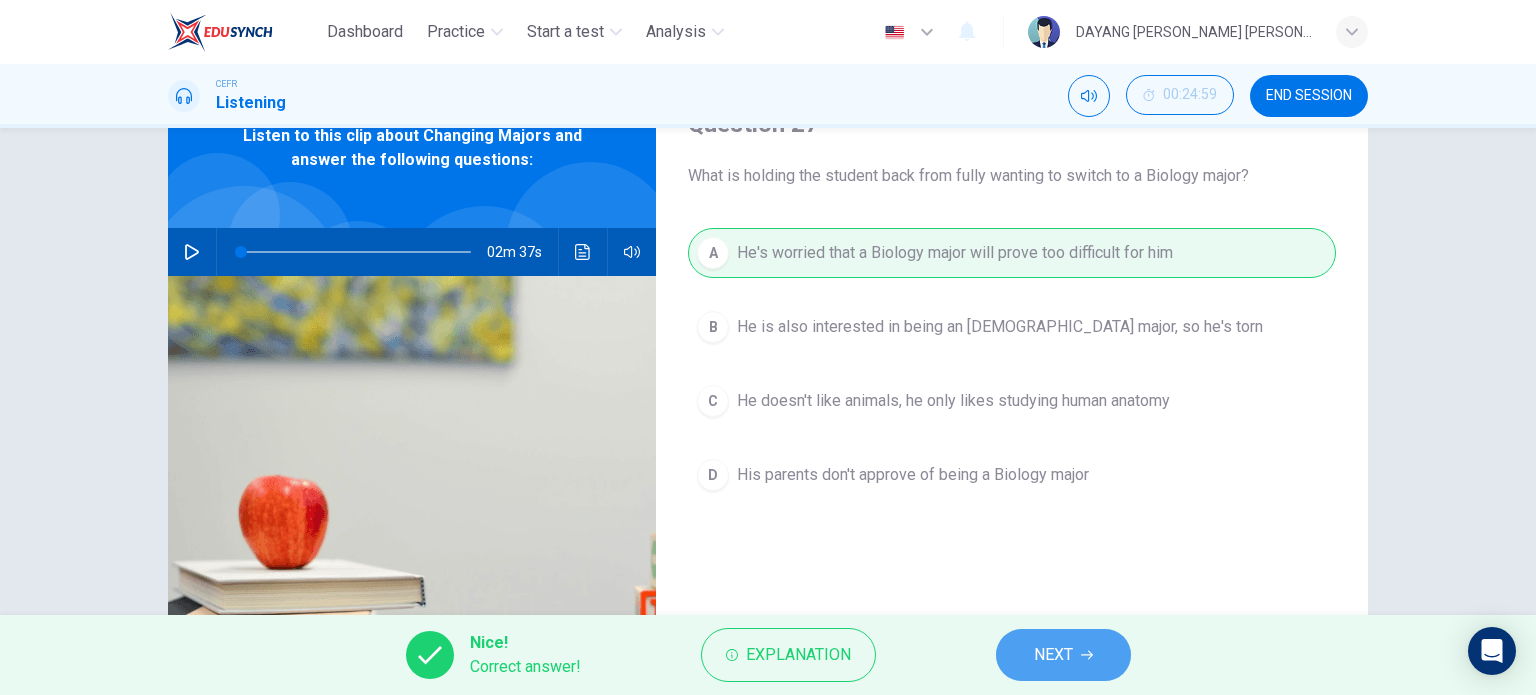 click on "NEXT" at bounding box center (1053, 655) 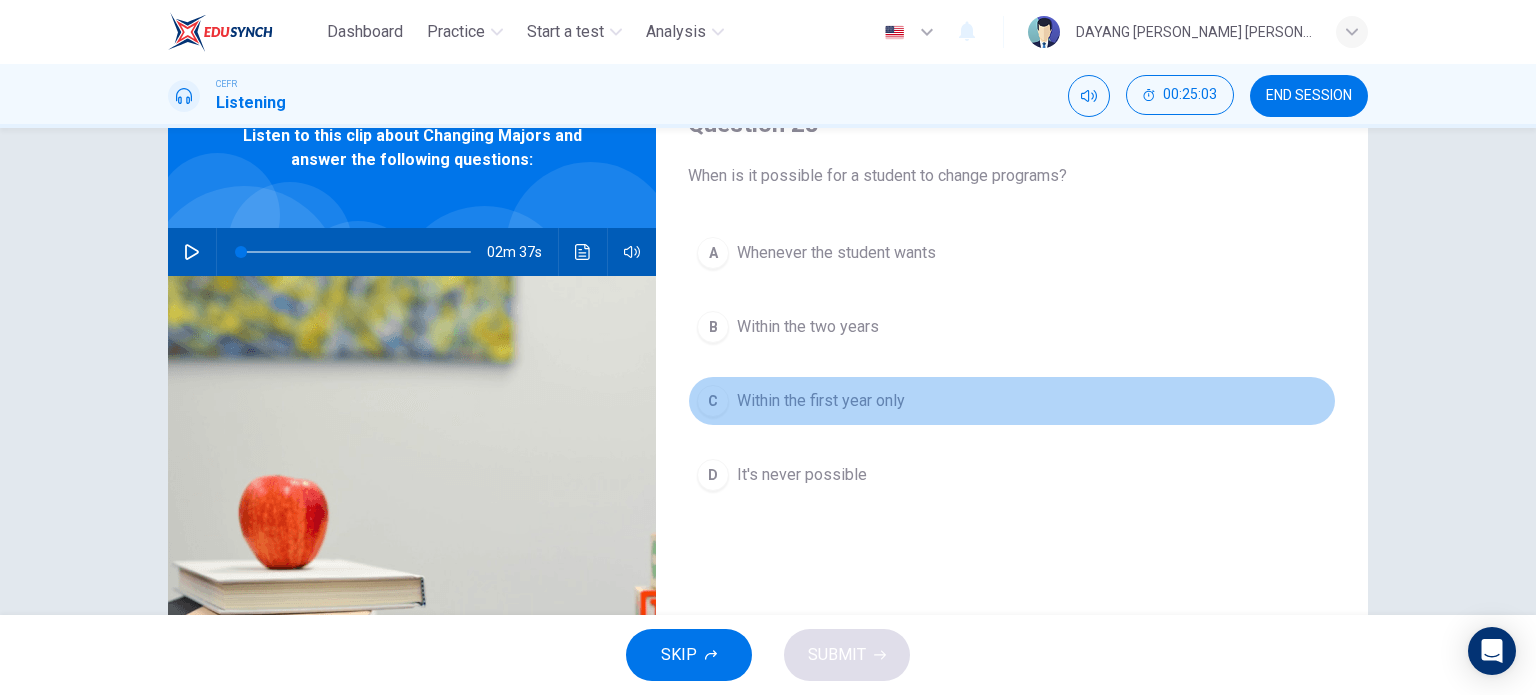 click on "Within the first year only" at bounding box center [821, 401] 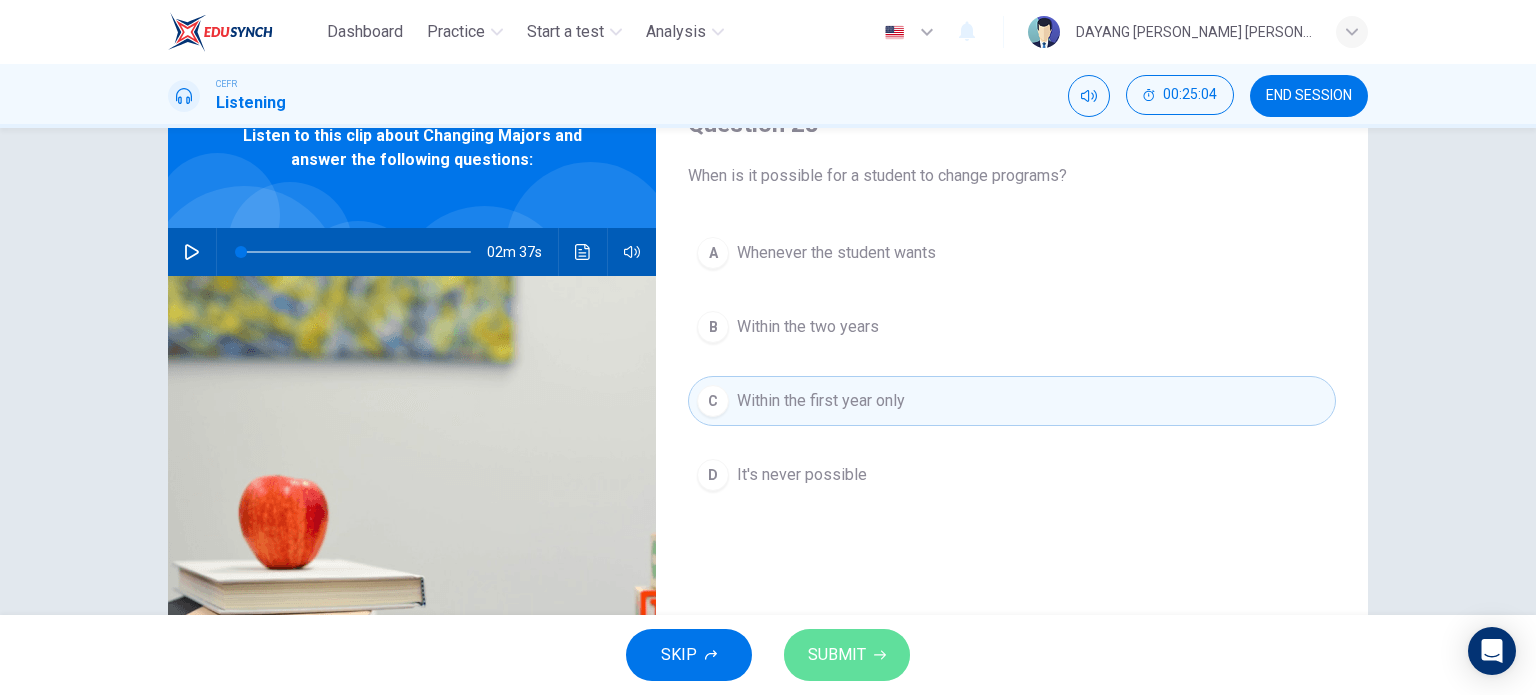 click on "SUBMIT" at bounding box center (847, 655) 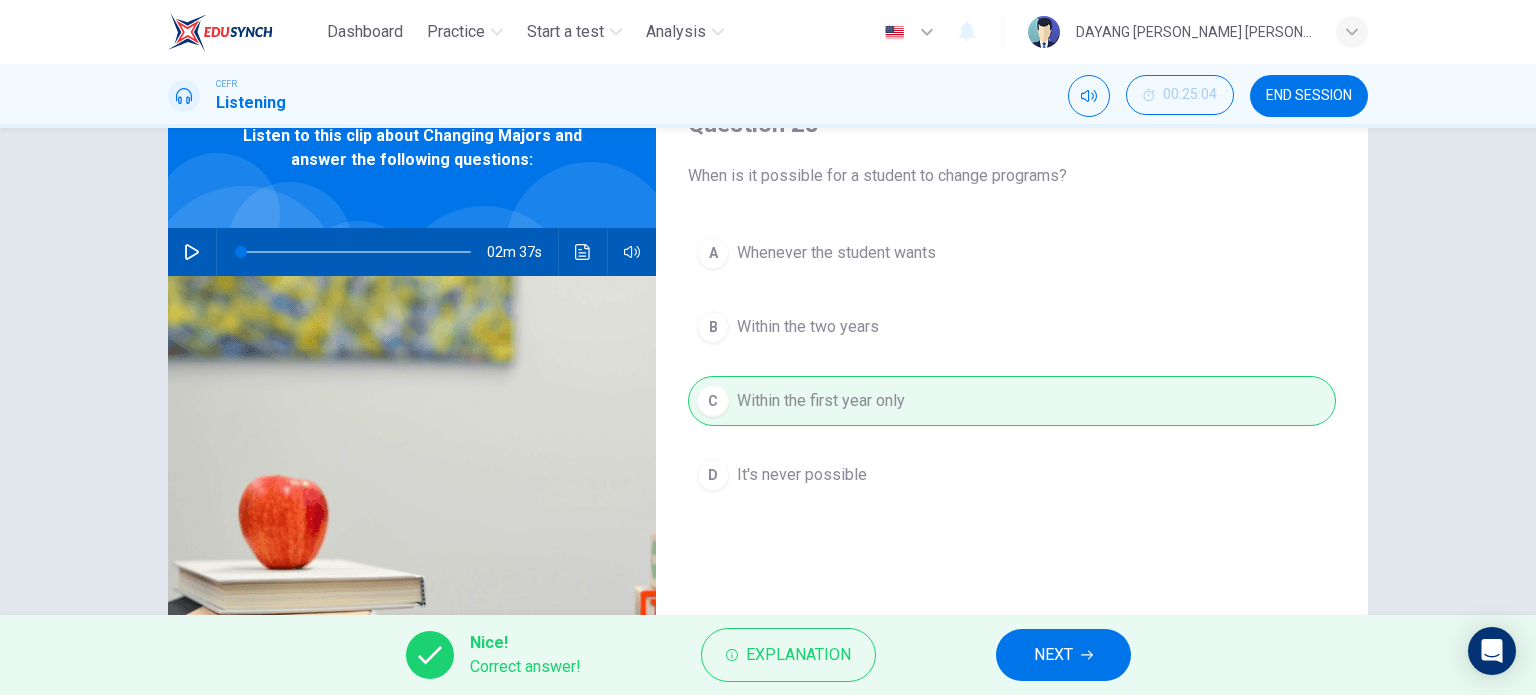 click on "NEXT" at bounding box center [1063, 655] 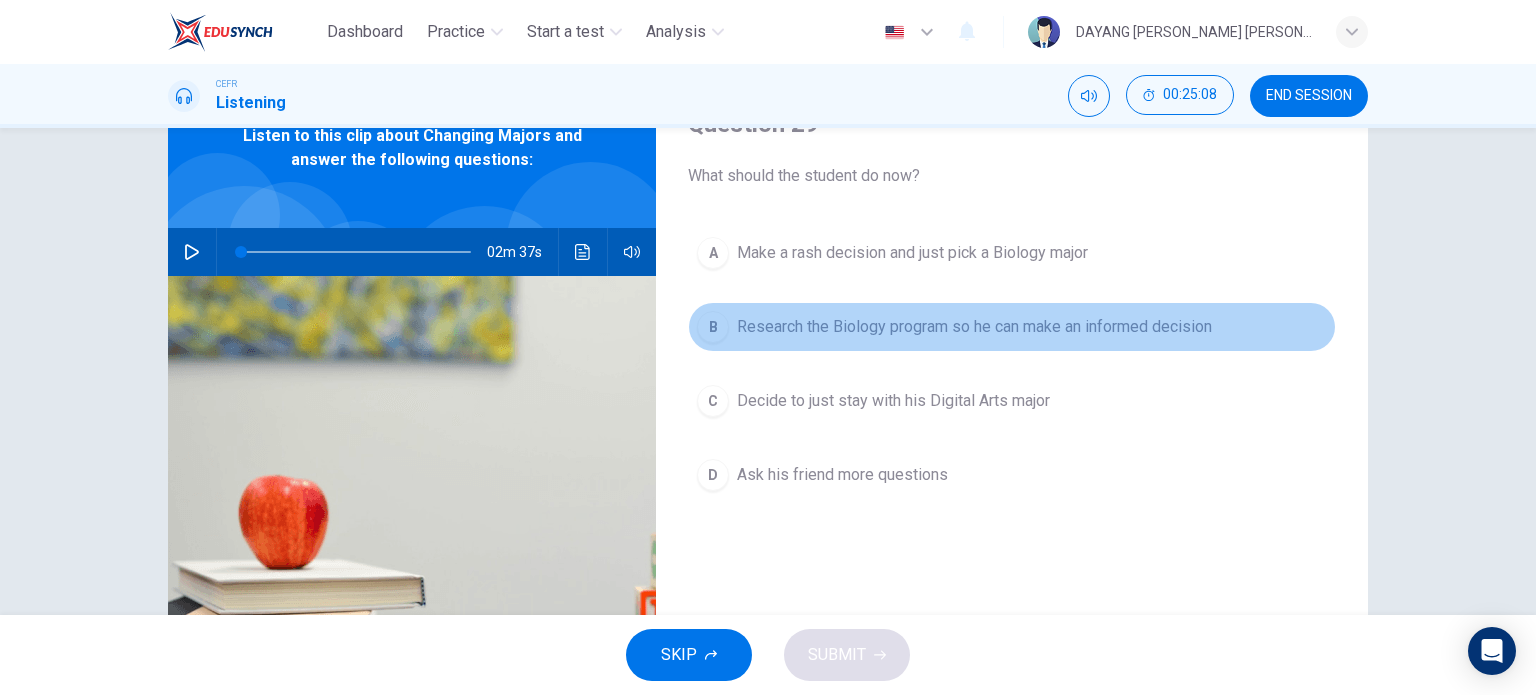 click on "Research the Biology program so he can make an informed decision" at bounding box center (974, 327) 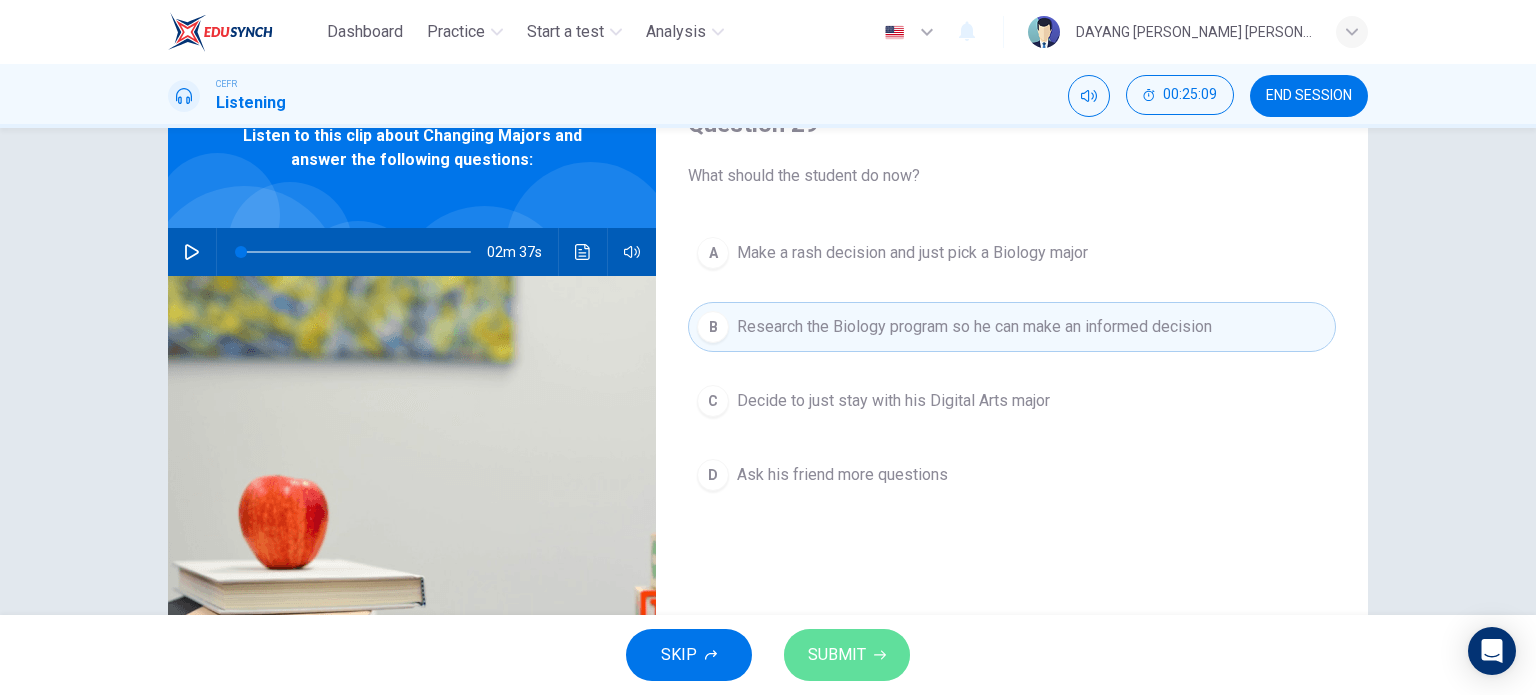 click on "SUBMIT" at bounding box center (847, 655) 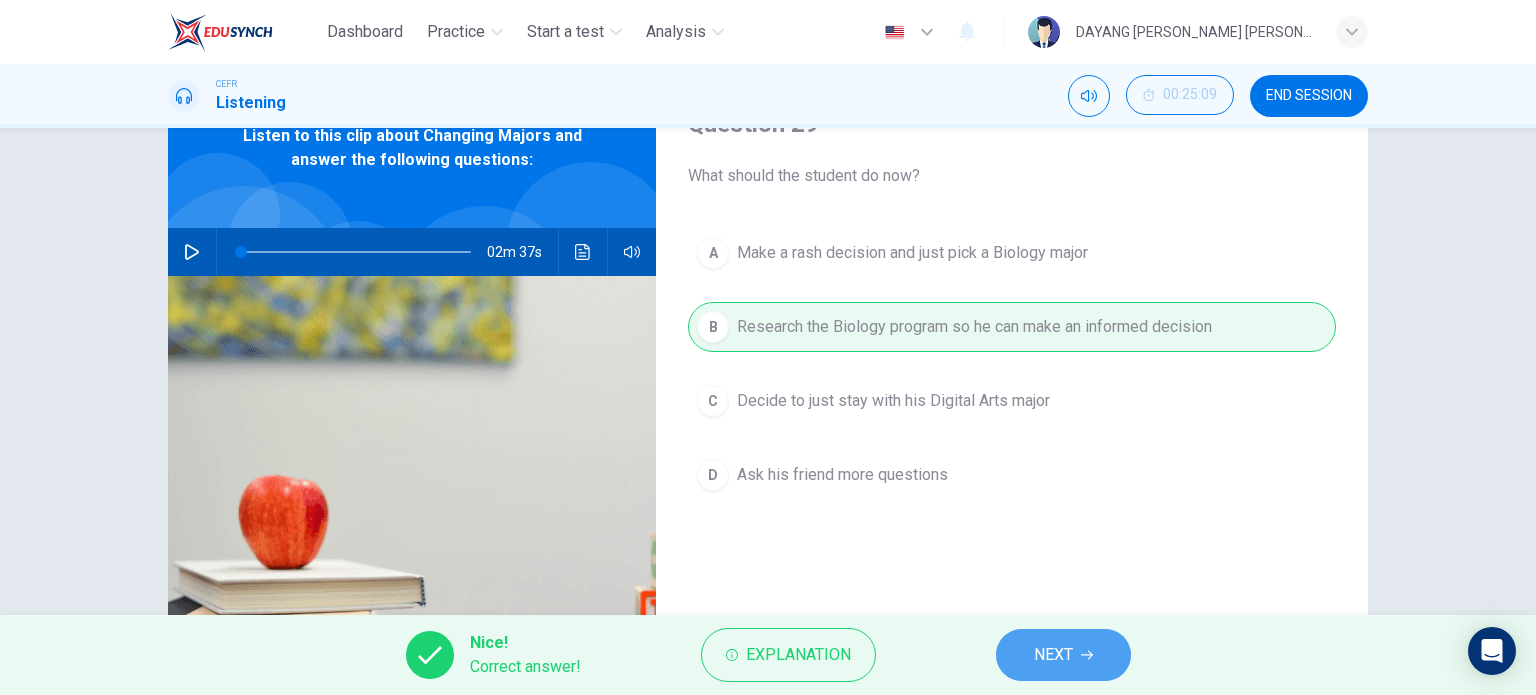 click on "NEXT" at bounding box center (1063, 655) 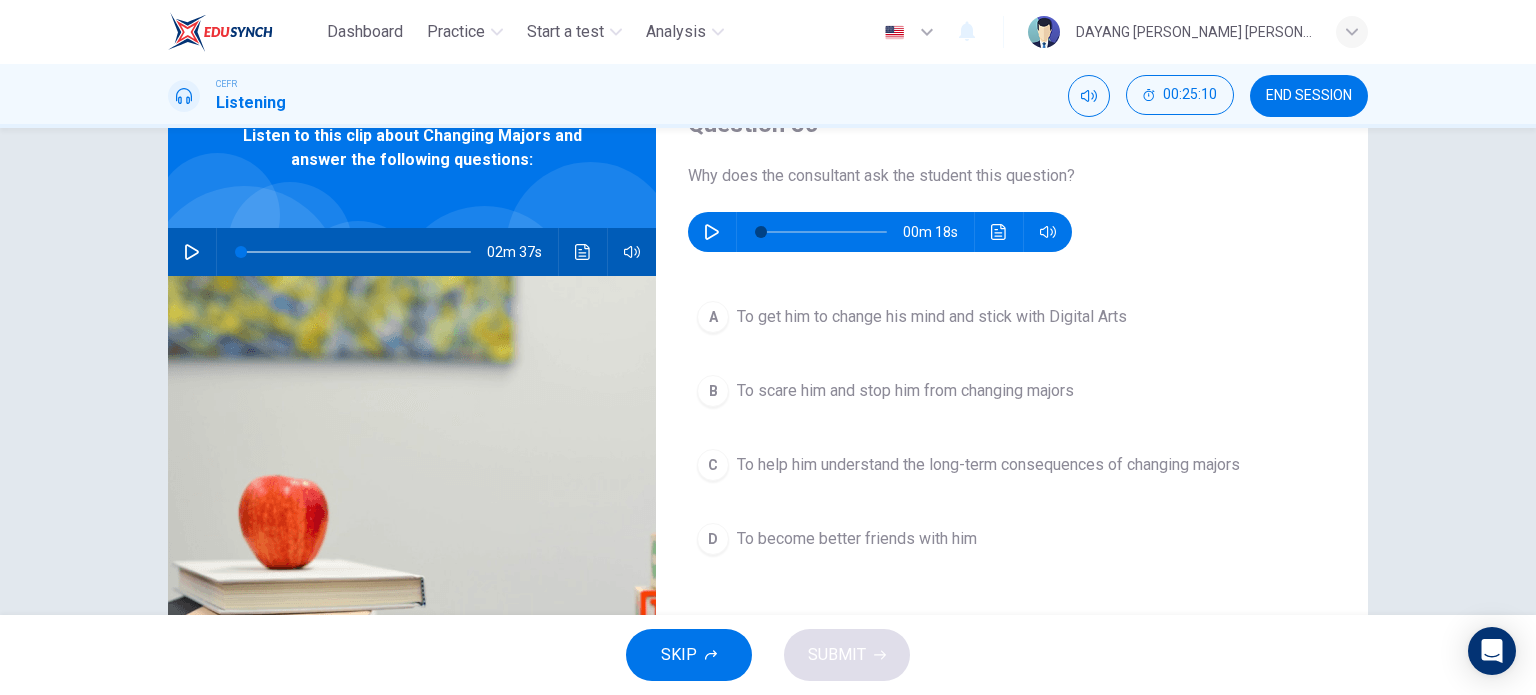 click 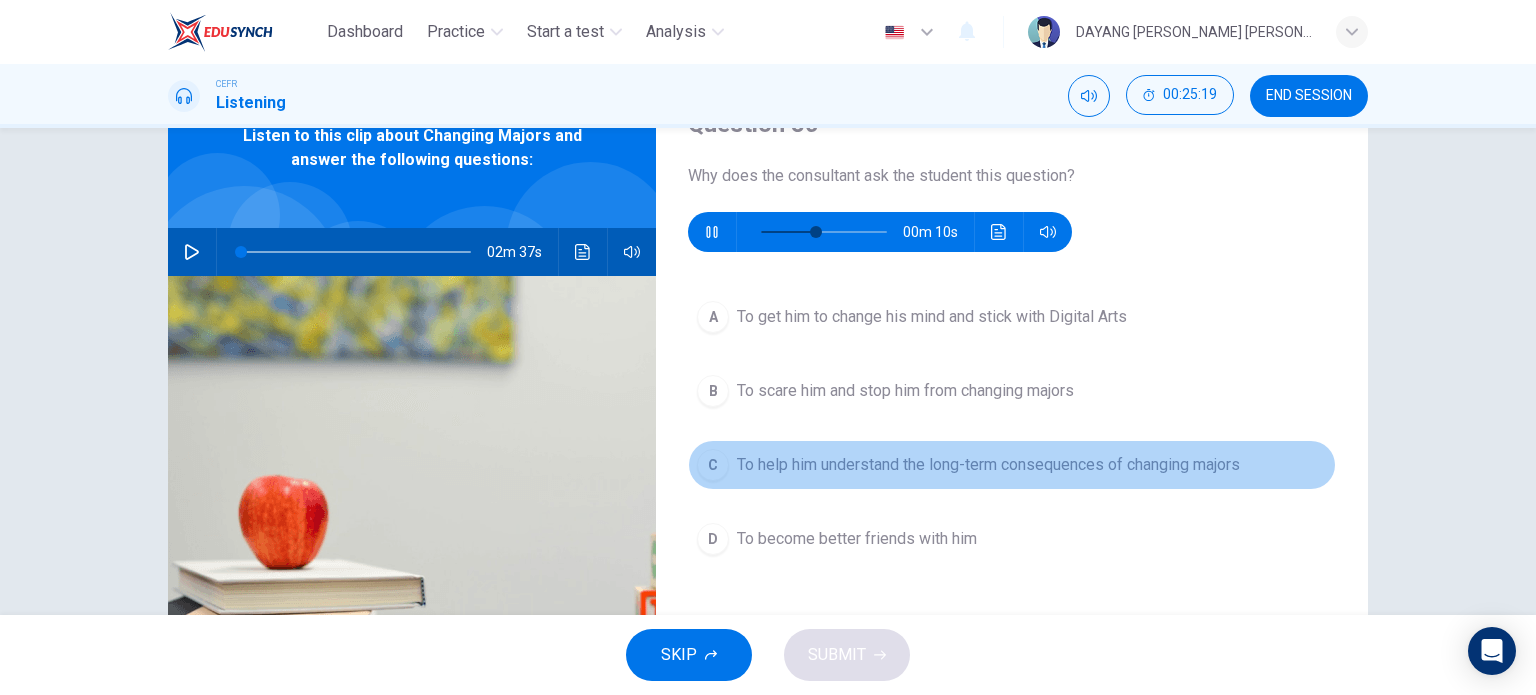 click on "To help him understand the long-term consequences of changing majors" at bounding box center (988, 465) 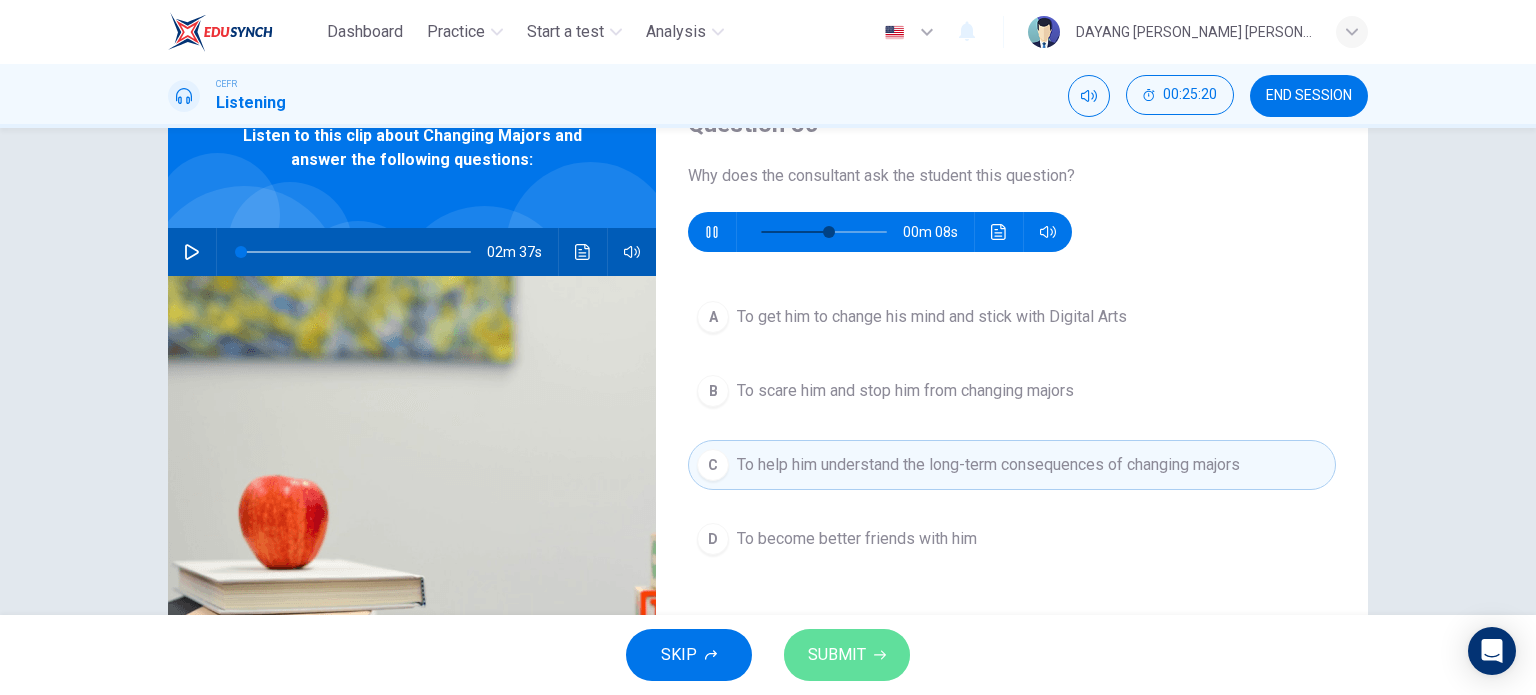 click 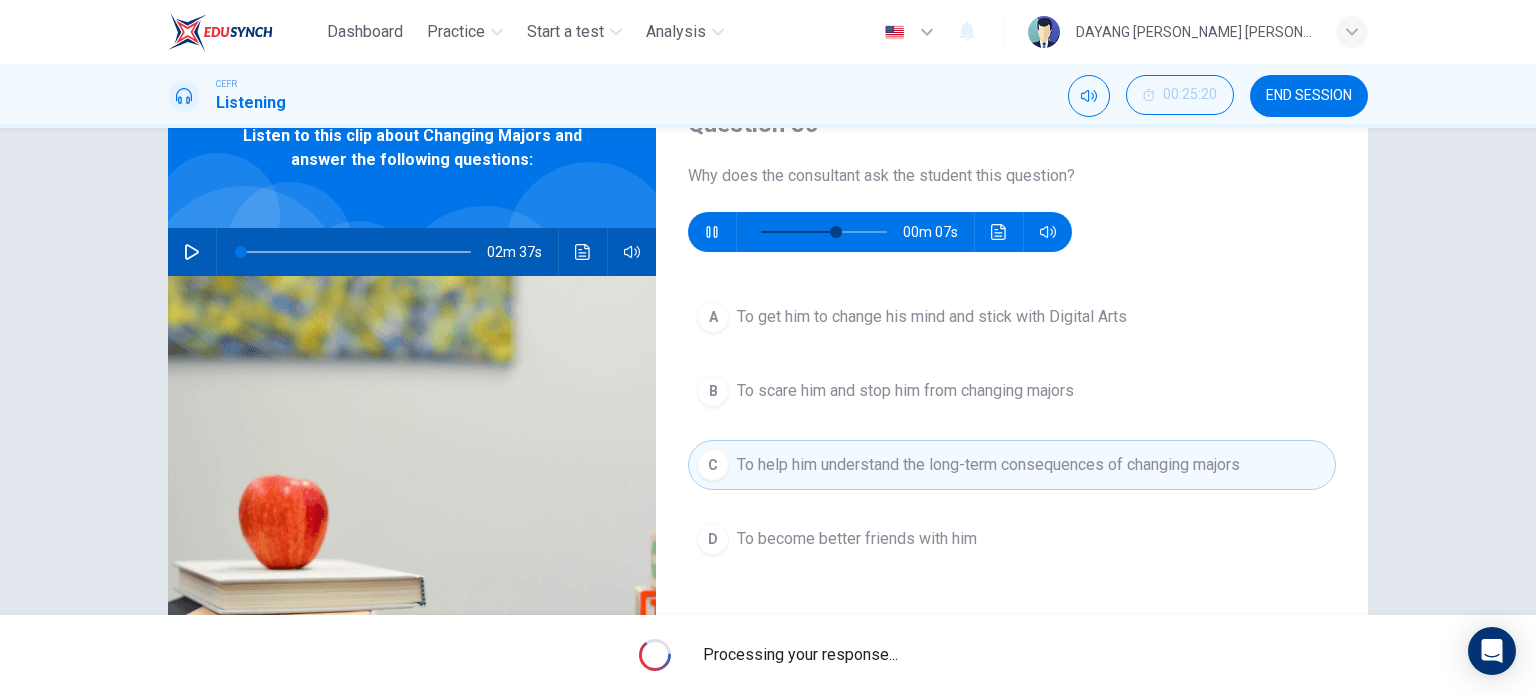 type on "60" 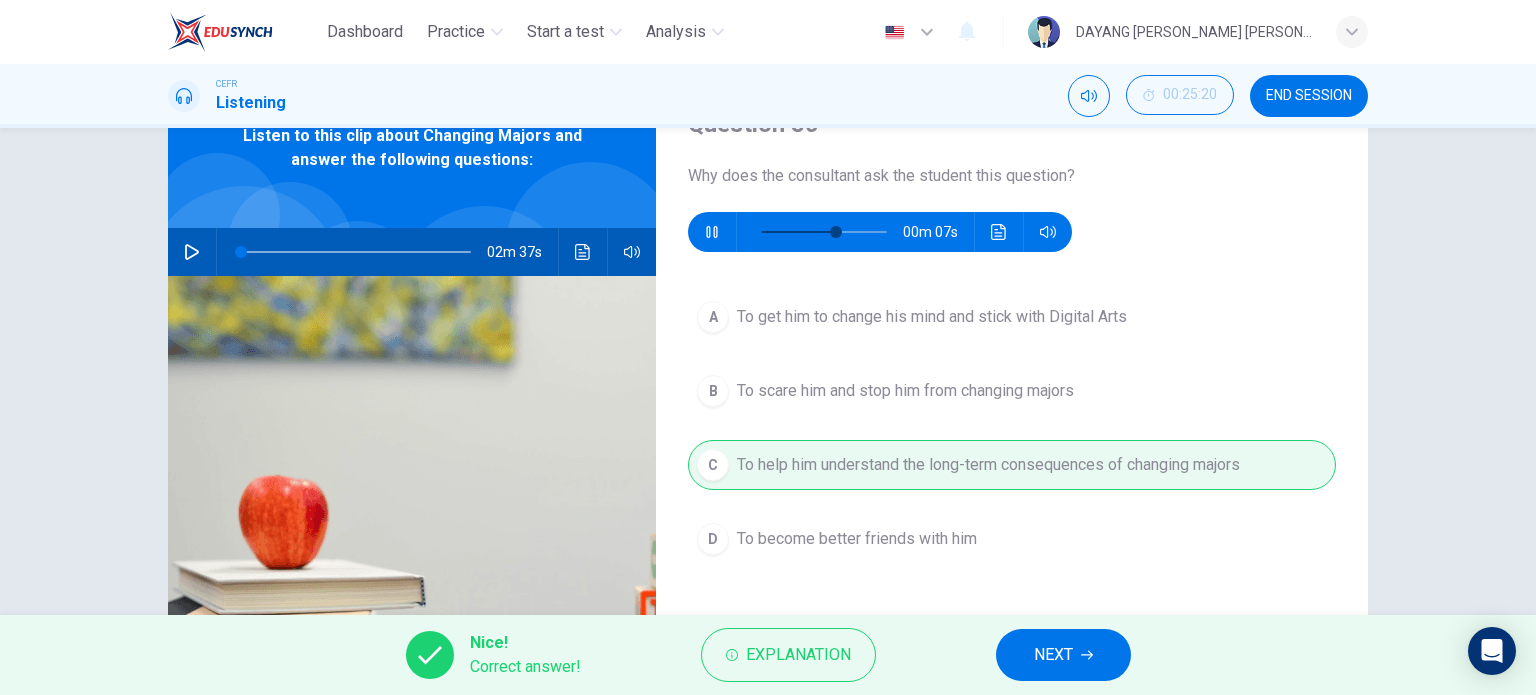 click on "NEXT" at bounding box center [1063, 655] 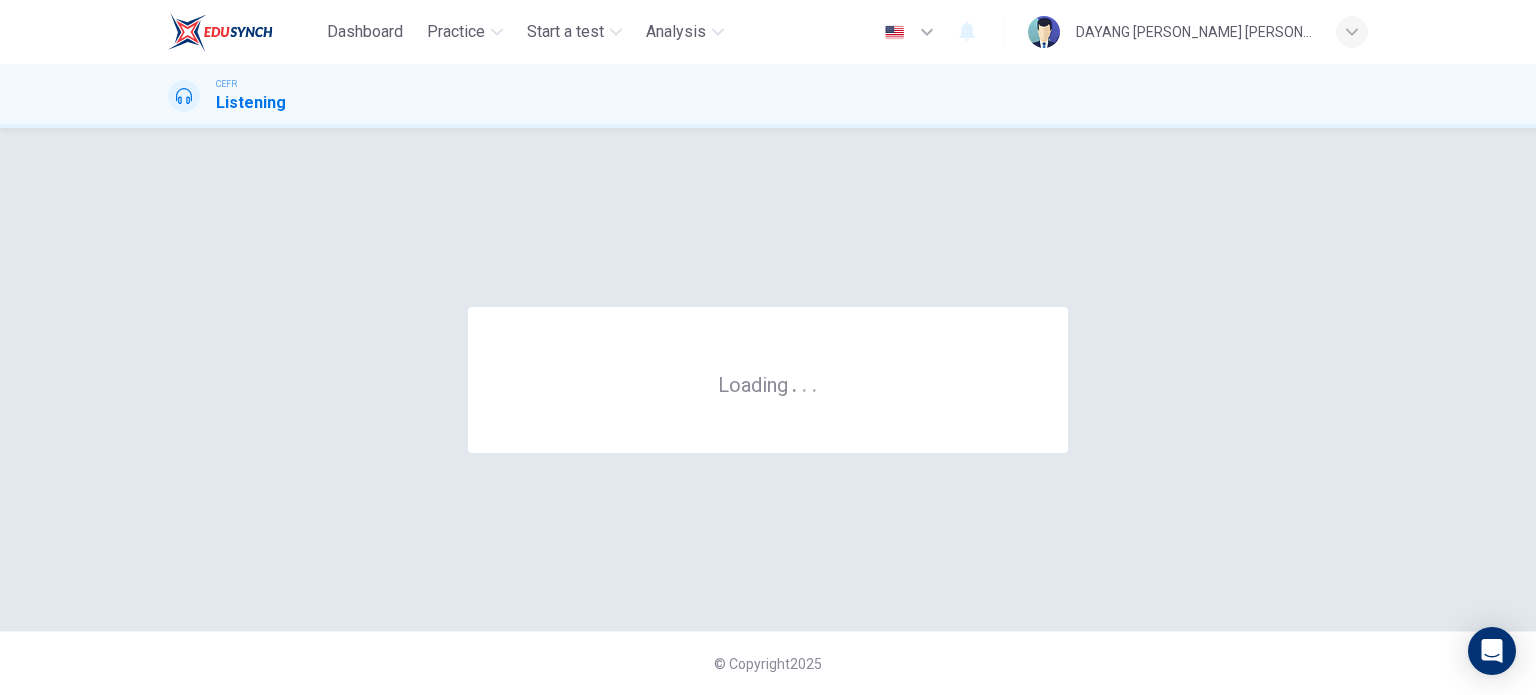 scroll, scrollTop: 0, scrollLeft: 0, axis: both 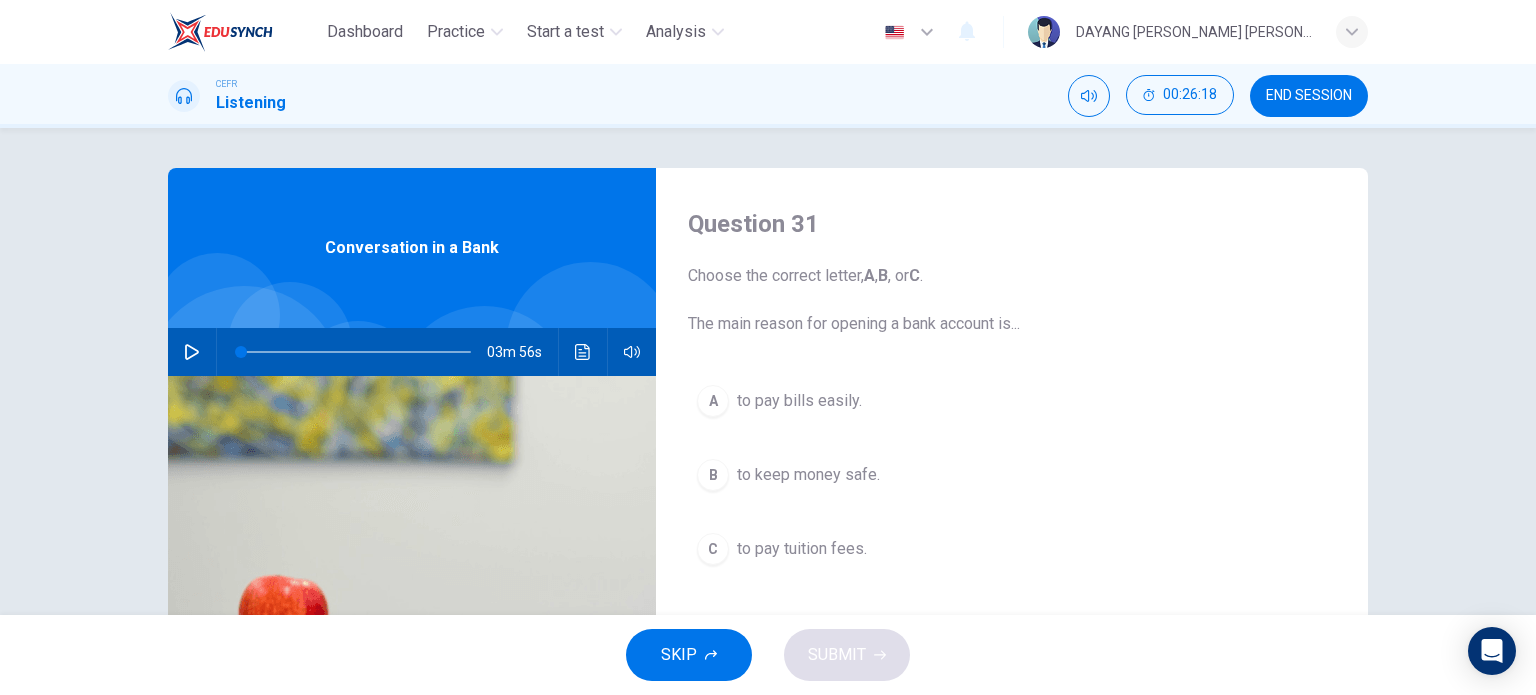 click 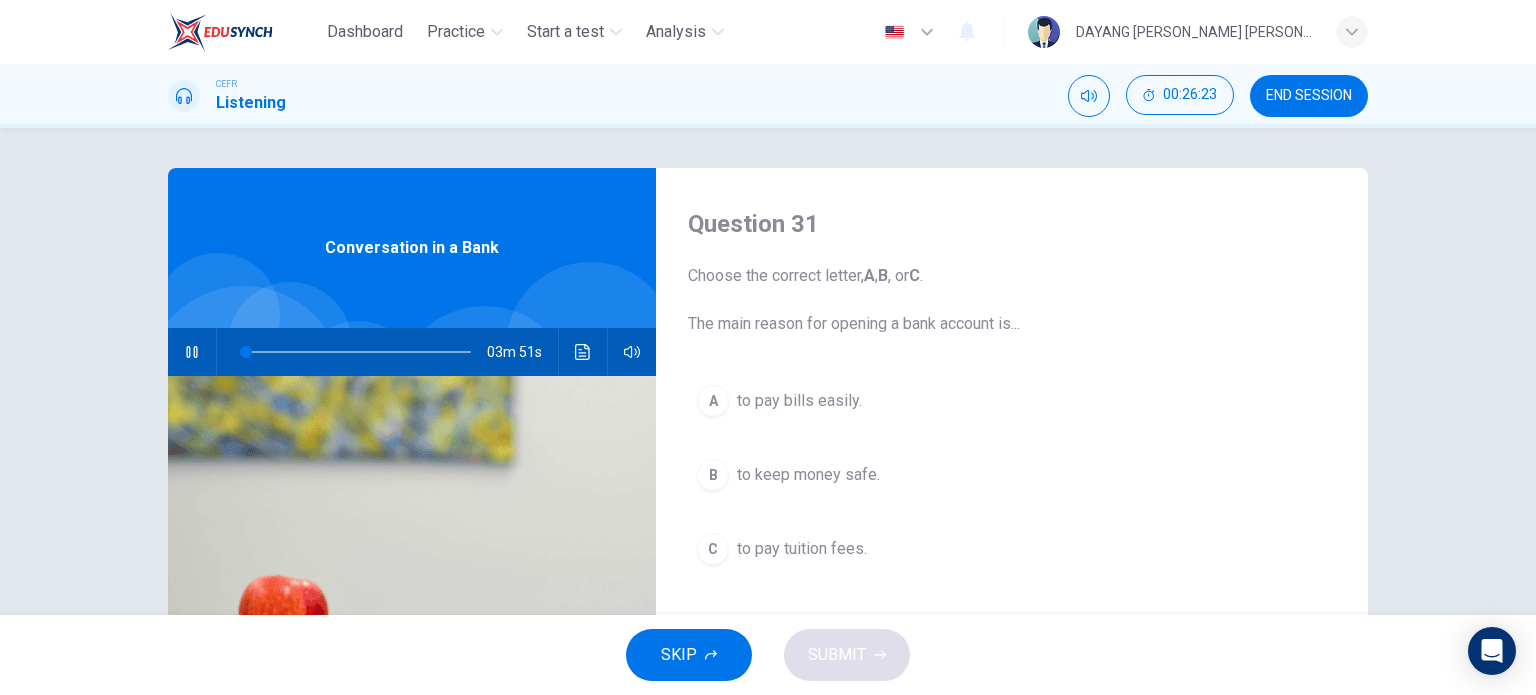 type on "2" 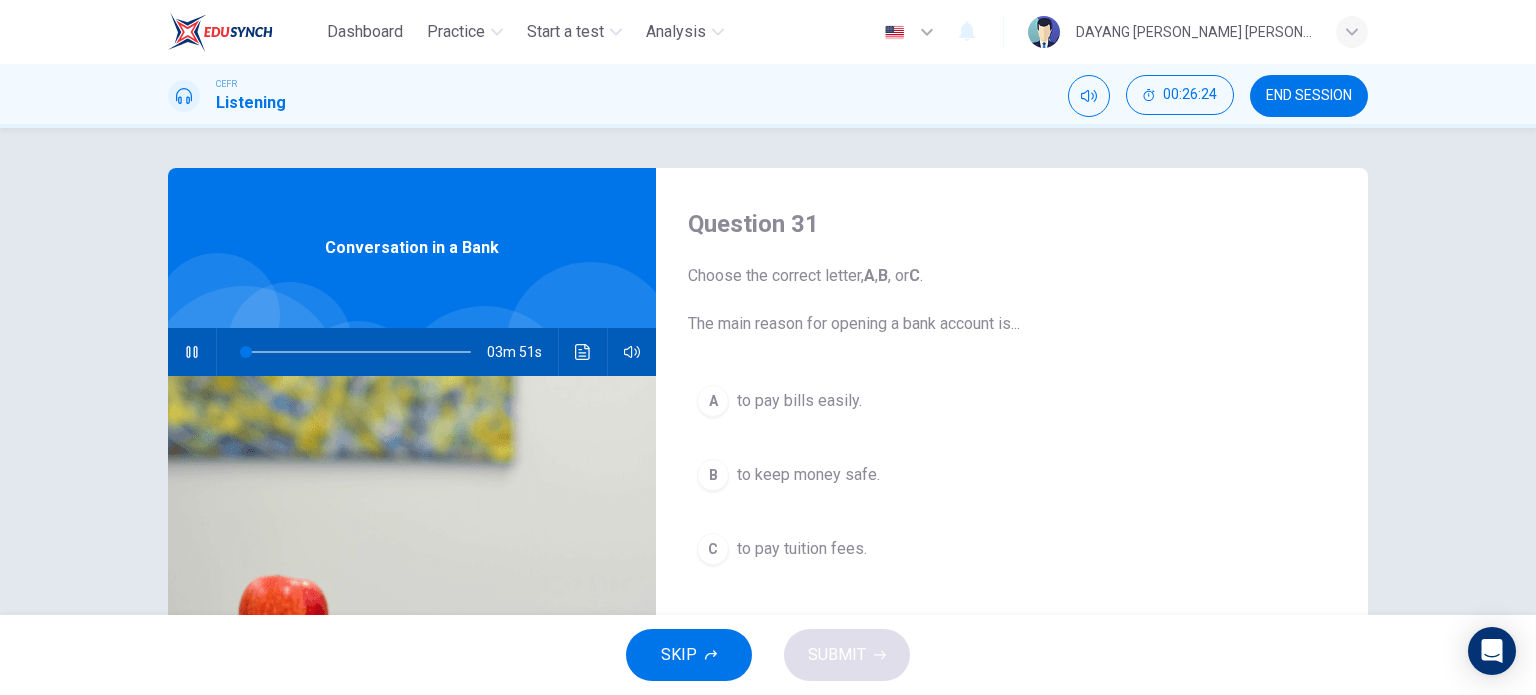 type 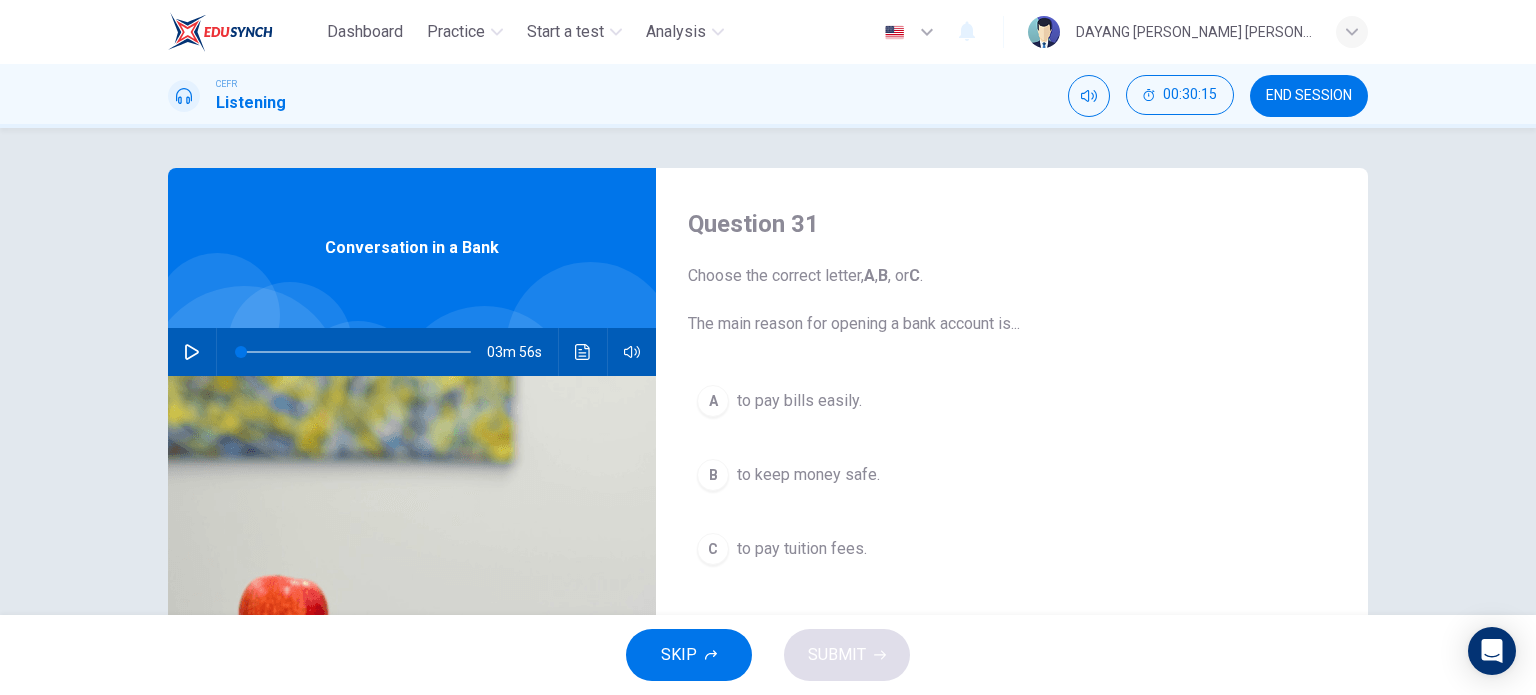 type on "0" 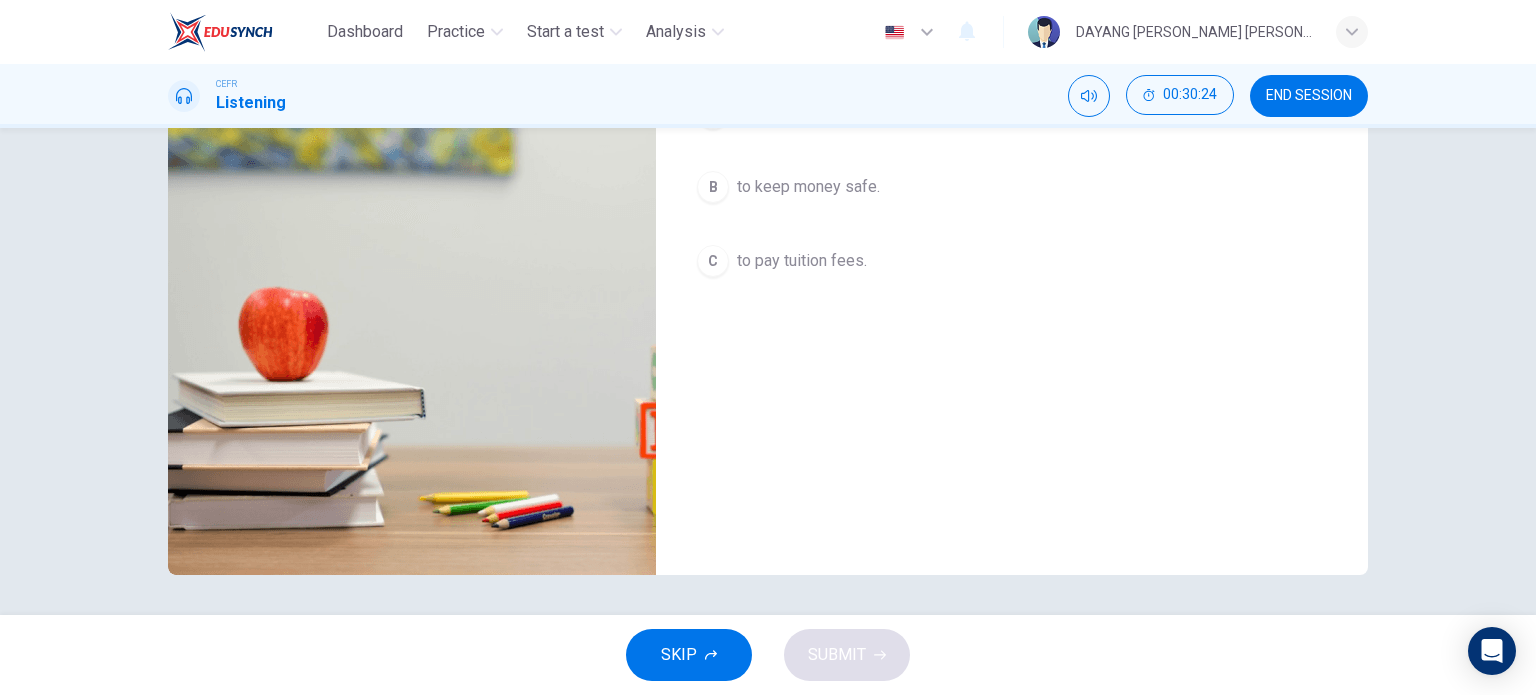 scroll, scrollTop: 188, scrollLeft: 0, axis: vertical 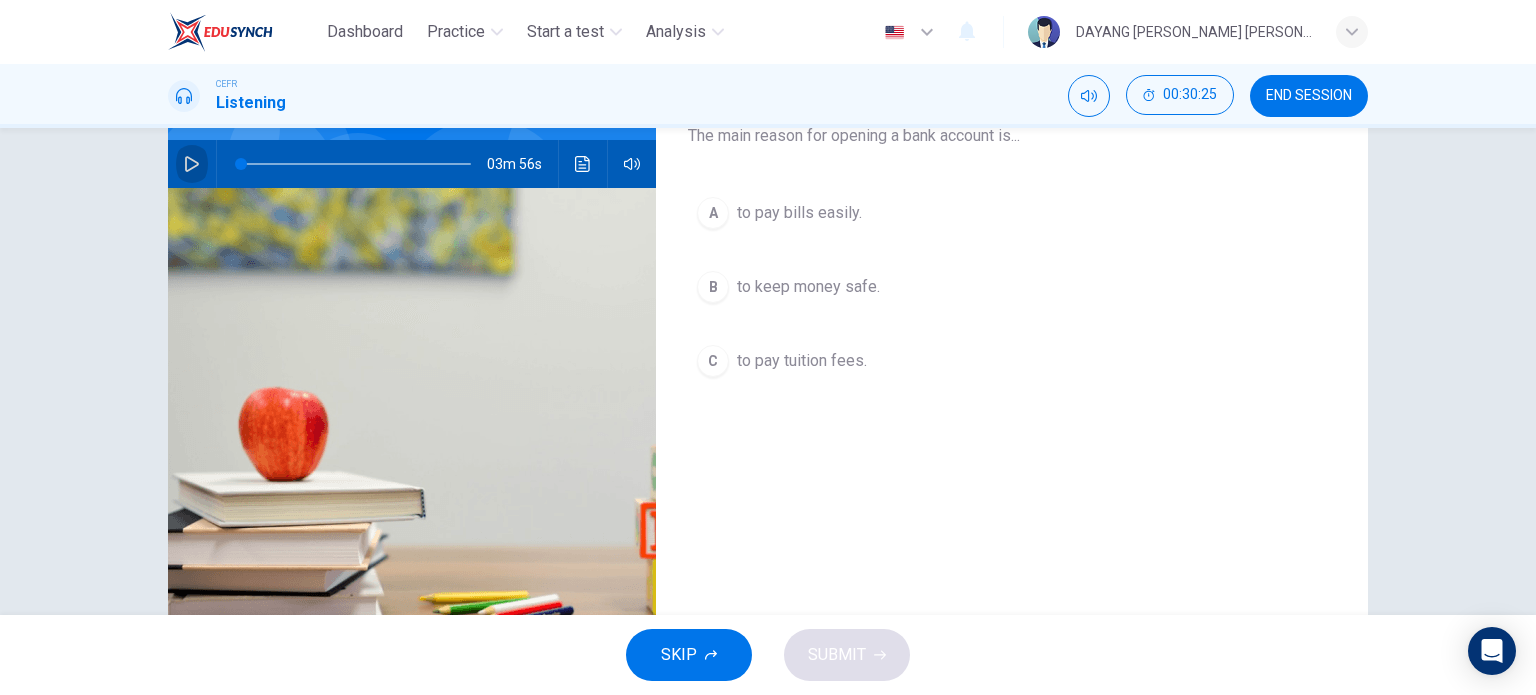 click on "to pay bills easily." at bounding box center (799, 213) 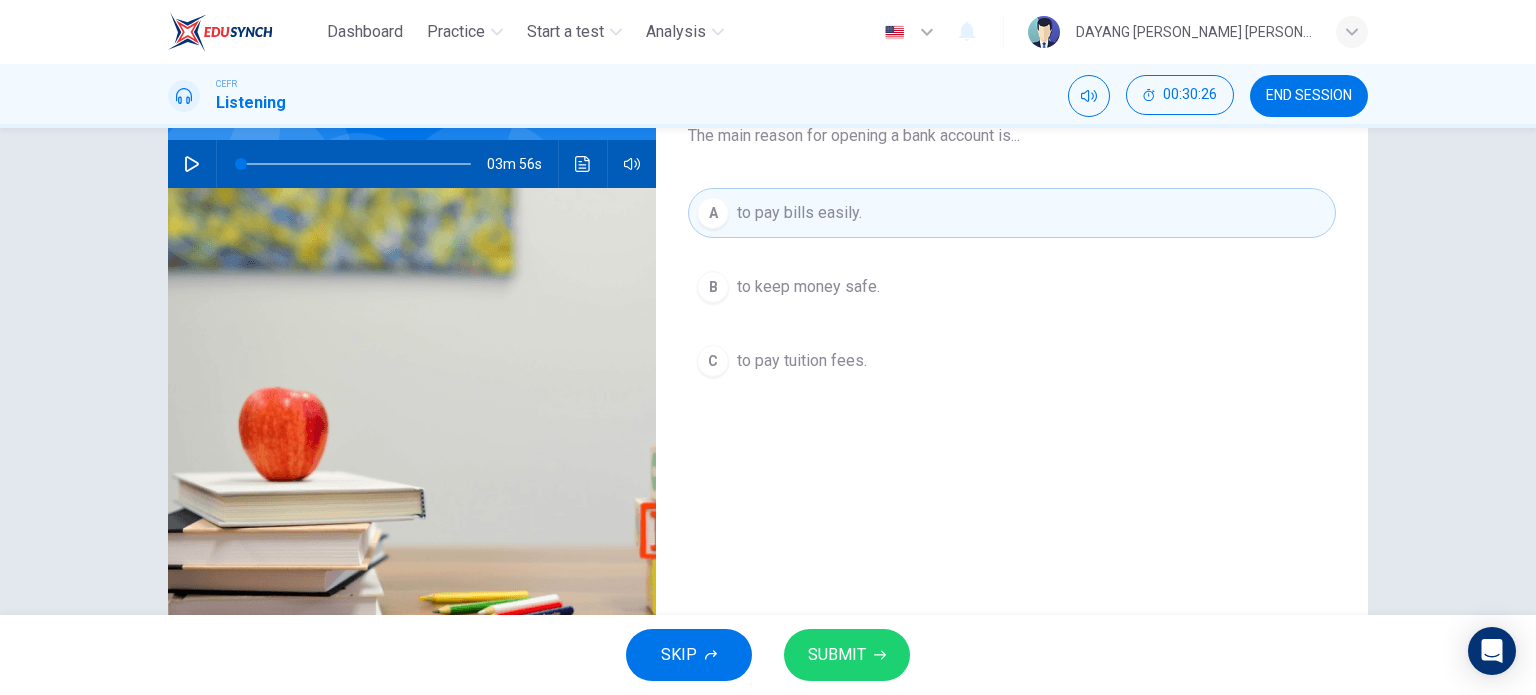 click on "SUBMIT" at bounding box center [837, 655] 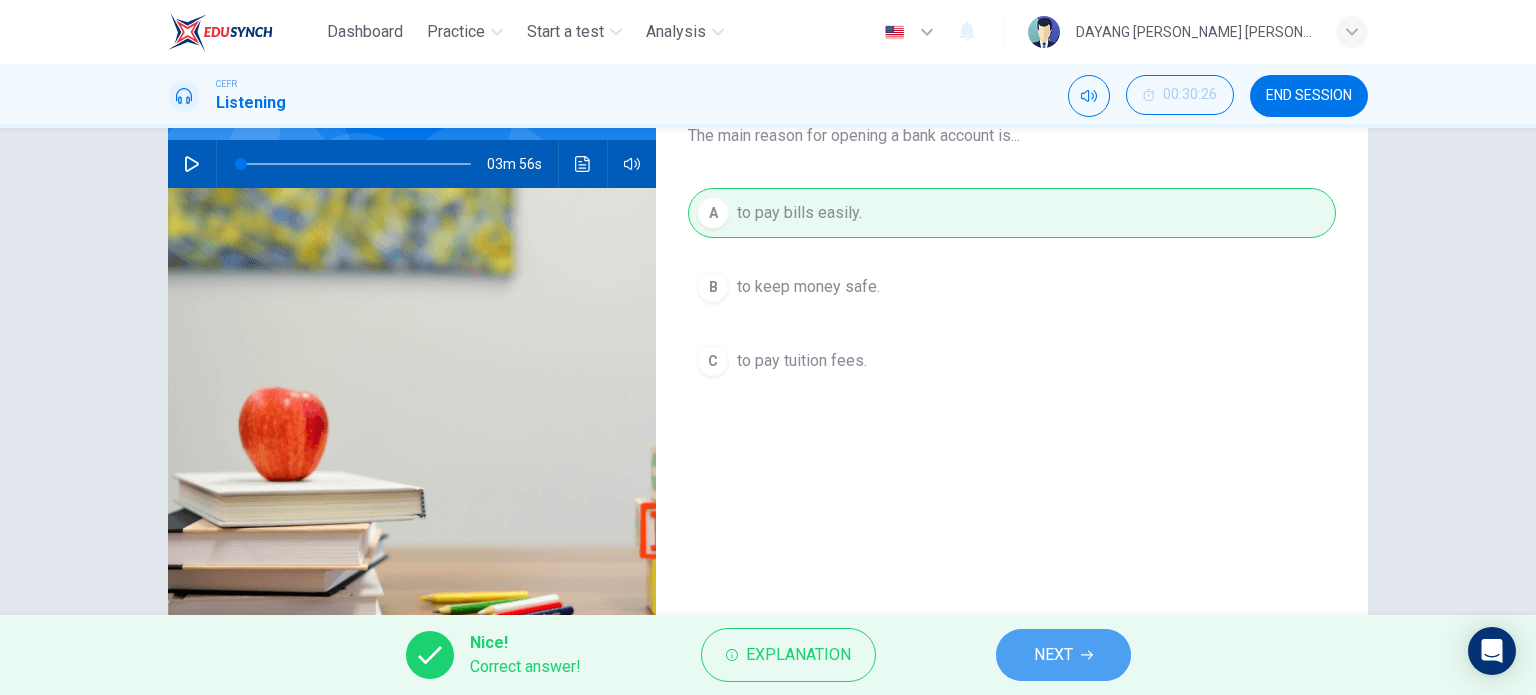 click on "NEXT" at bounding box center [1053, 655] 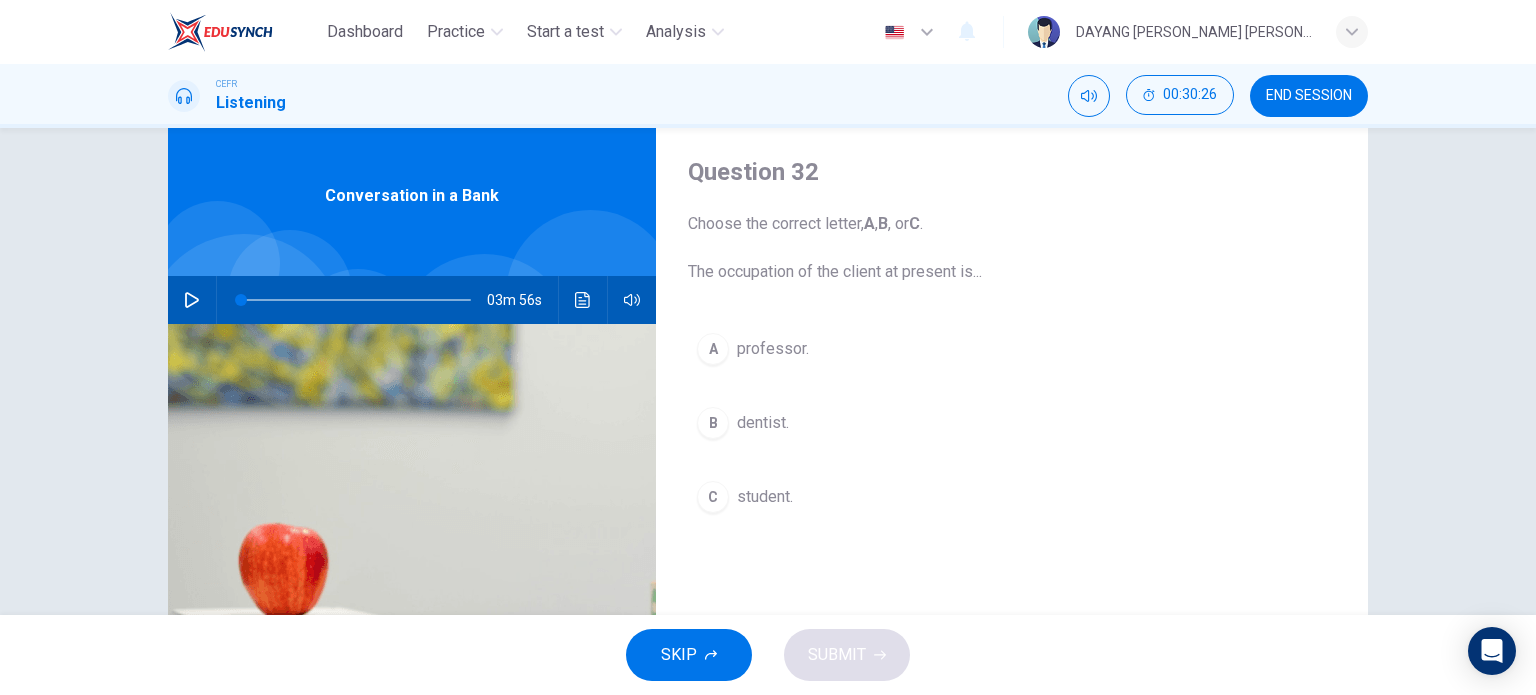 scroll, scrollTop: 0, scrollLeft: 0, axis: both 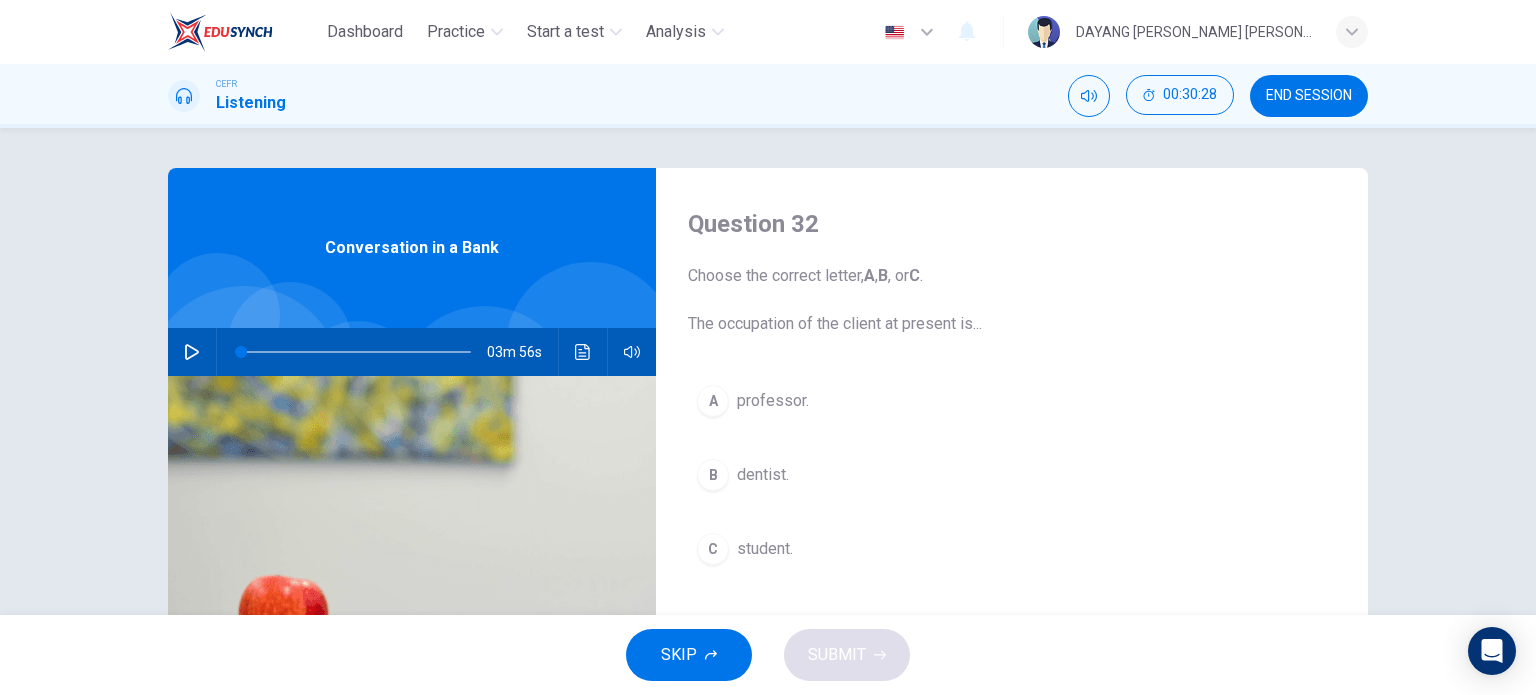 click on "dentist." at bounding box center (763, 475) 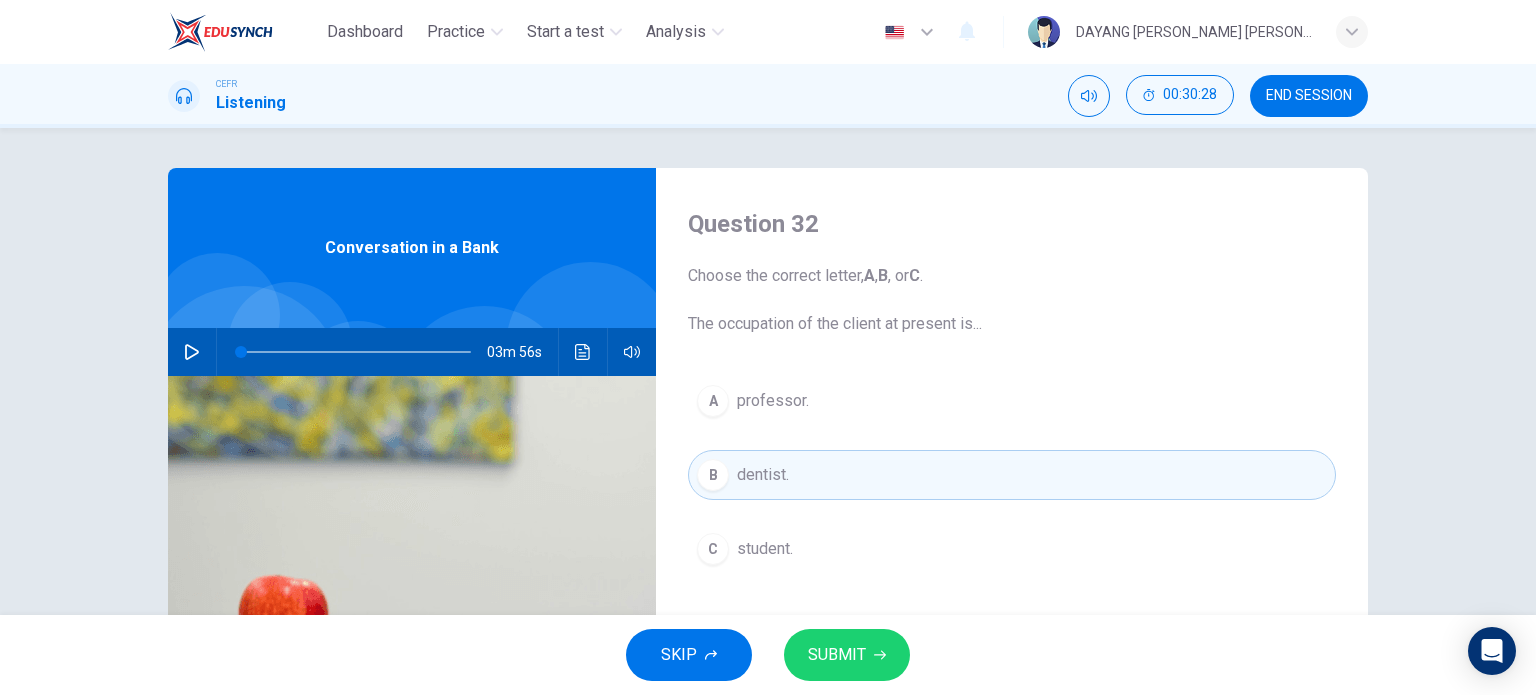 click on "student." at bounding box center [765, 549] 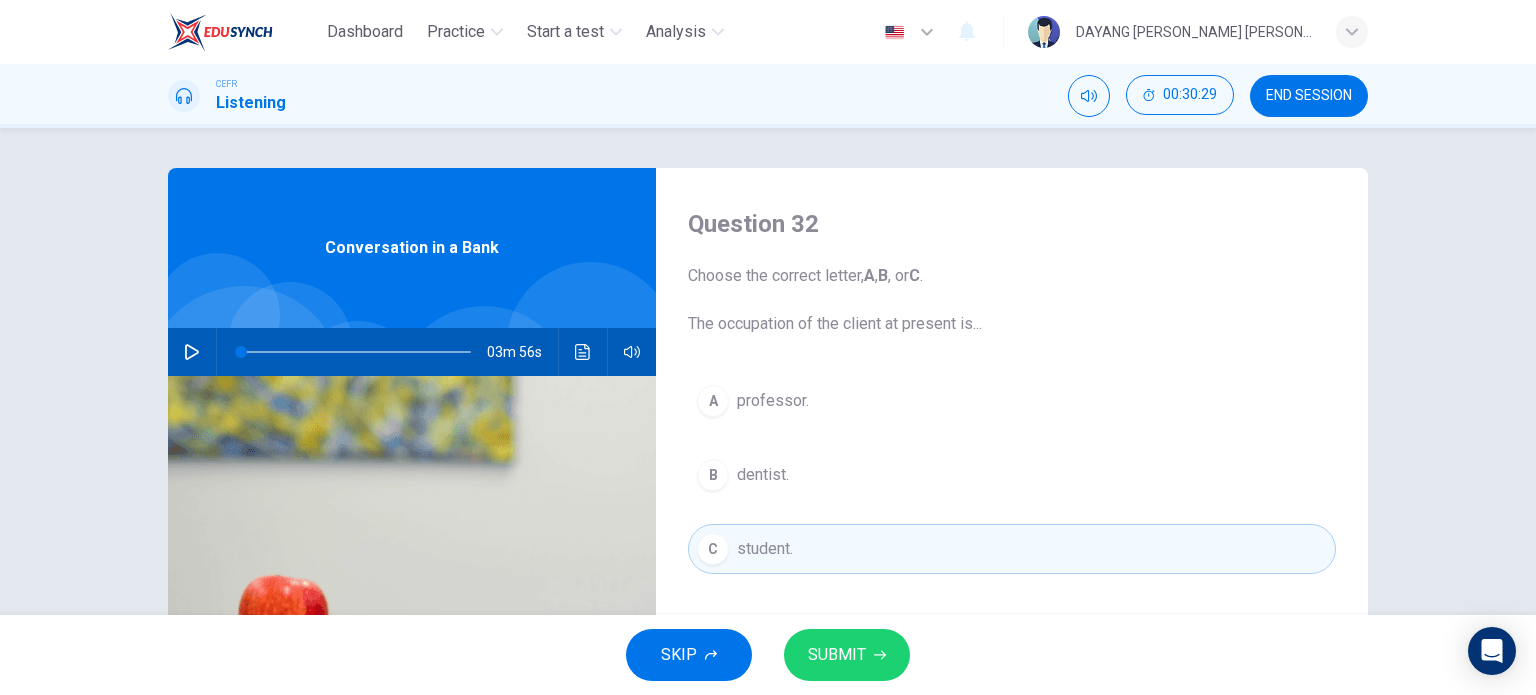 click on "SUBMIT" at bounding box center [837, 655] 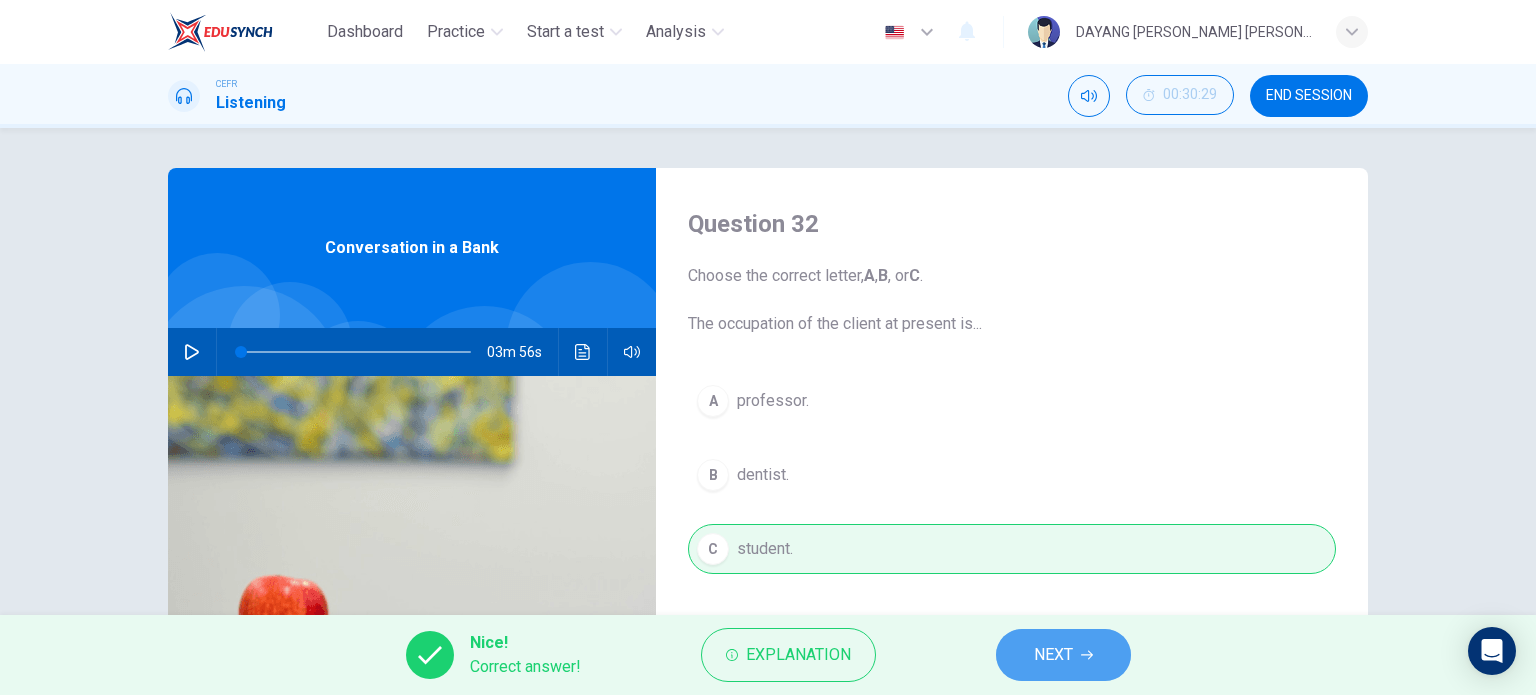click on "NEXT" at bounding box center [1053, 655] 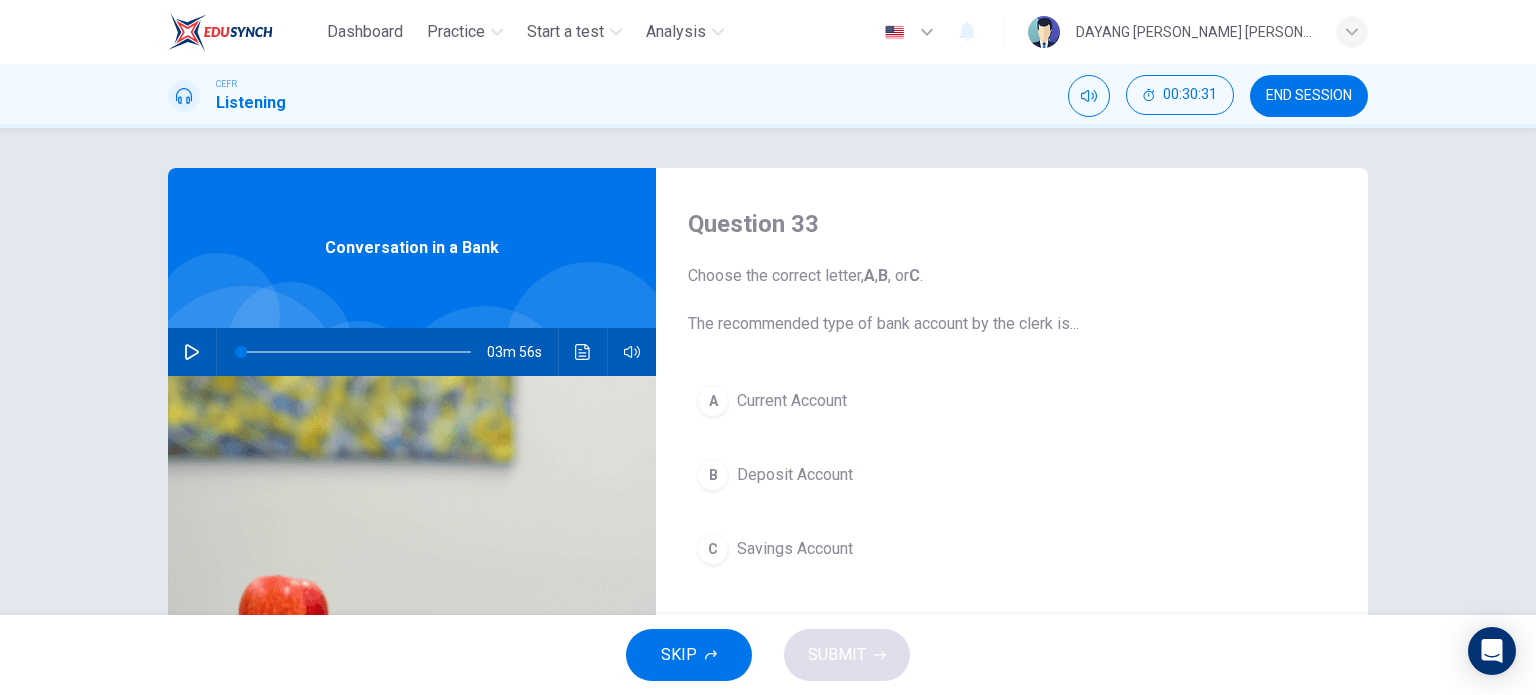 click on "Deposit Account" at bounding box center [795, 475] 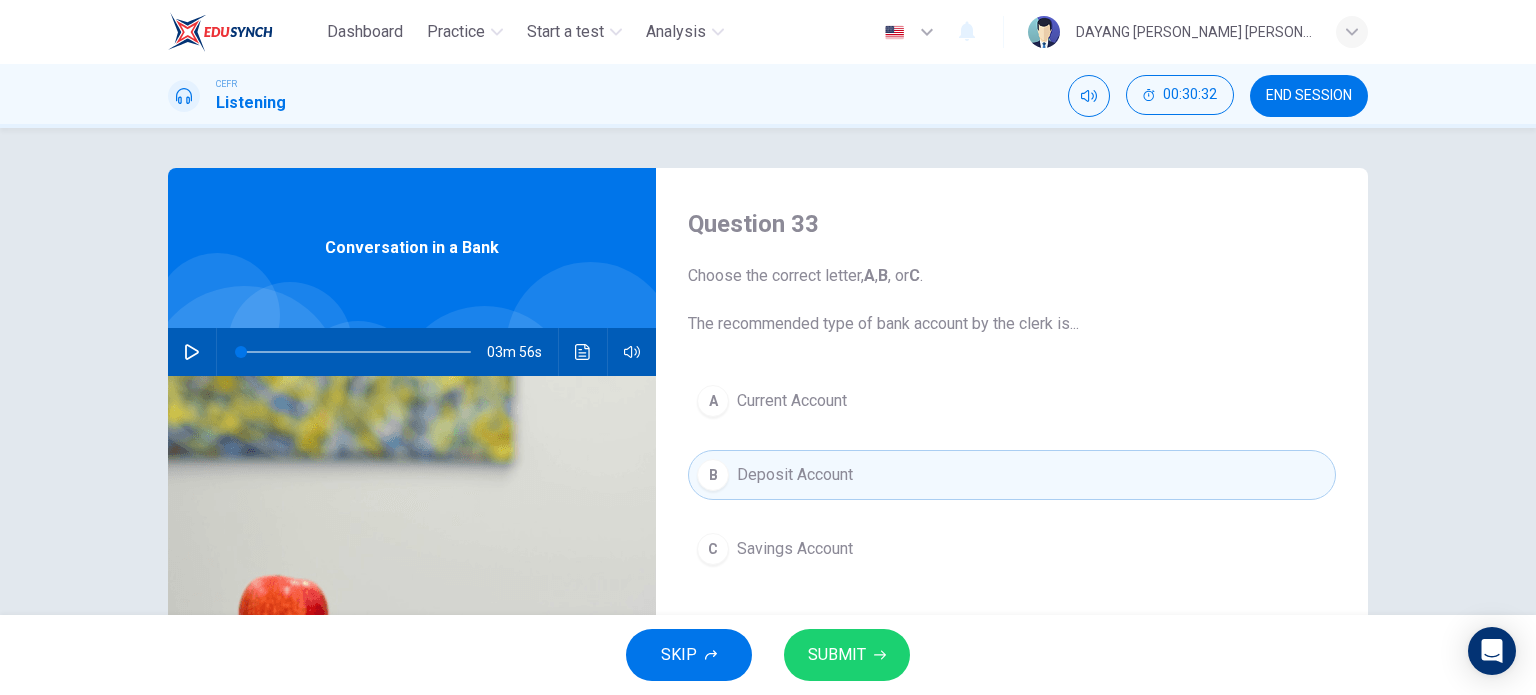 click on "SUBMIT" at bounding box center (847, 655) 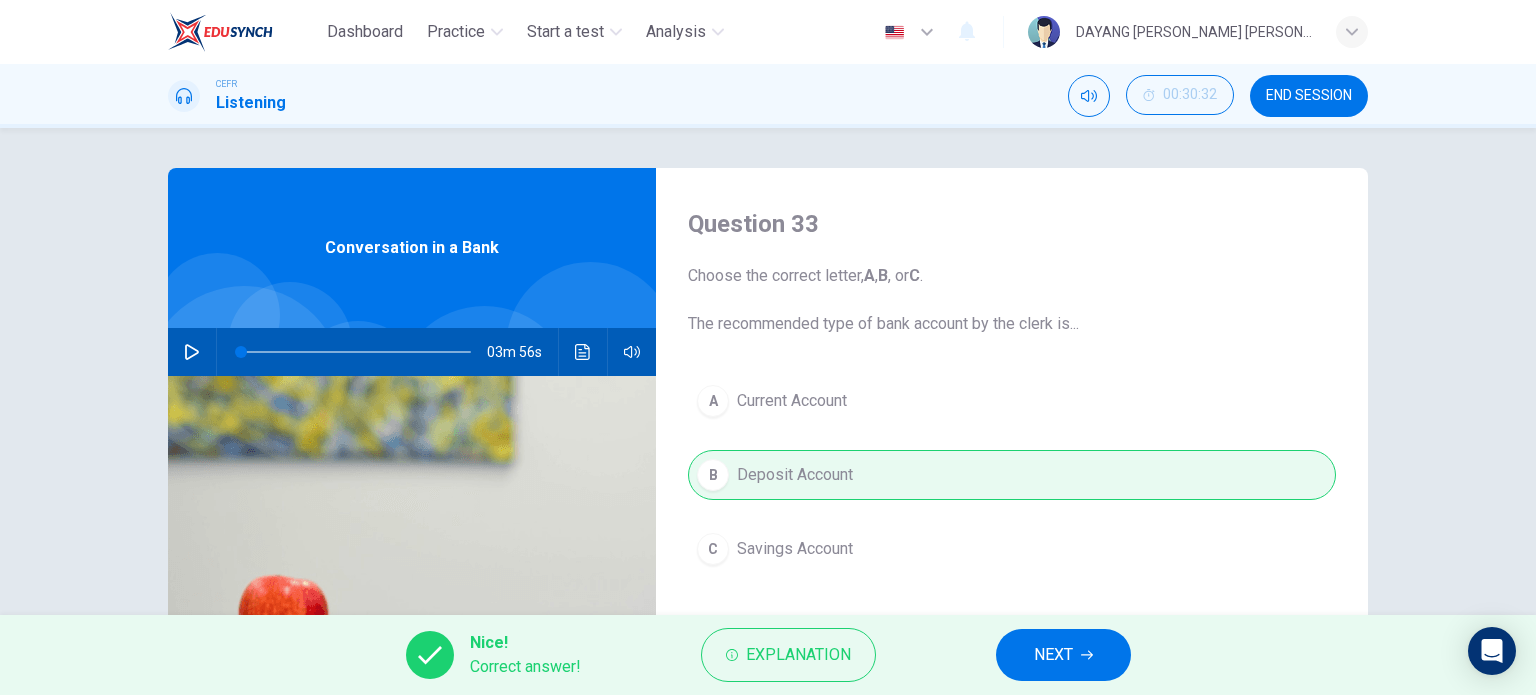 click on "NEXT" at bounding box center [1063, 655] 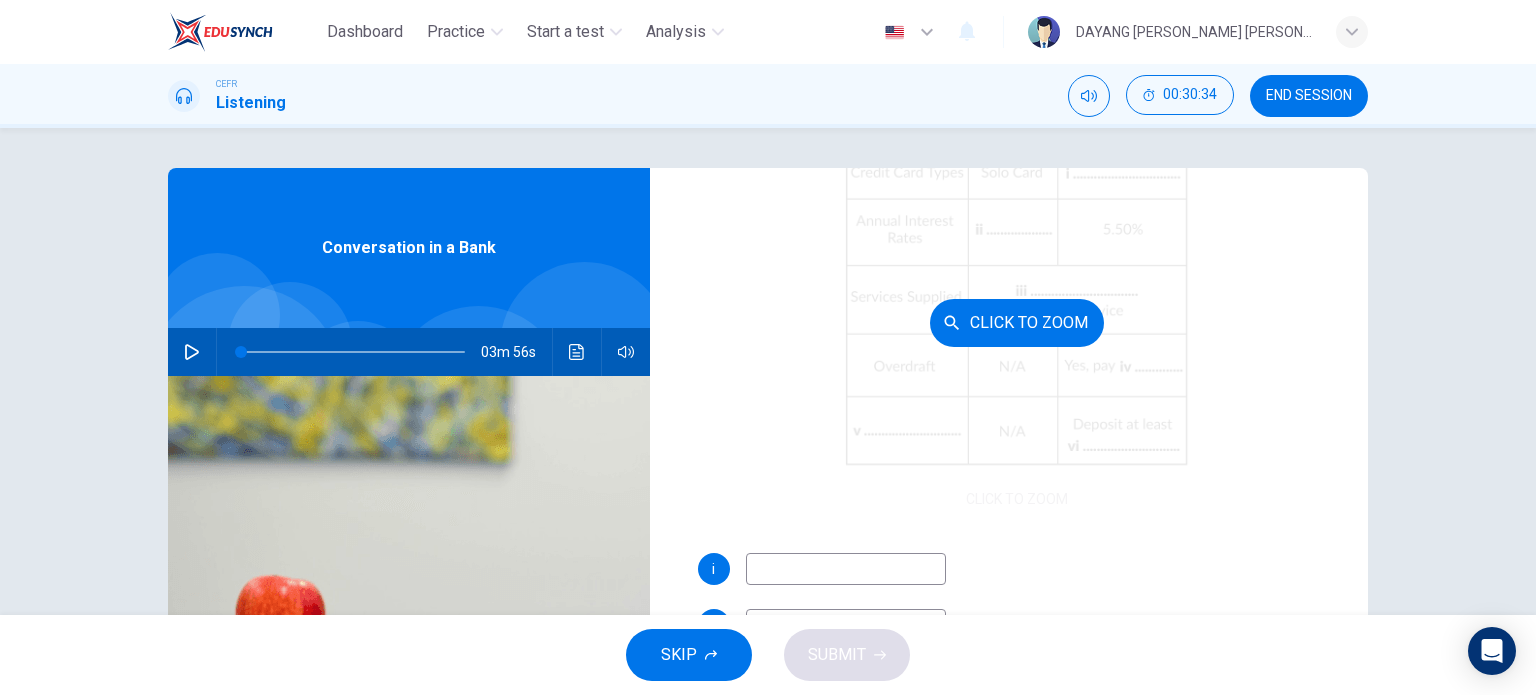 scroll, scrollTop: 285, scrollLeft: 0, axis: vertical 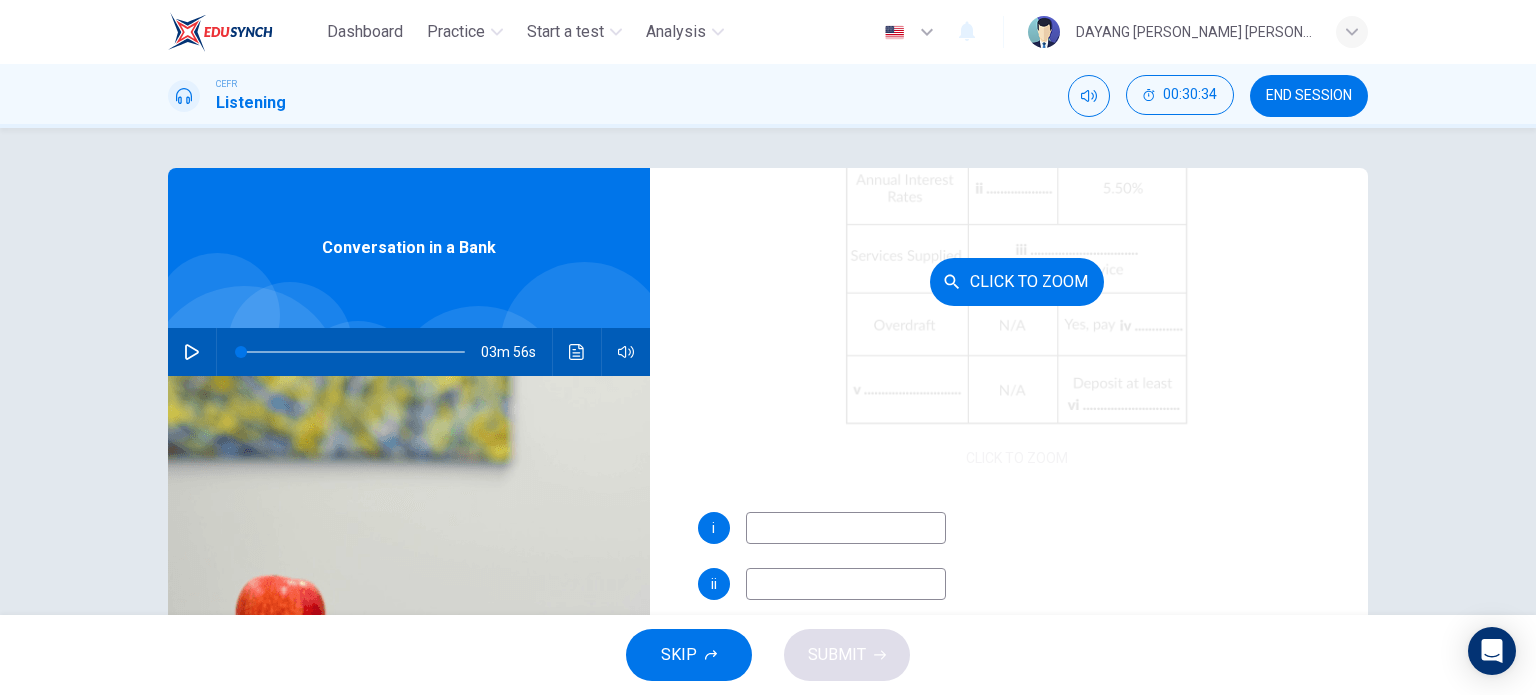 click on "Click to Zoom" at bounding box center (1017, 281) 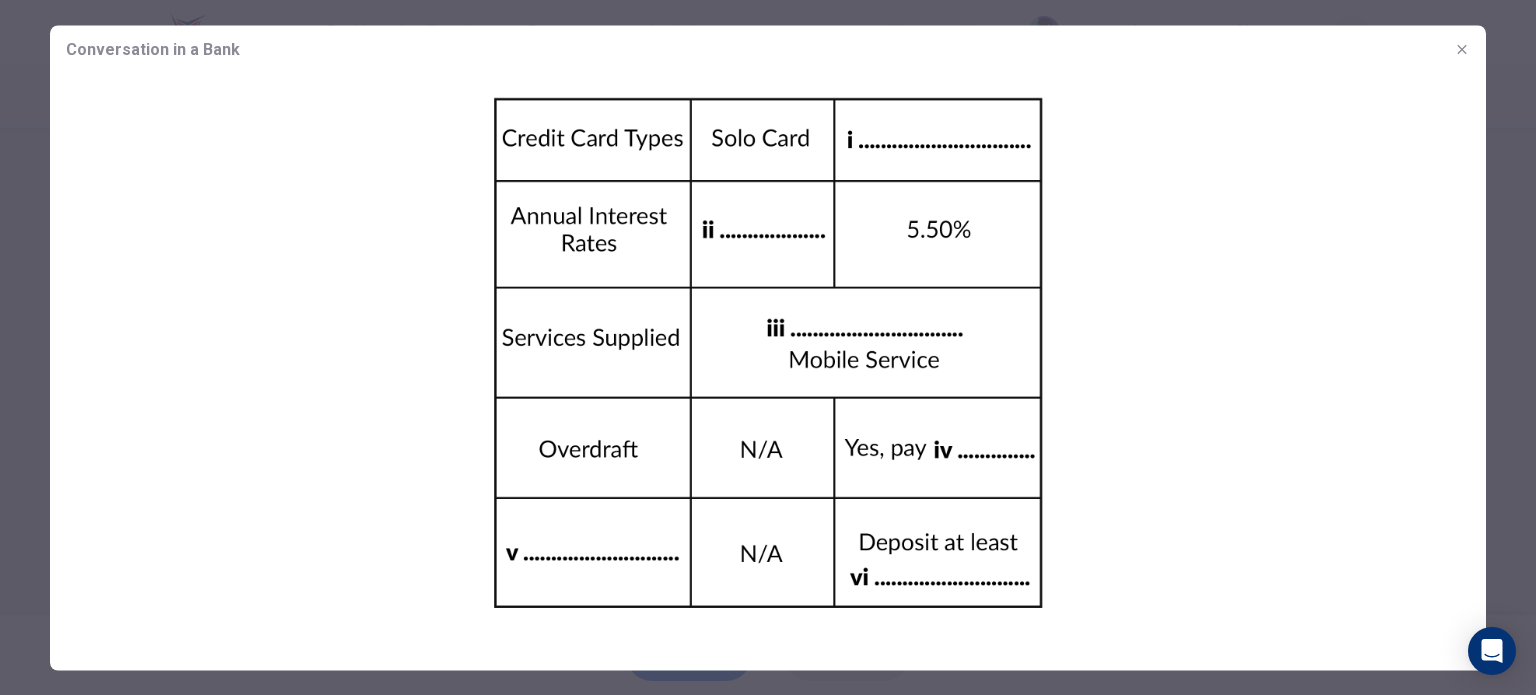 click at bounding box center (768, 353) 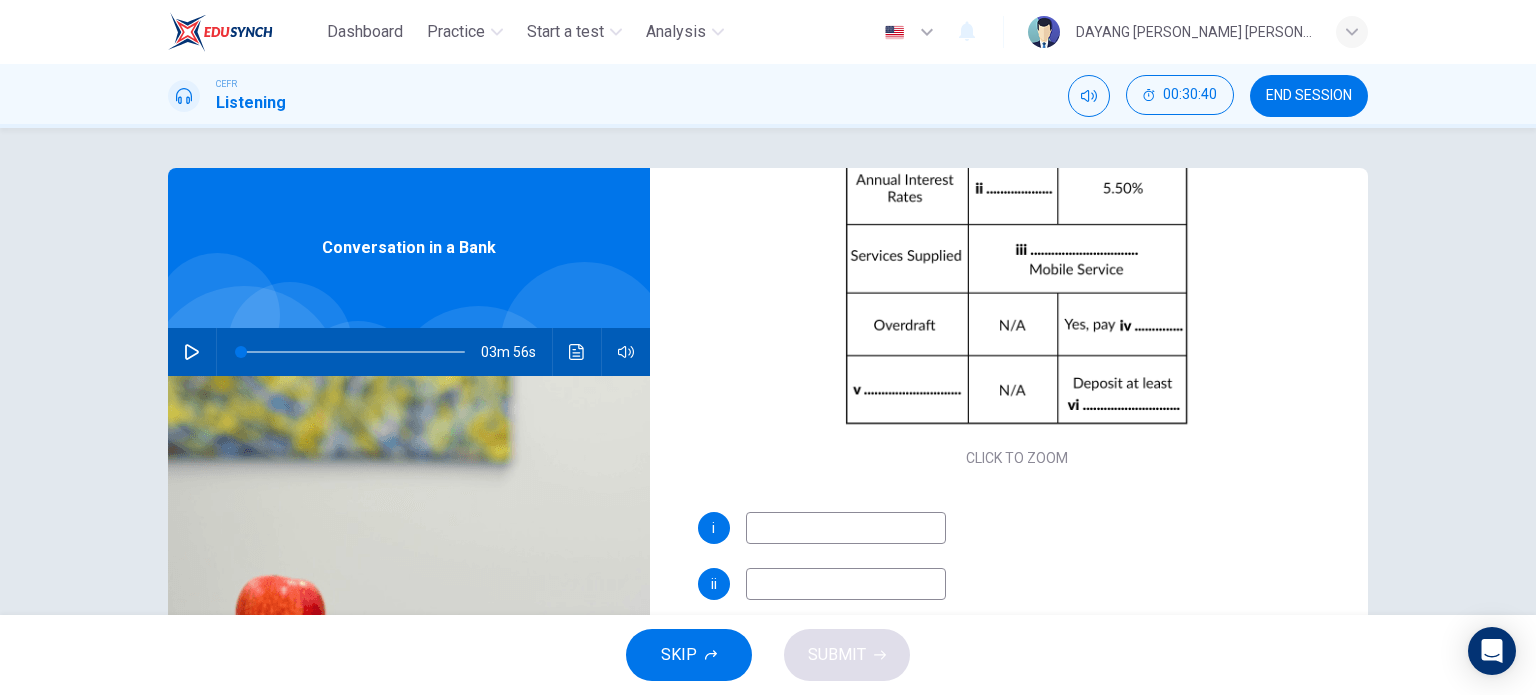click at bounding box center [846, 528] 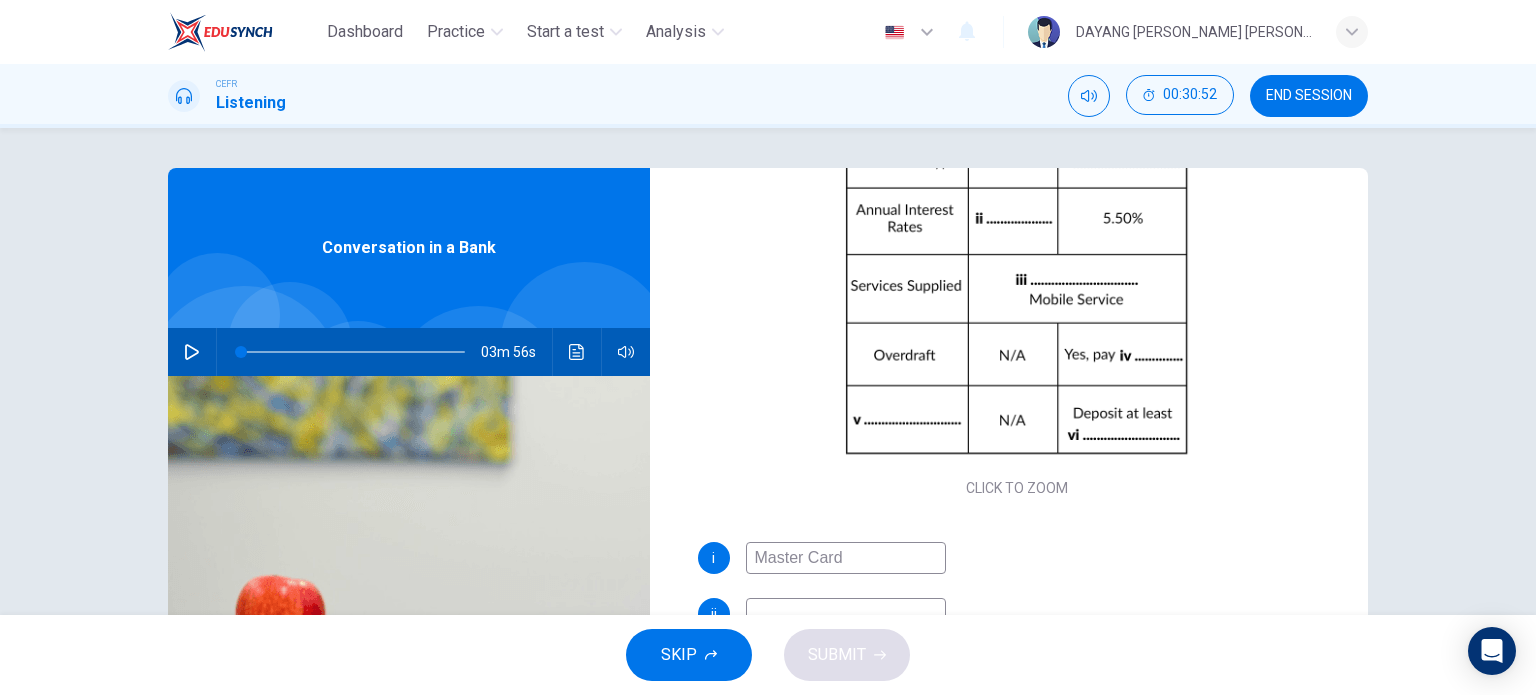 scroll, scrollTop: 285, scrollLeft: 0, axis: vertical 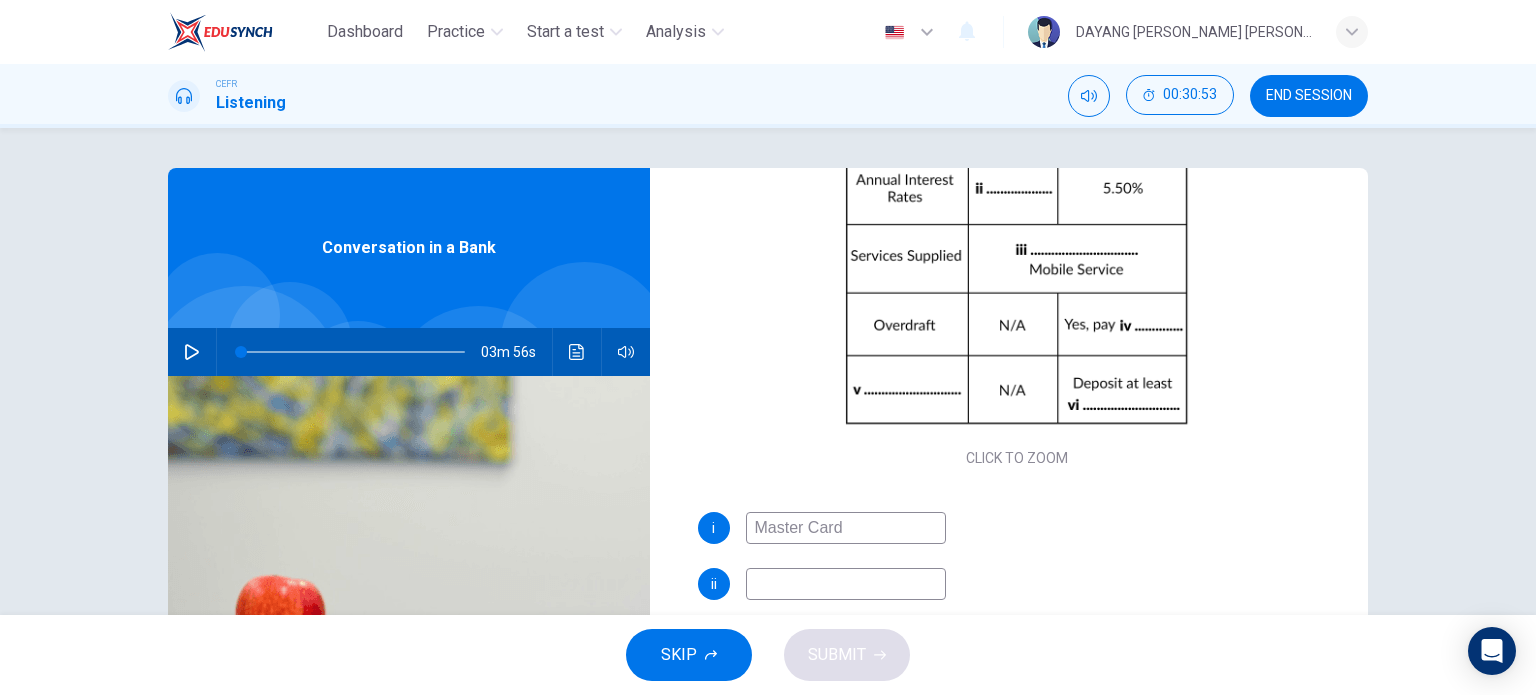 type on "Master Card" 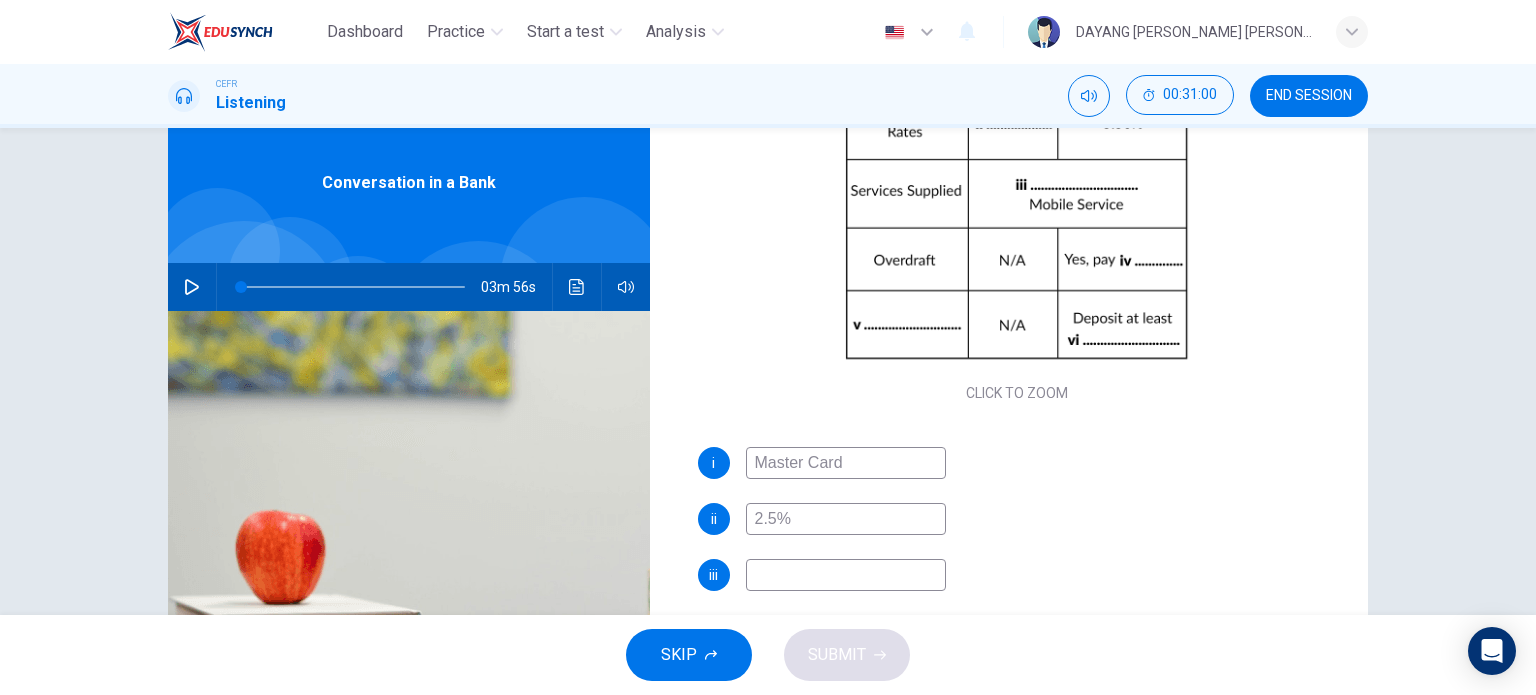 scroll, scrollTop: 100, scrollLeft: 0, axis: vertical 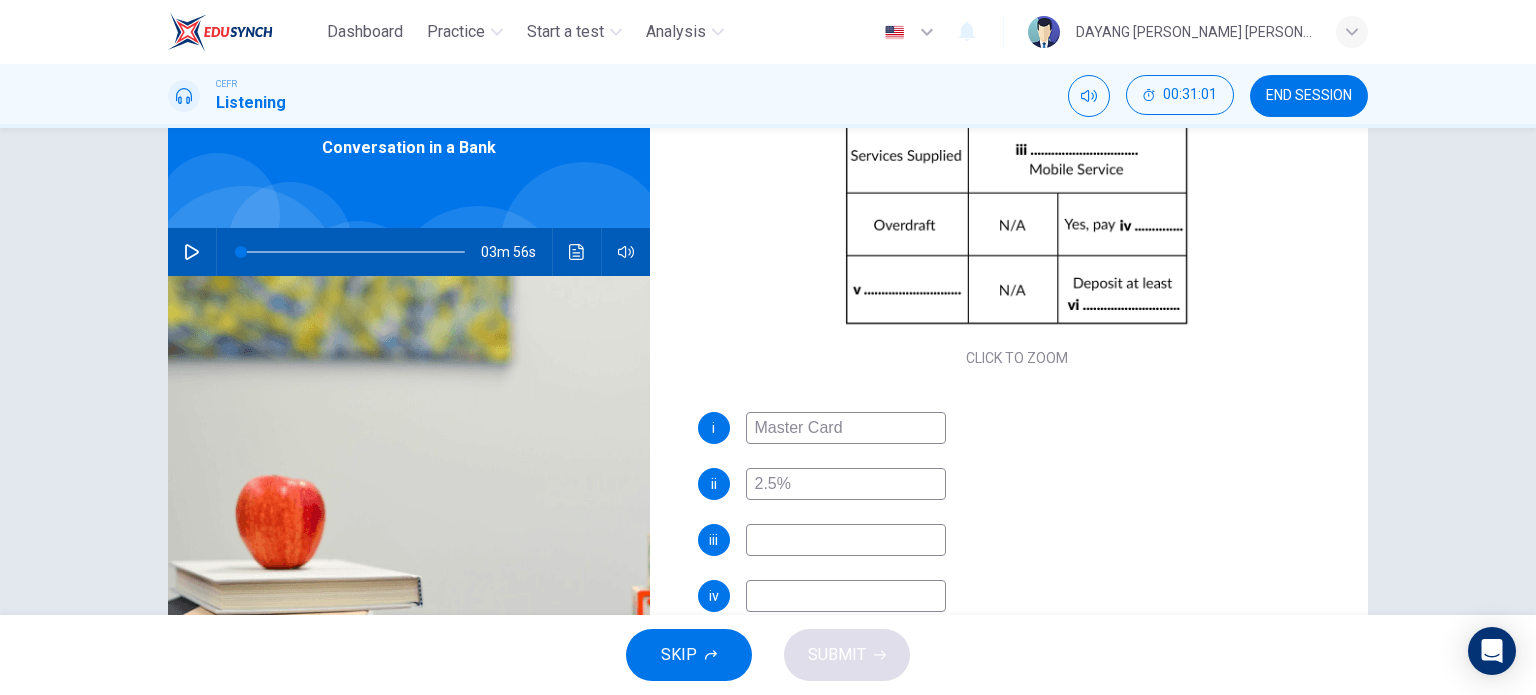 type on "2.5%" 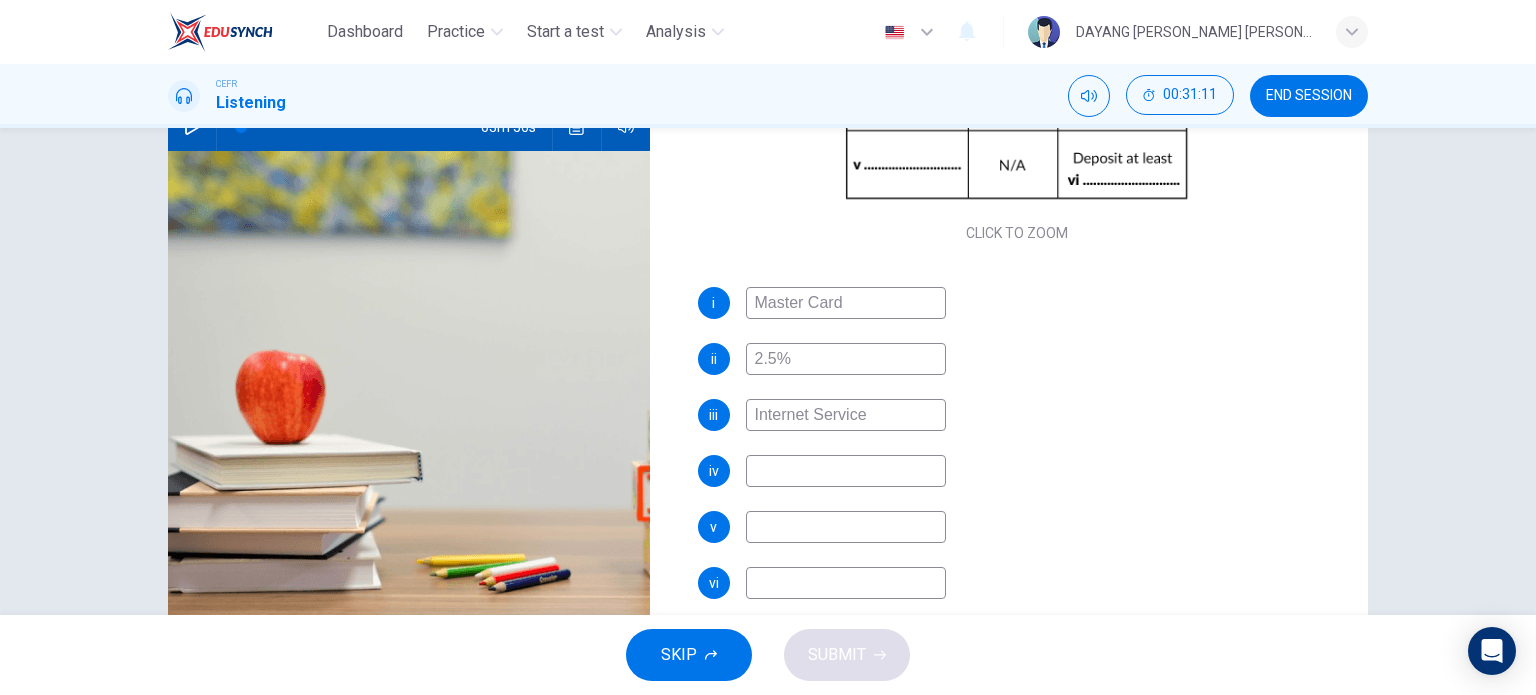 scroll, scrollTop: 288, scrollLeft: 0, axis: vertical 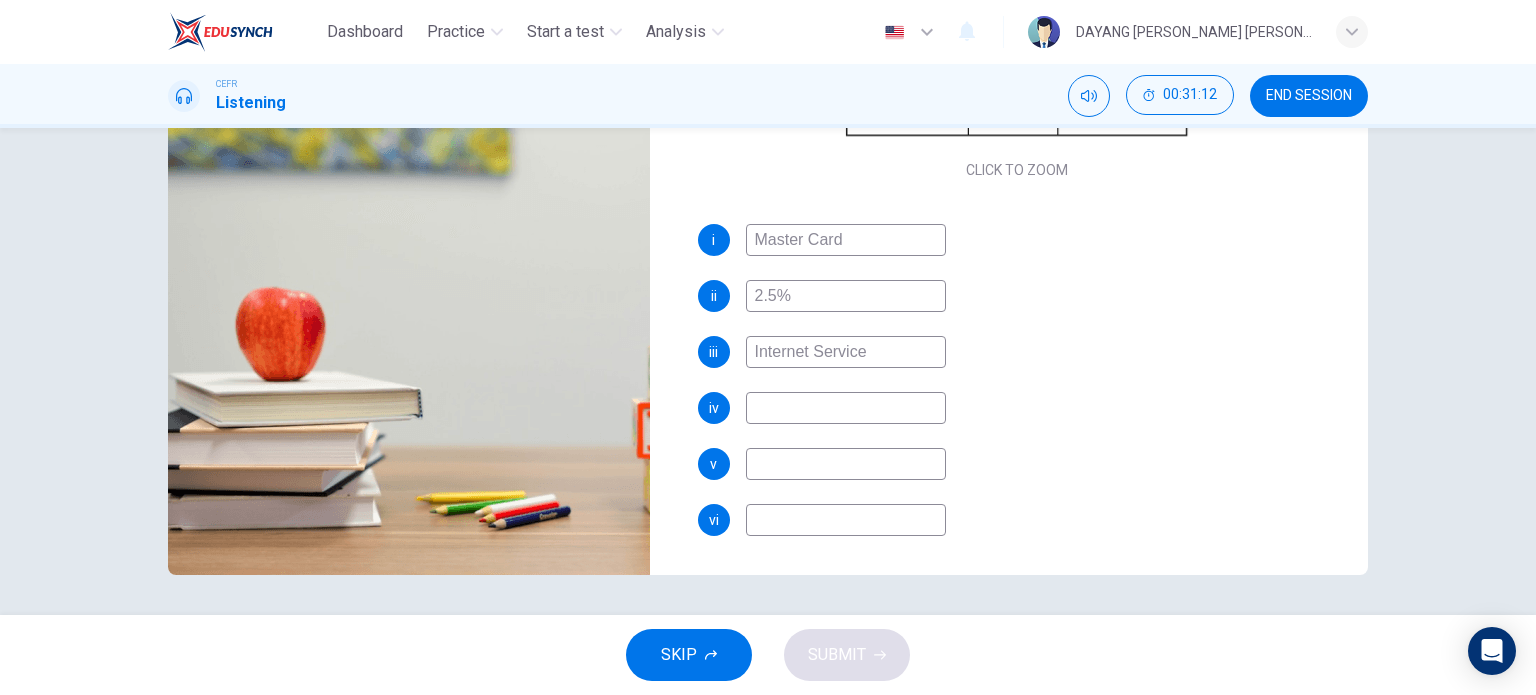 type on "Internet Service" 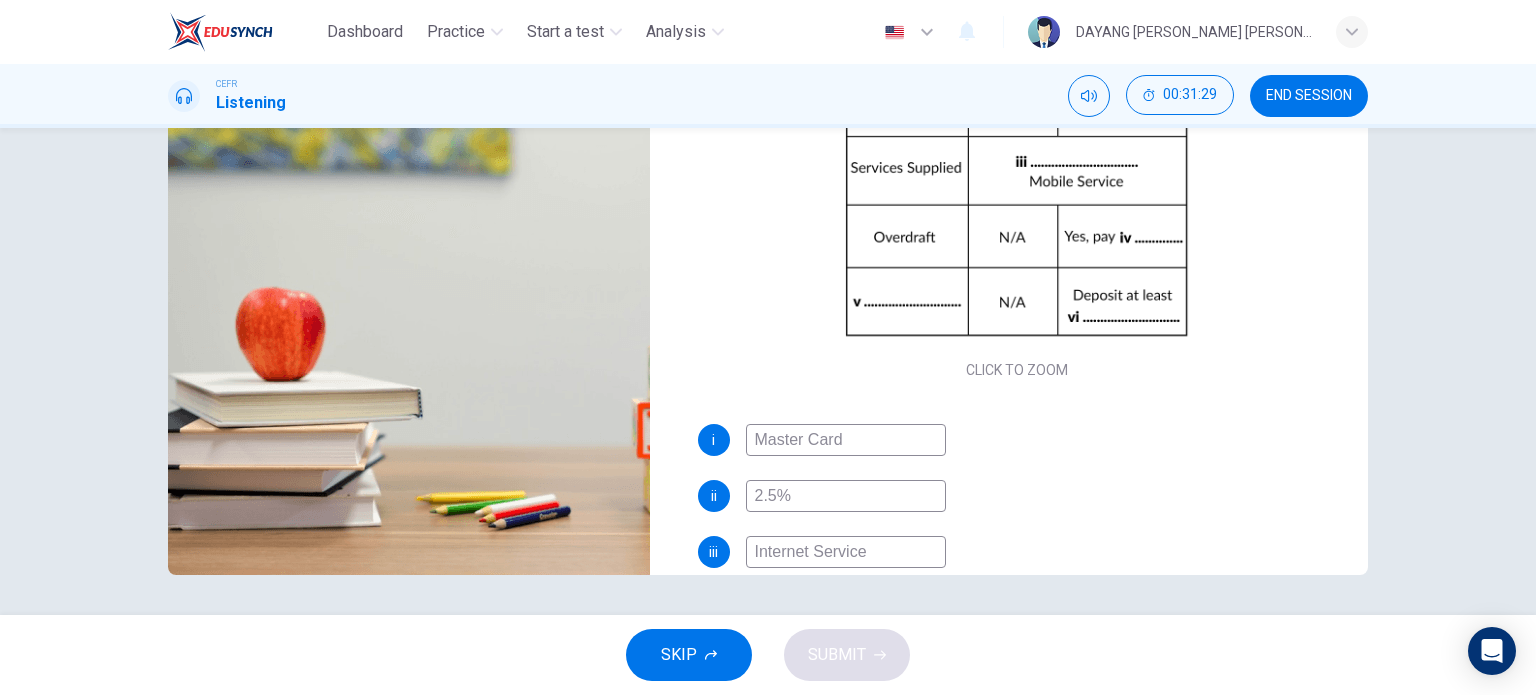 scroll, scrollTop: 0, scrollLeft: 0, axis: both 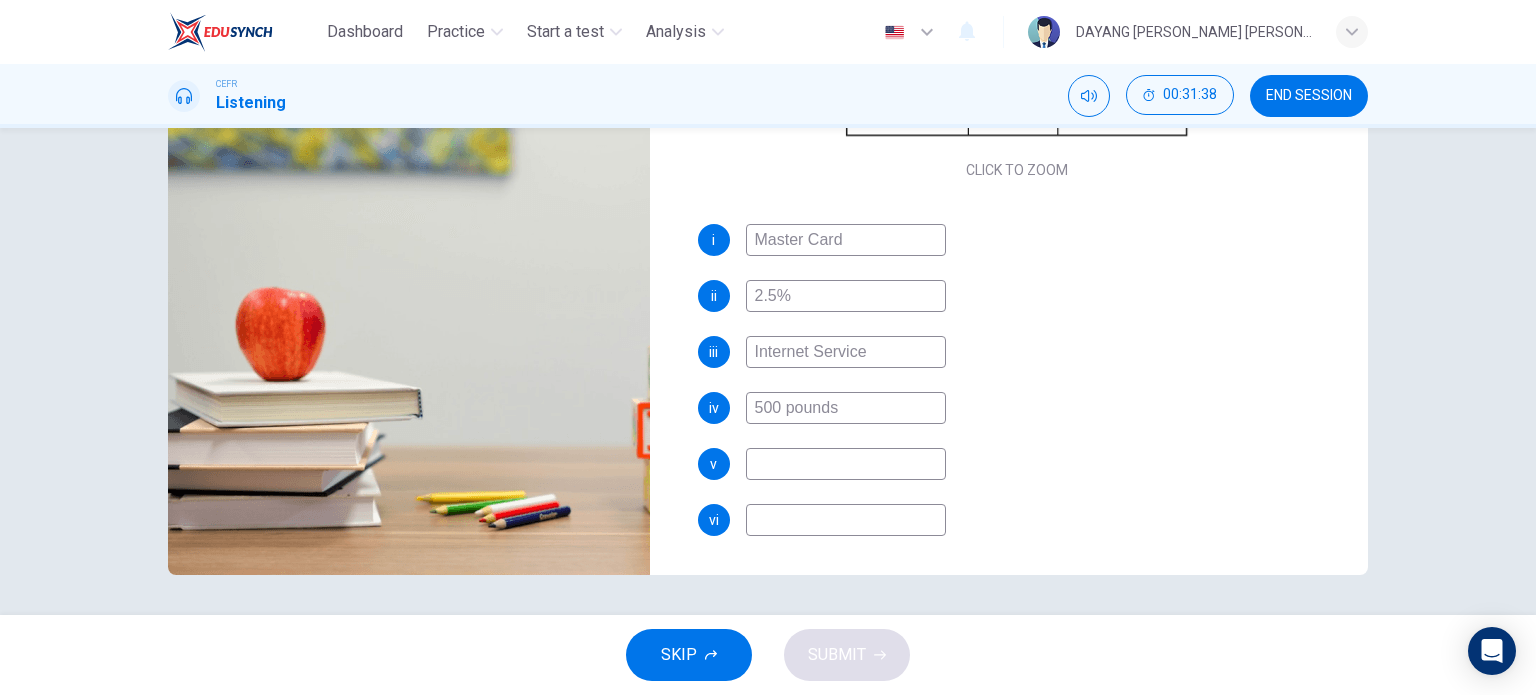 type on "500 pounds" 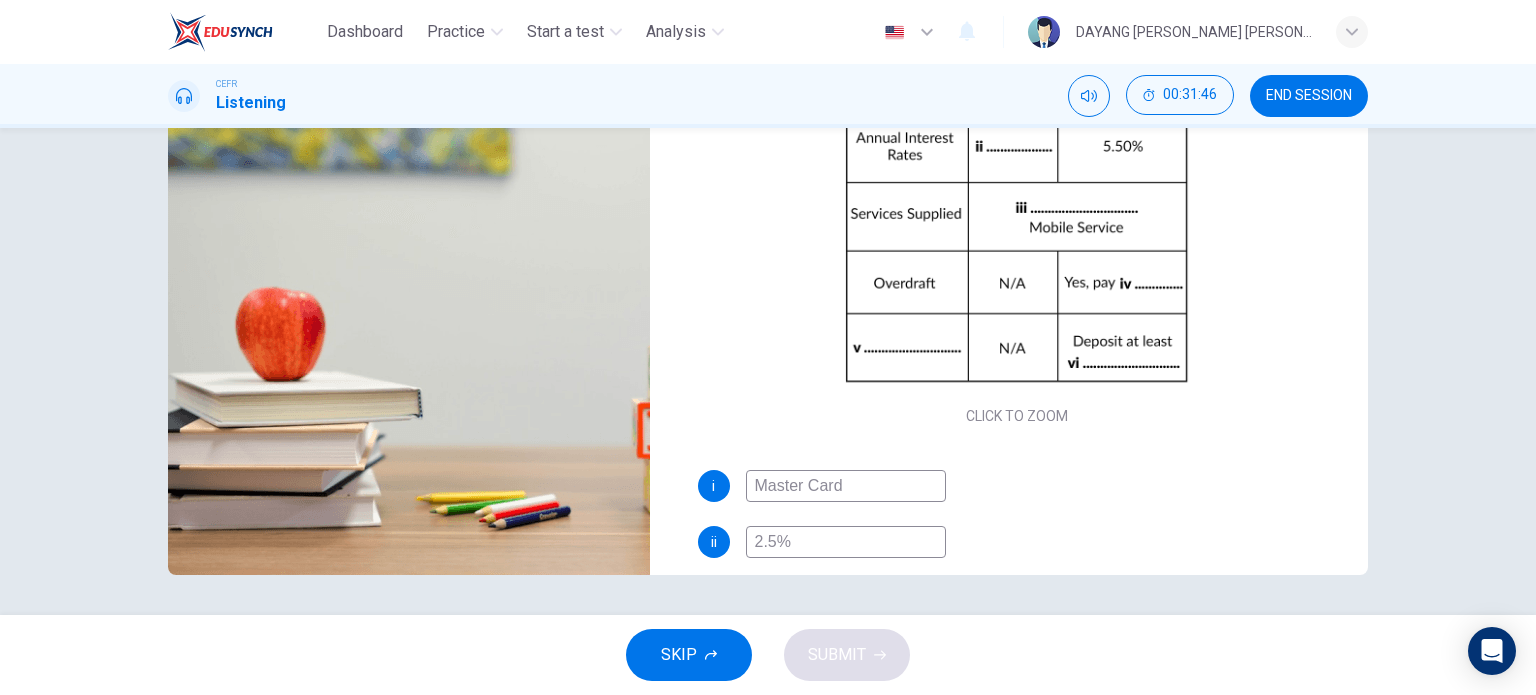 scroll, scrollTop: 0, scrollLeft: 0, axis: both 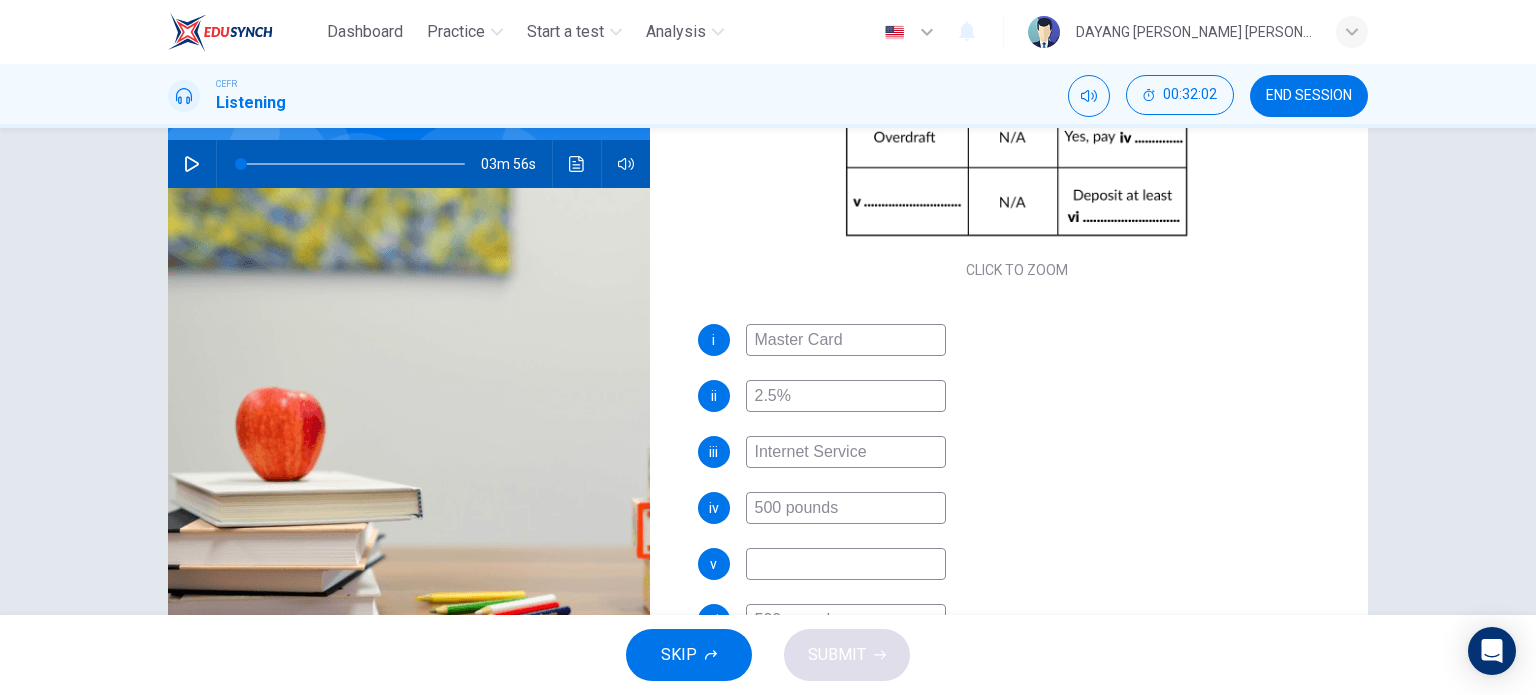 type on "500 pounds" 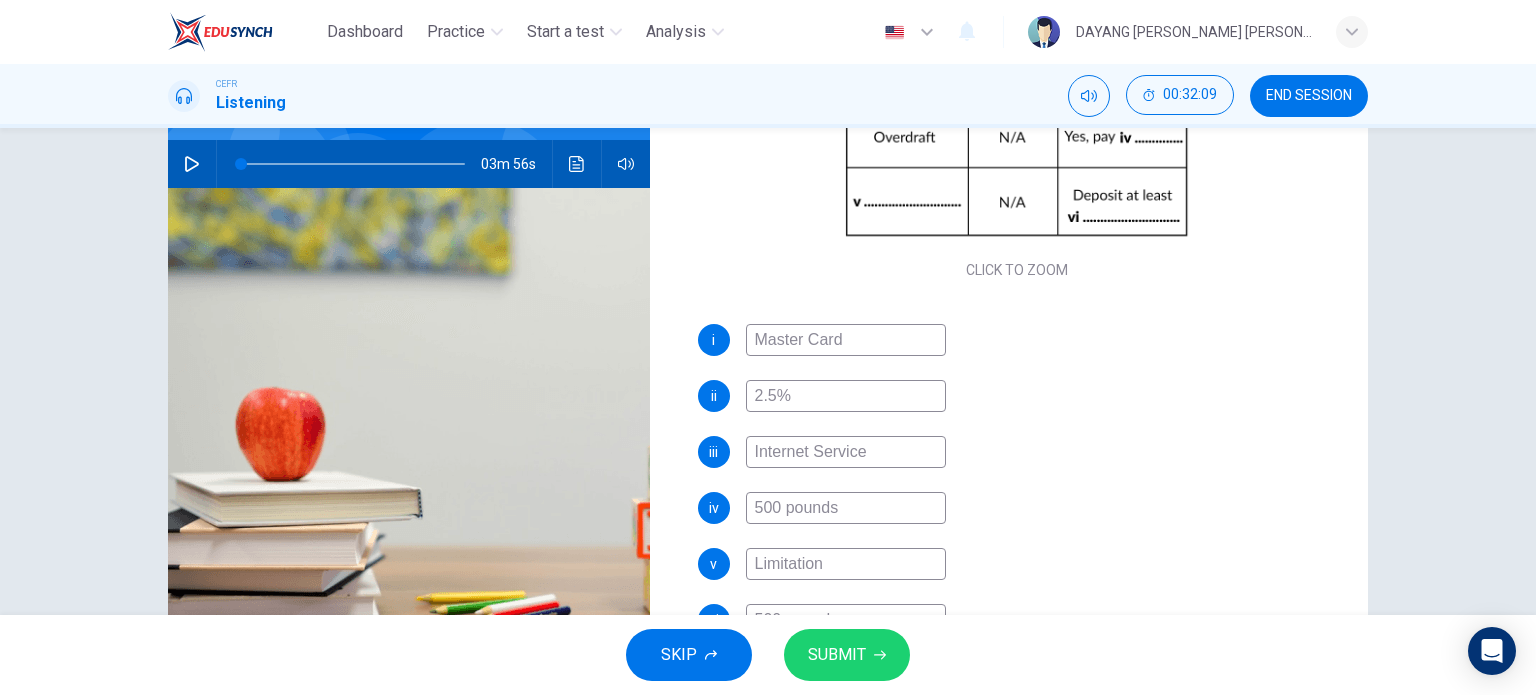 type on "Limitation" 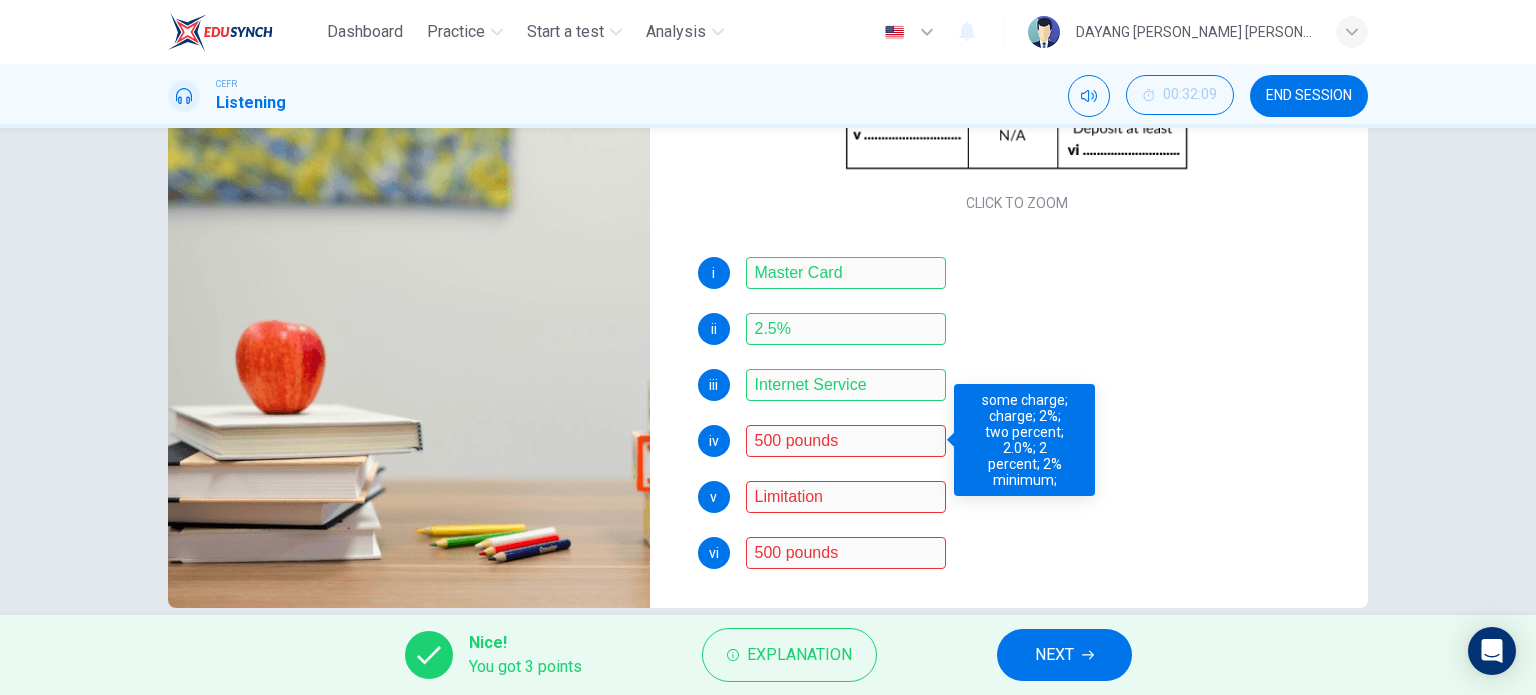 scroll, scrollTop: 288, scrollLeft: 0, axis: vertical 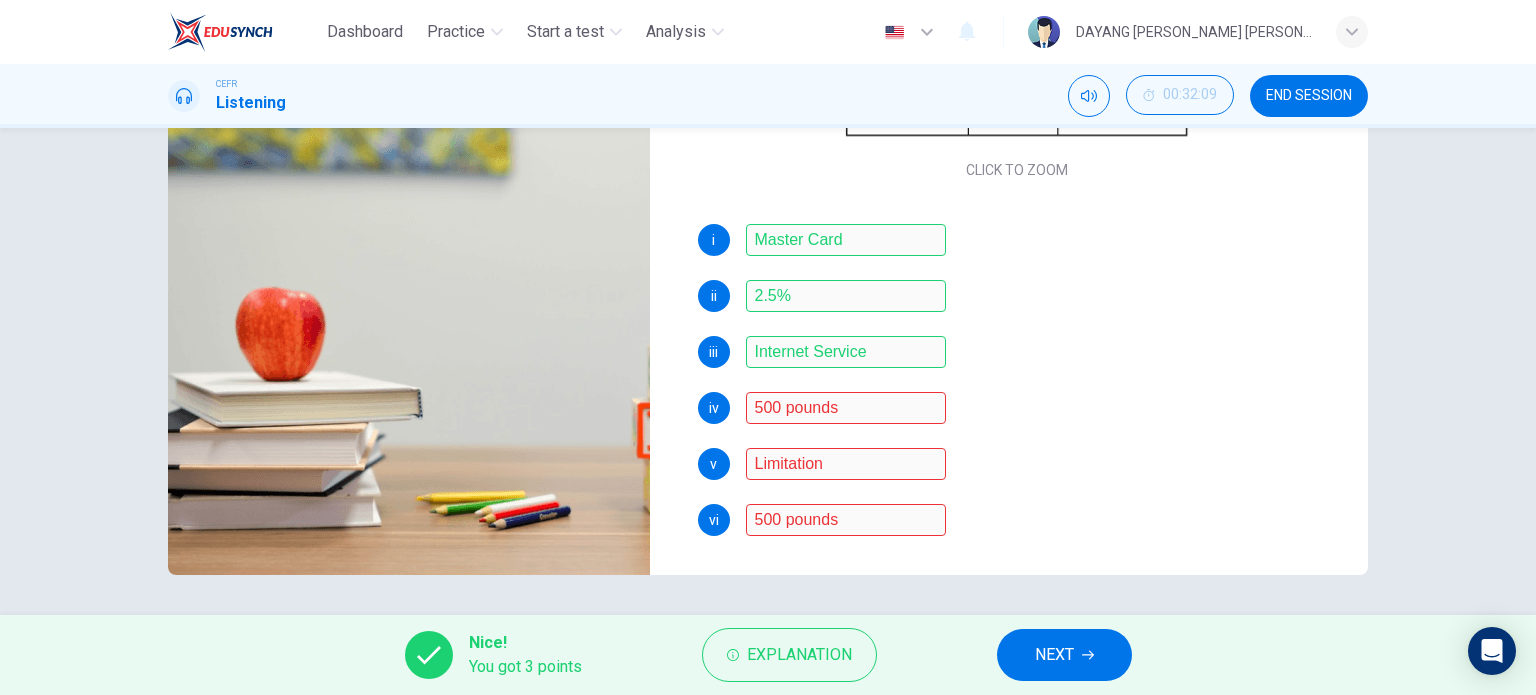 click on "NEXT" at bounding box center [1054, 655] 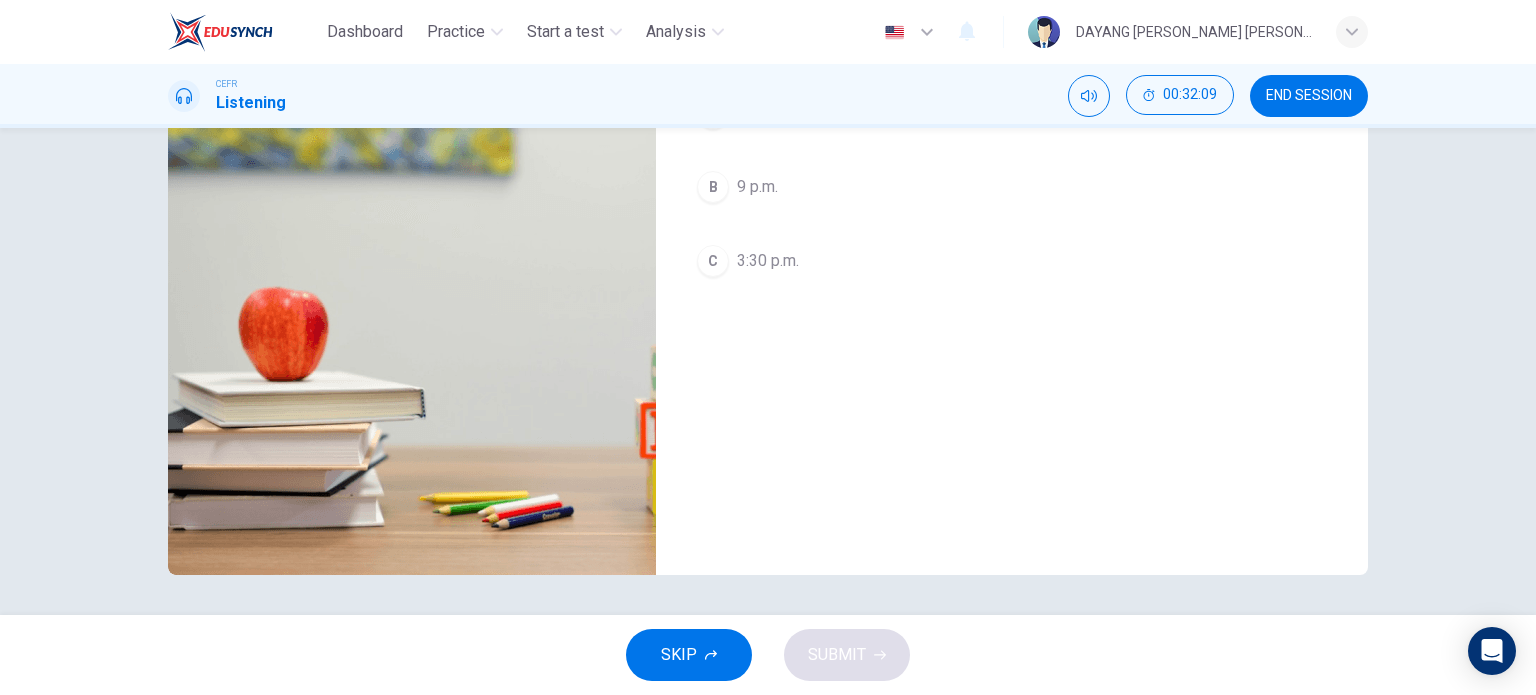 scroll, scrollTop: 0, scrollLeft: 0, axis: both 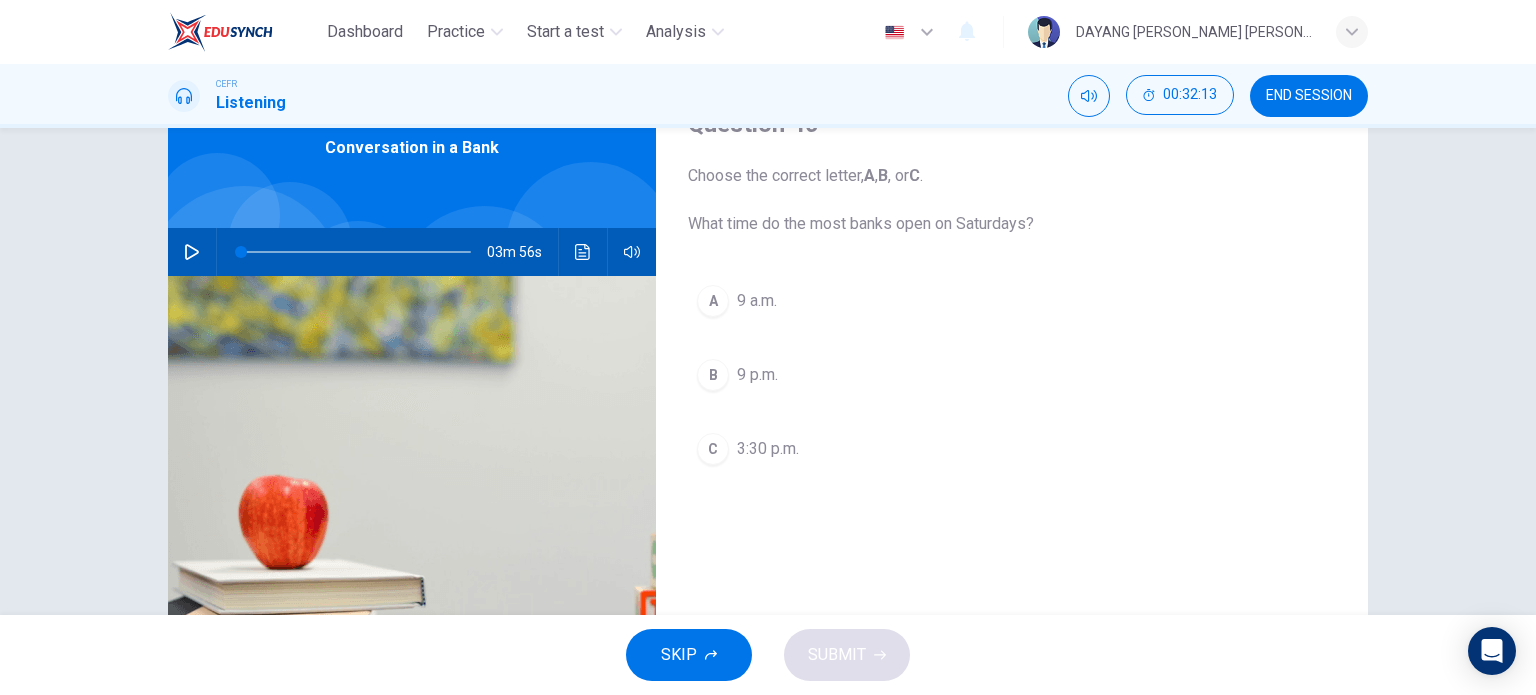 click on "3:30 p.m." at bounding box center [768, 449] 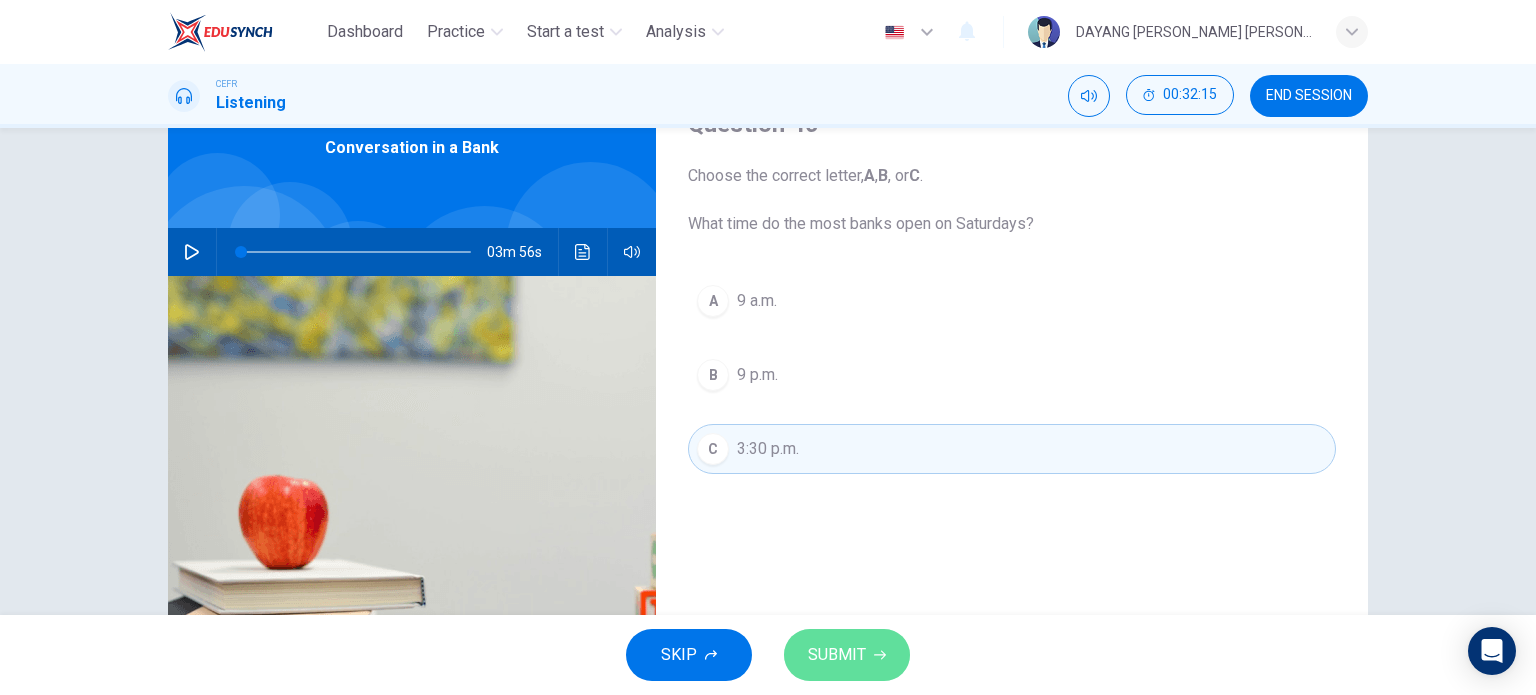 click on "SUBMIT" at bounding box center (837, 655) 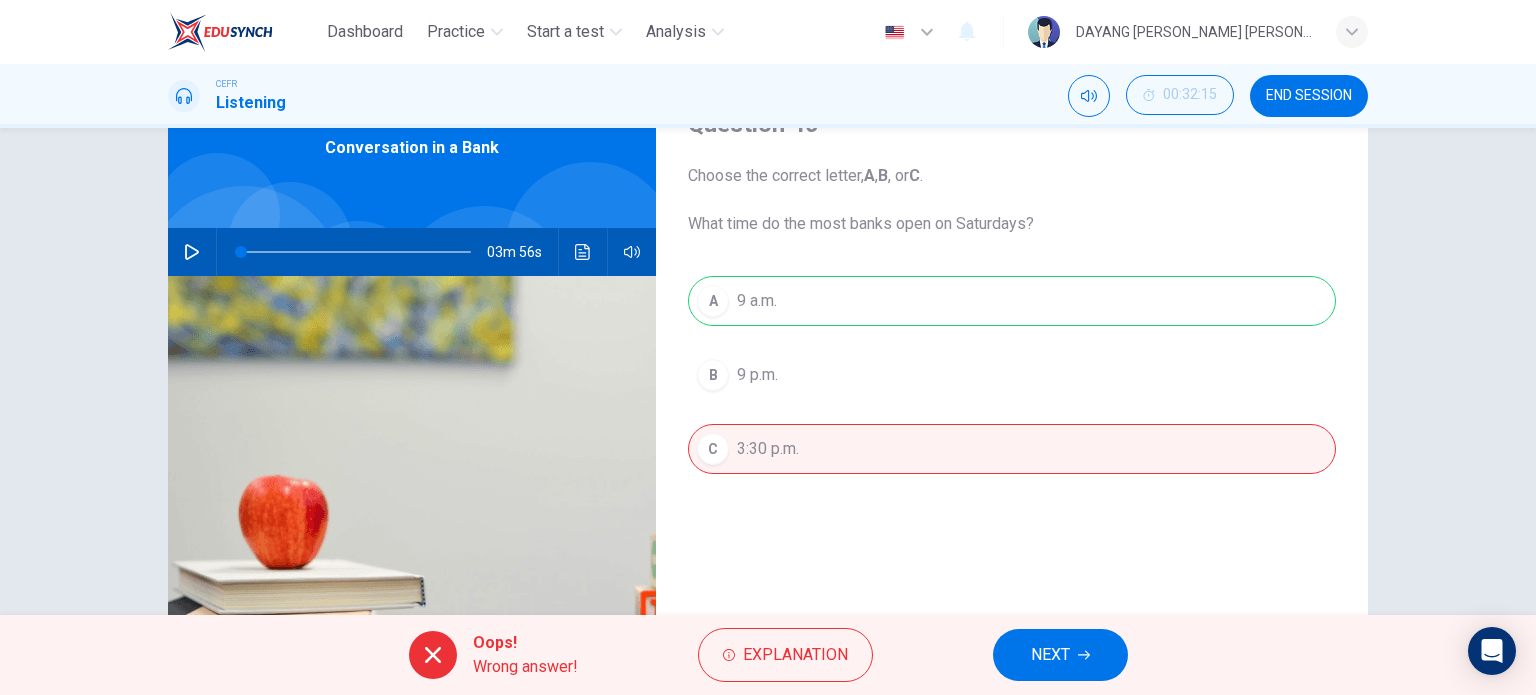 click on "NEXT" at bounding box center (1060, 655) 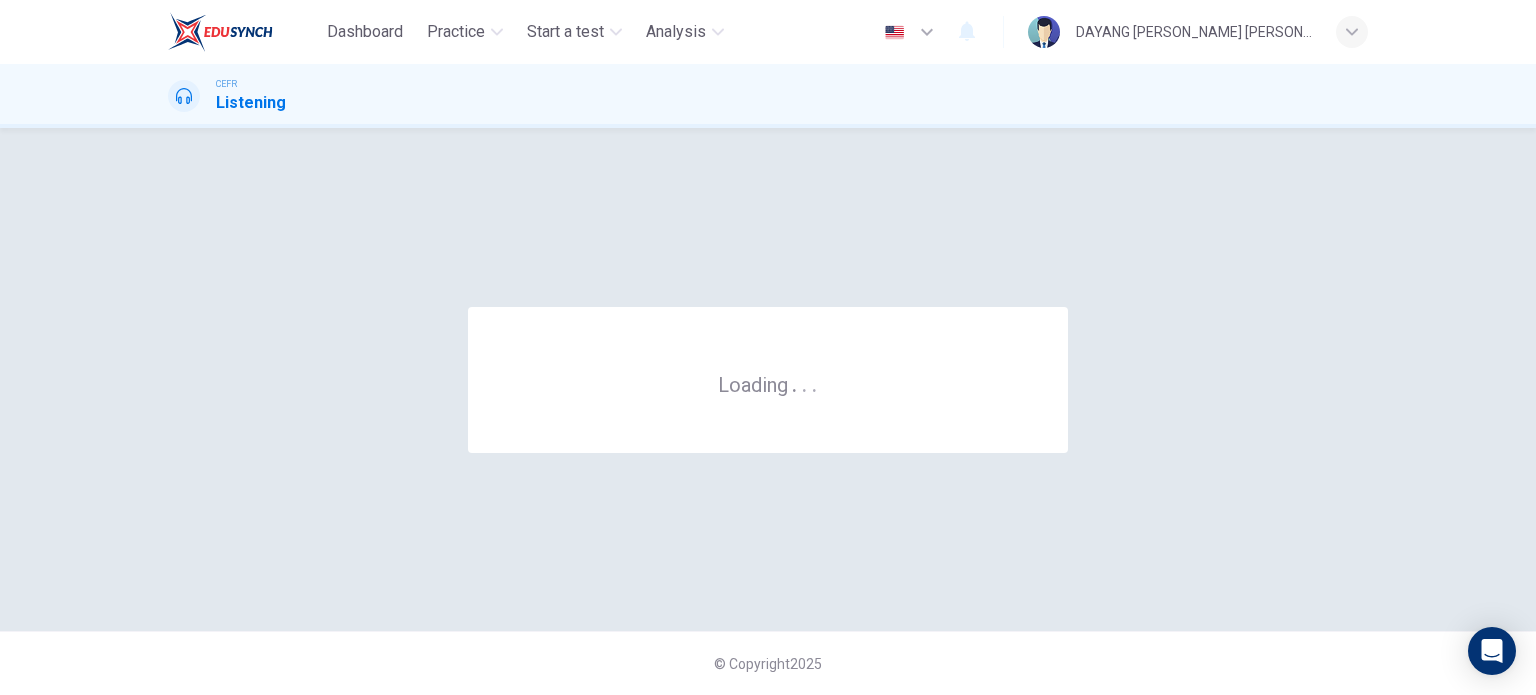 scroll, scrollTop: 0, scrollLeft: 0, axis: both 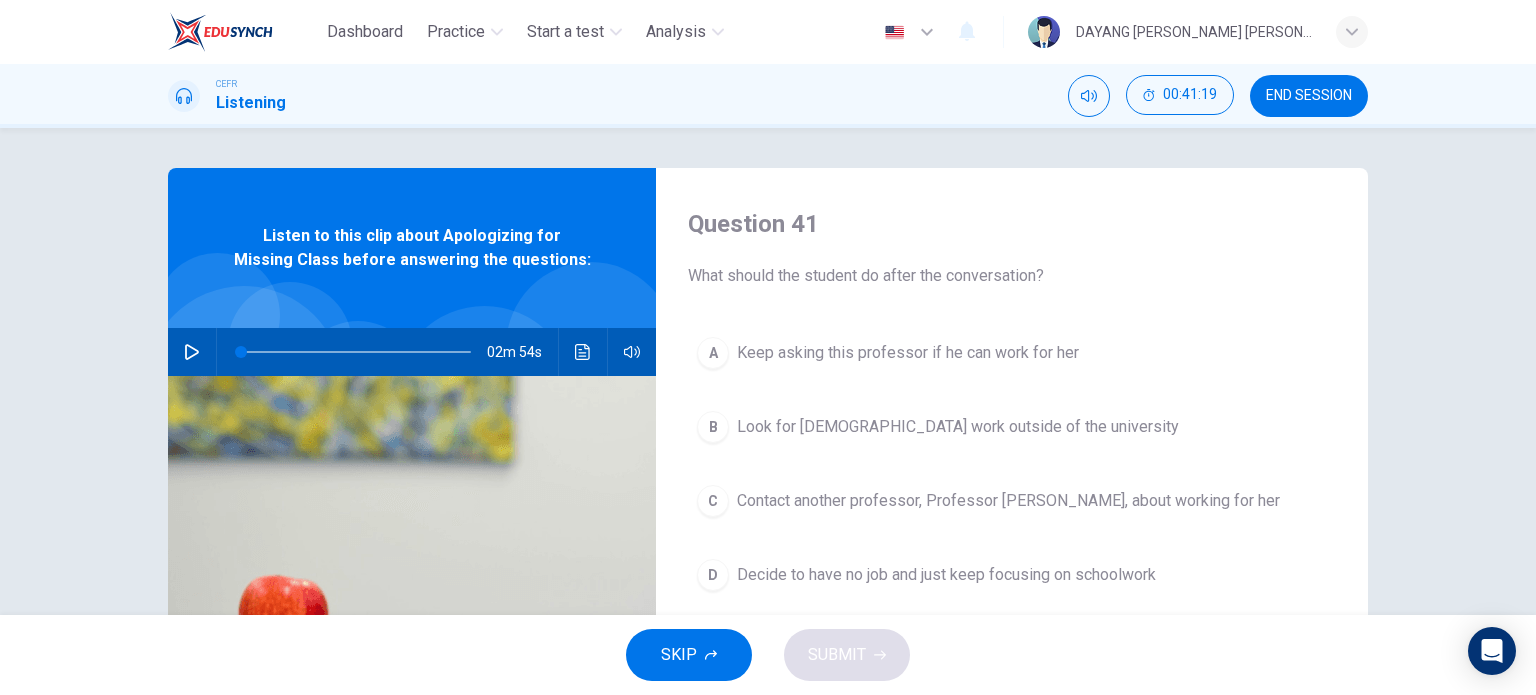 click on "02m 54s" at bounding box center (412, 352) 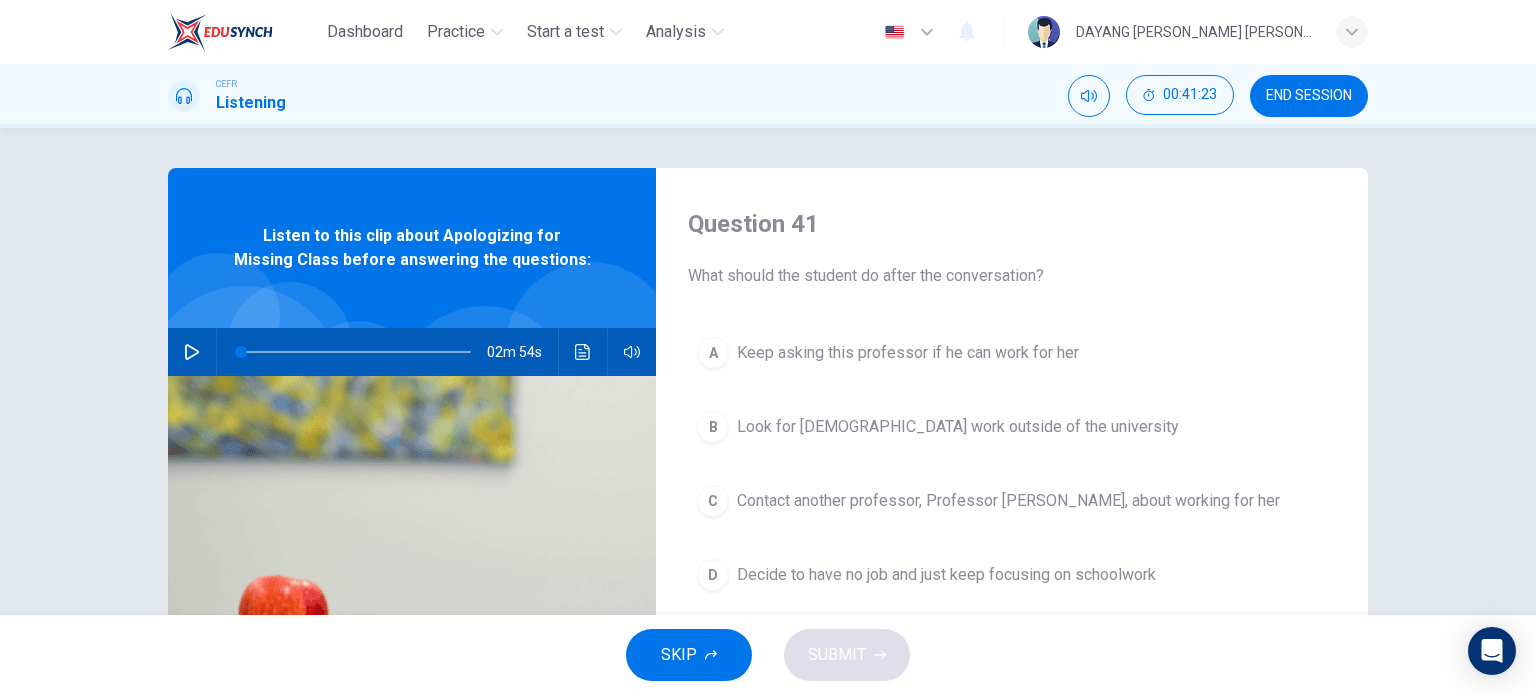 click 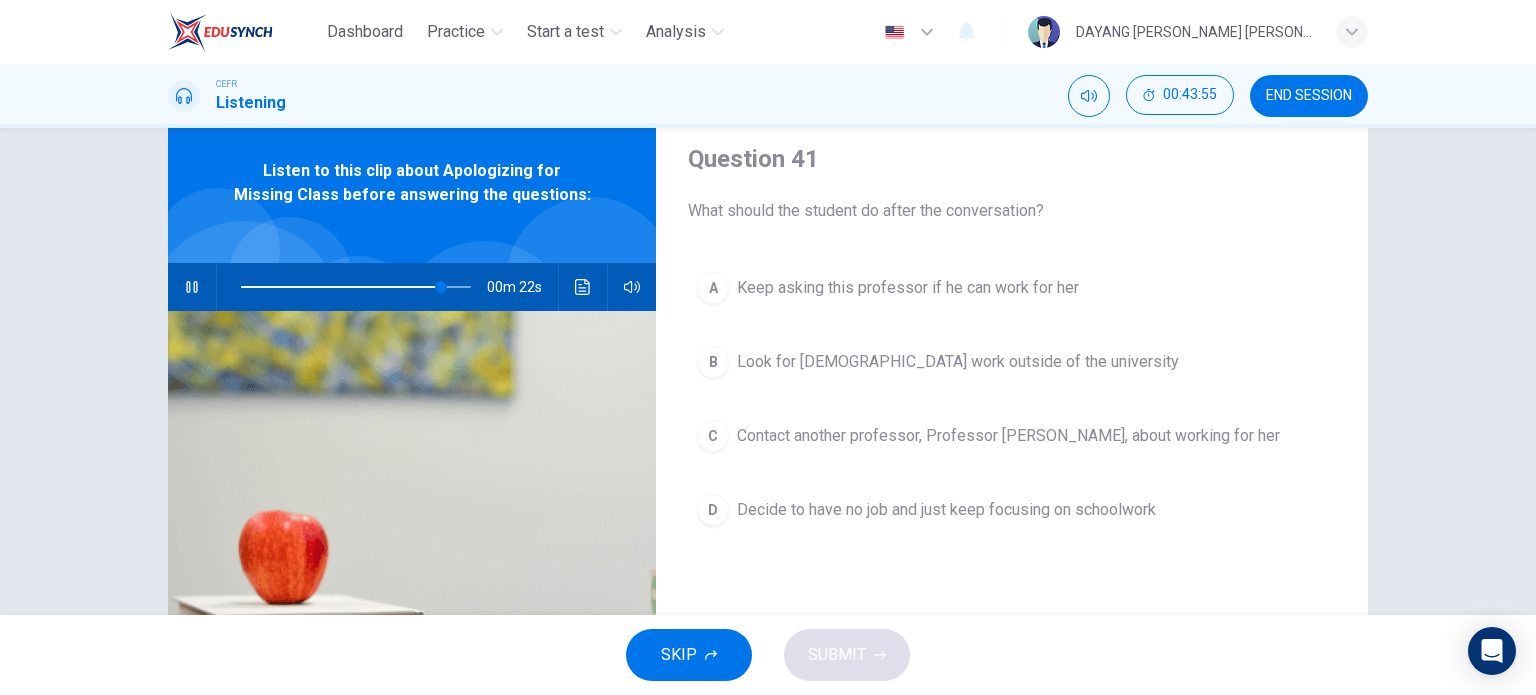 scroll, scrollTop: 100, scrollLeft: 0, axis: vertical 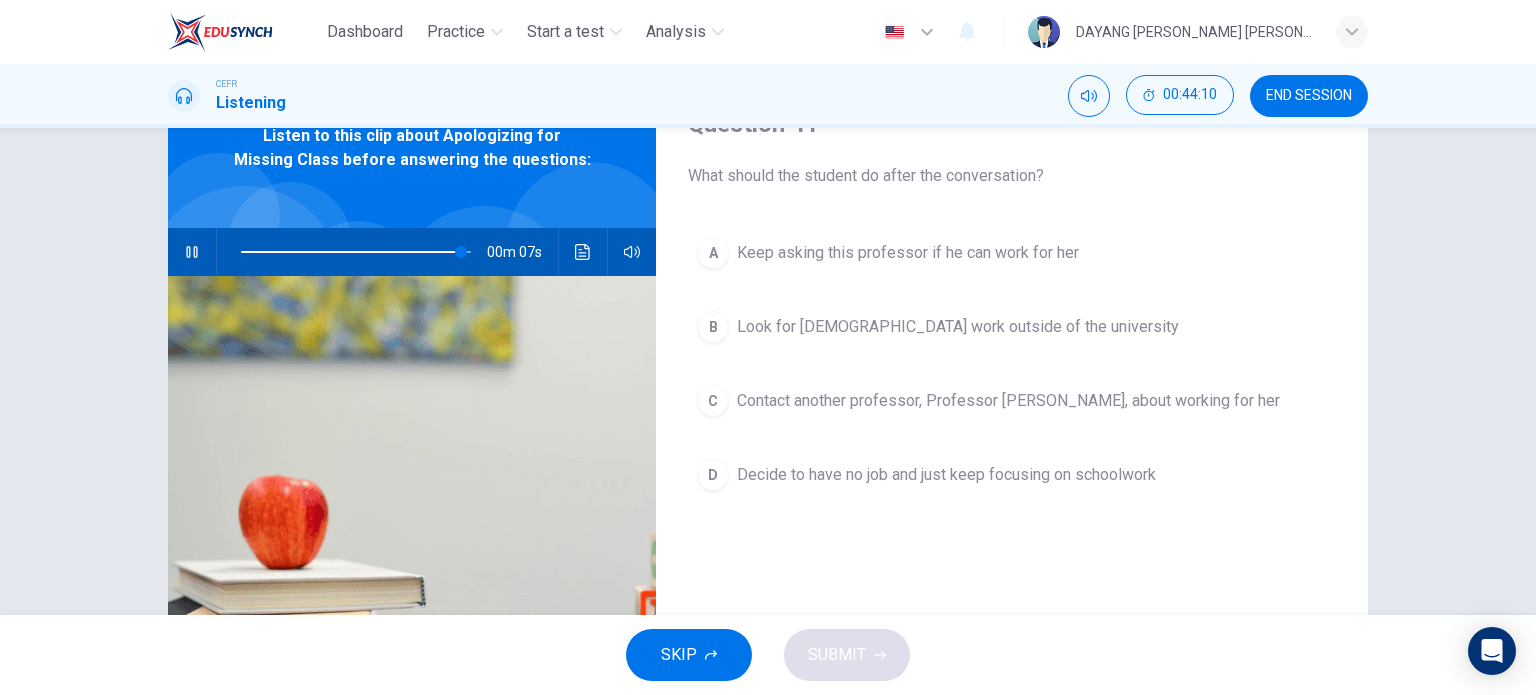 click on "Contact another professor, Professor [PERSON_NAME], about working for her" at bounding box center [1008, 401] 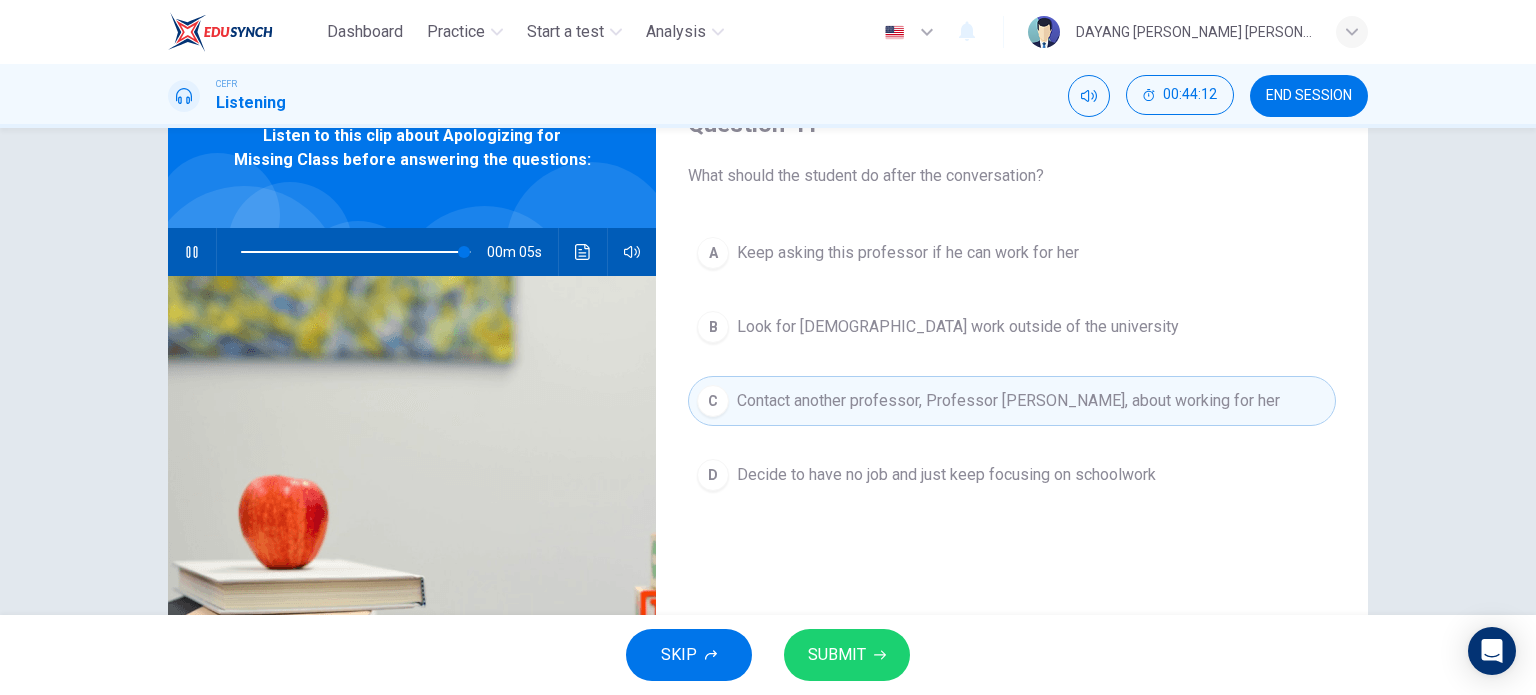click on "SUBMIT" at bounding box center (847, 655) 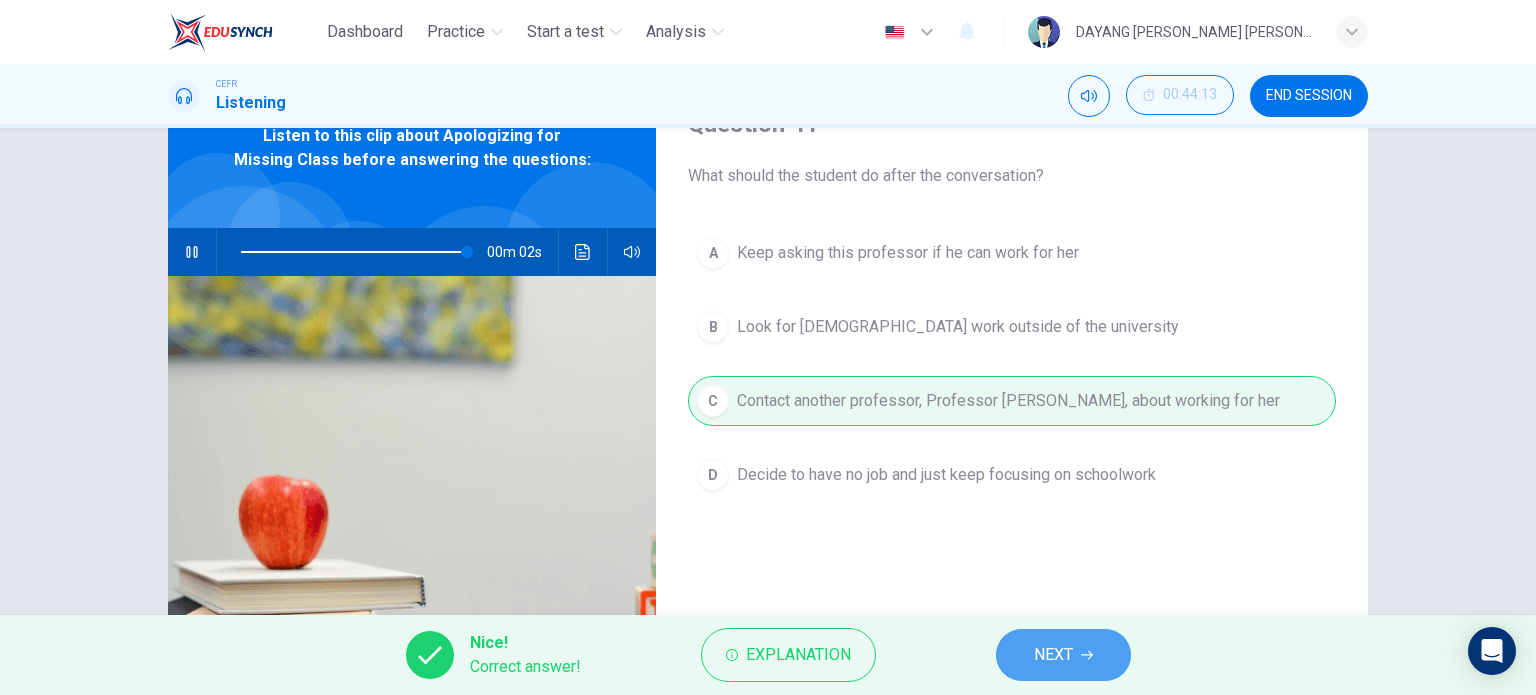 click 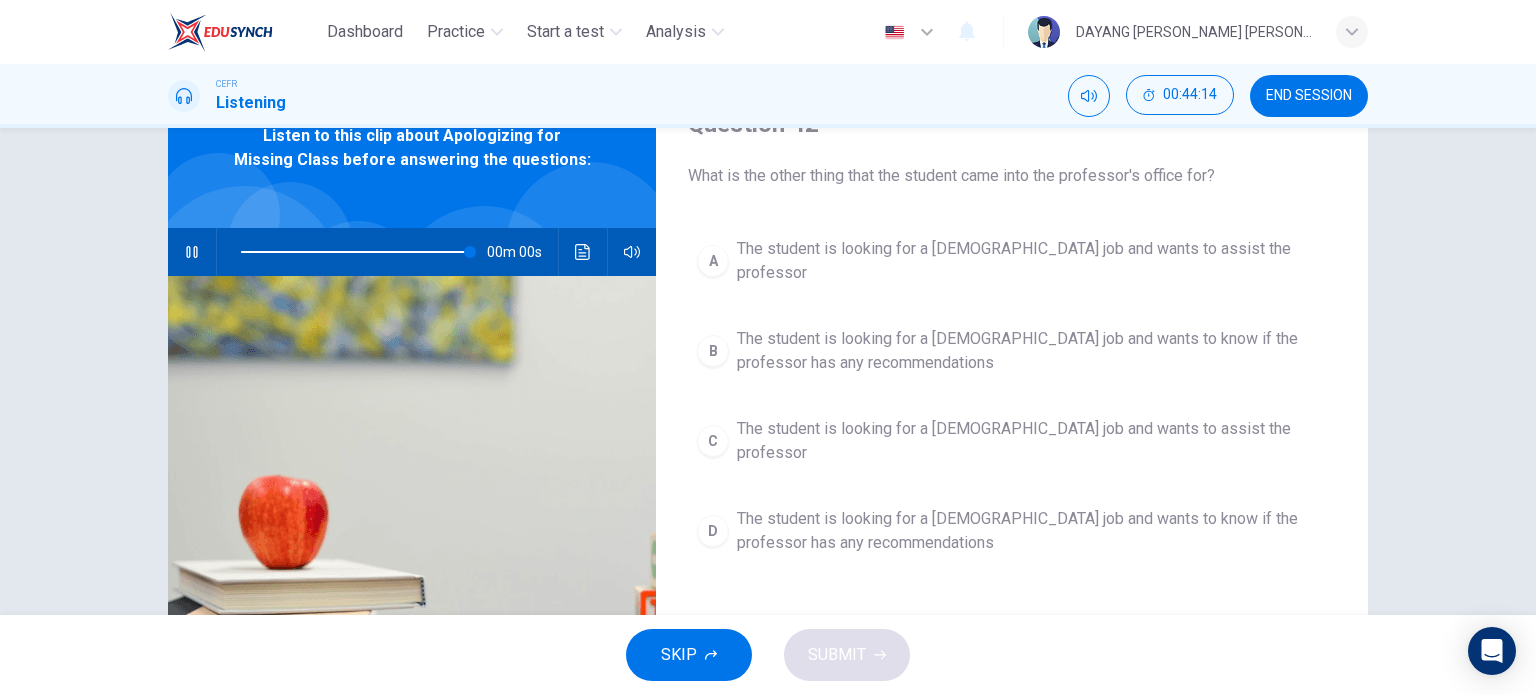 type on "0" 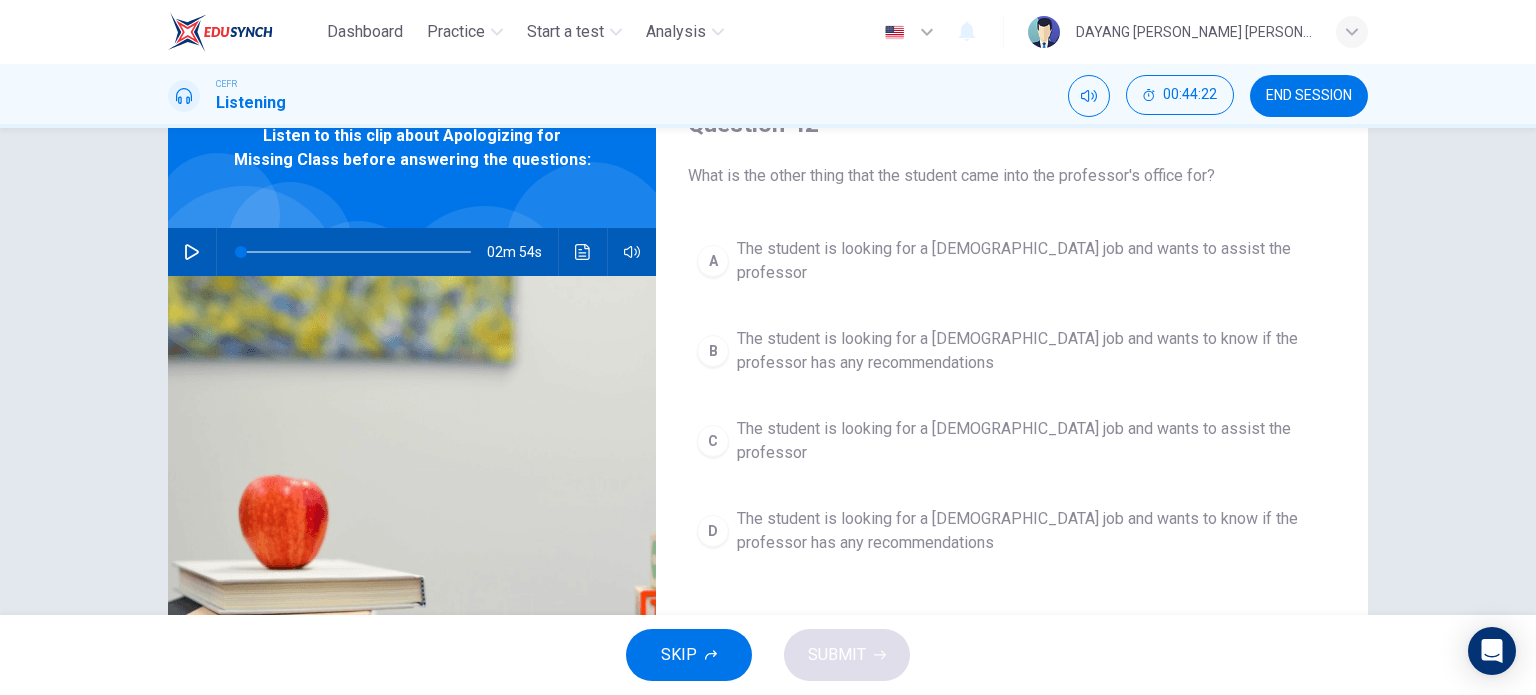 click on "The student is looking for a [DEMOGRAPHIC_DATA] job and wants to assist the professor" at bounding box center (1032, 261) 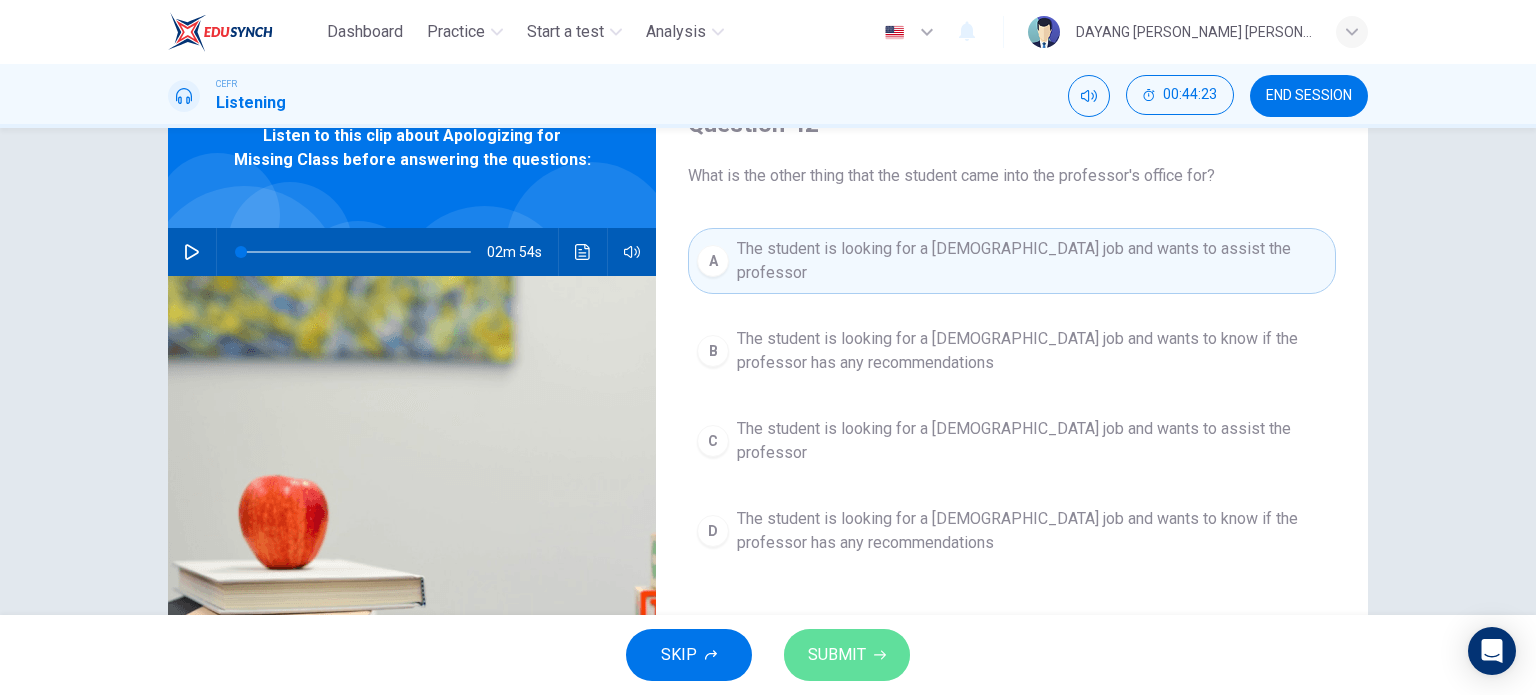 click on "SUBMIT" at bounding box center [837, 655] 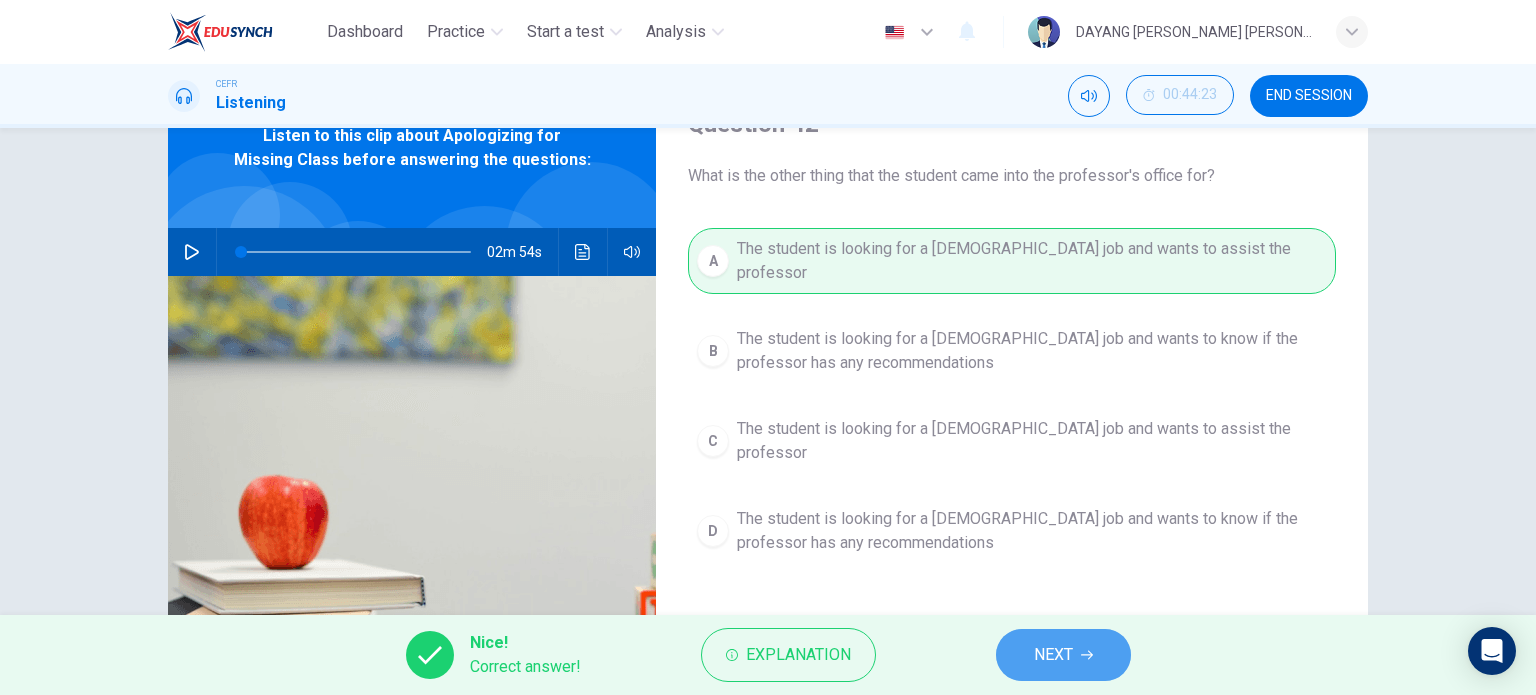 click on "NEXT" at bounding box center (1053, 655) 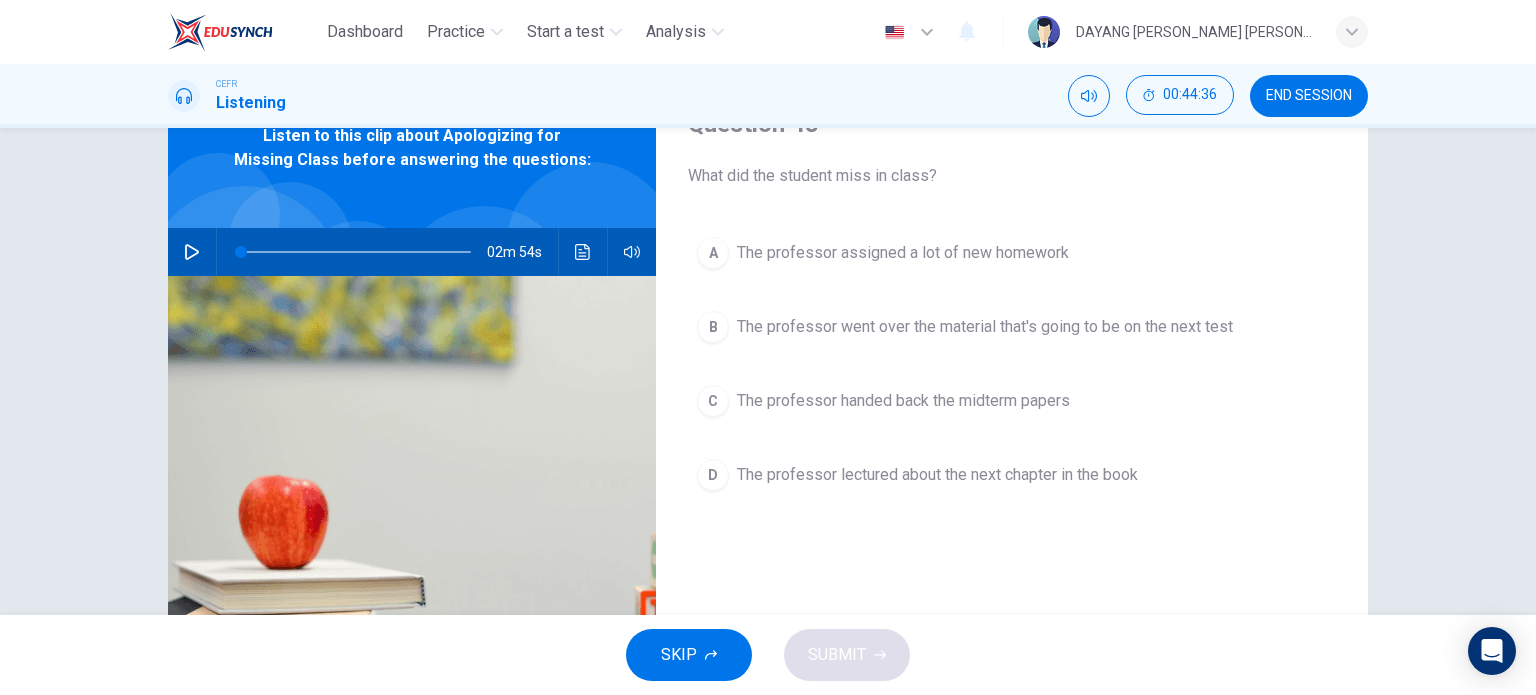 click on "The professor handed back the midterm papers" at bounding box center (903, 401) 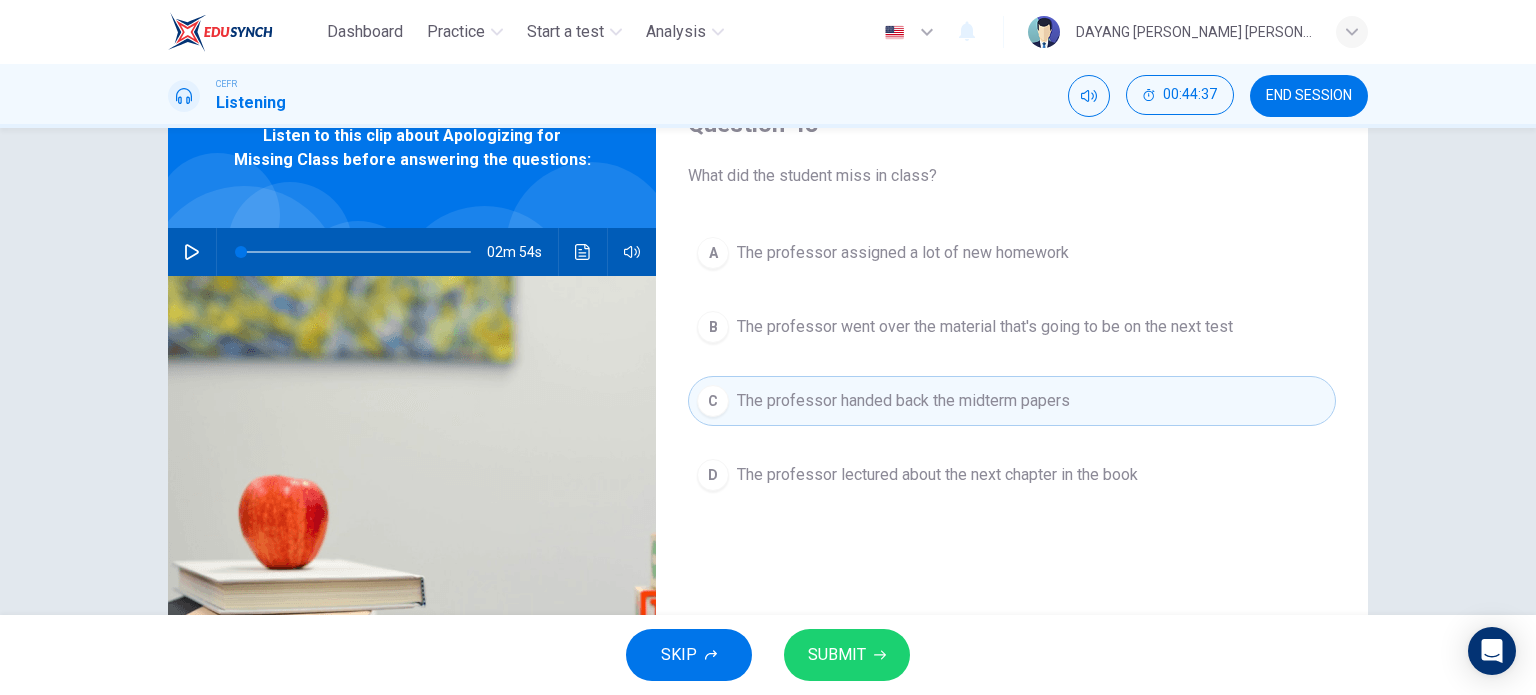click on "SUBMIT" at bounding box center [847, 655] 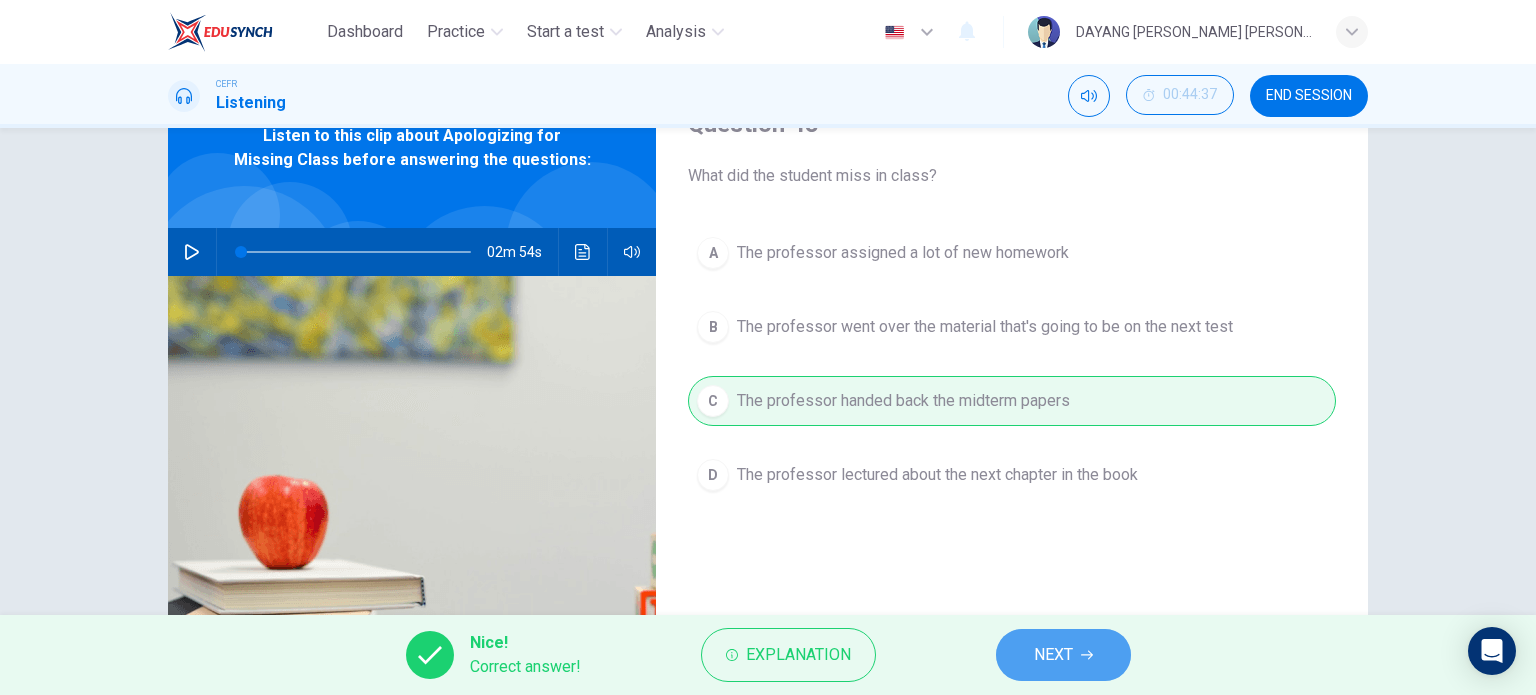click on "NEXT" at bounding box center (1053, 655) 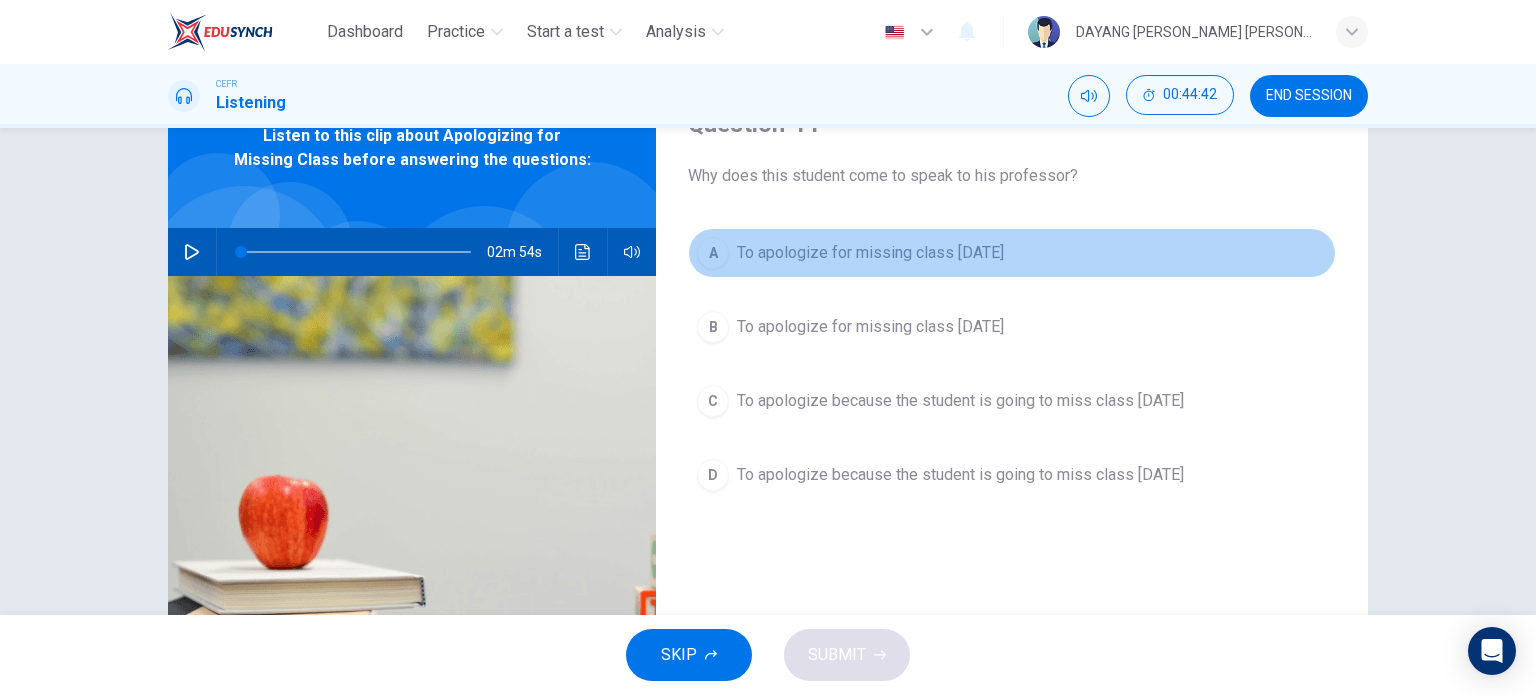 click on "A To apologize for missing class [DATE]" at bounding box center (1012, 253) 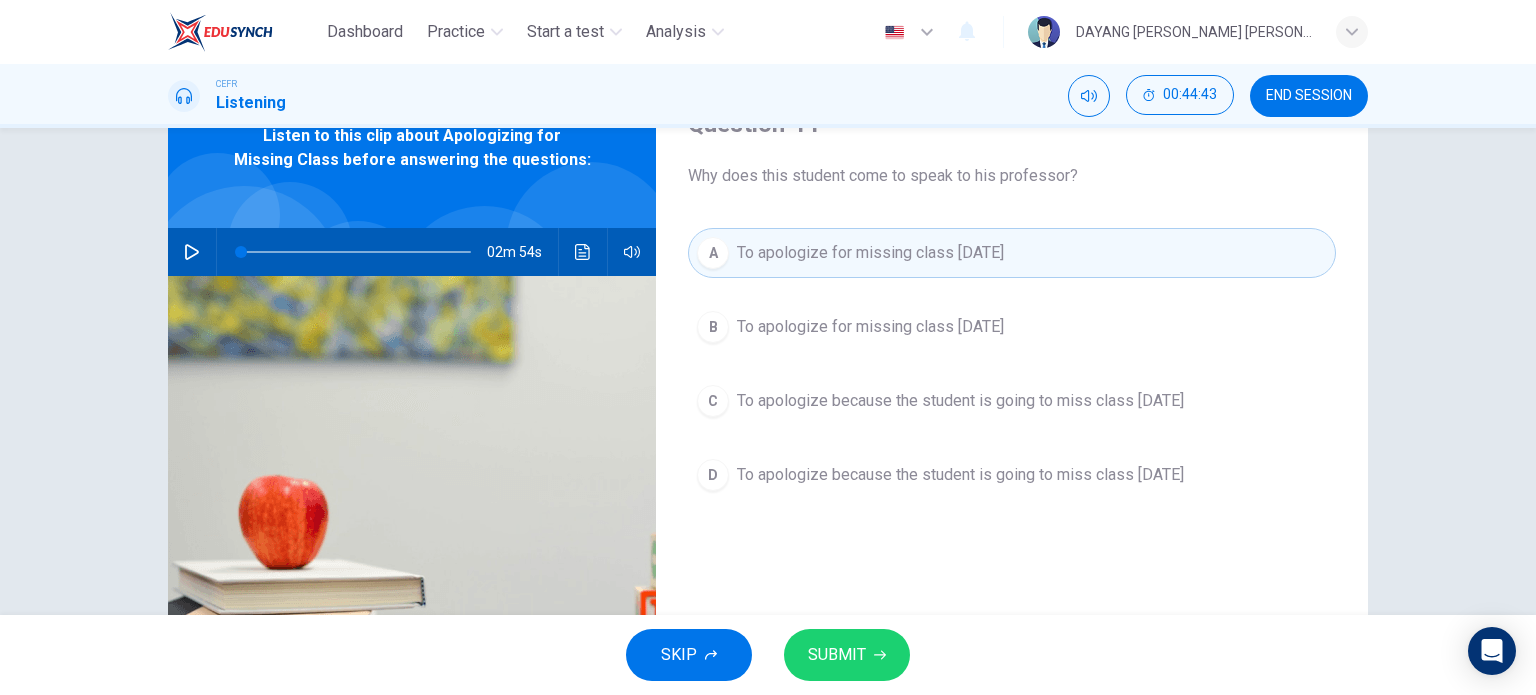 click on "SUBMIT" at bounding box center [847, 655] 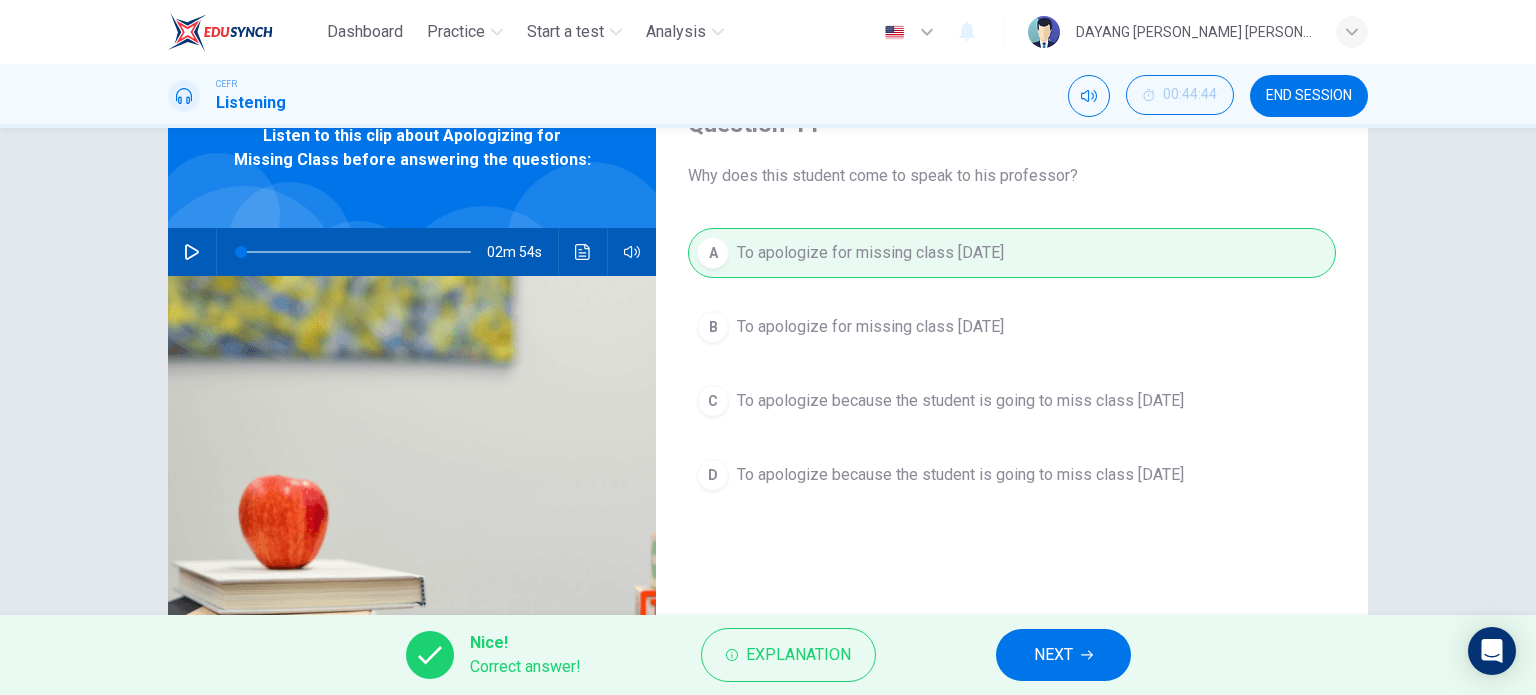 click on "NEXT" at bounding box center [1063, 655] 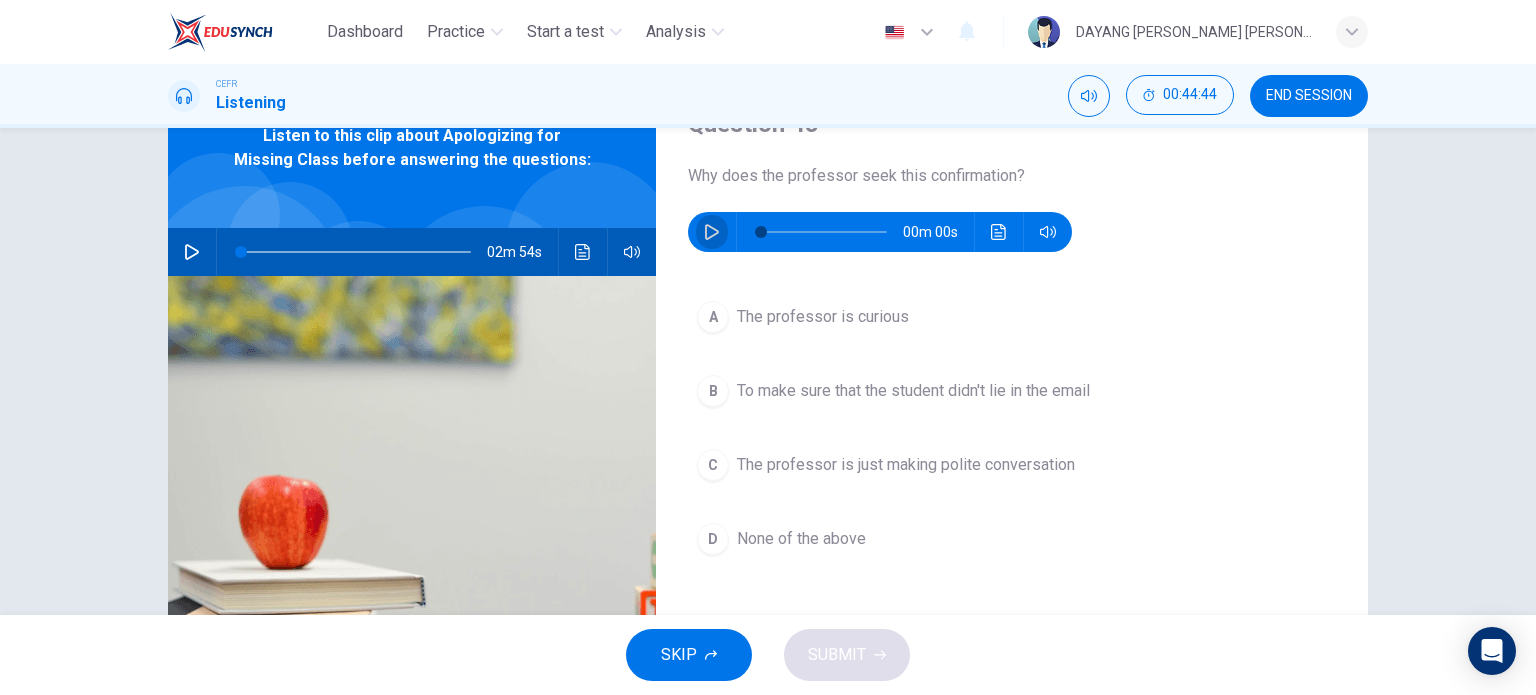 click 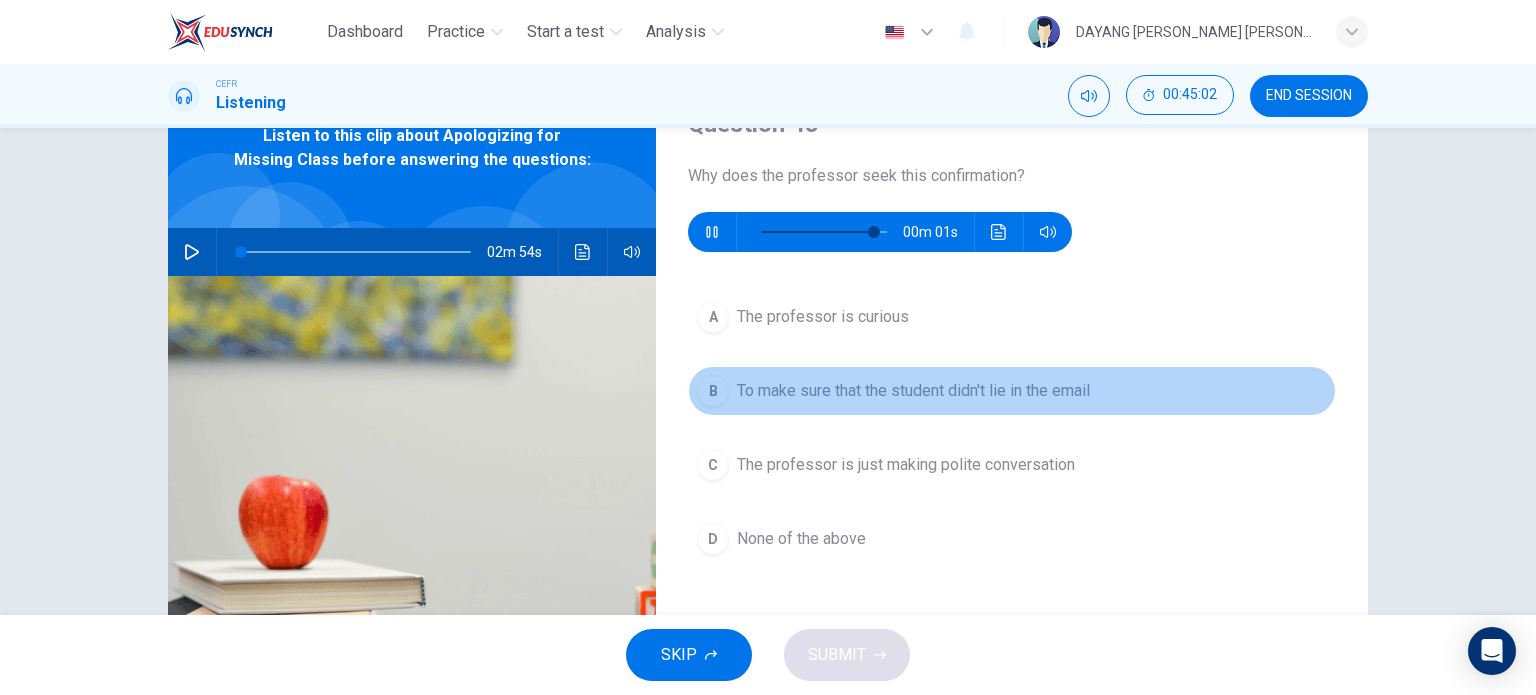drag, startPoint x: 893, startPoint y: 390, endPoint x: 893, endPoint y: 403, distance: 13 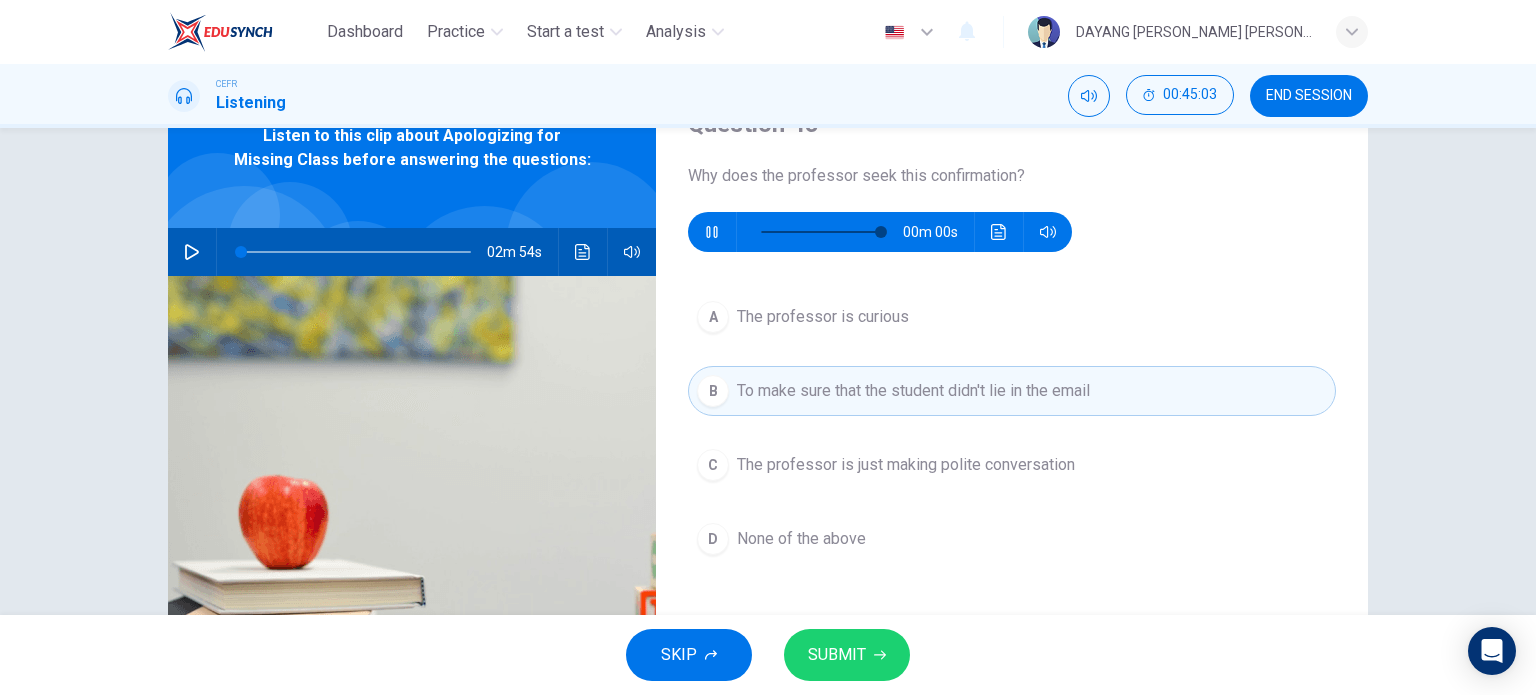 type on "0" 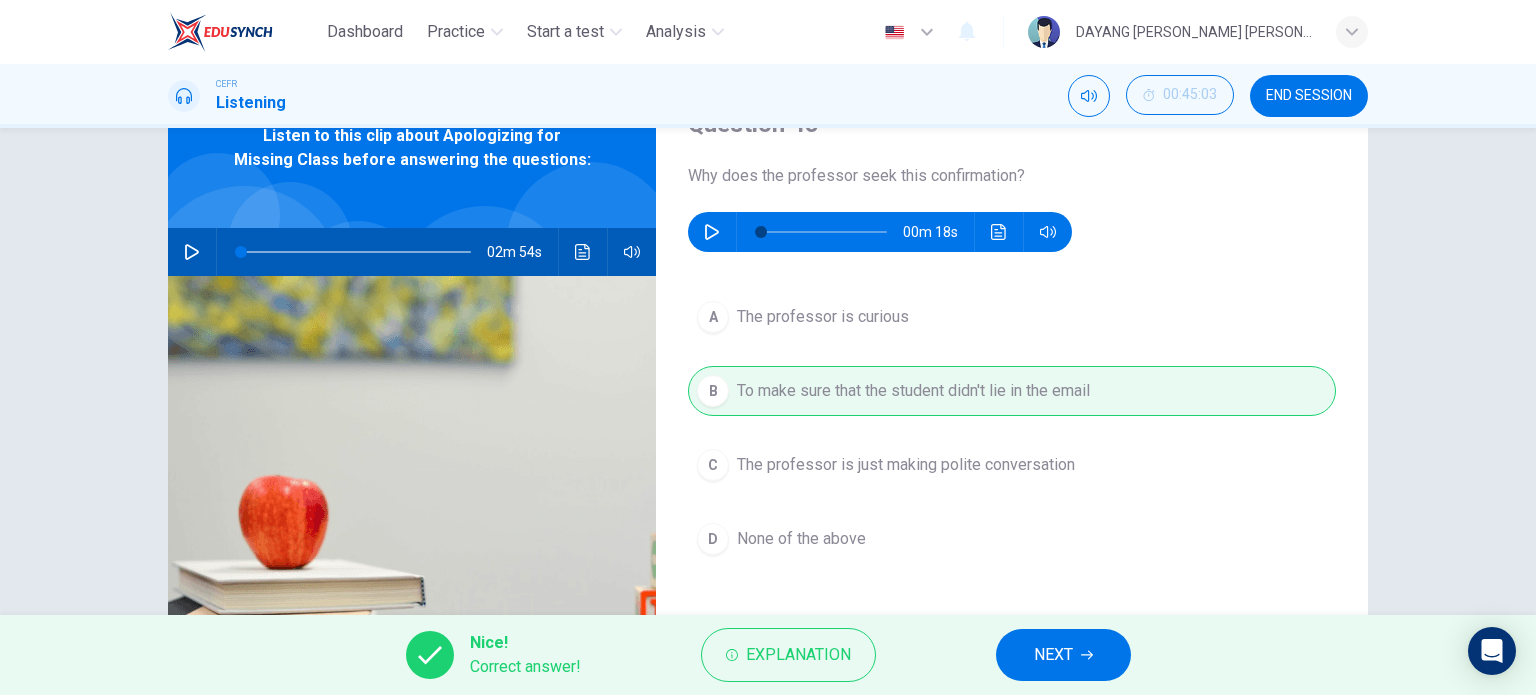 click on "NEXT" at bounding box center [1053, 655] 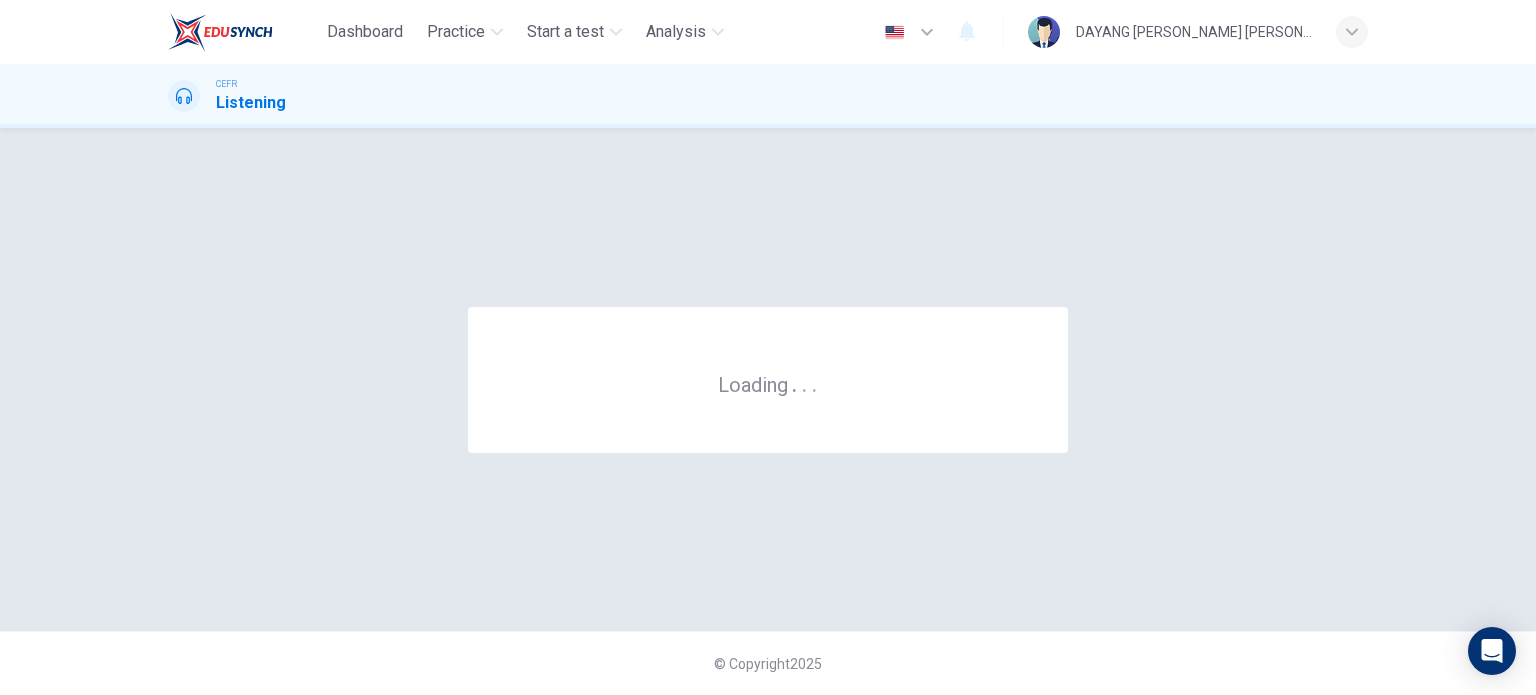 scroll, scrollTop: 0, scrollLeft: 0, axis: both 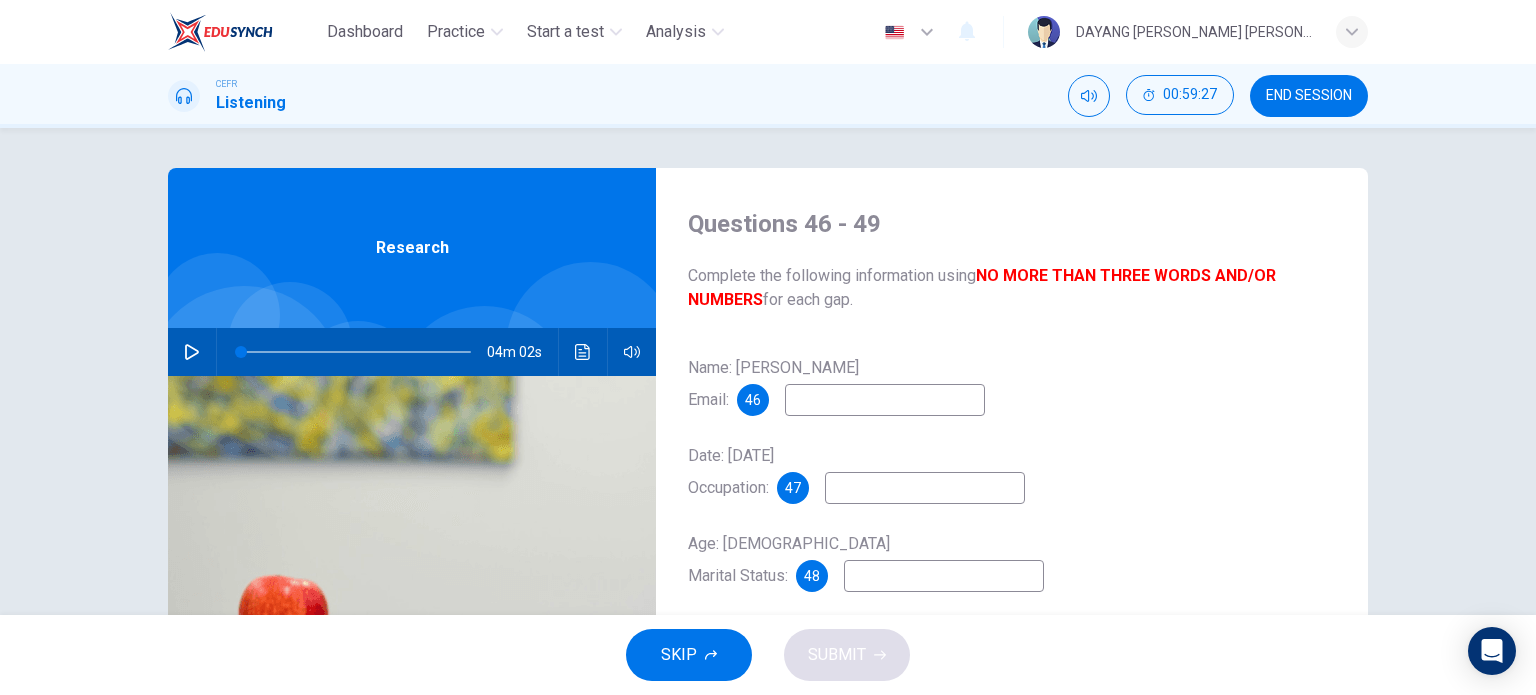 click on "END SESSION" at bounding box center (1309, 96) 